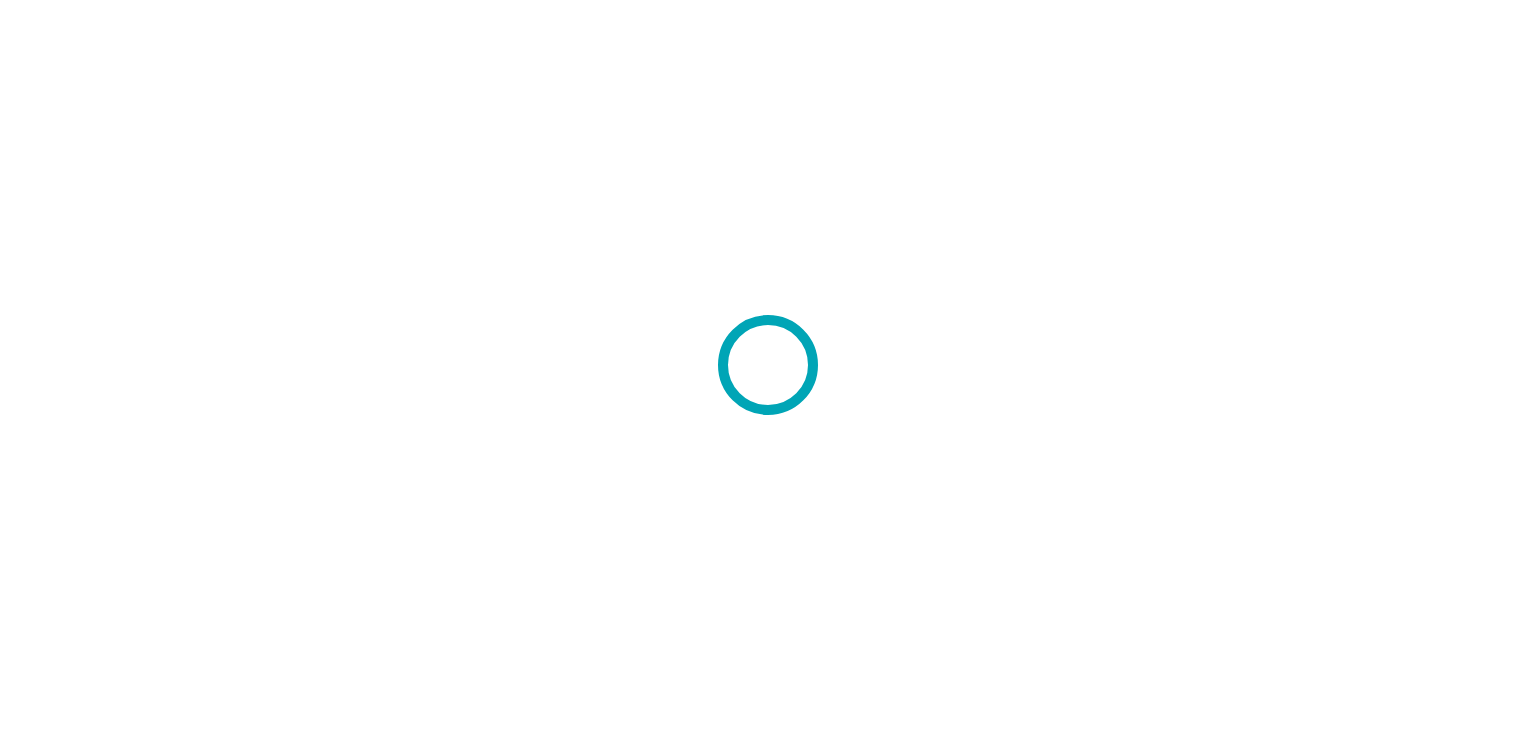 scroll, scrollTop: 0, scrollLeft: 0, axis: both 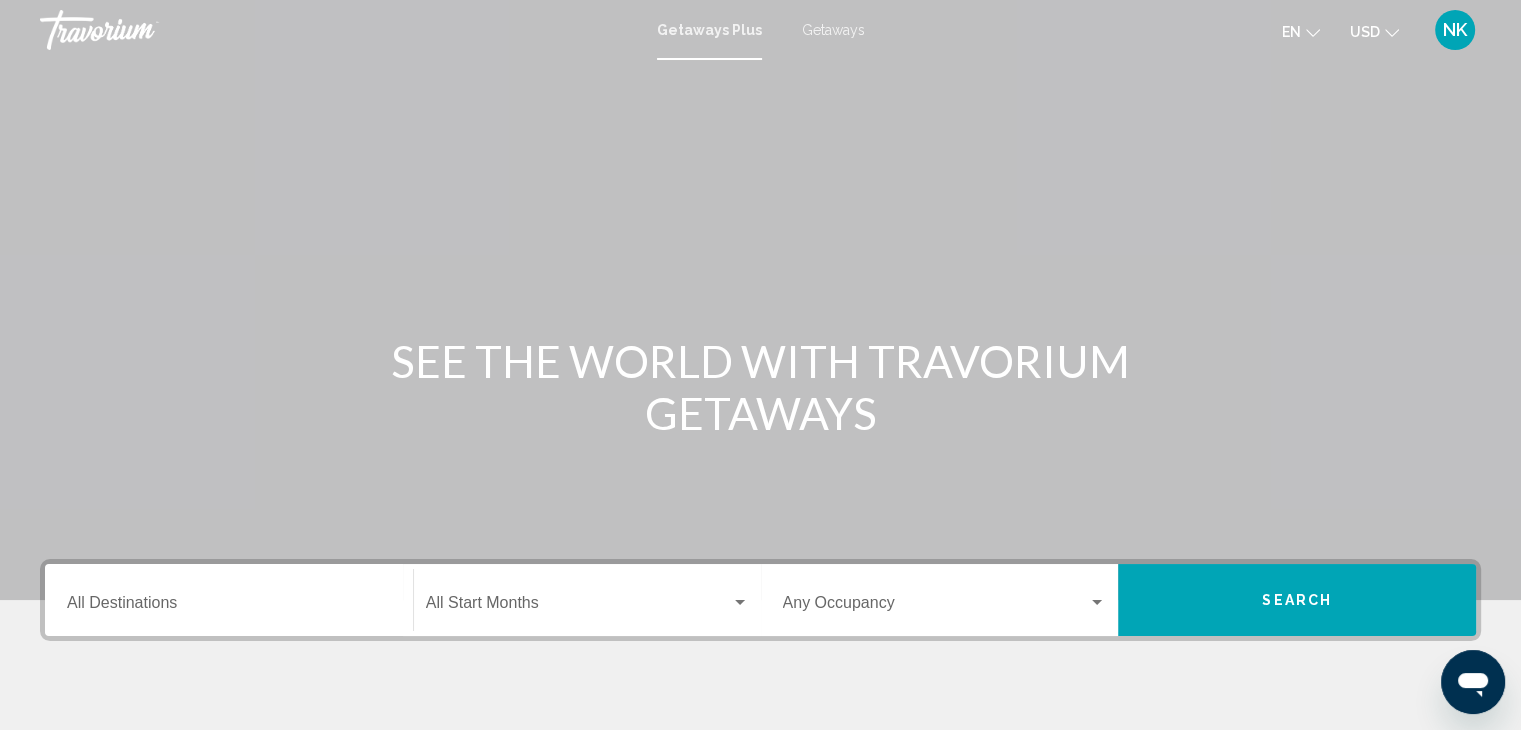 click on "Destination All Destinations" at bounding box center [229, 600] 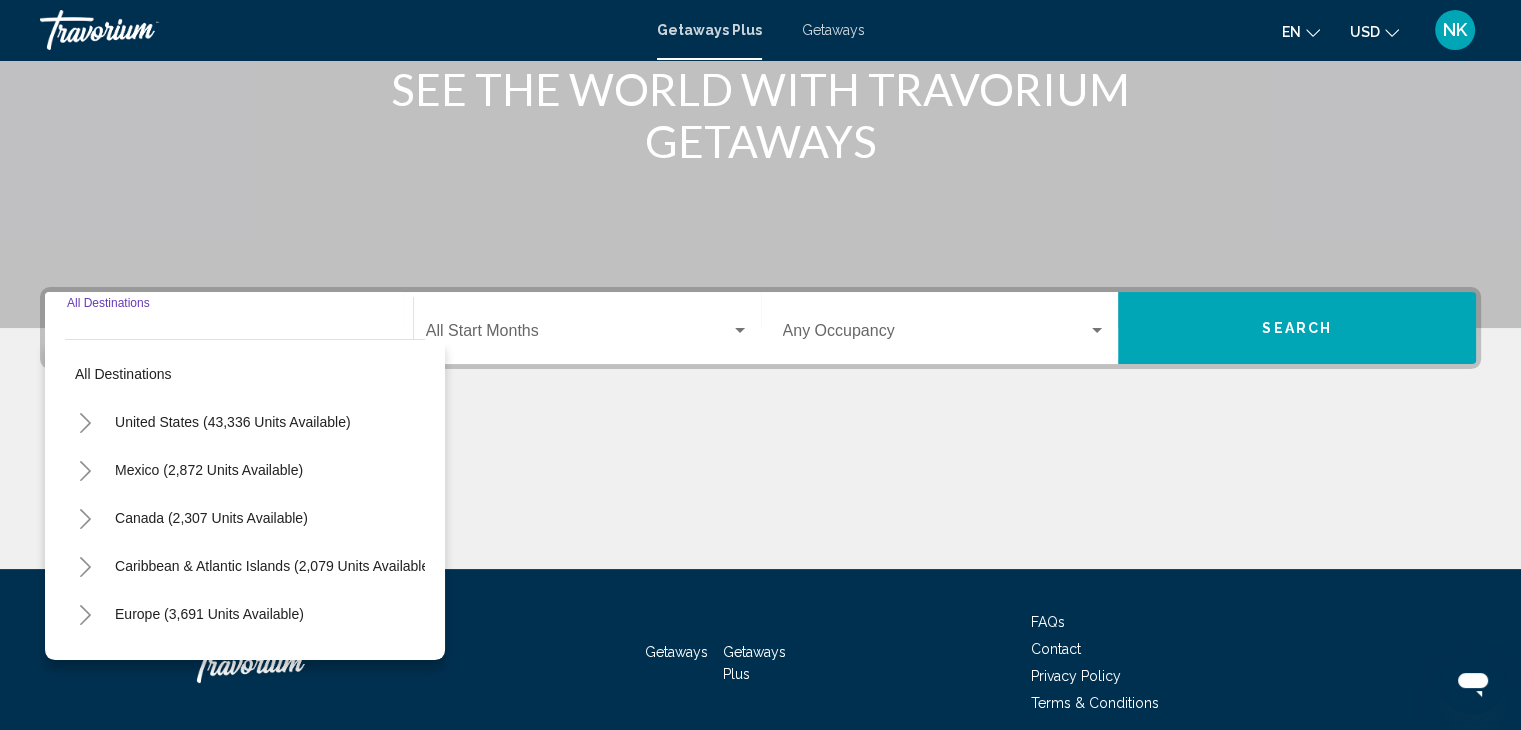 scroll, scrollTop: 356, scrollLeft: 0, axis: vertical 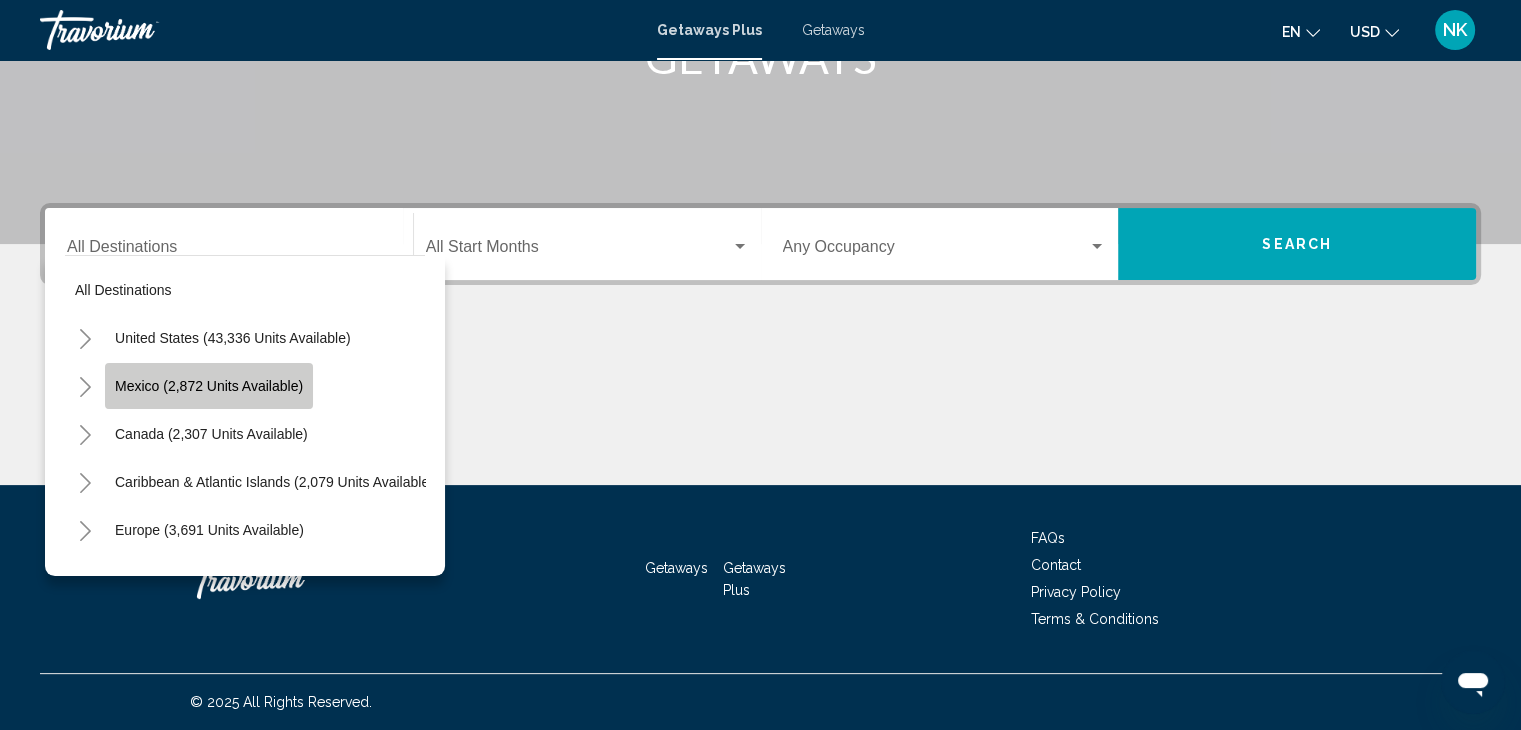 click on "Mexico (2,872 units available)" 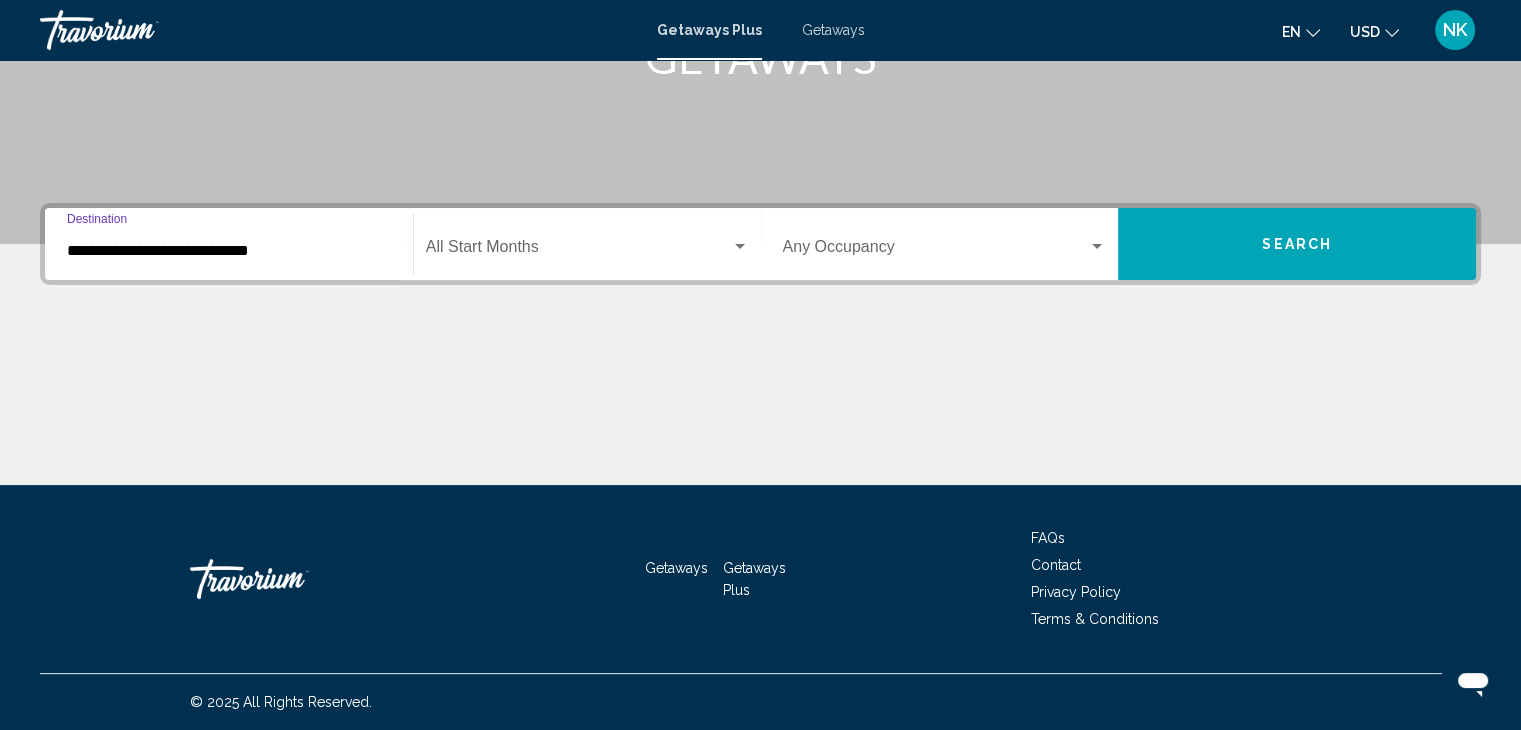 click on "Start Month All Start Months" 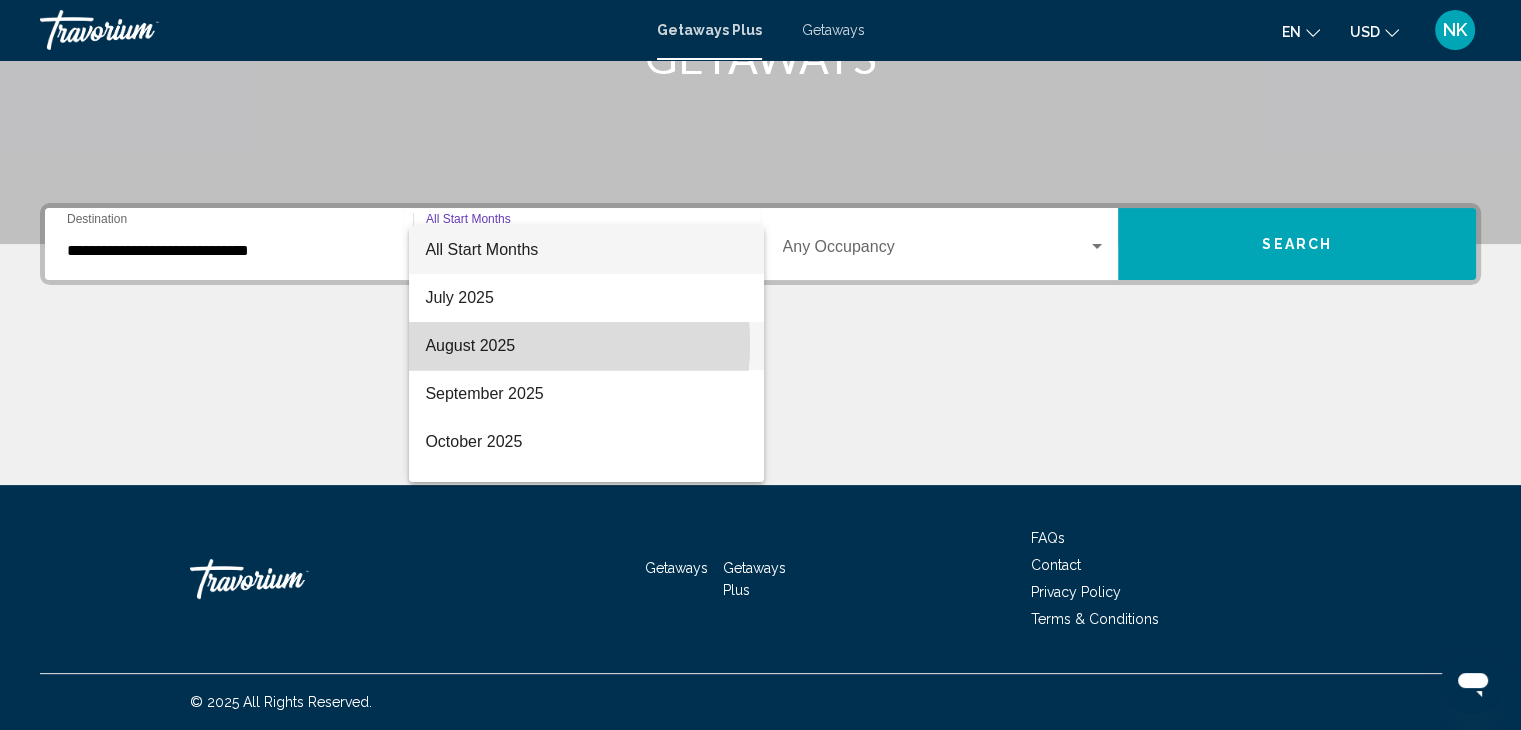 click on "August 2025" at bounding box center [586, 346] 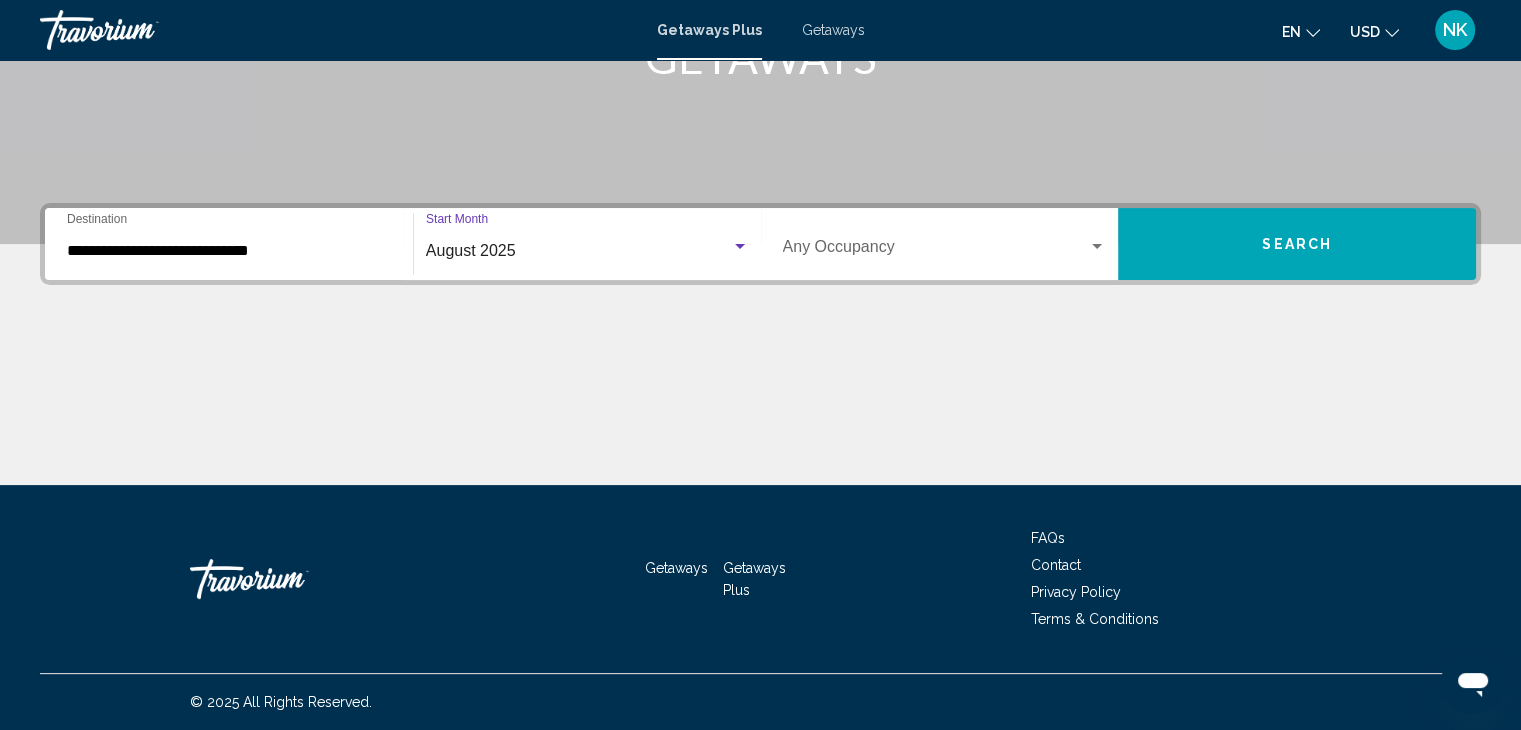 click at bounding box center (936, 251) 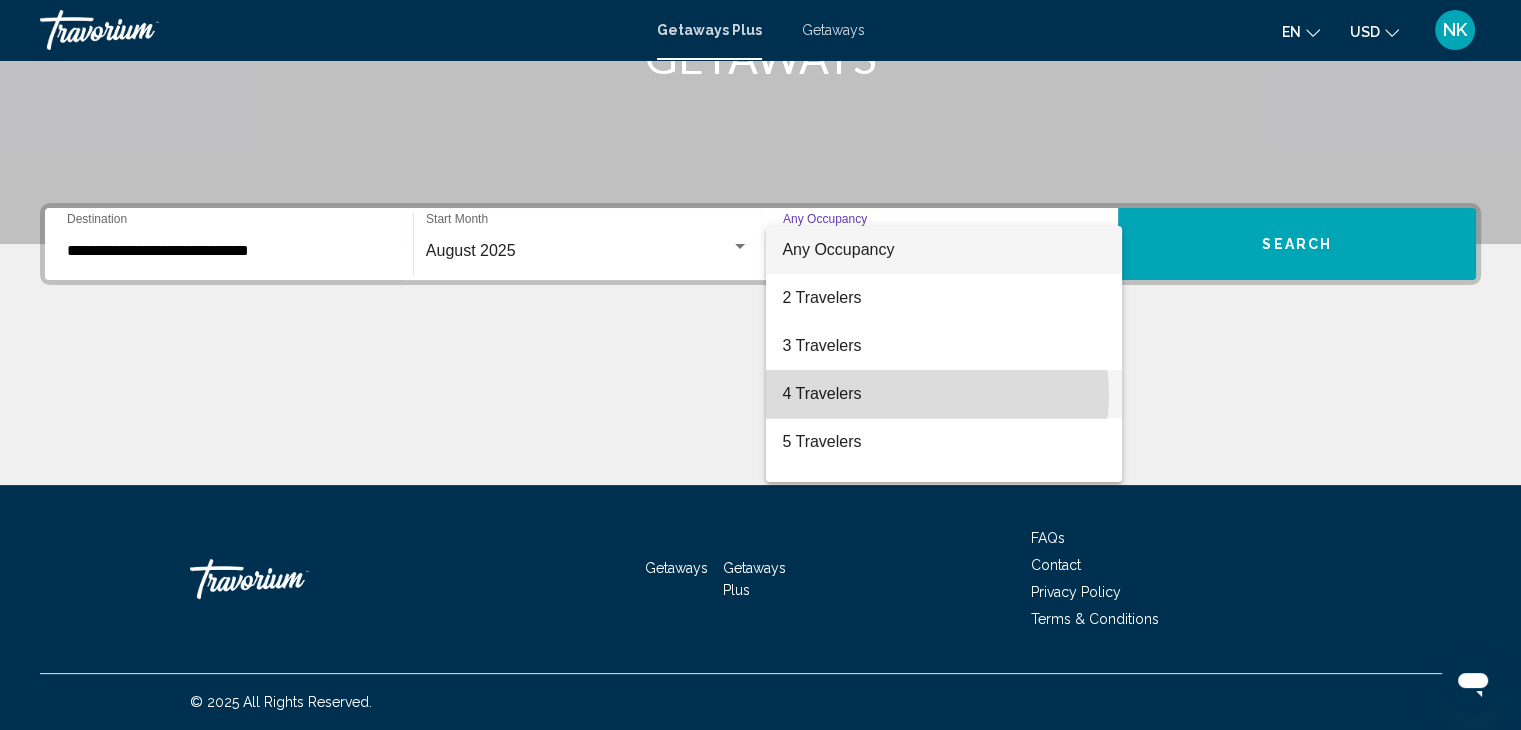 click on "4 Travelers" at bounding box center [944, 394] 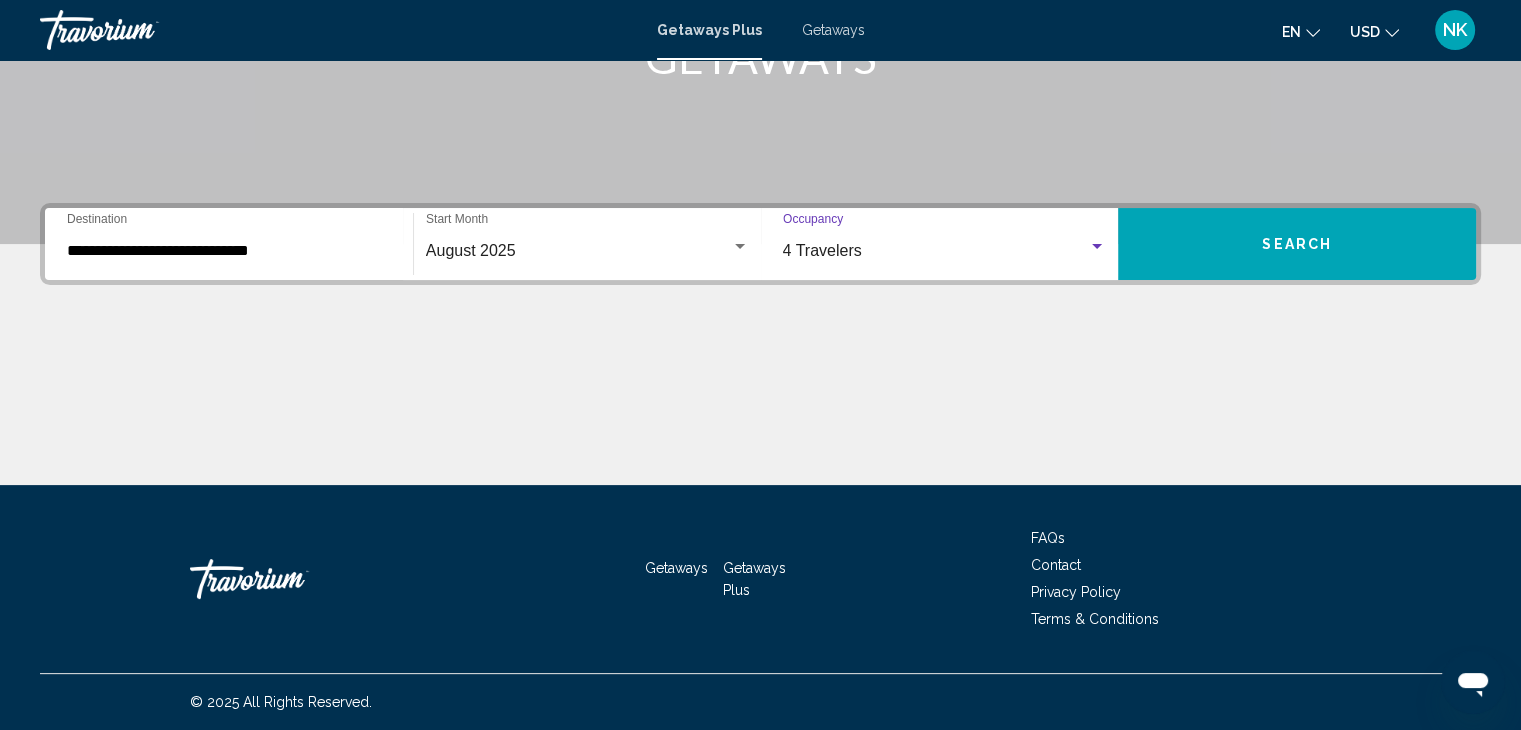 click on "Search" at bounding box center [1297, 245] 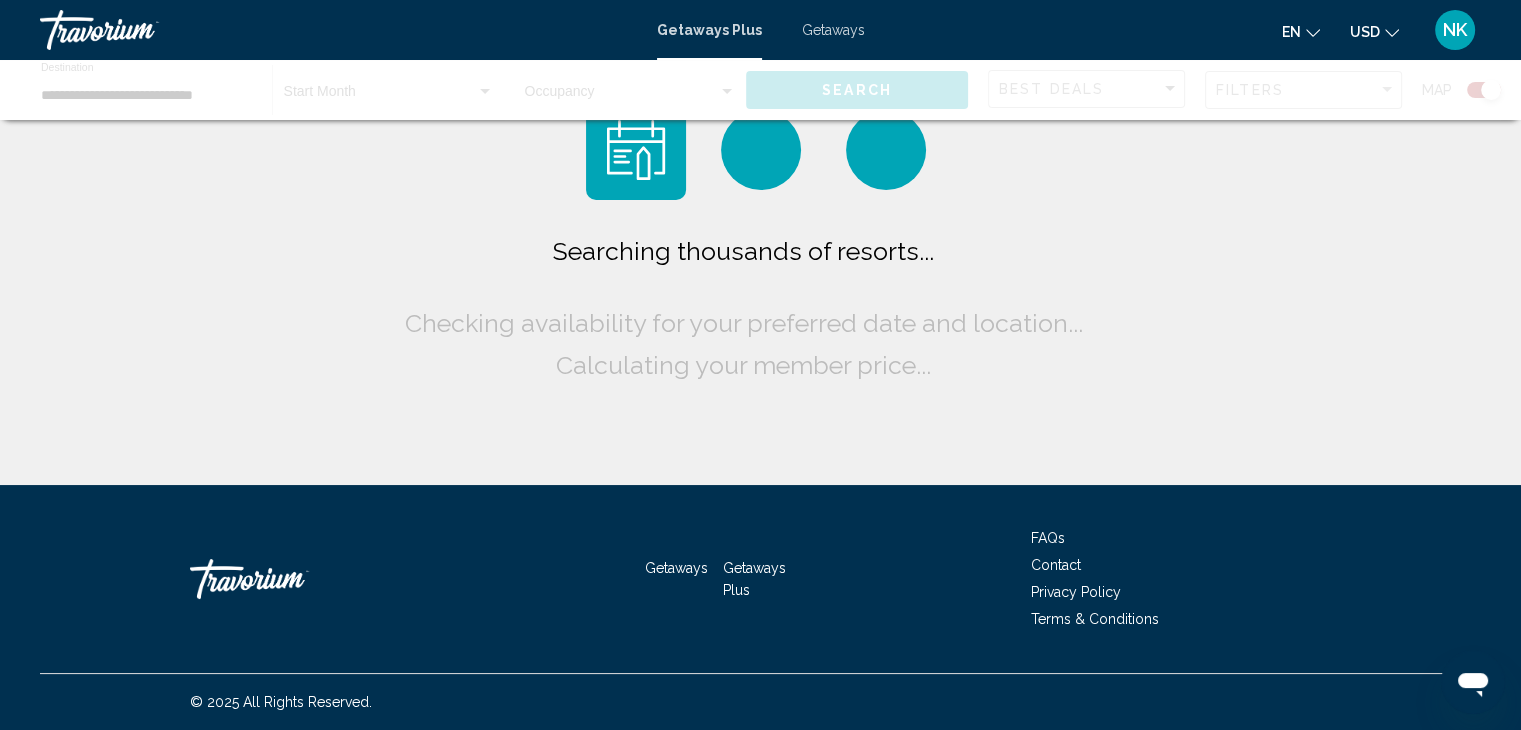 scroll, scrollTop: 0, scrollLeft: 0, axis: both 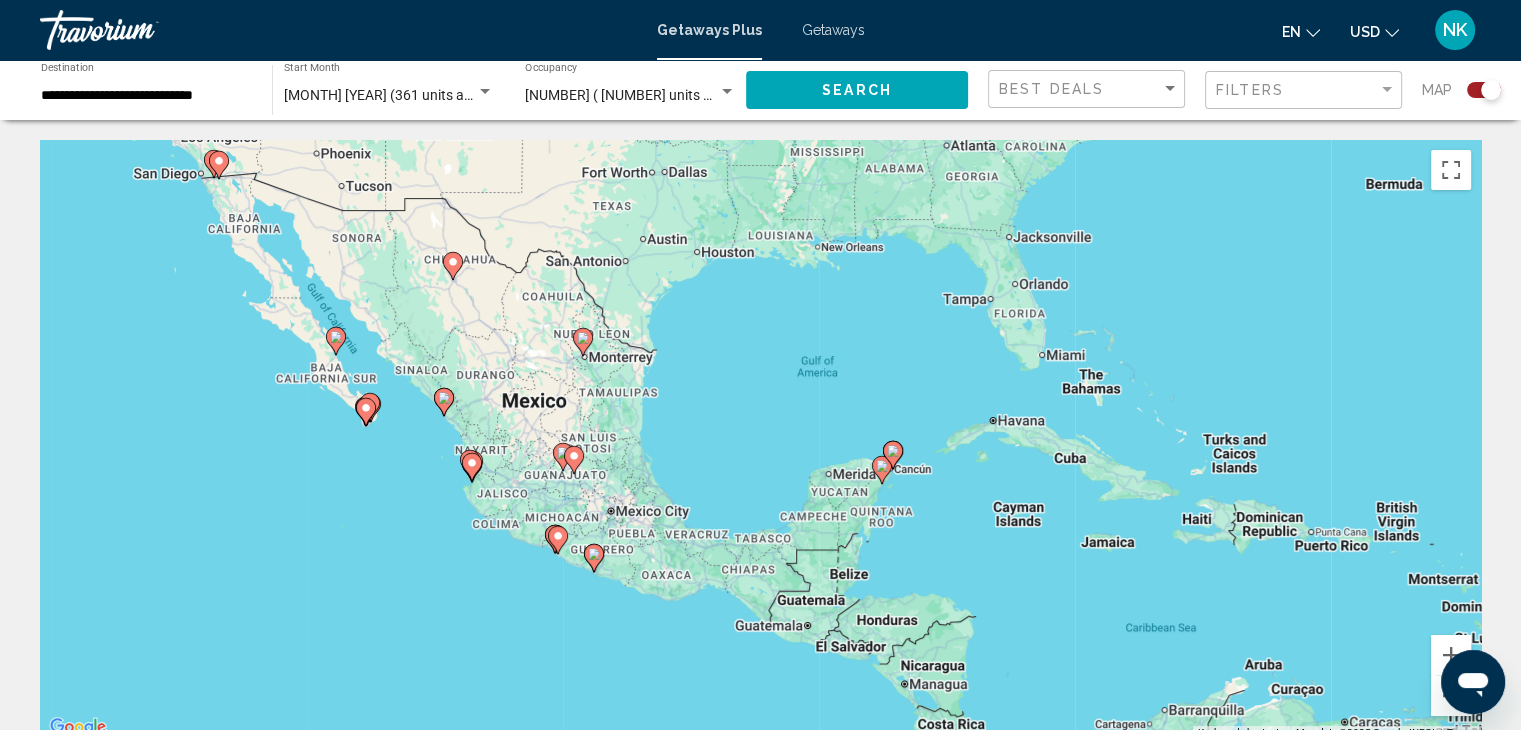 click on "To activate drag with keyboard, press Alt + Enter. Once in keyboard drag state, use the arrow keys to move the marker. To complete the drag, press the Enter key. To cancel, press Escape." at bounding box center (760, 440) 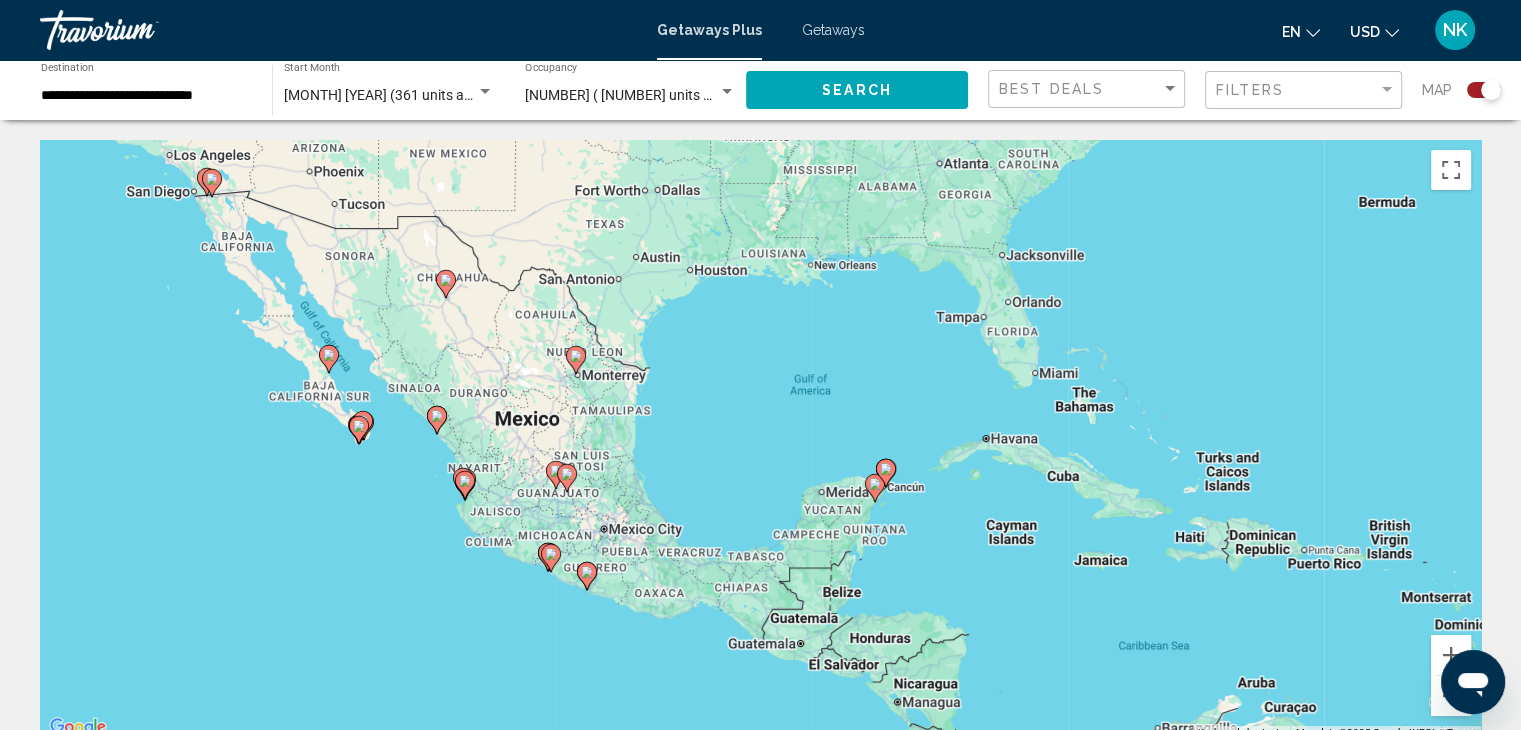 click on "To activate drag with keyboard, press Alt + Enter. Once in keyboard drag state, use the arrow keys to move the marker. To complete the drag, press the Enter key. To cancel, press Escape." at bounding box center (760, 440) 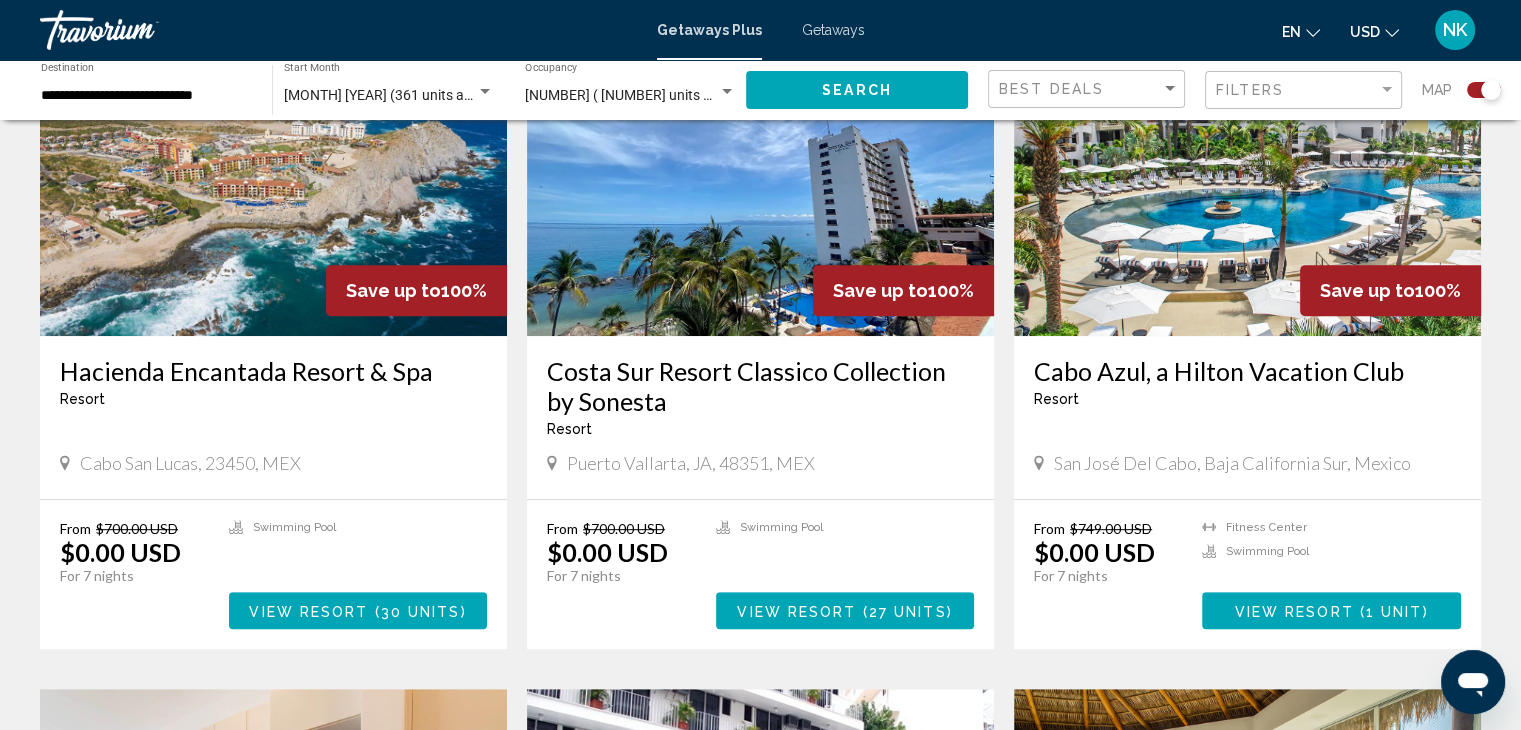 scroll, scrollTop: 818, scrollLeft: 0, axis: vertical 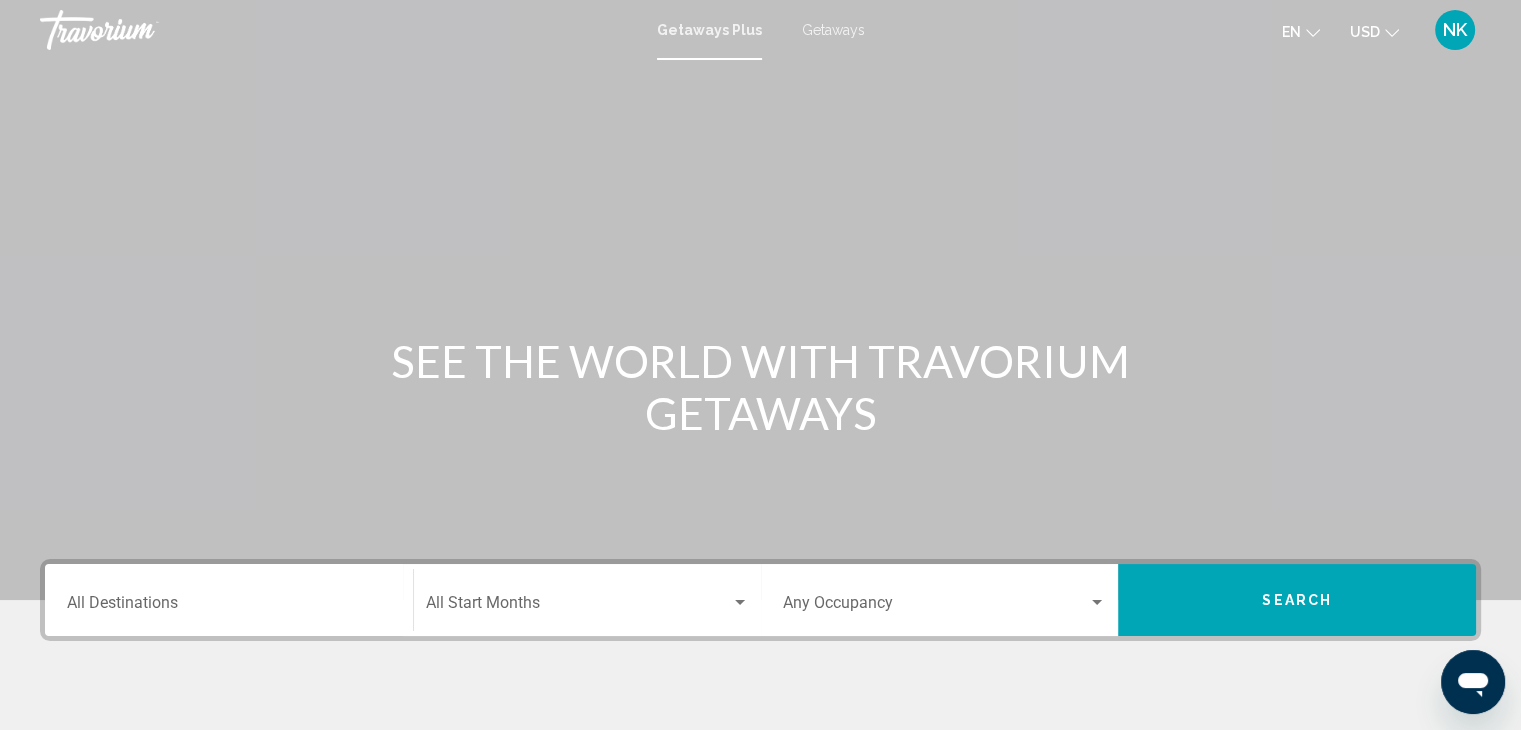click on "Destination All Destinations" at bounding box center [229, 600] 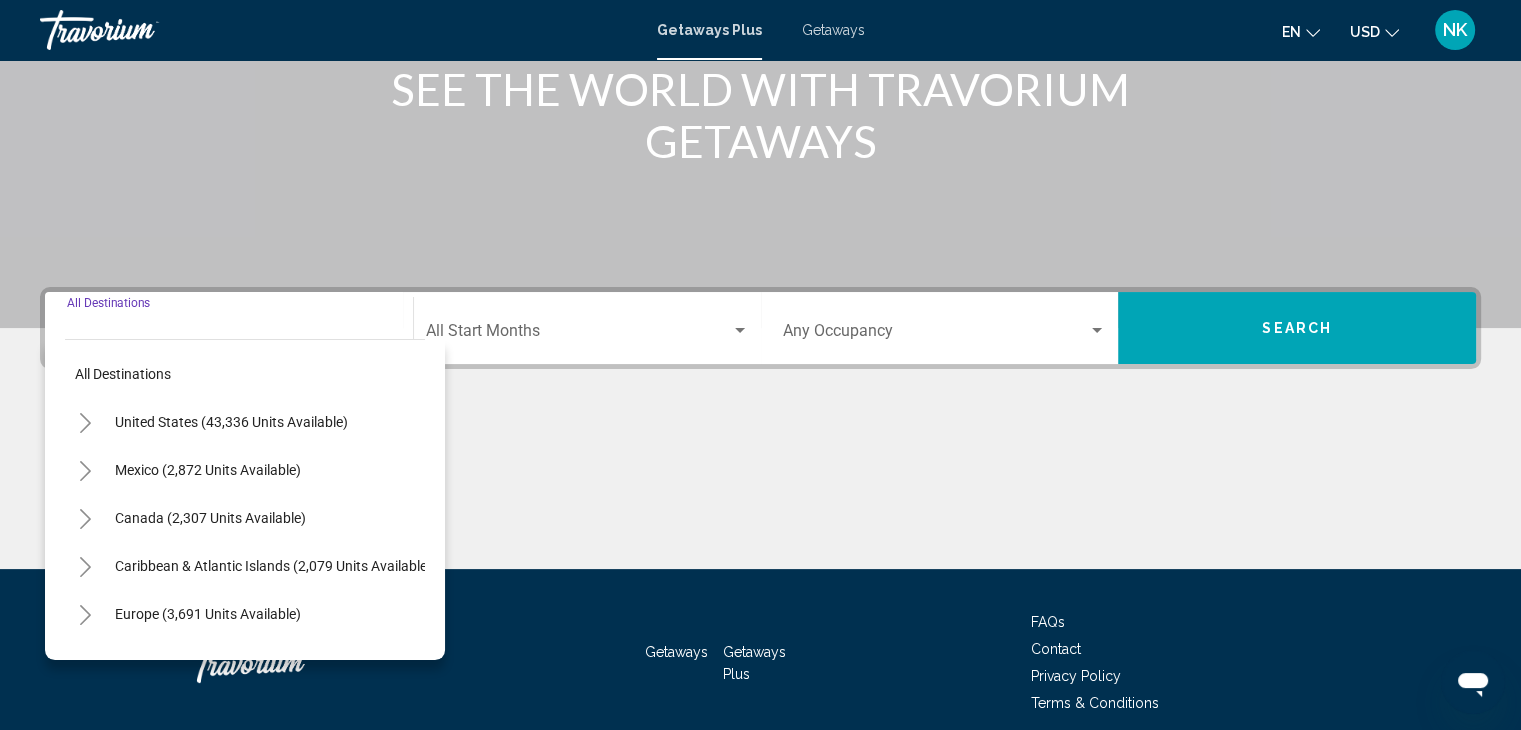 scroll, scrollTop: 356, scrollLeft: 0, axis: vertical 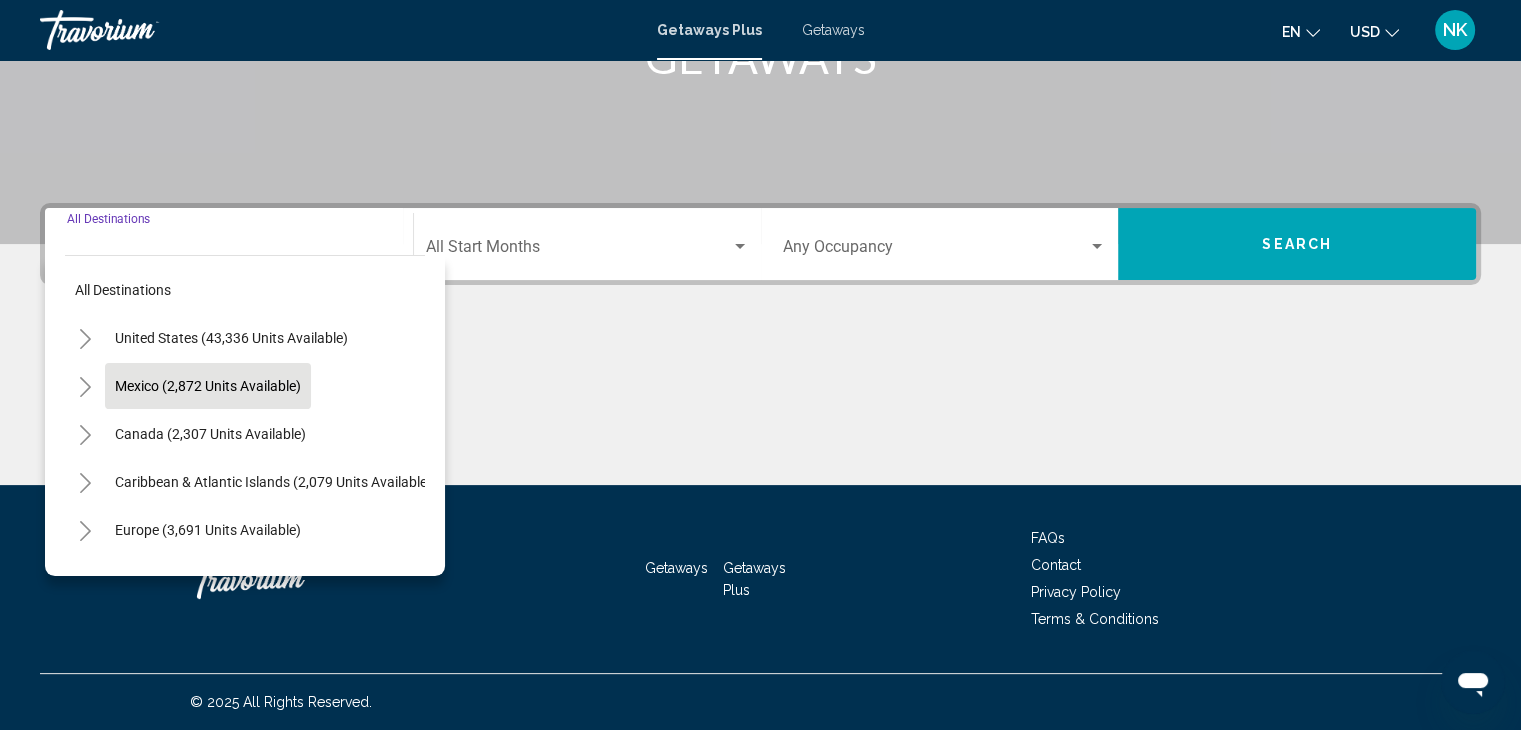 click on "Mexico (2,872 units available)" at bounding box center [210, 434] 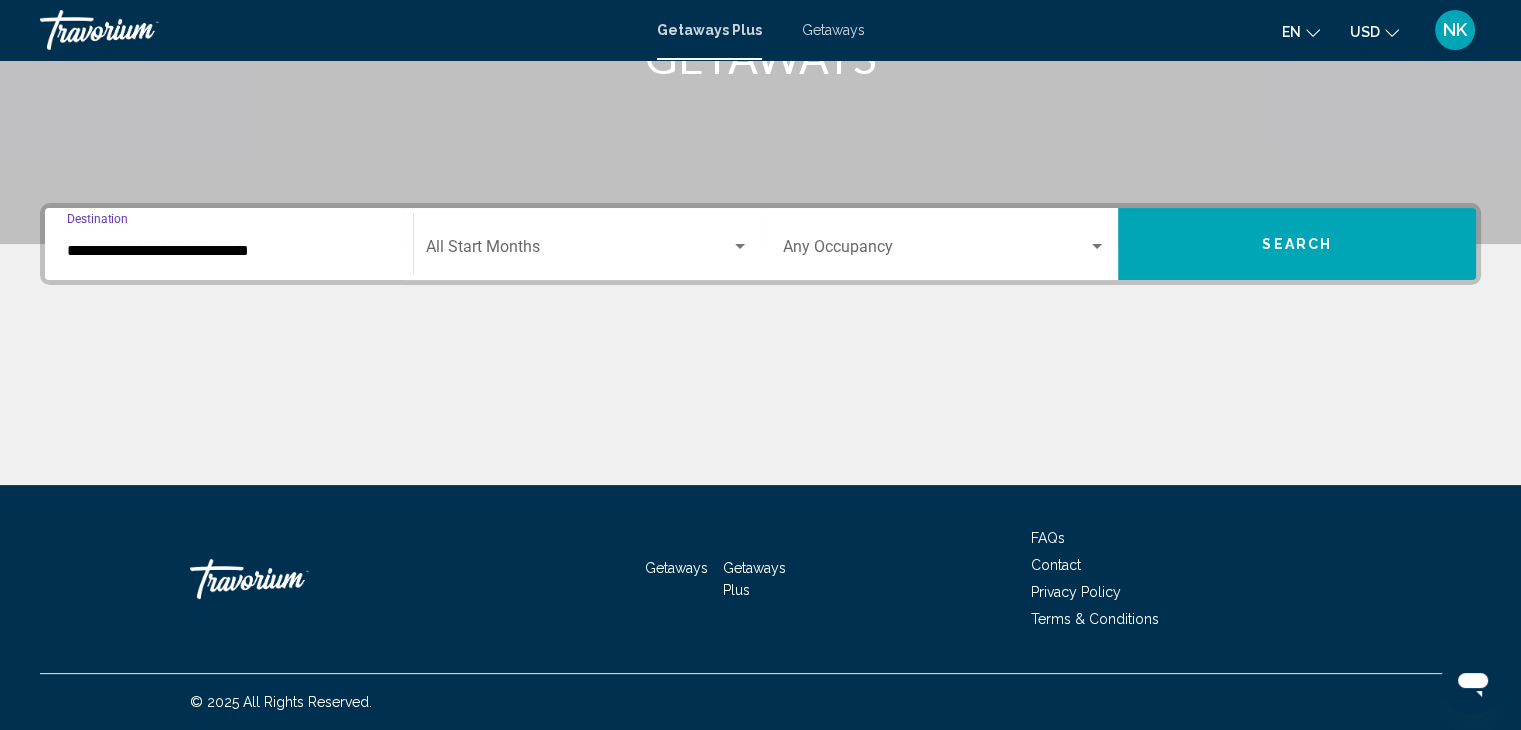 click at bounding box center [578, 251] 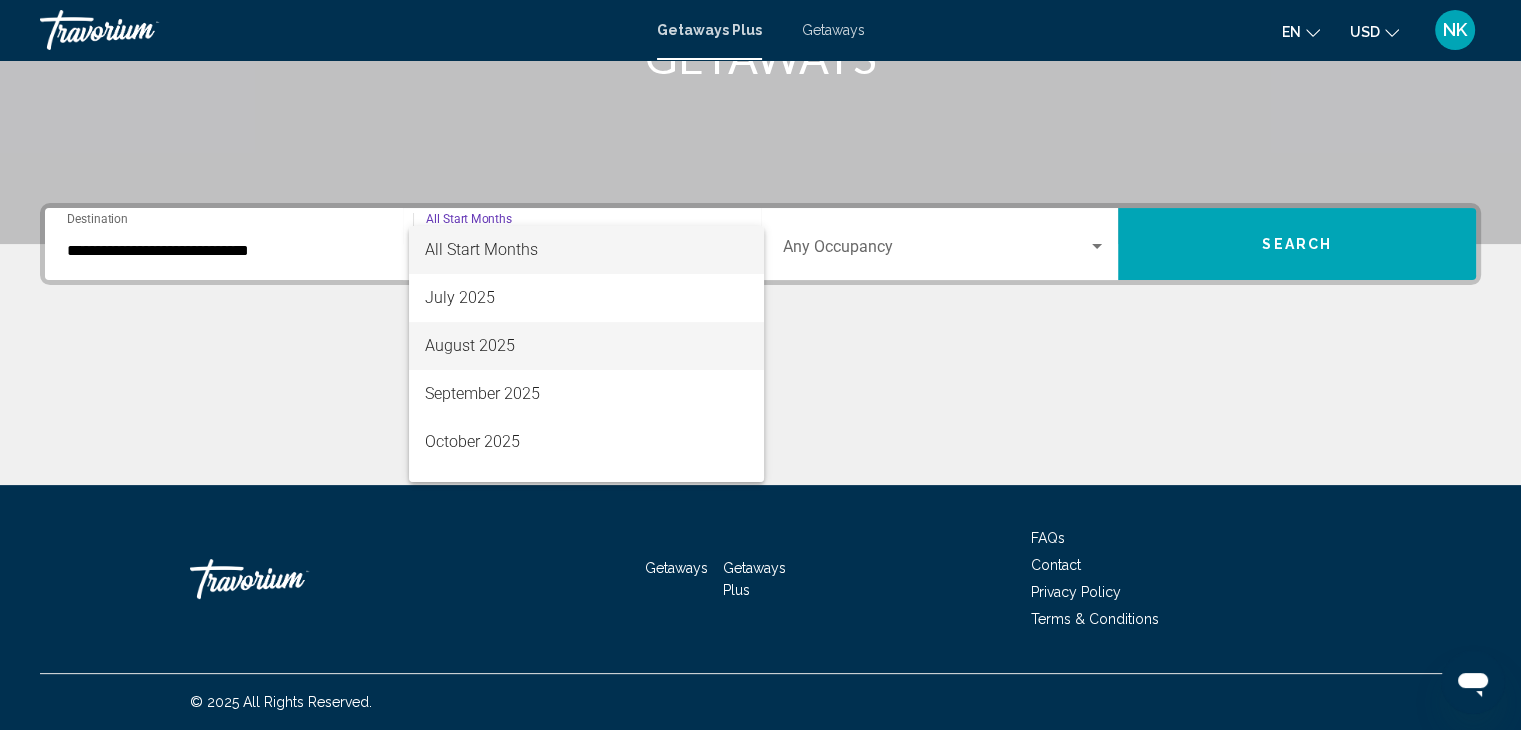 click on "August 2025" at bounding box center (586, 346) 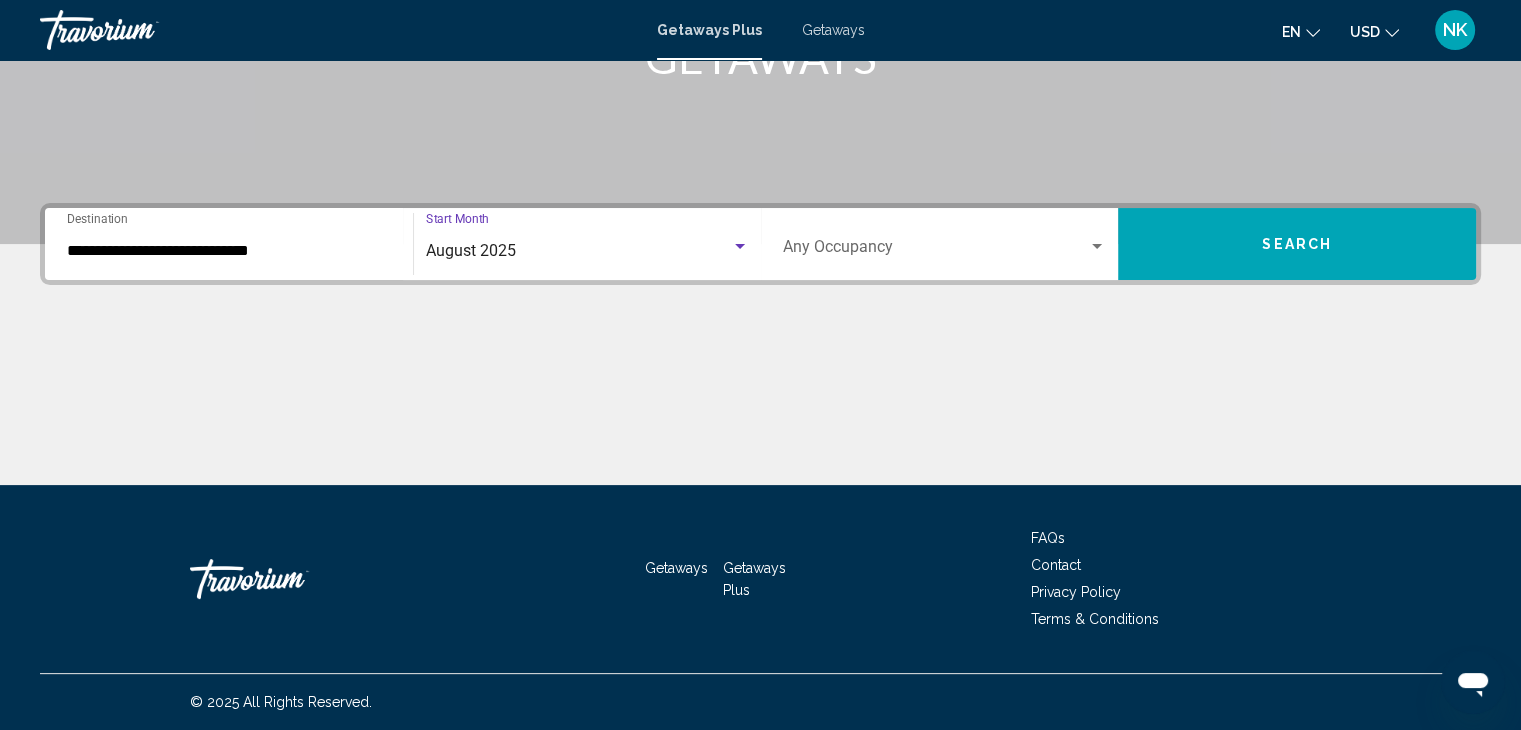 click on "Occupancy Any Occupancy" at bounding box center (945, 244) 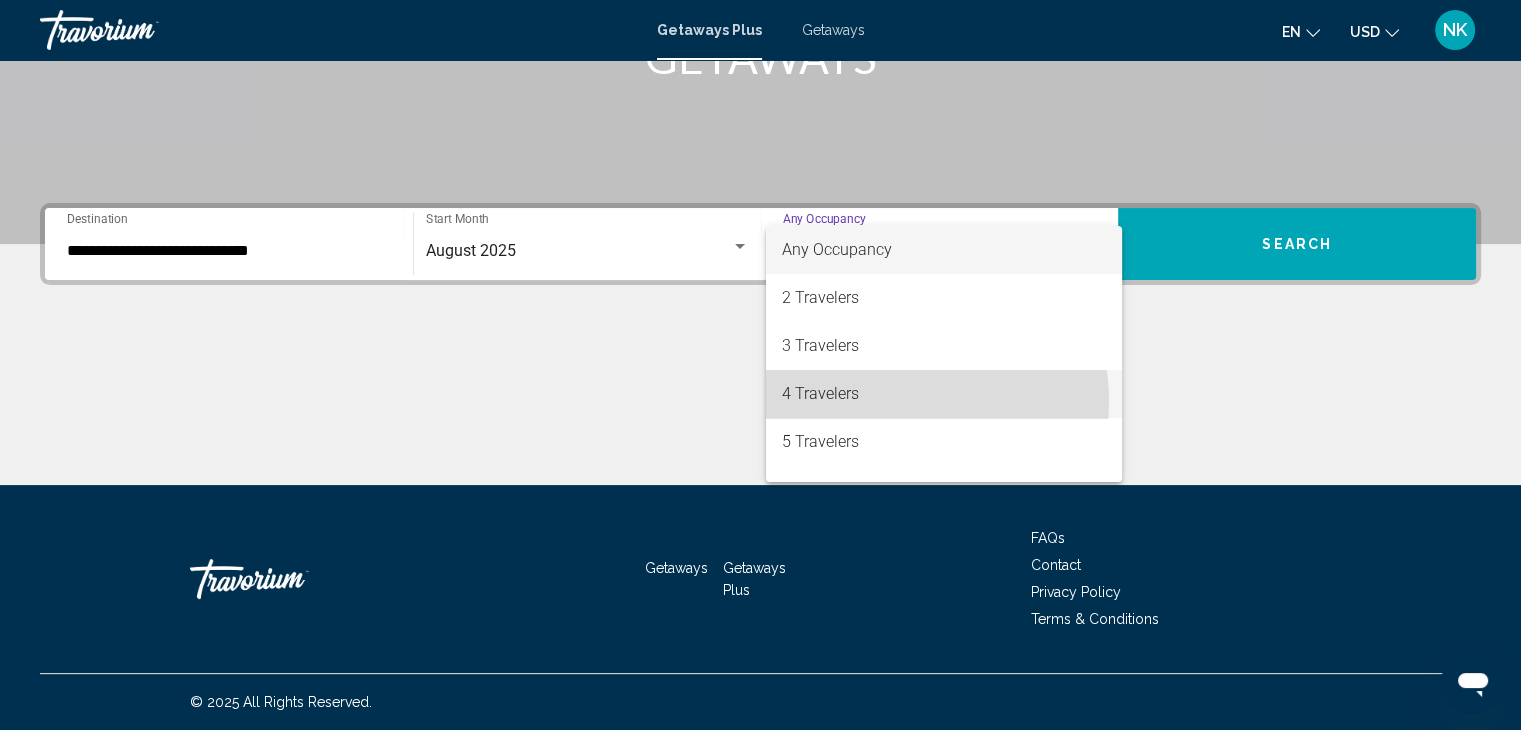 click on "4 Travelers" at bounding box center (944, 394) 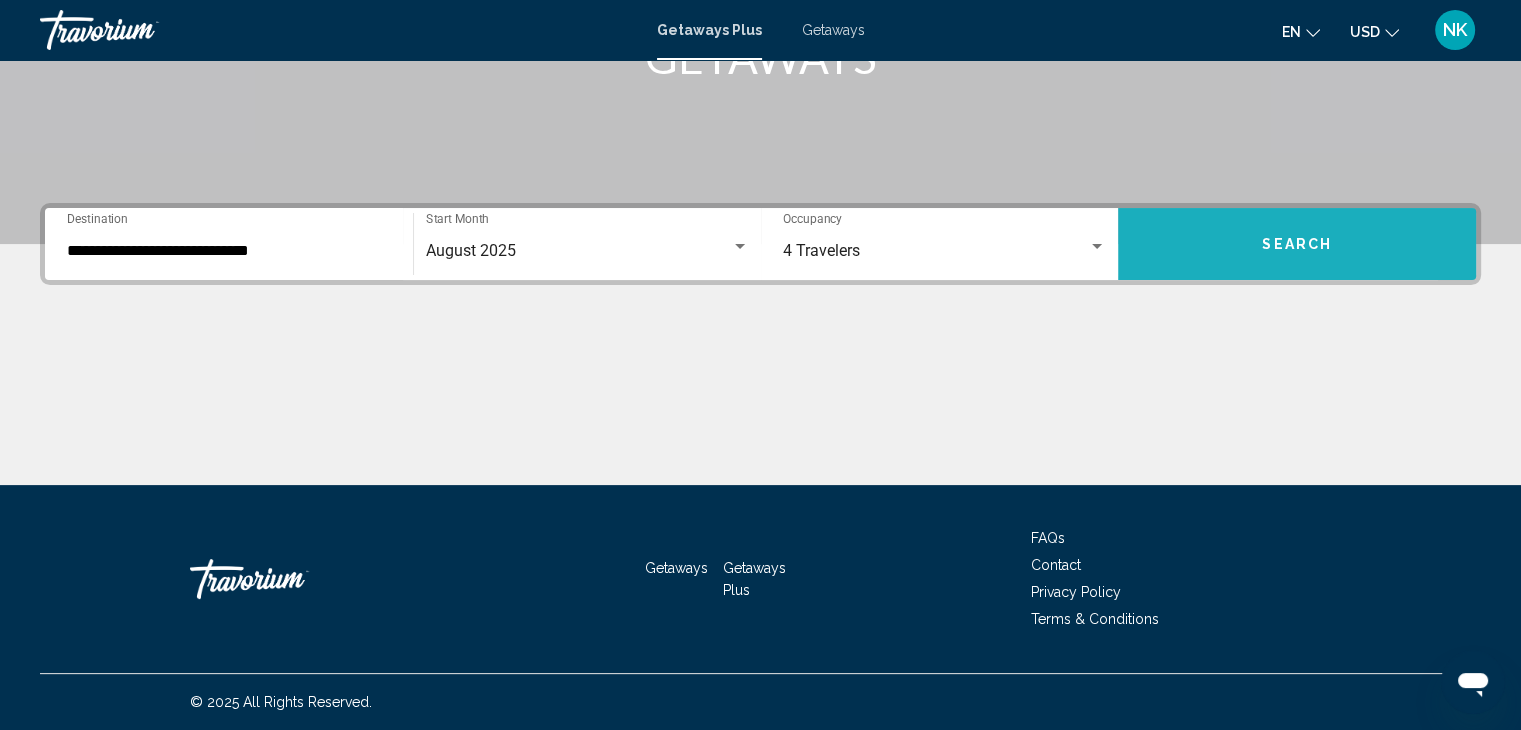 click on "Search" at bounding box center (1297, 244) 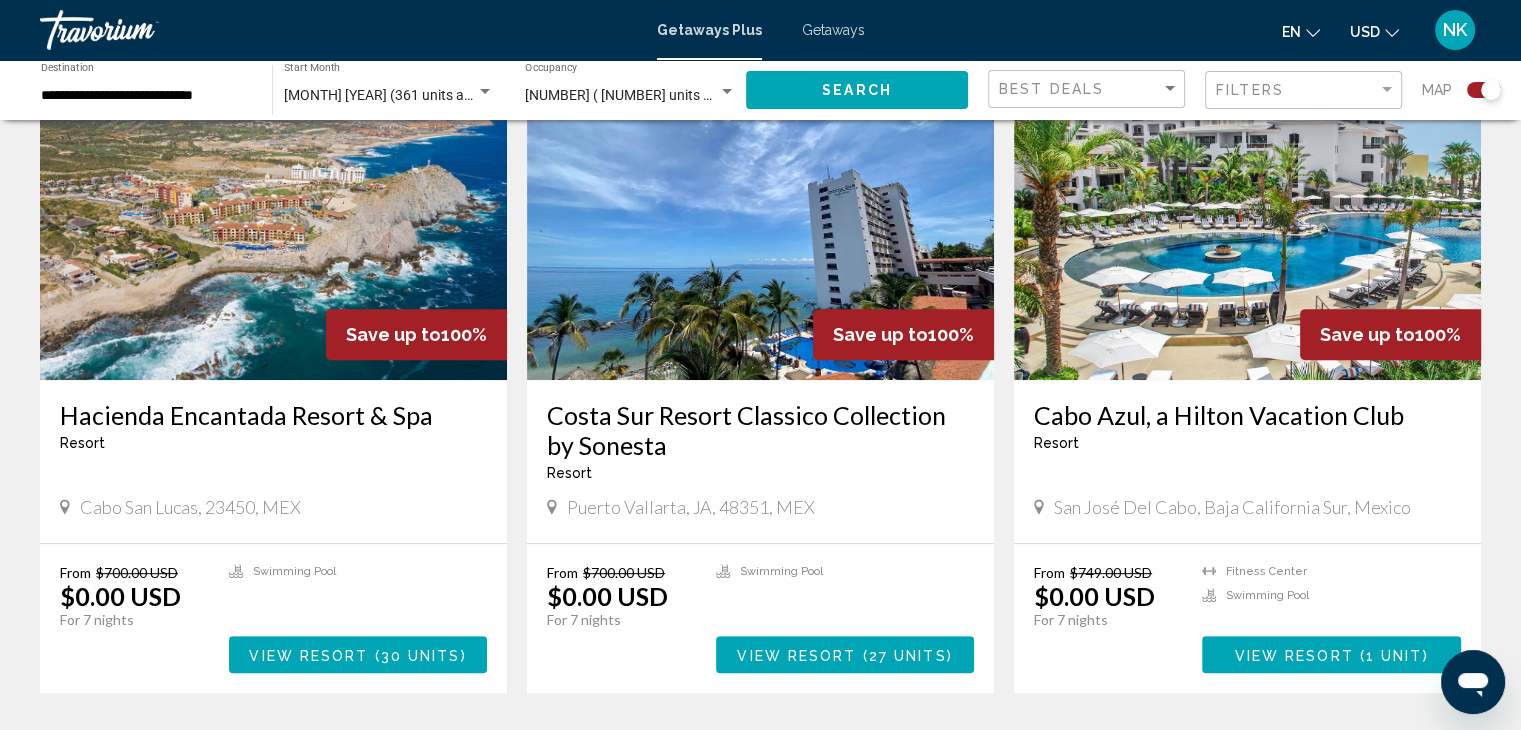 scroll, scrollTop: 761, scrollLeft: 0, axis: vertical 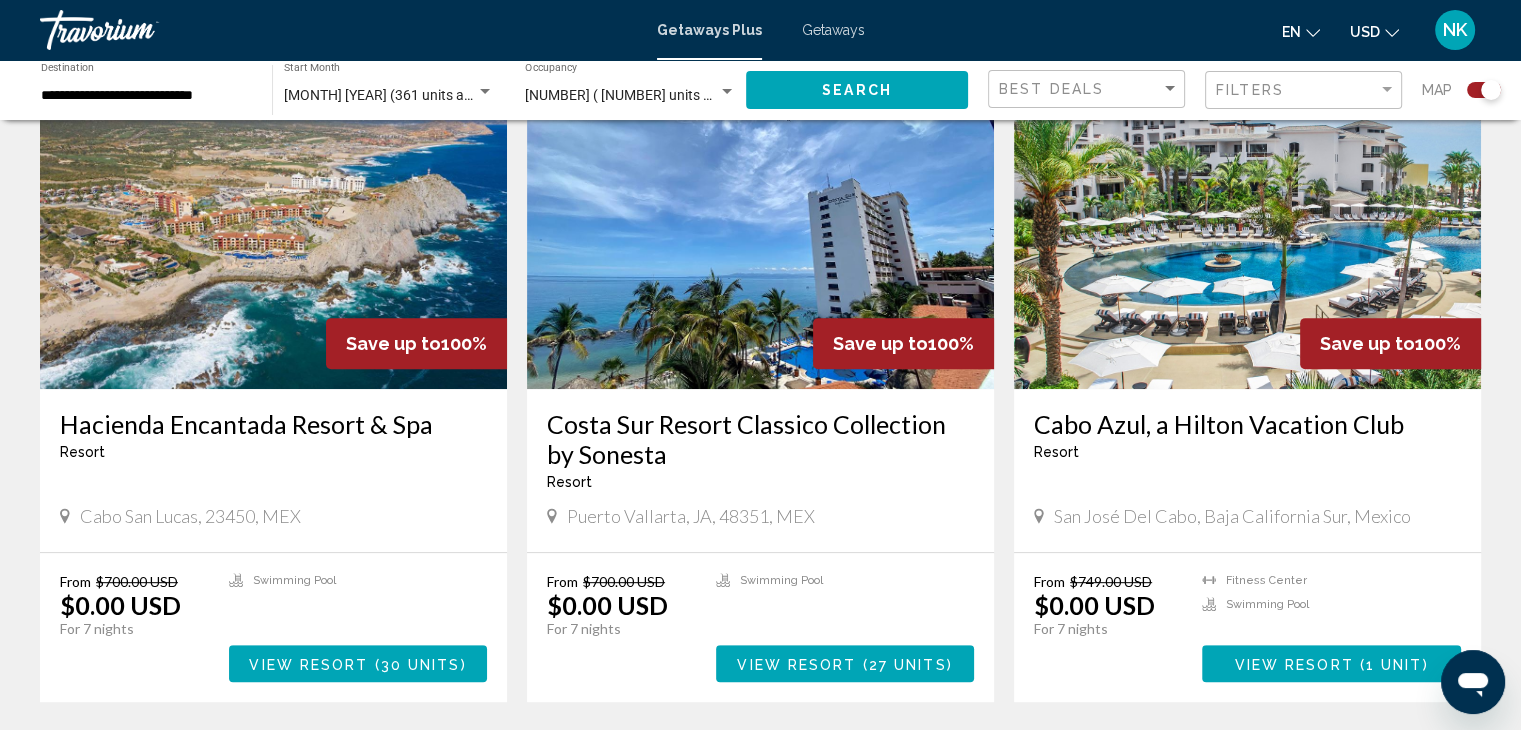 click on "27 units" at bounding box center (908, 664) 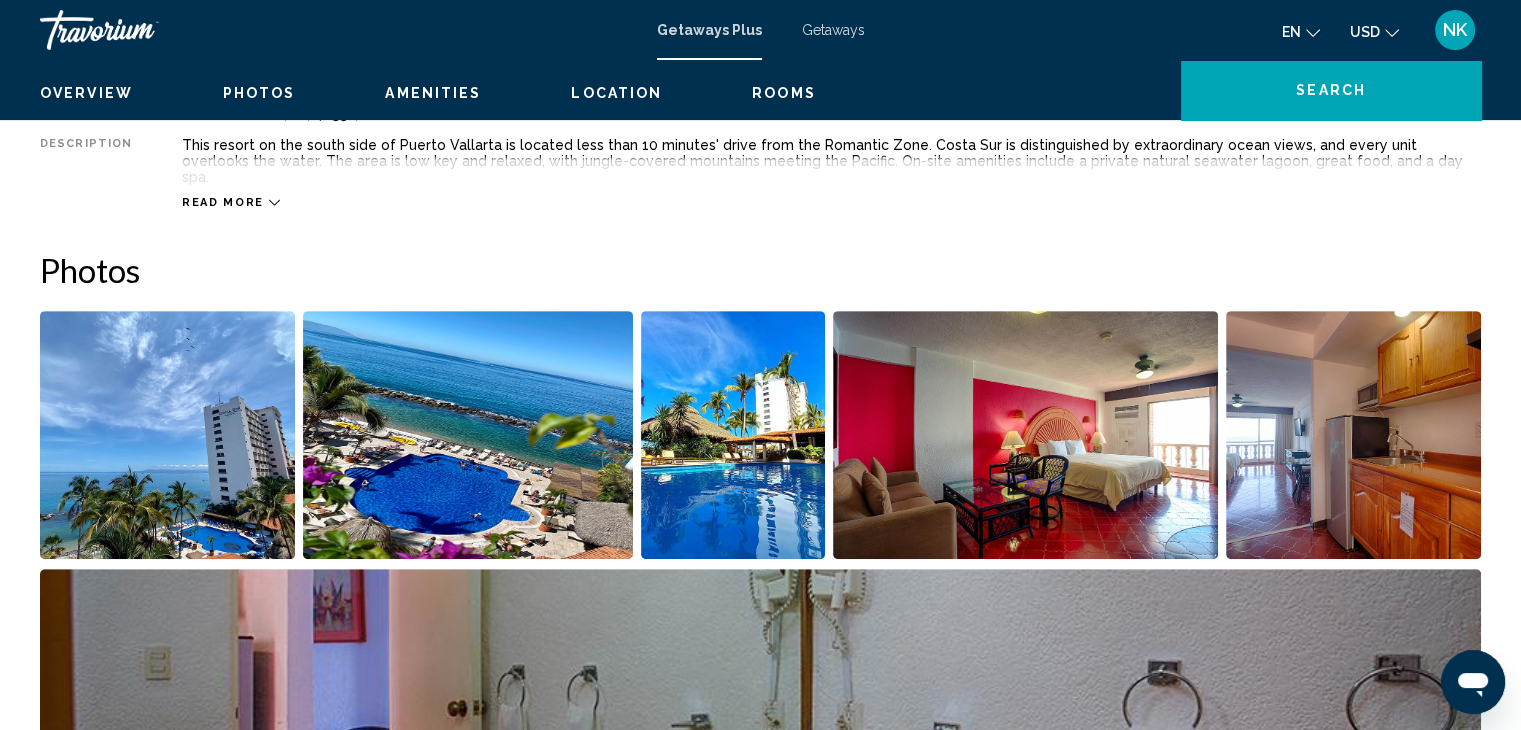 scroll, scrollTop: 0, scrollLeft: 0, axis: both 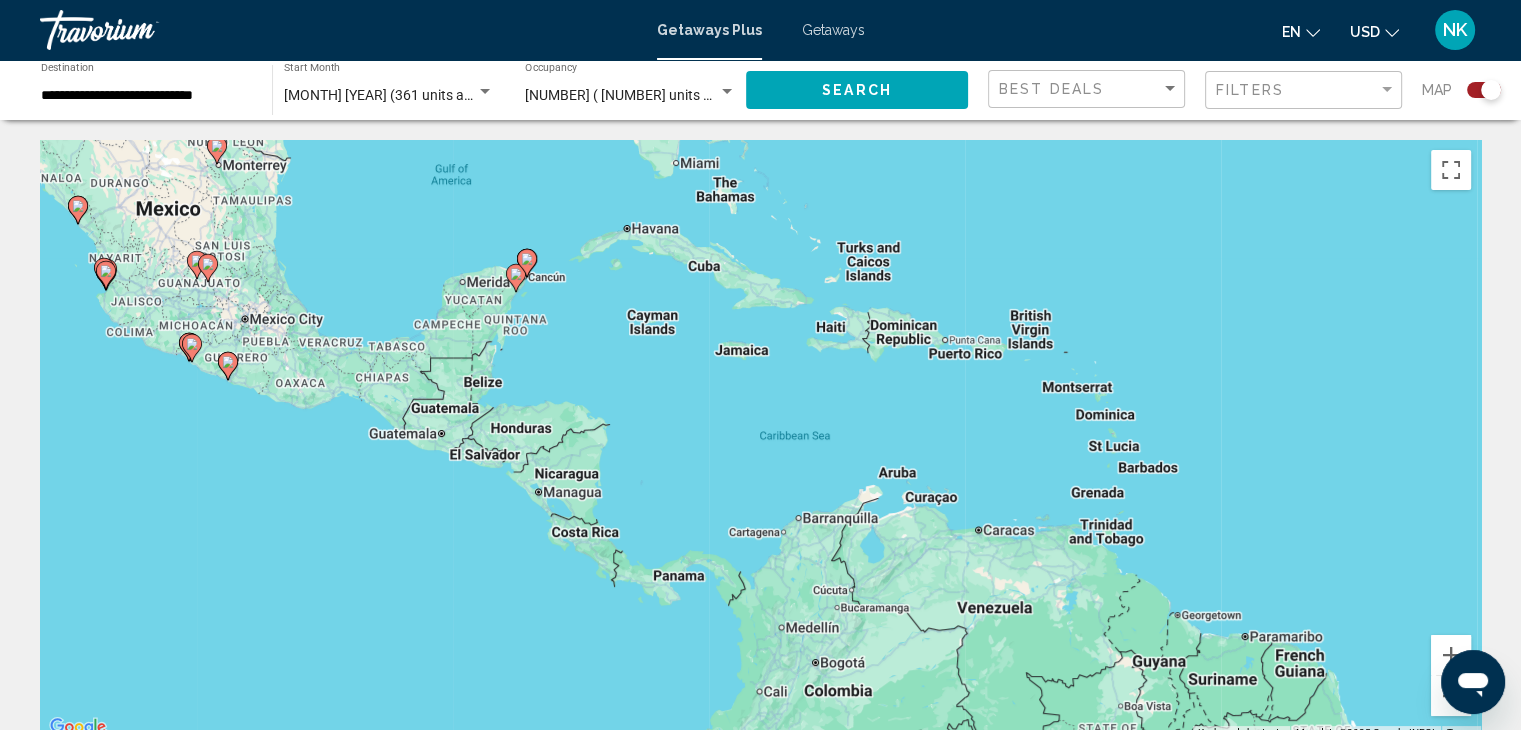 click at bounding box center [527, 263] 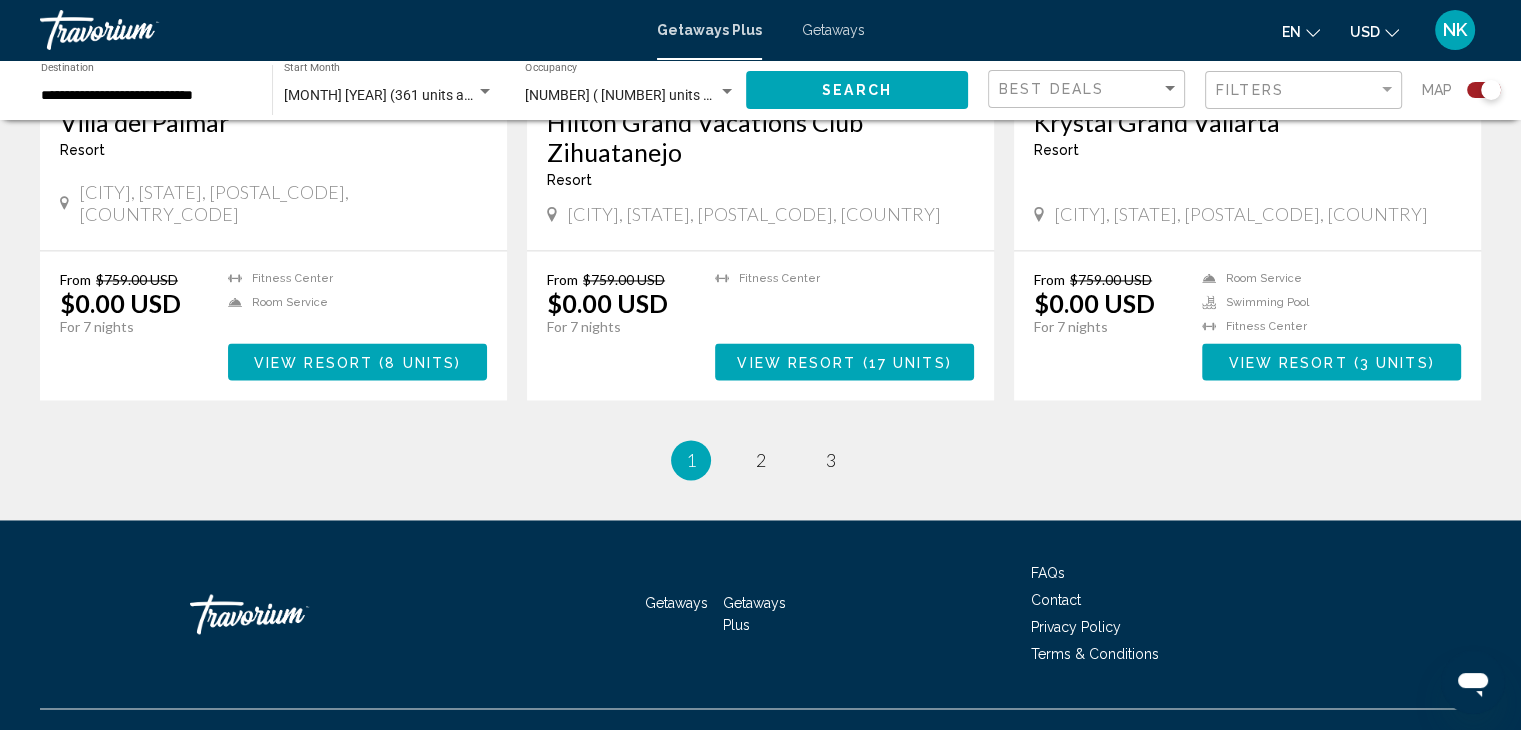 scroll, scrollTop: 3085, scrollLeft: 0, axis: vertical 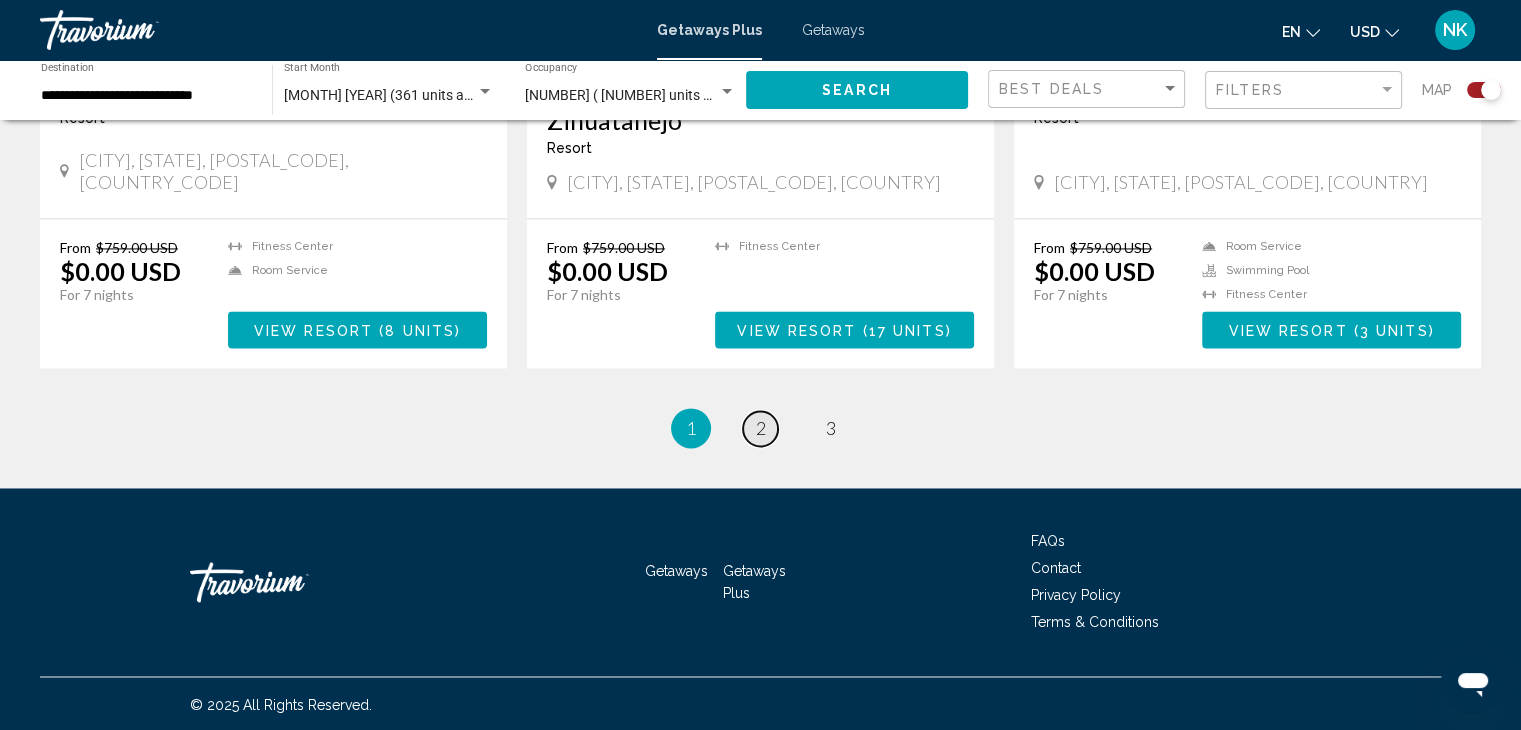 click on "page  2" at bounding box center (760, 428) 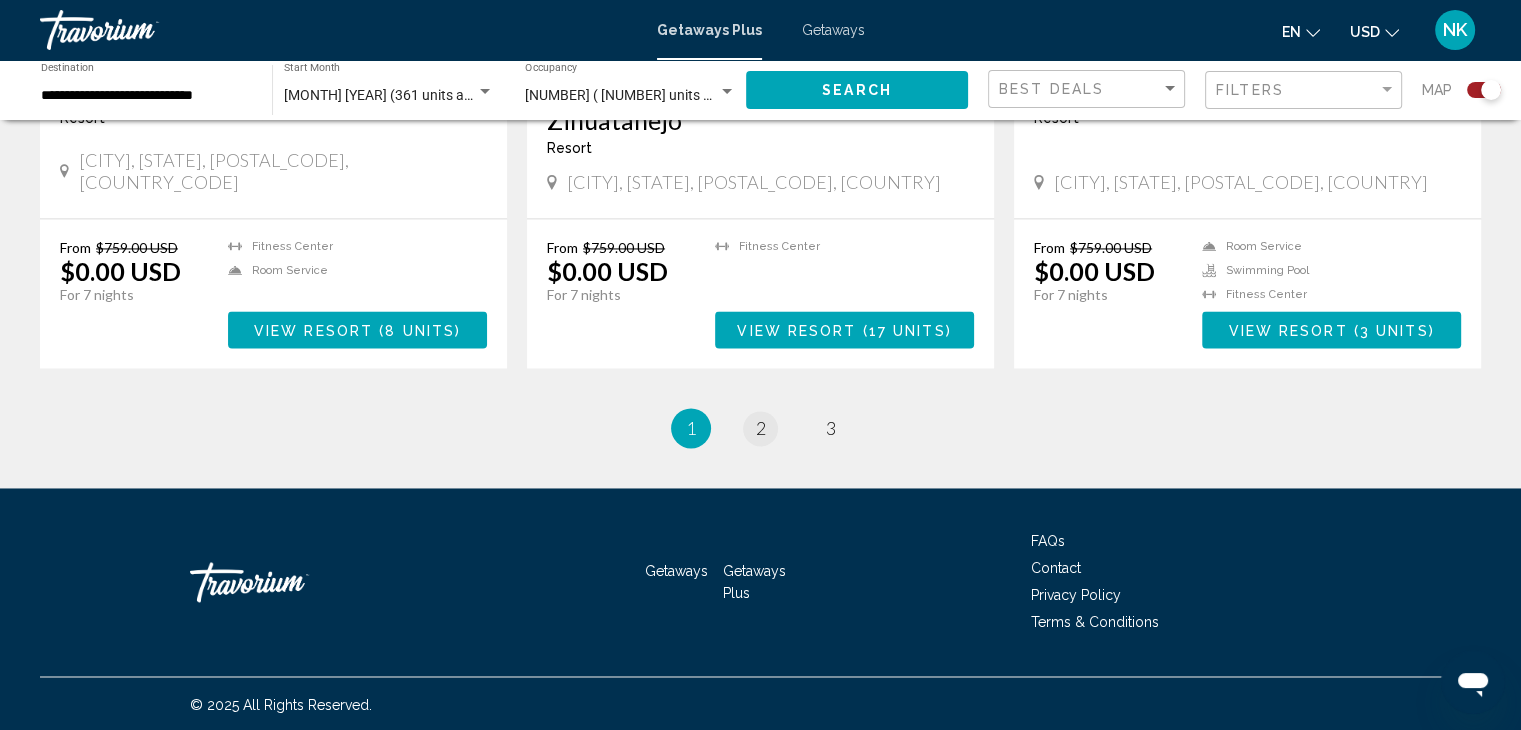 click at bounding box center (761, -2660) 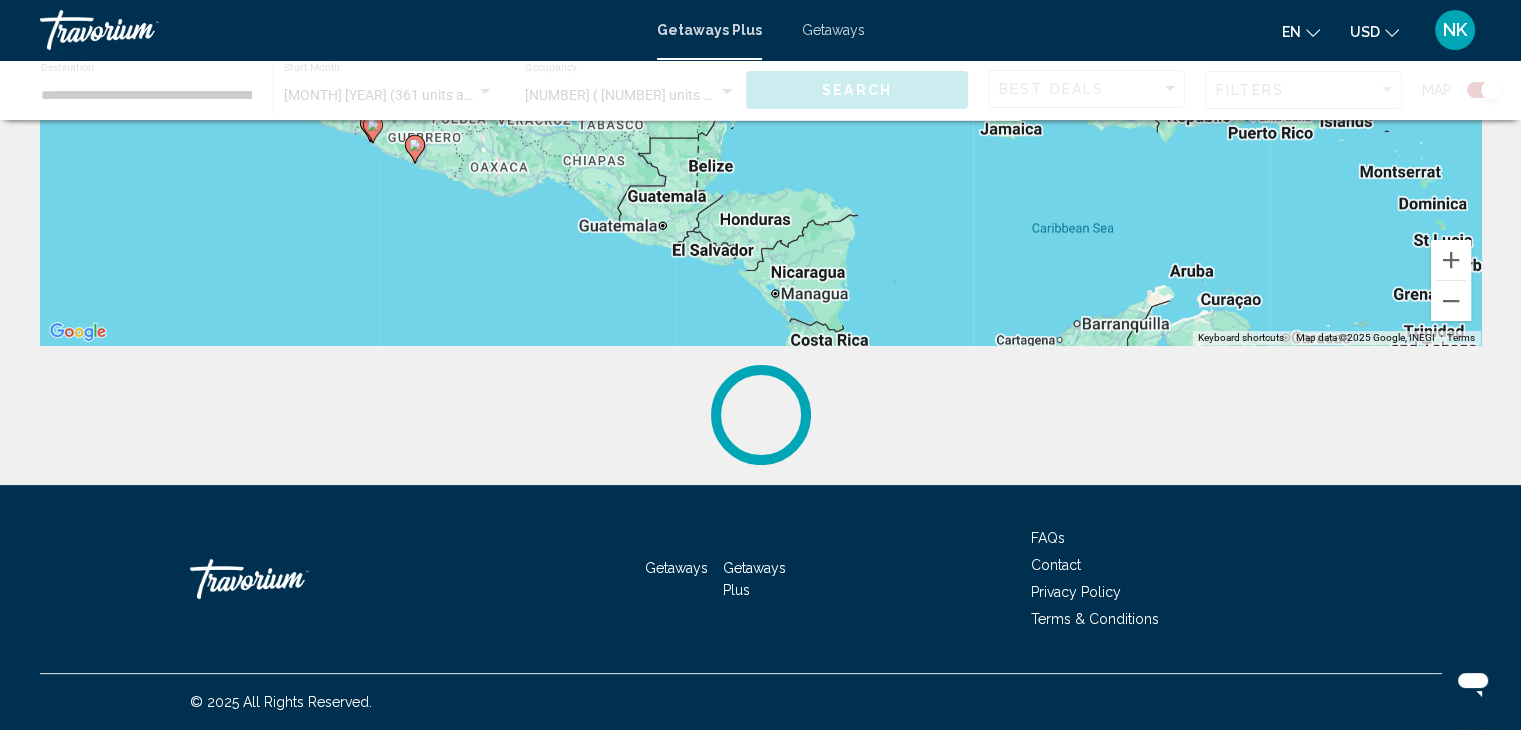 scroll, scrollTop: 0, scrollLeft: 0, axis: both 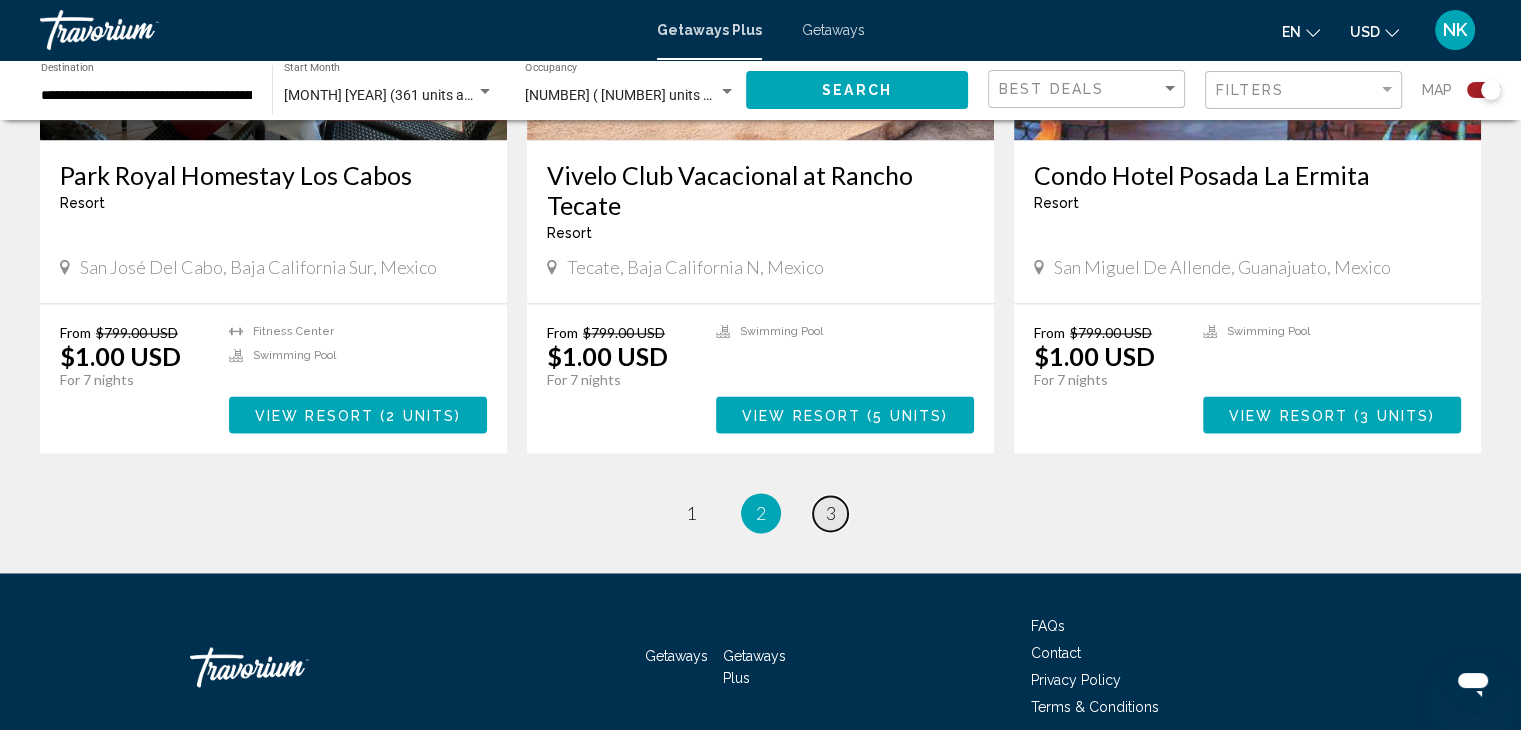 click on "page  3" at bounding box center (830, 513) 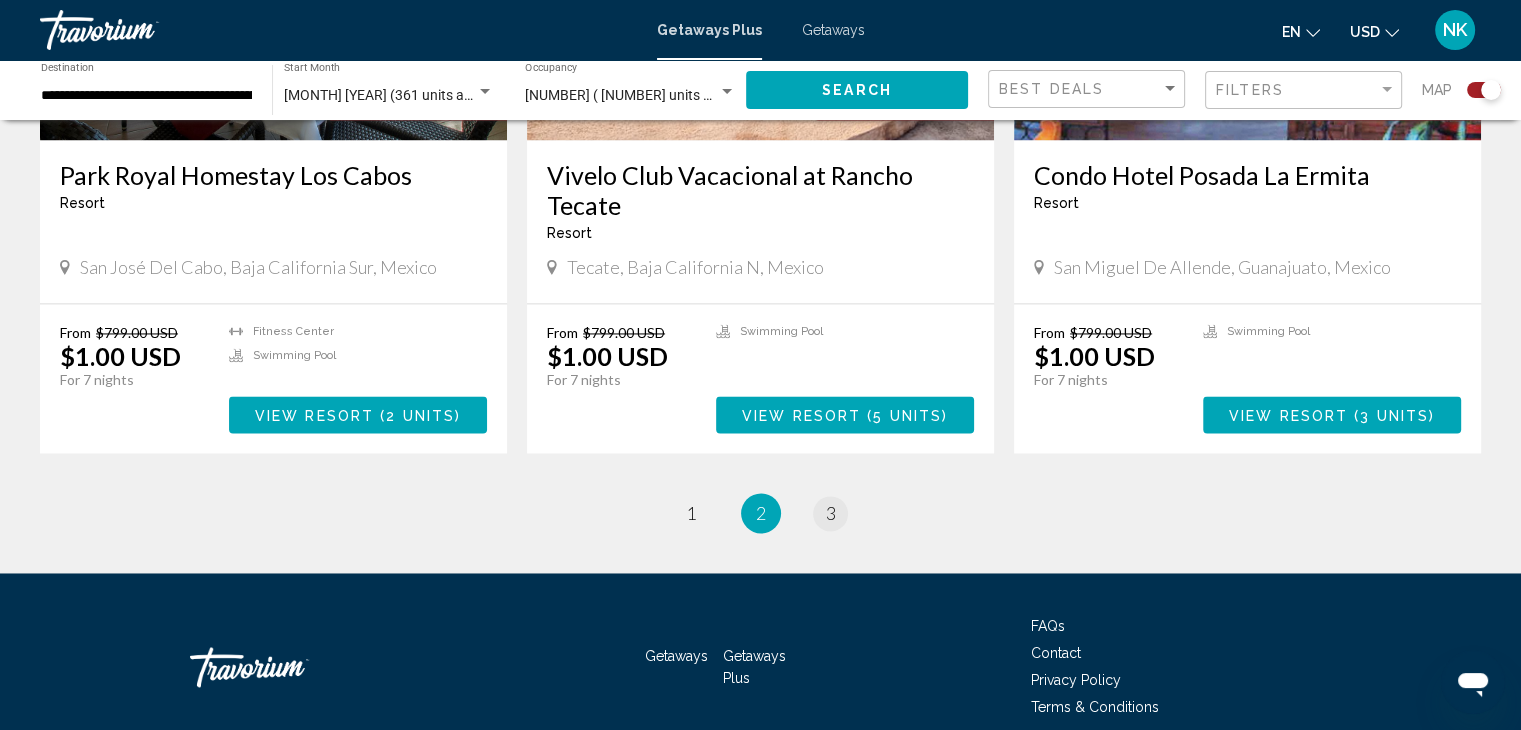 scroll, scrollTop: 0, scrollLeft: 0, axis: both 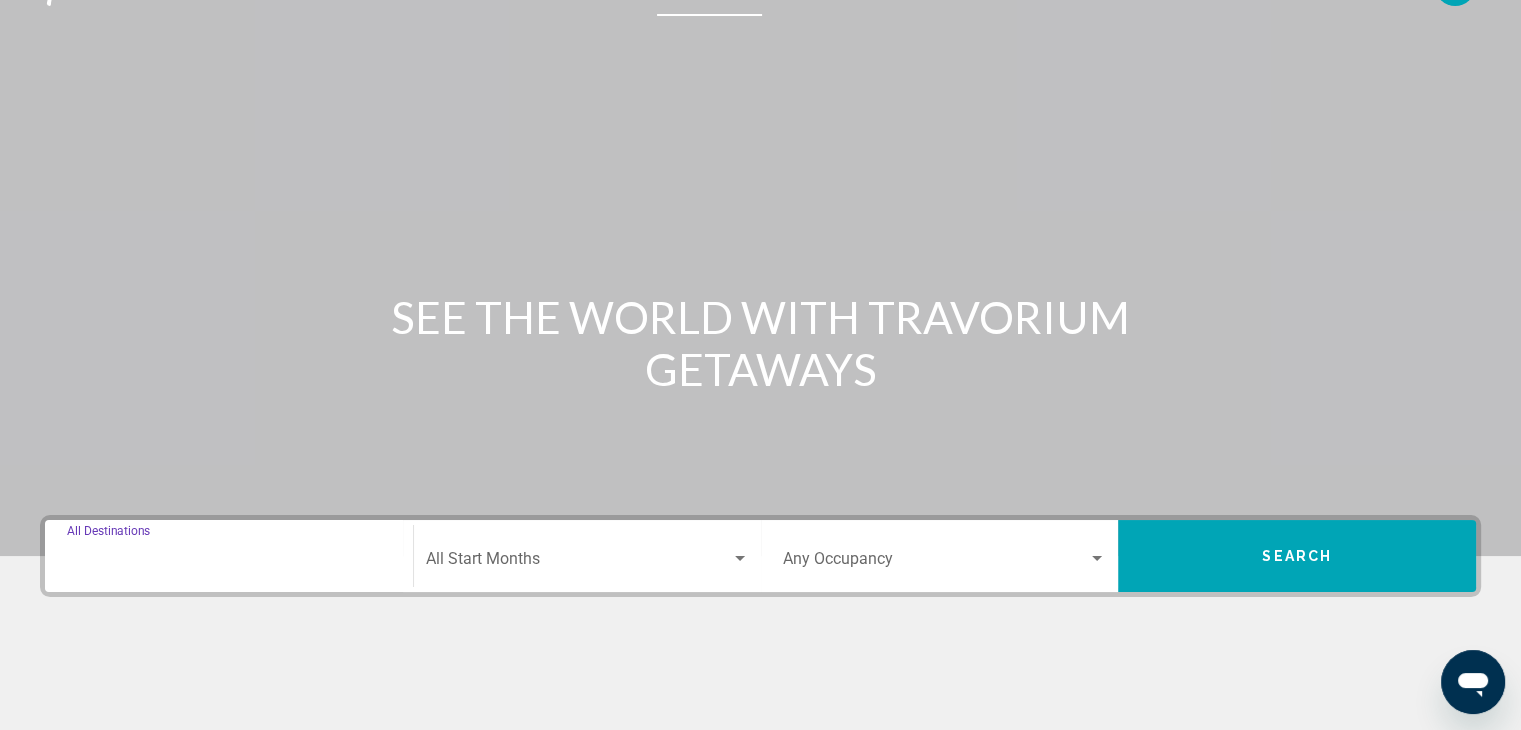 click on "Destination All Destinations" at bounding box center (229, 563) 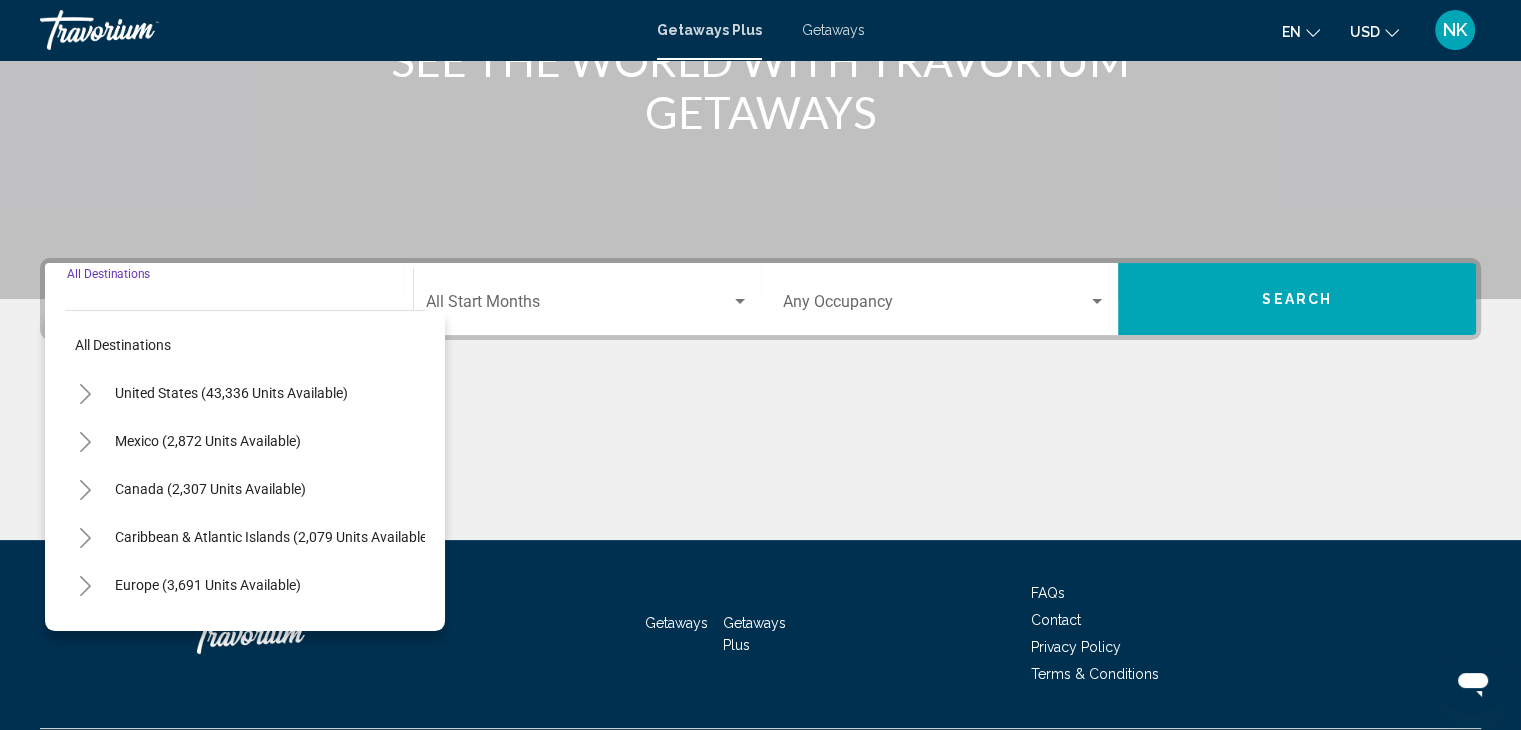 scroll, scrollTop: 356, scrollLeft: 0, axis: vertical 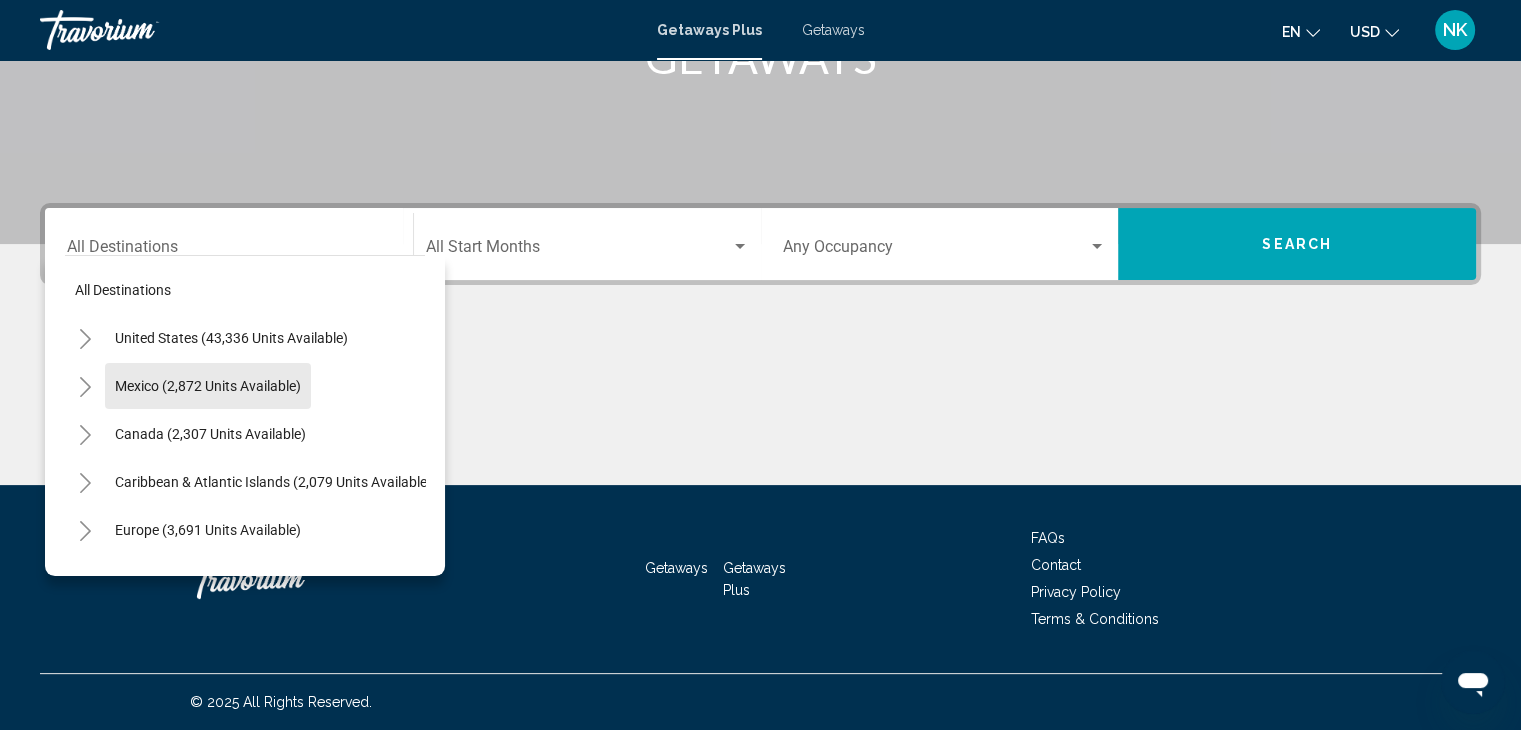 click on "Mexico (2,872 units available)" 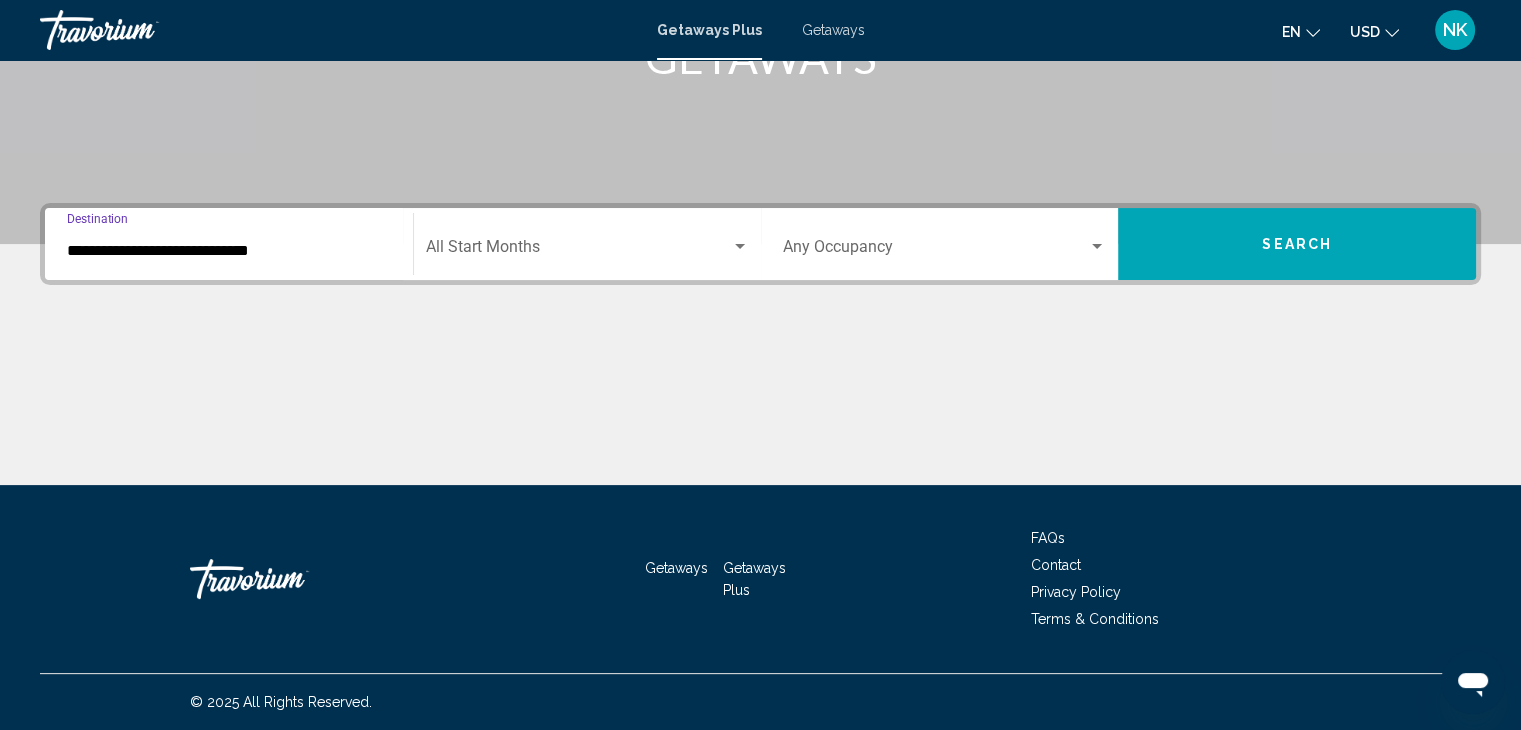 click on "Start Month All Start Months" 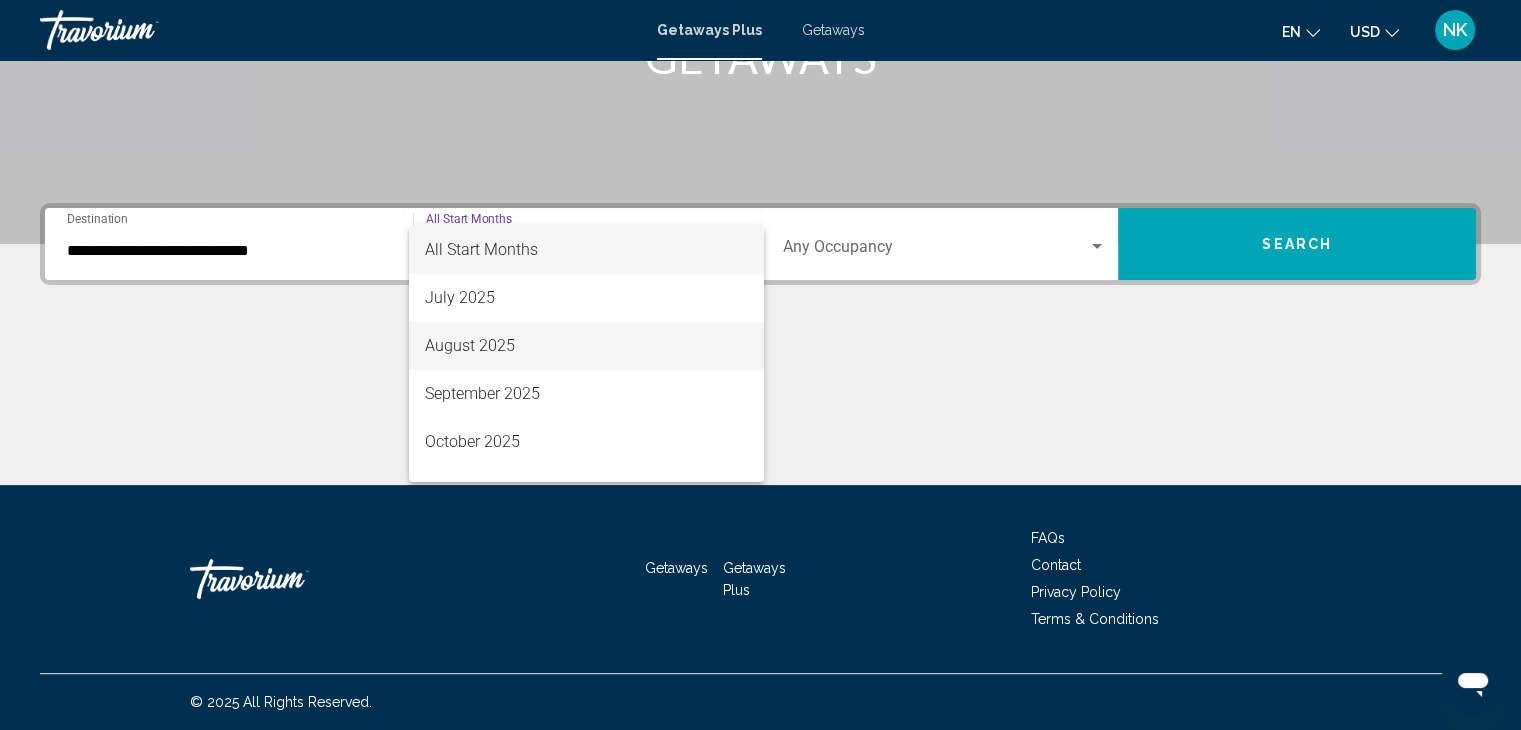 click on "August 2025" at bounding box center [586, 346] 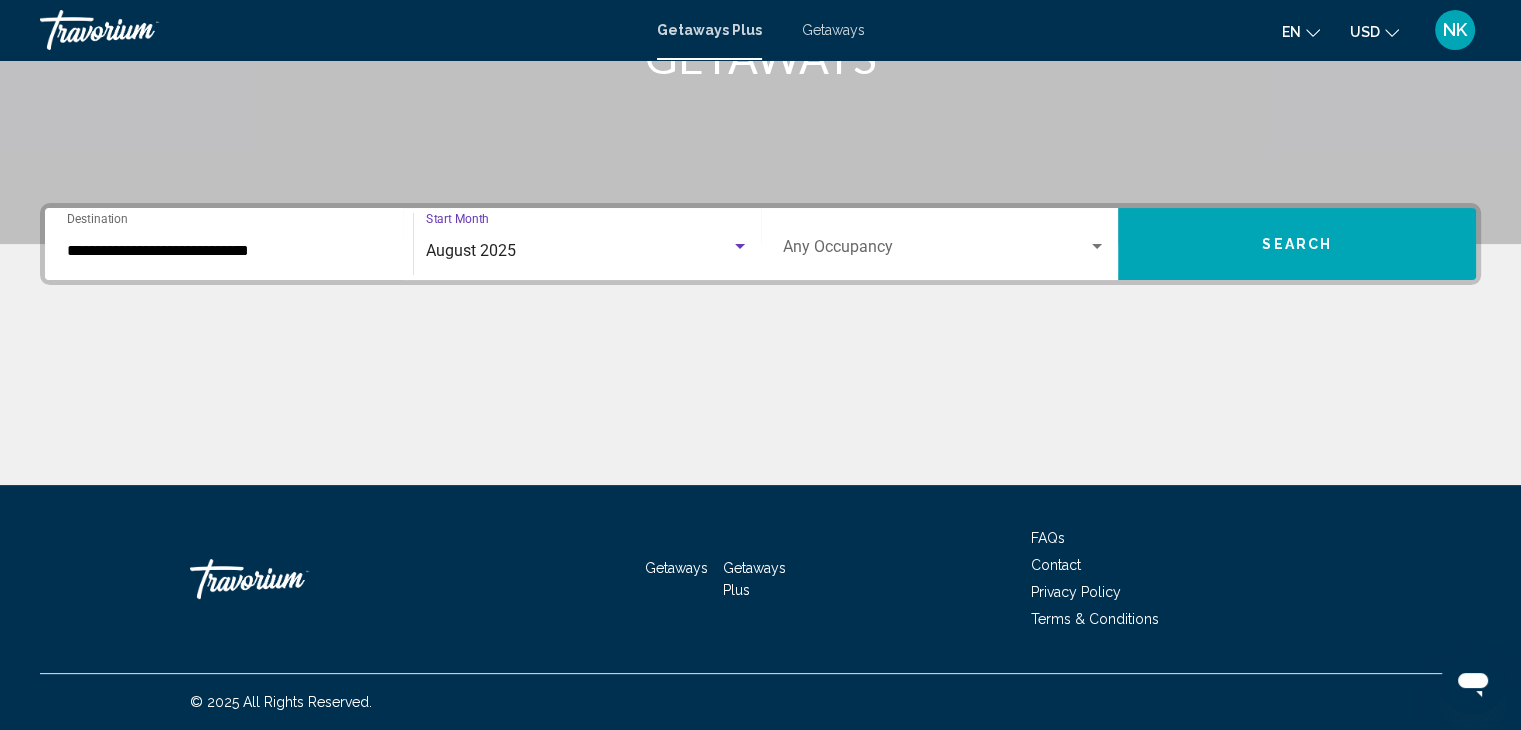 click at bounding box center (936, 251) 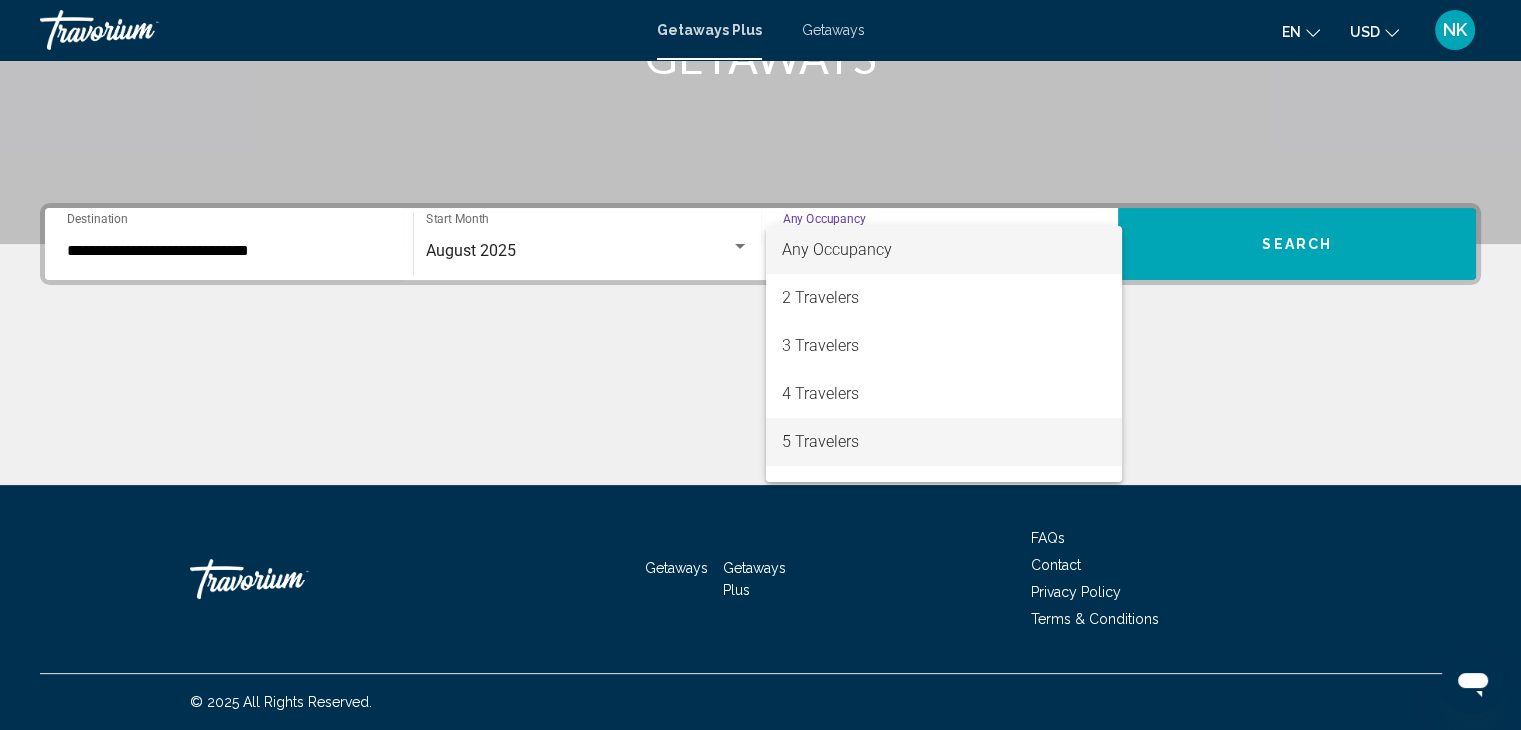 click on "5 Travelers" at bounding box center [944, 442] 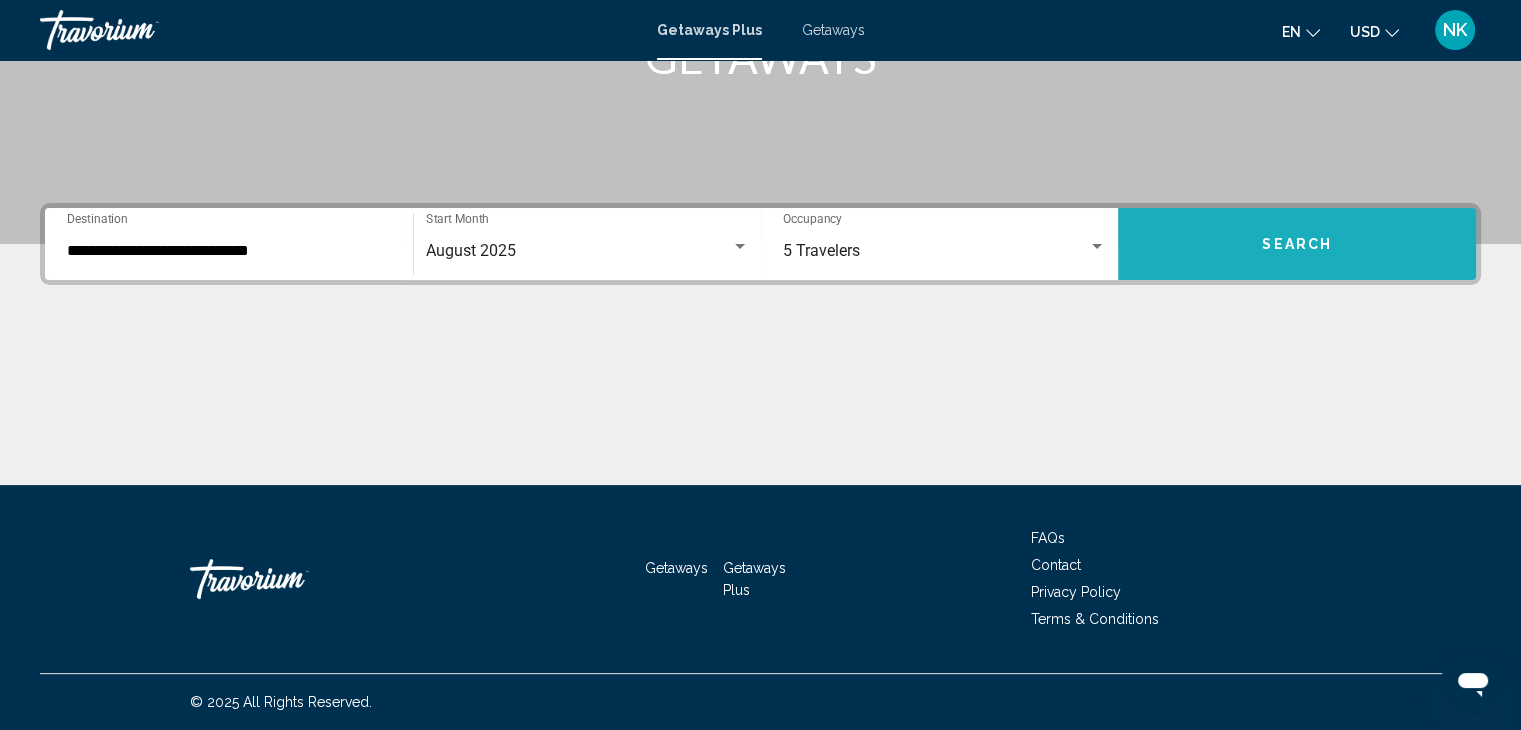 click on "Search" at bounding box center (1297, 244) 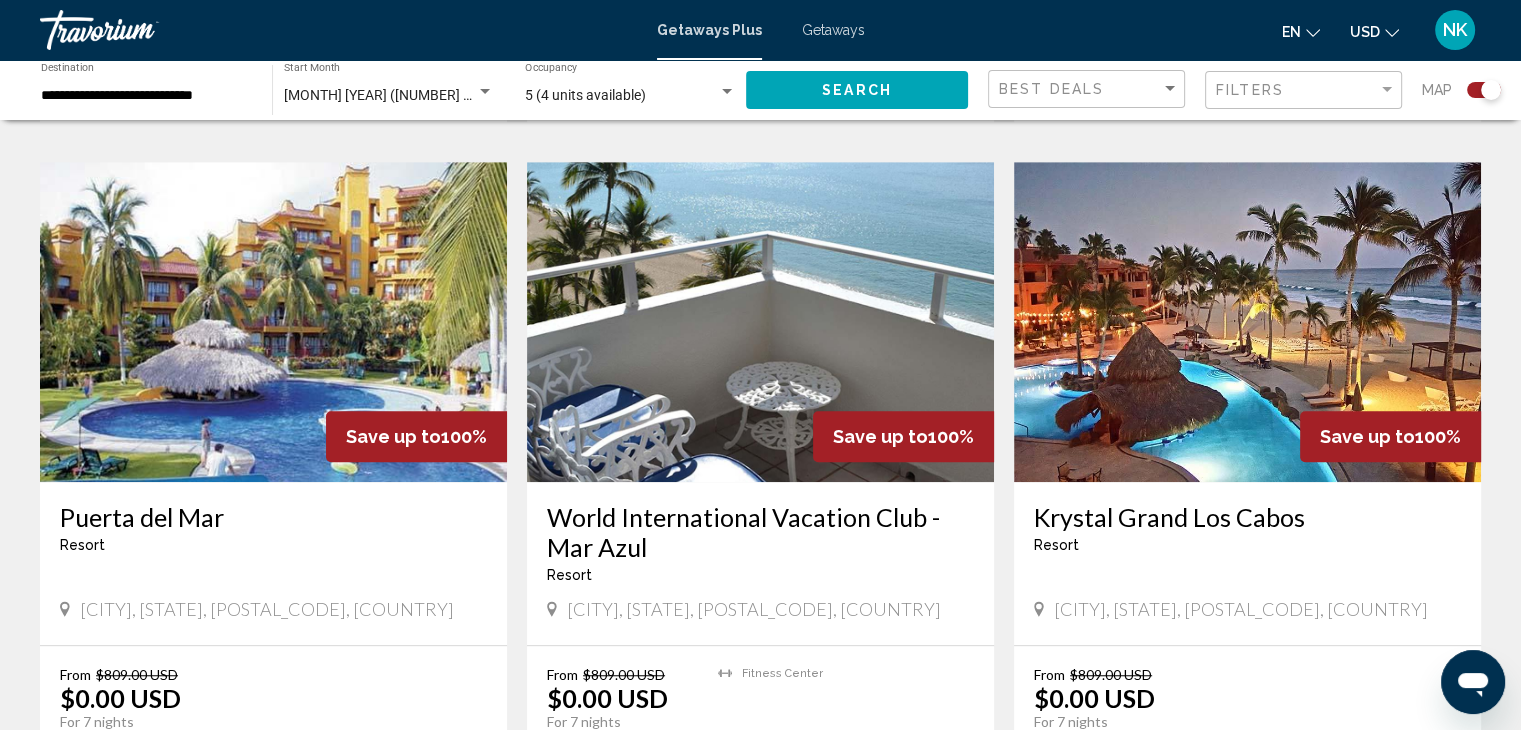 scroll, scrollTop: 1334, scrollLeft: 0, axis: vertical 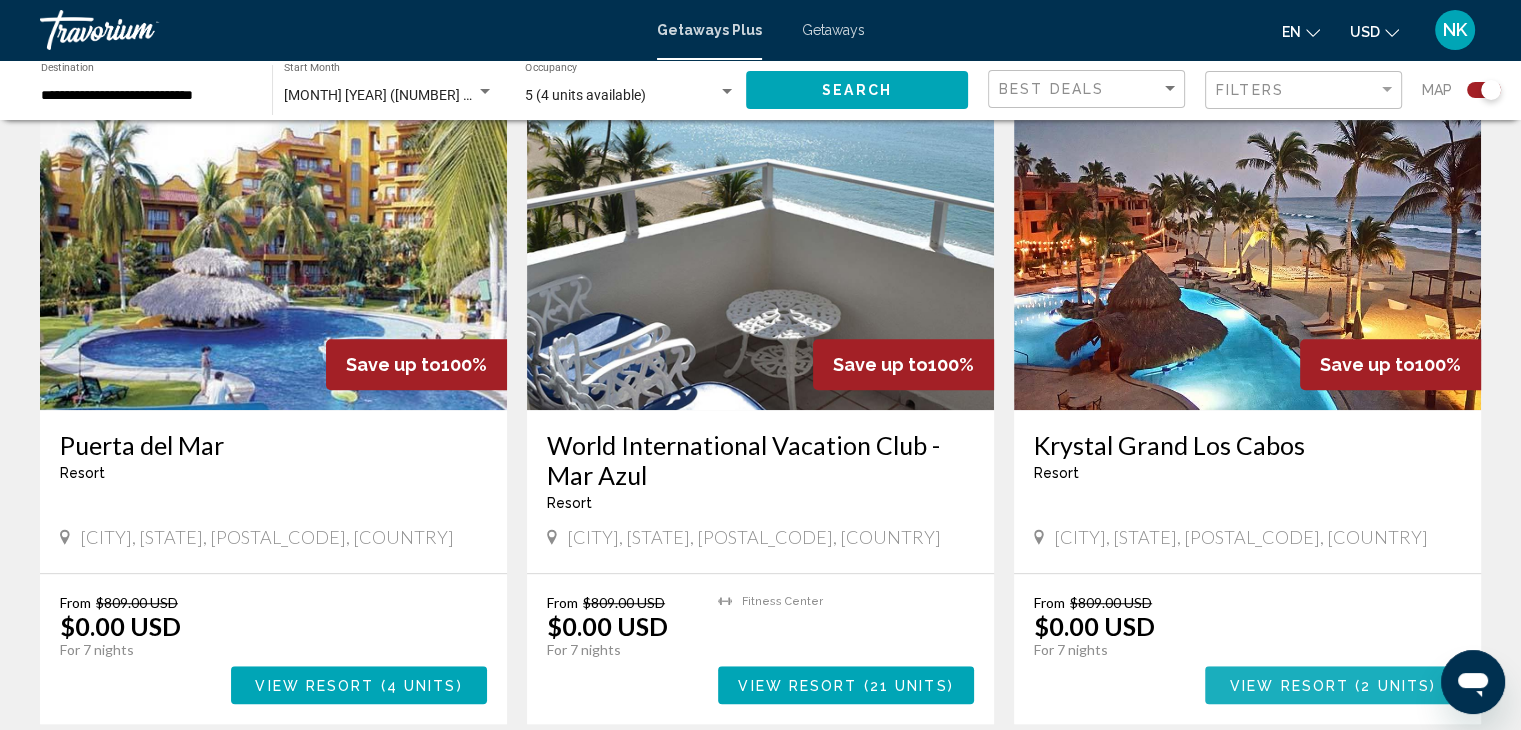 click on "View Resort" at bounding box center [1289, 686] 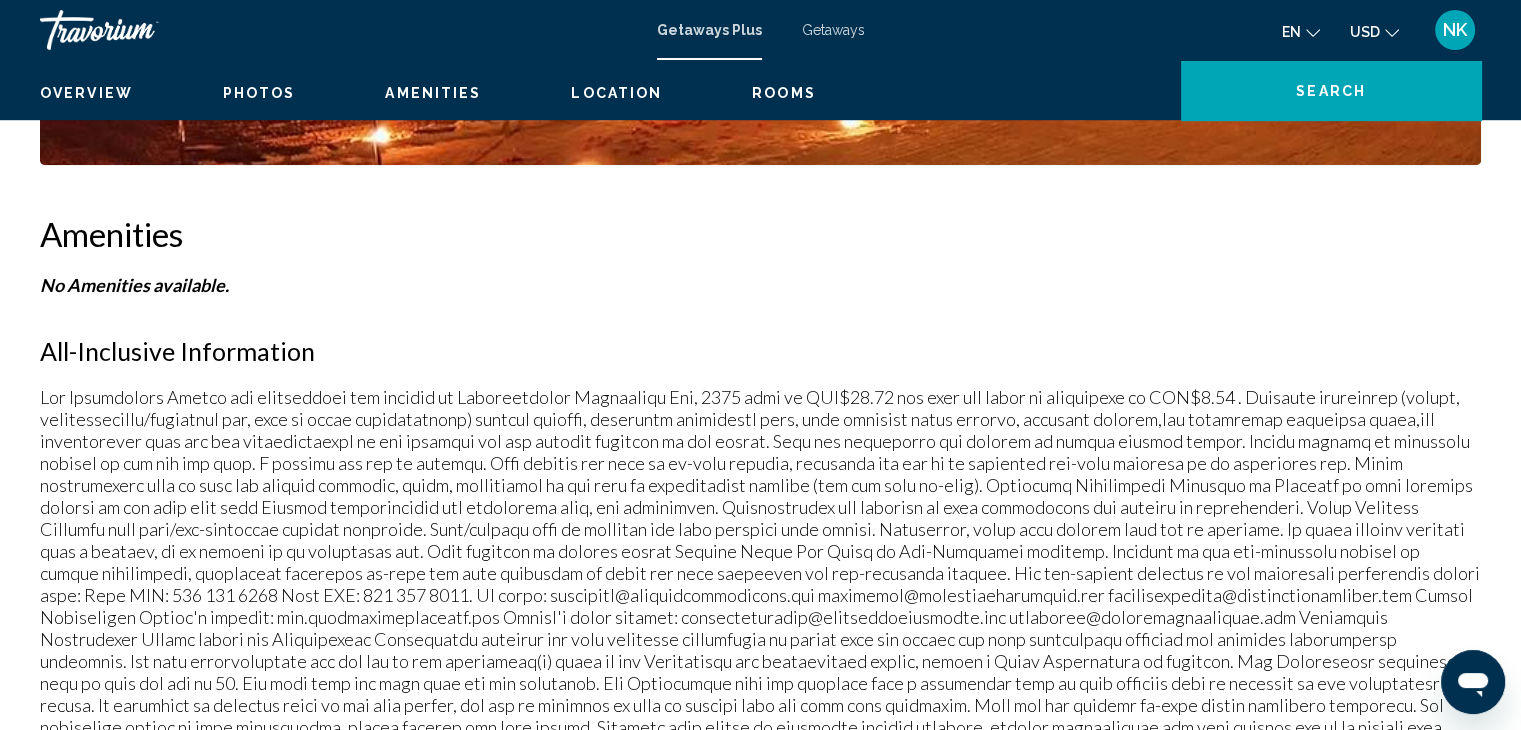 scroll, scrollTop: 0, scrollLeft: 0, axis: both 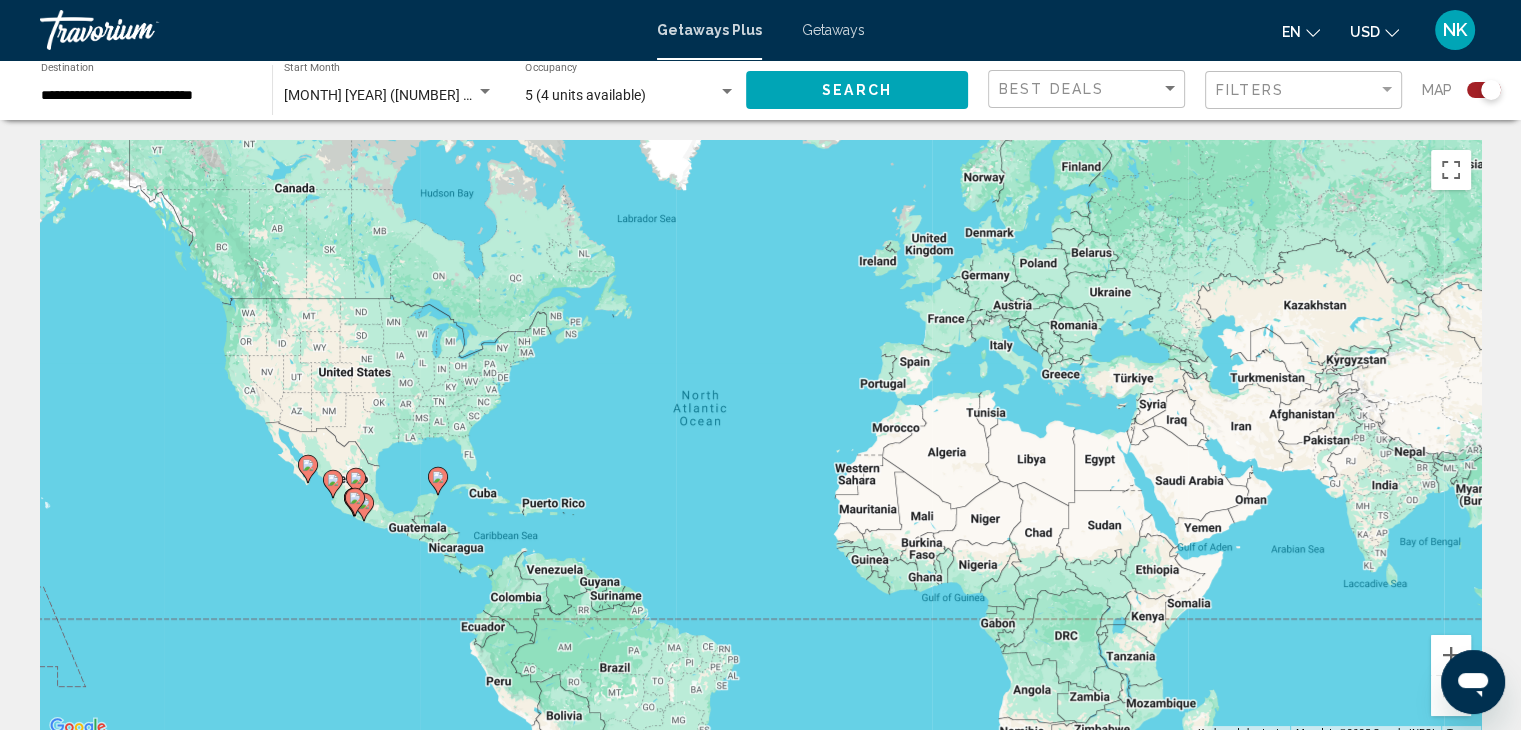 click on "[MONTH] [YEAR] ([NUMBER] units available)" at bounding box center [420, 95] 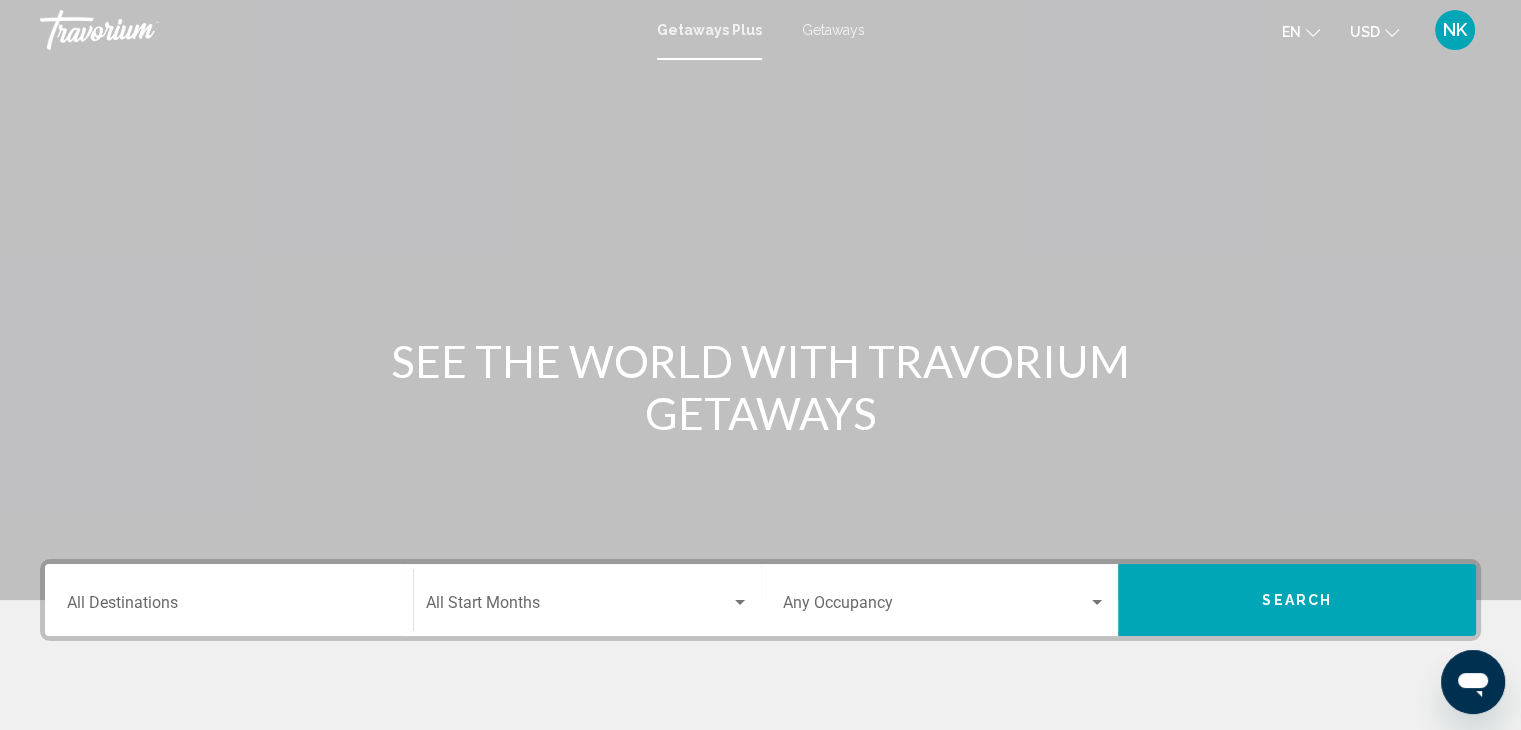 click on "Destination All Destinations" at bounding box center (229, 600) 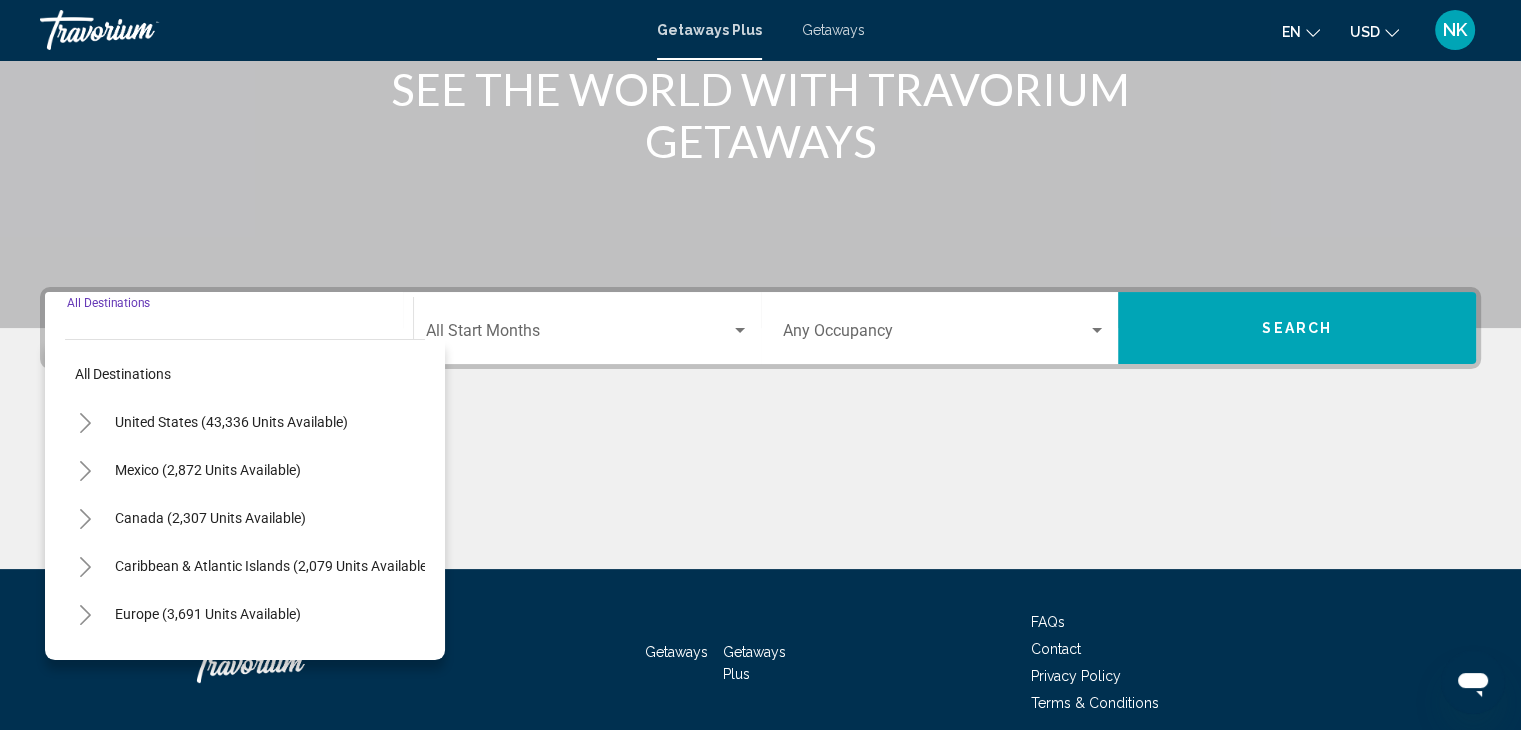 scroll, scrollTop: 356, scrollLeft: 0, axis: vertical 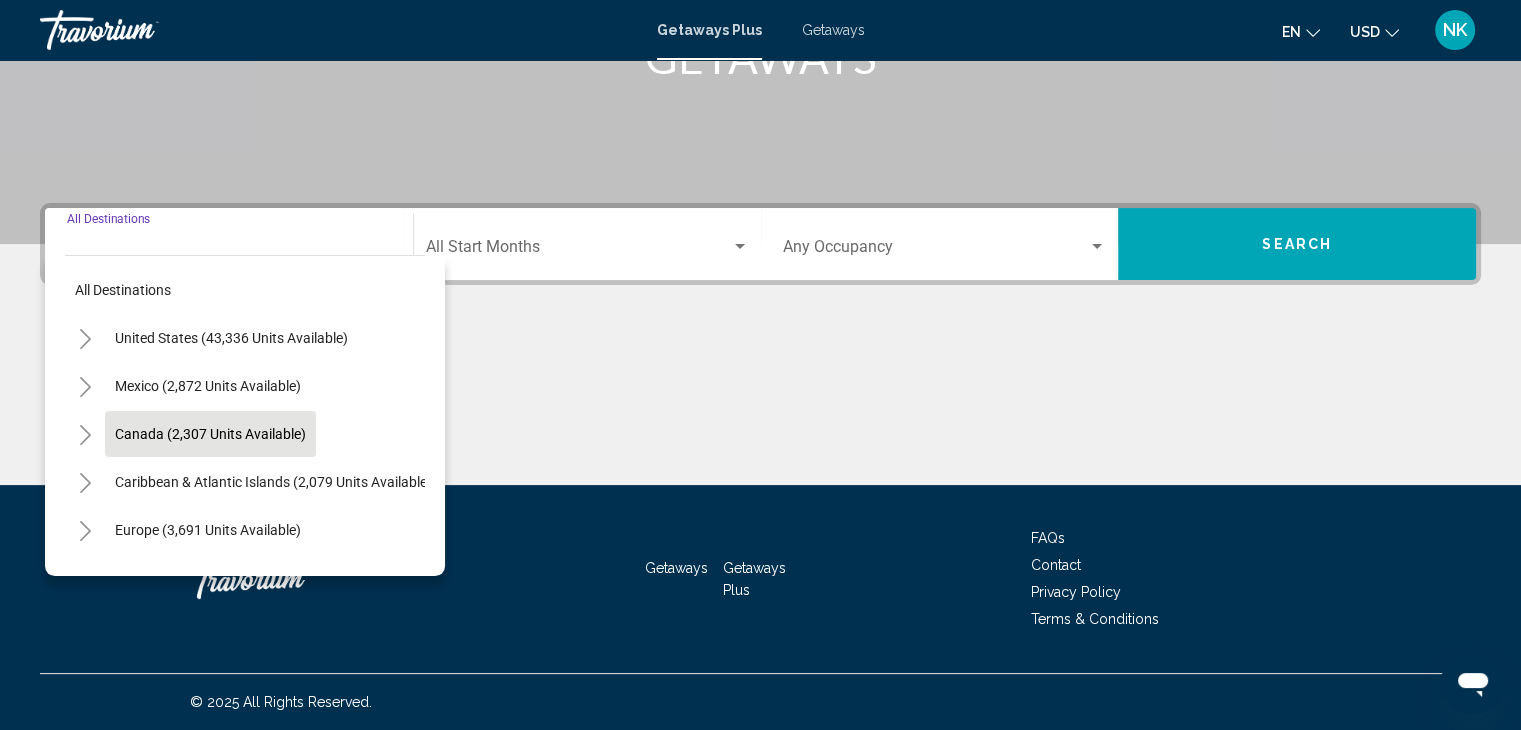 click on "Canada (2,307 units available)" at bounding box center (273, 482) 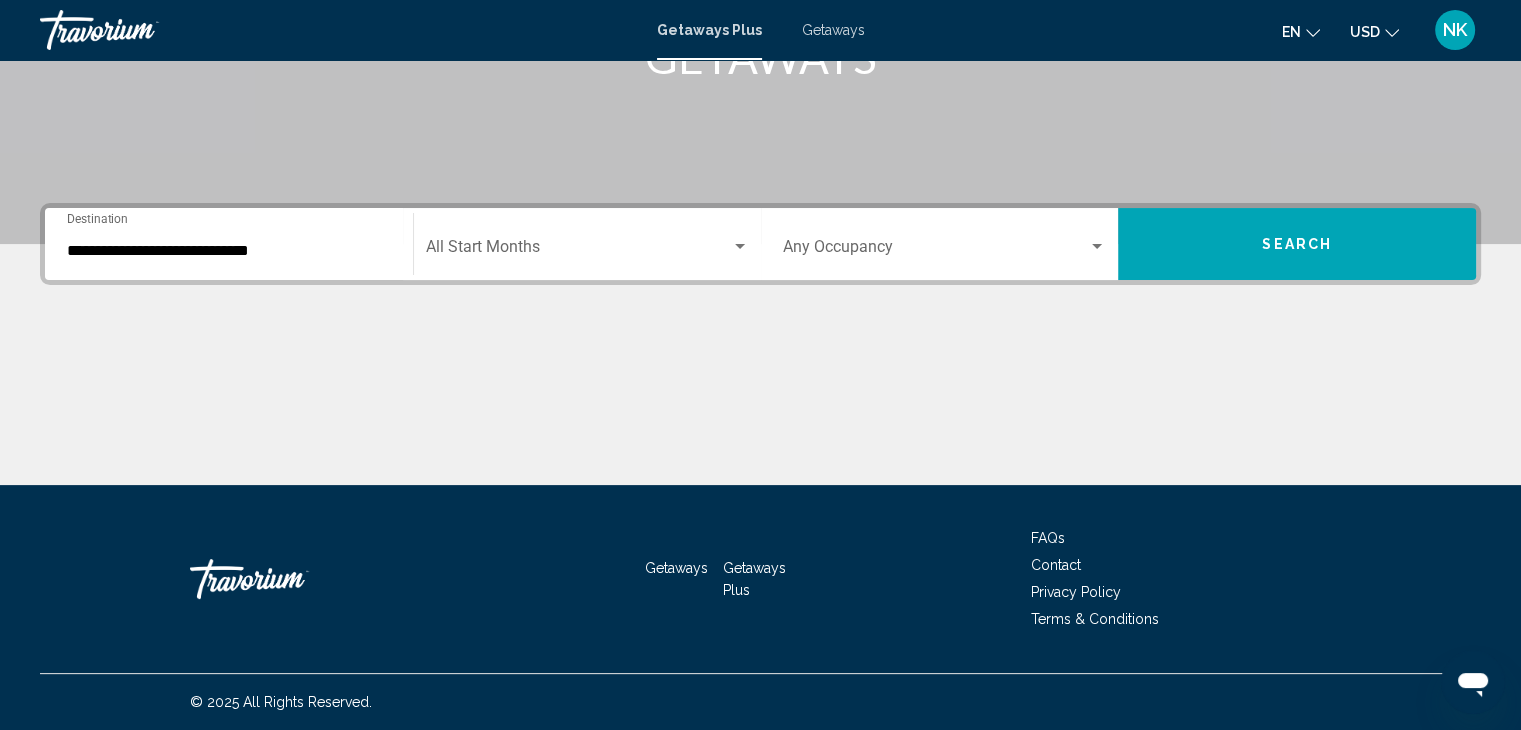 click on "Start Month All Start Months" 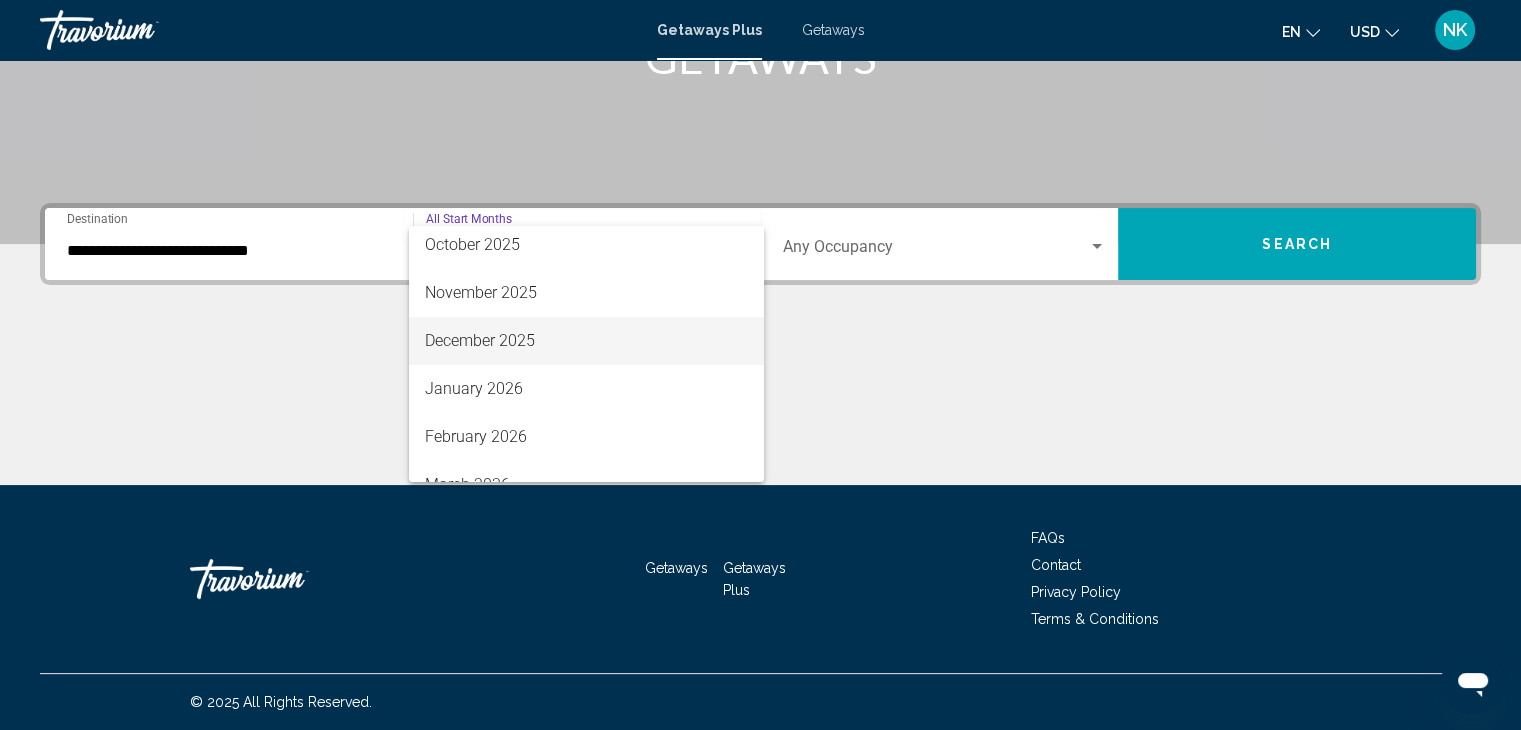 scroll, scrollTop: 200, scrollLeft: 0, axis: vertical 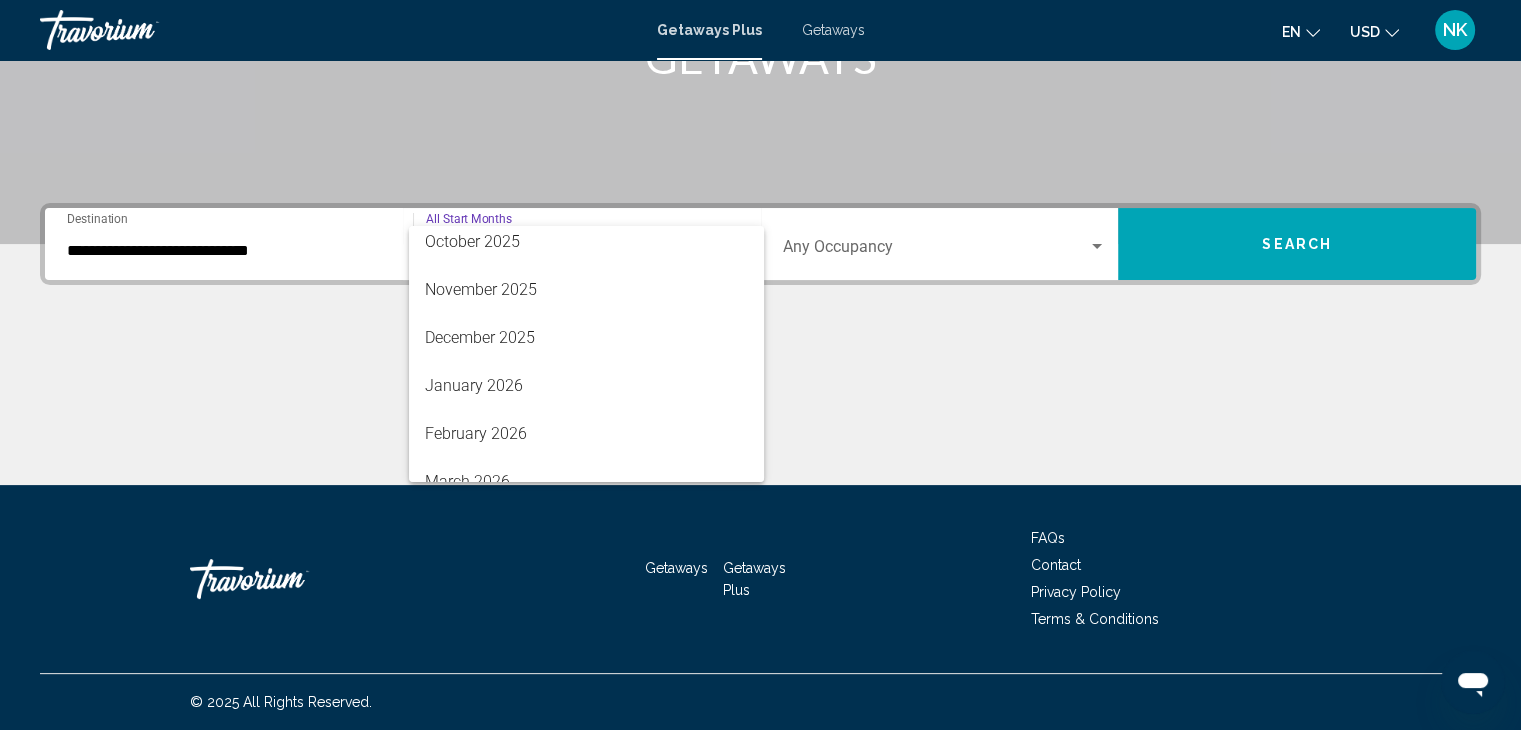 click at bounding box center (760, 365) 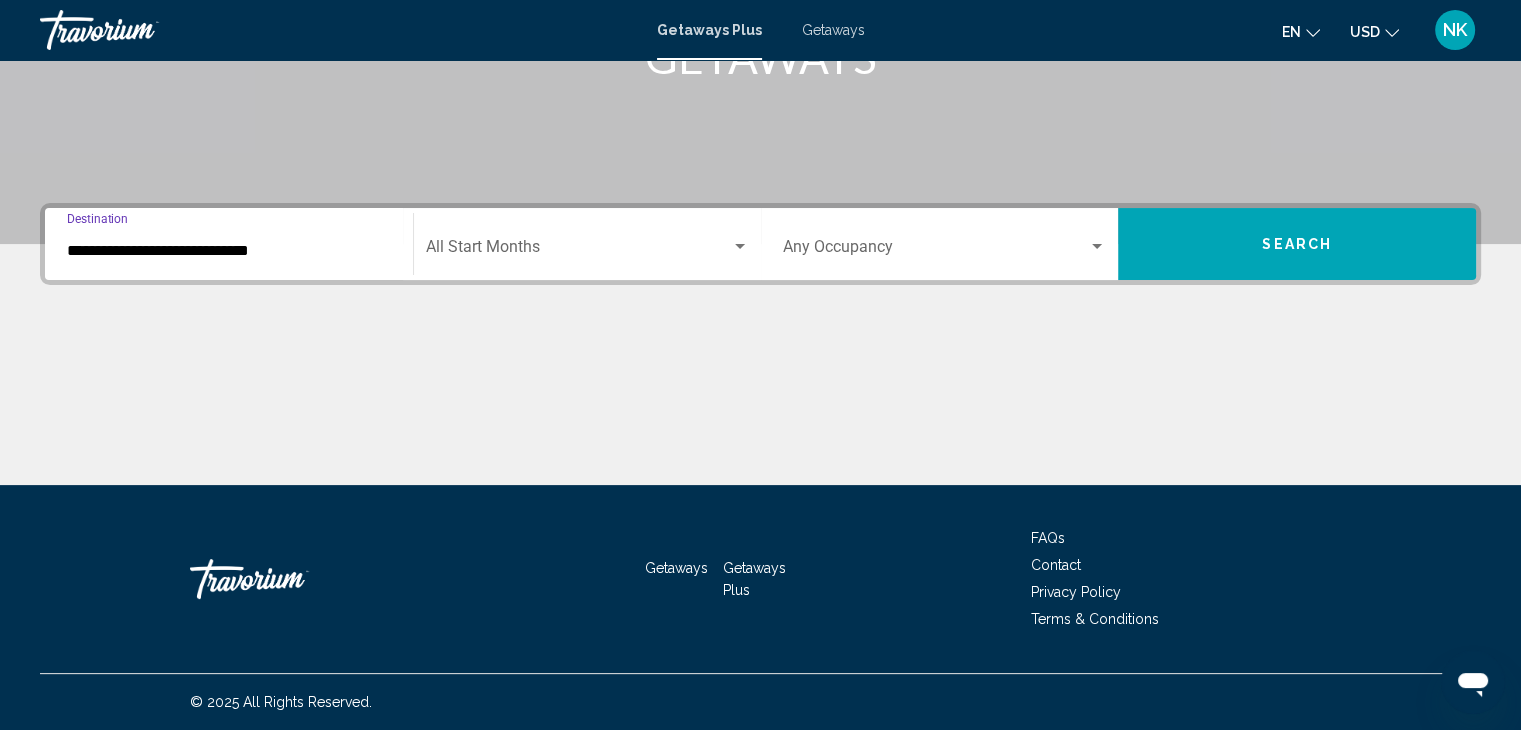 click on "**********" at bounding box center (229, 251) 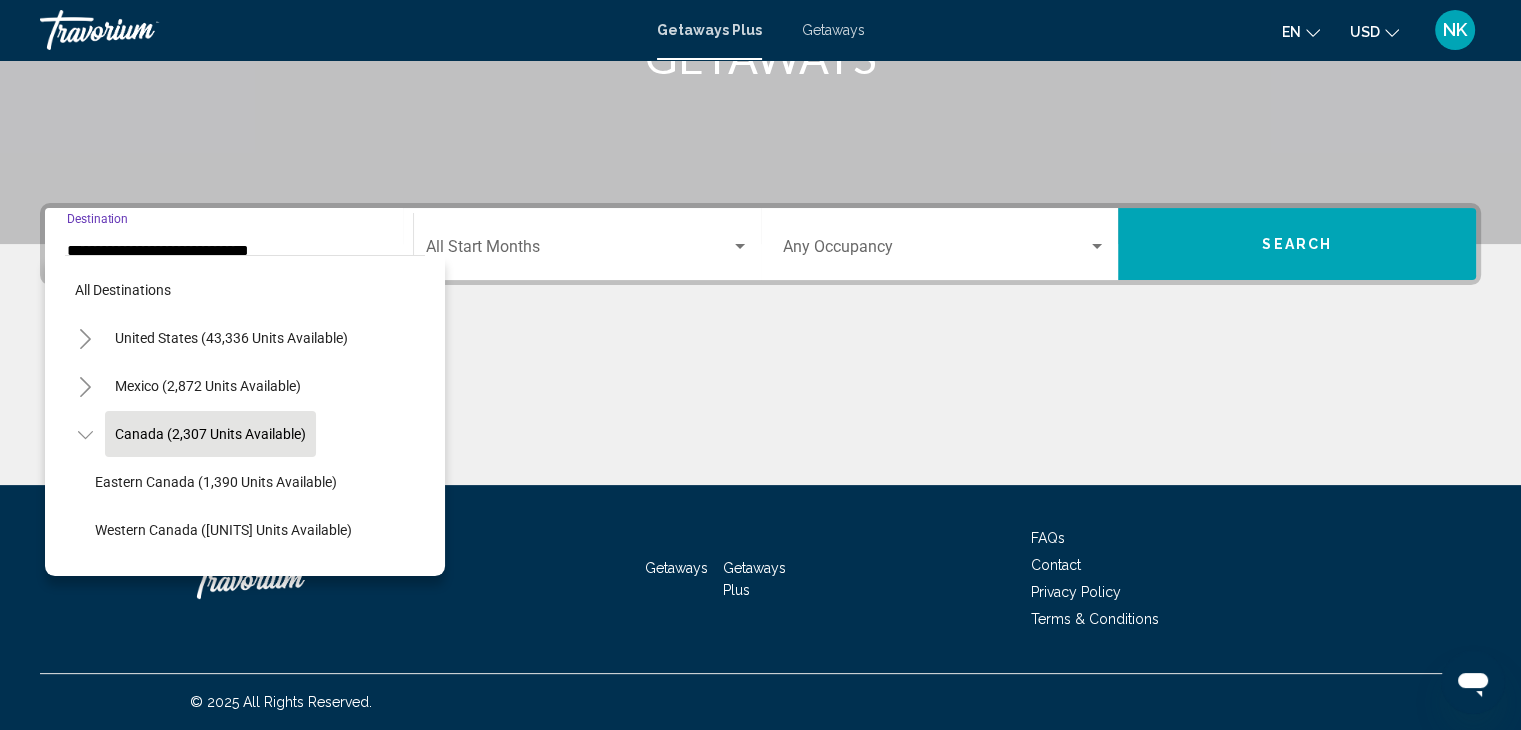 scroll, scrollTop: 30, scrollLeft: 0, axis: vertical 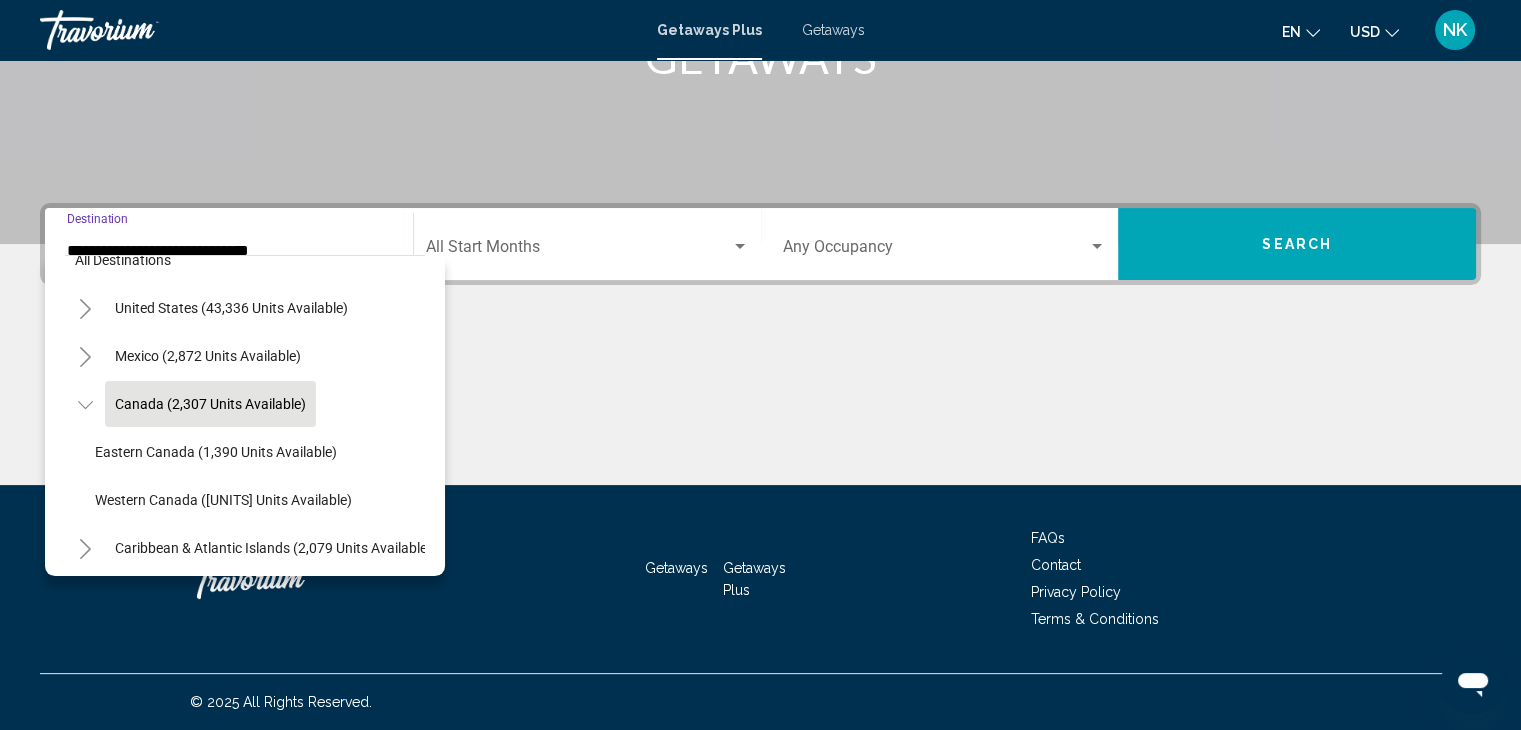 click on "**********" at bounding box center (229, 244) 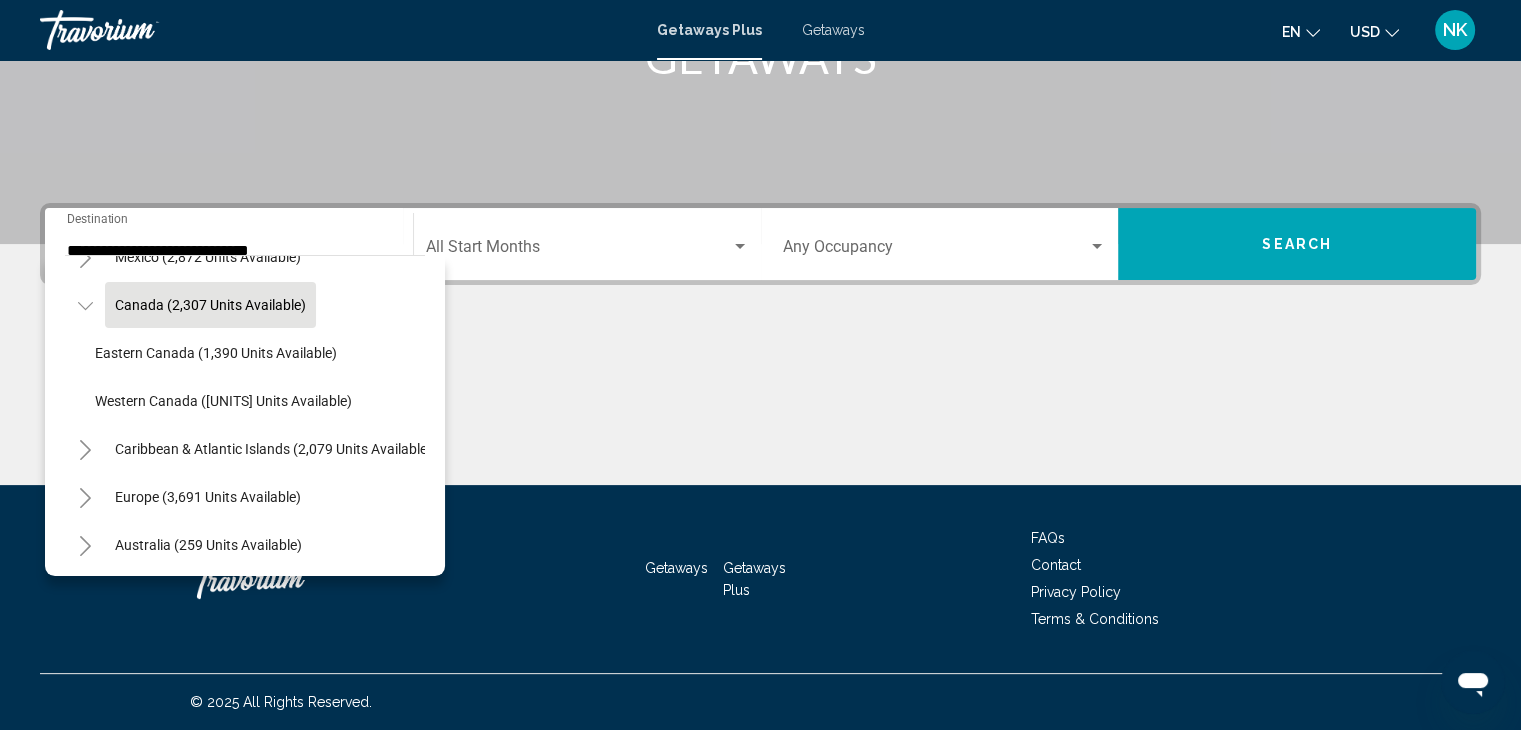 scroll, scrollTop: 132, scrollLeft: 0, axis: vertical 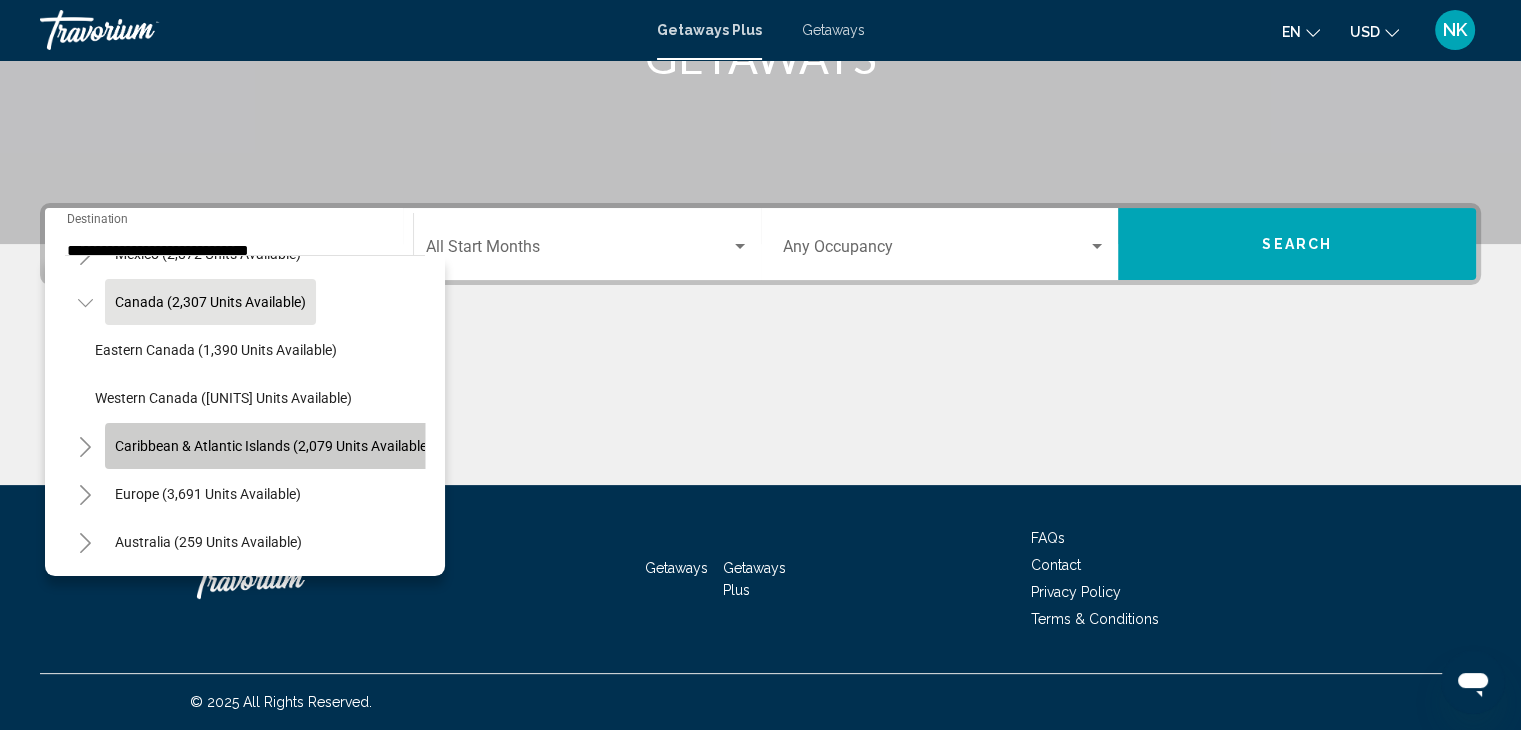 click on "Caribbean & Atlantic Islands (2,079 units available)" 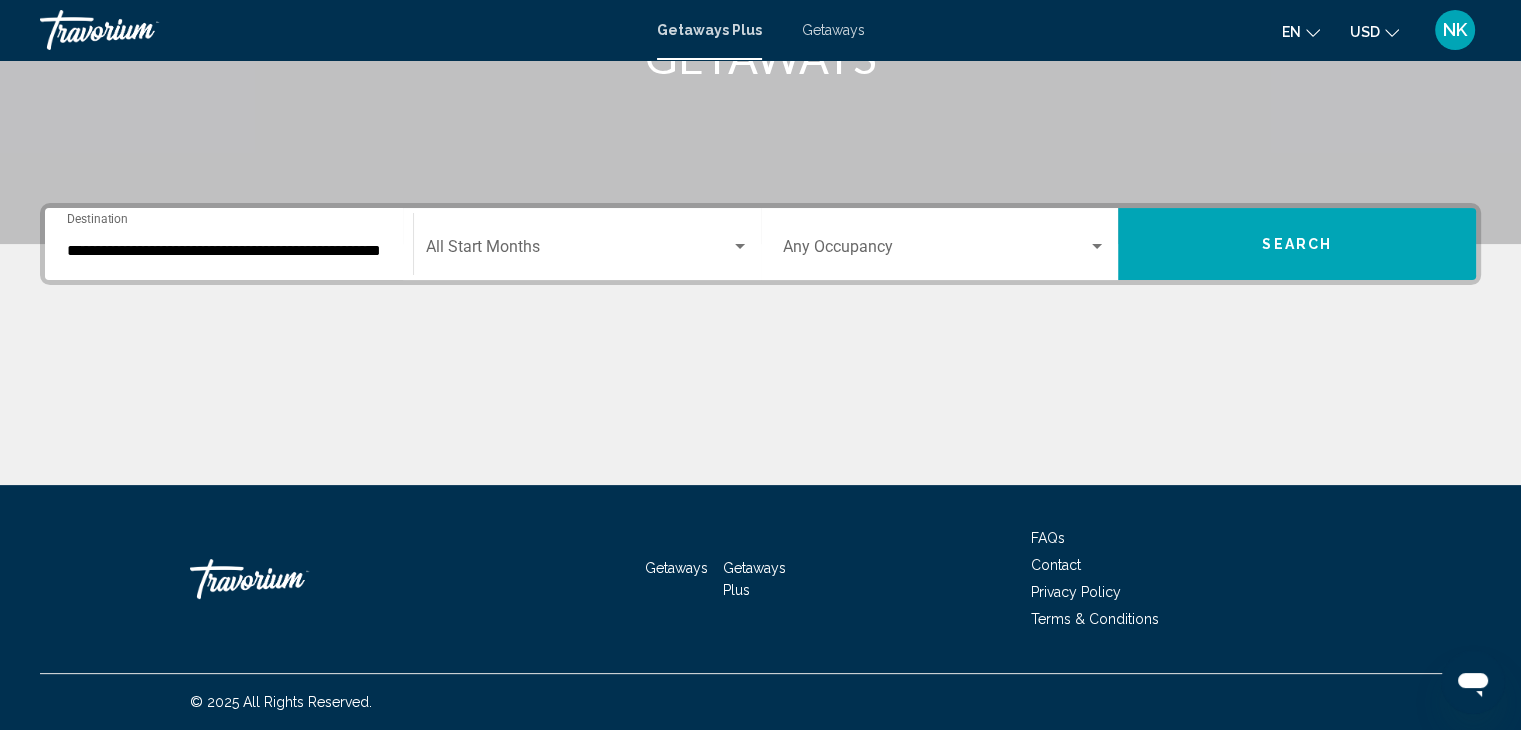 click on "Start Month All Start Months" 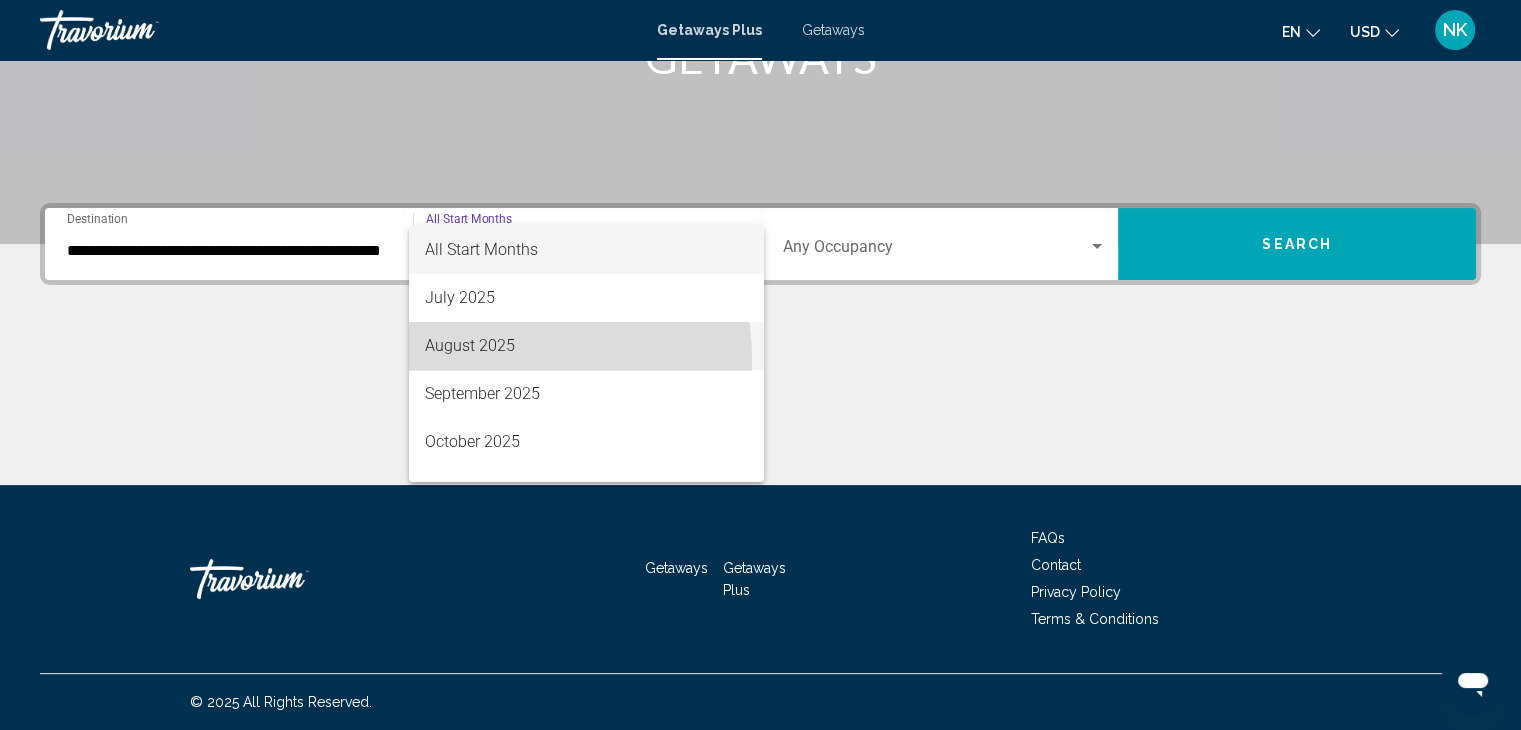 click on "August 2025" at bounding box center [586, 346] 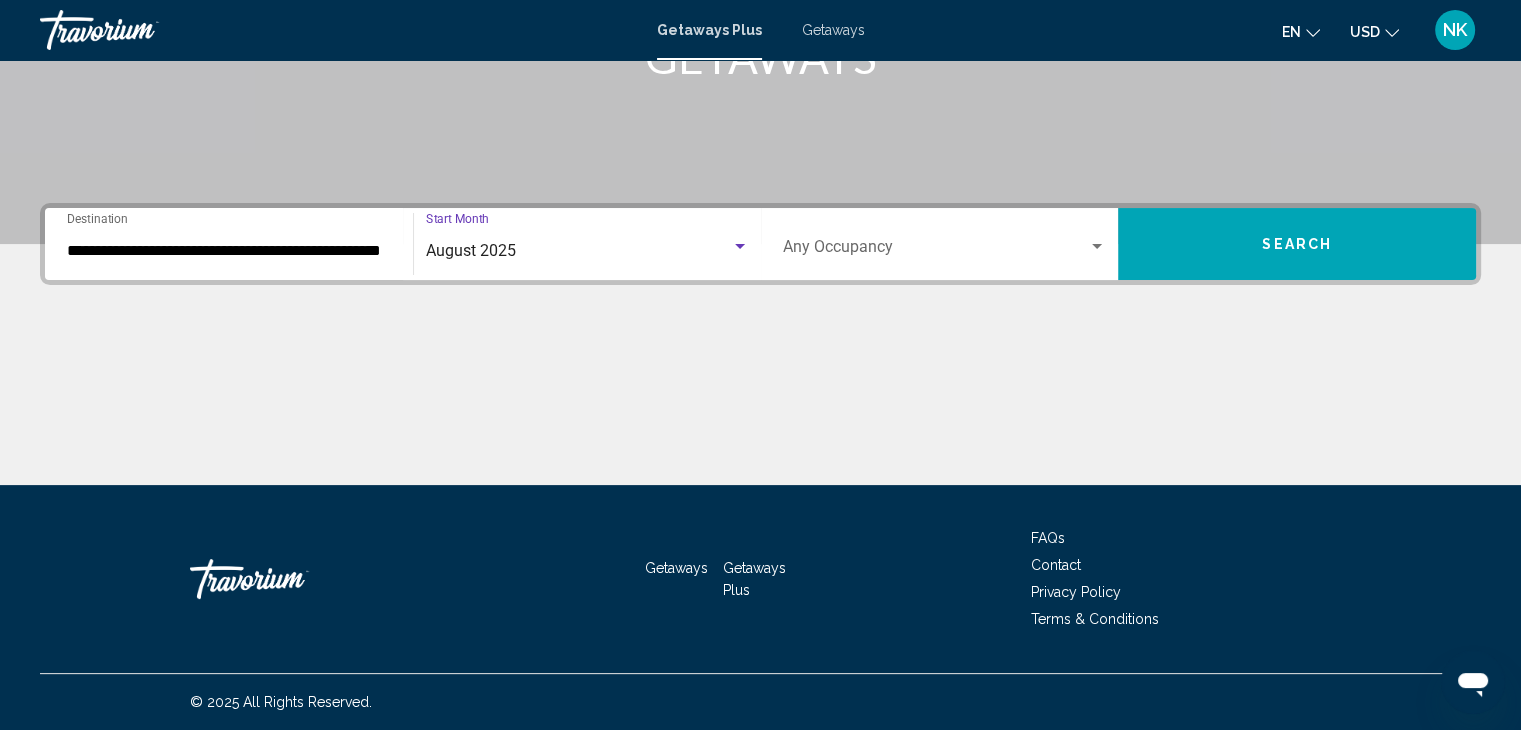 click at bounding box center [936, 251] 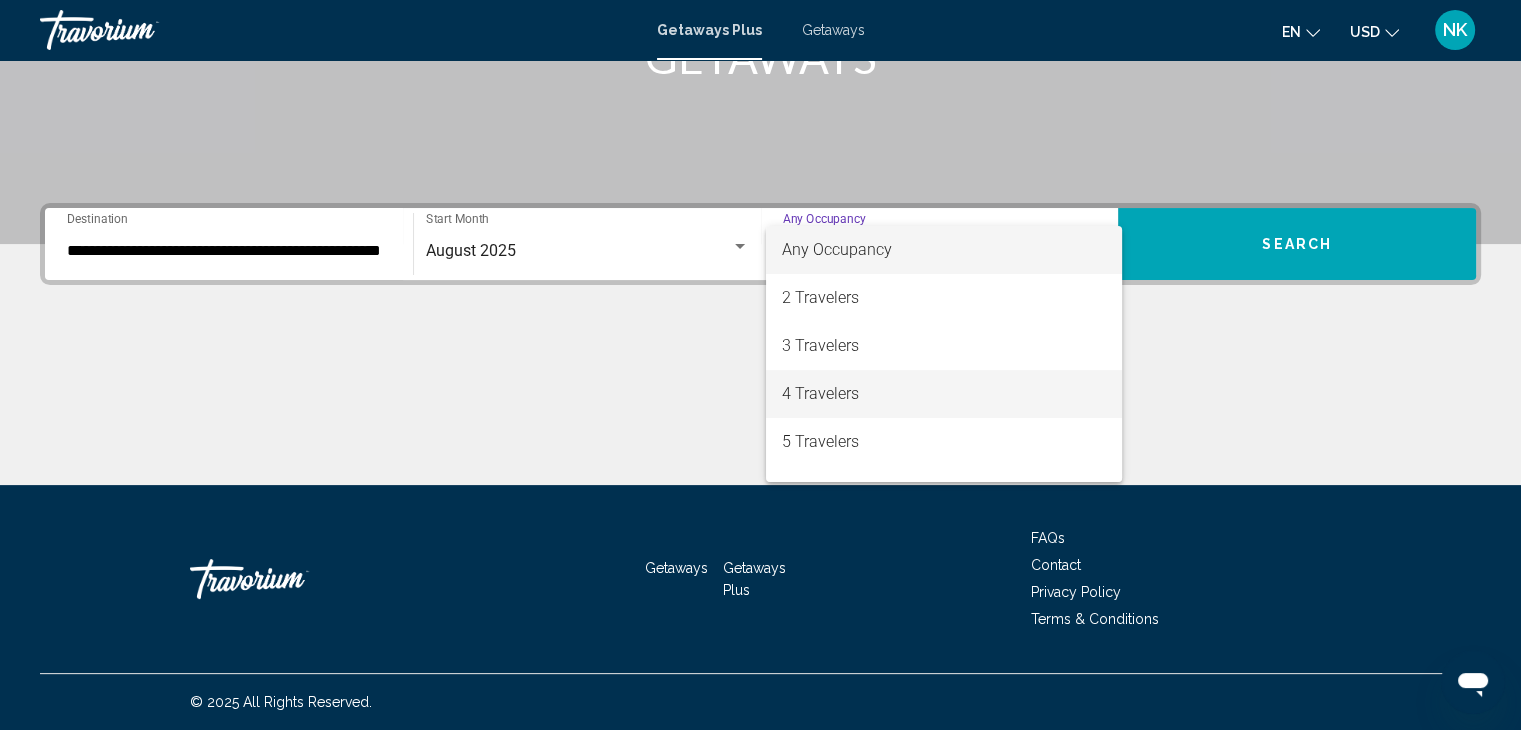 click on "4 Travelers" at bounding box center (944, 394) 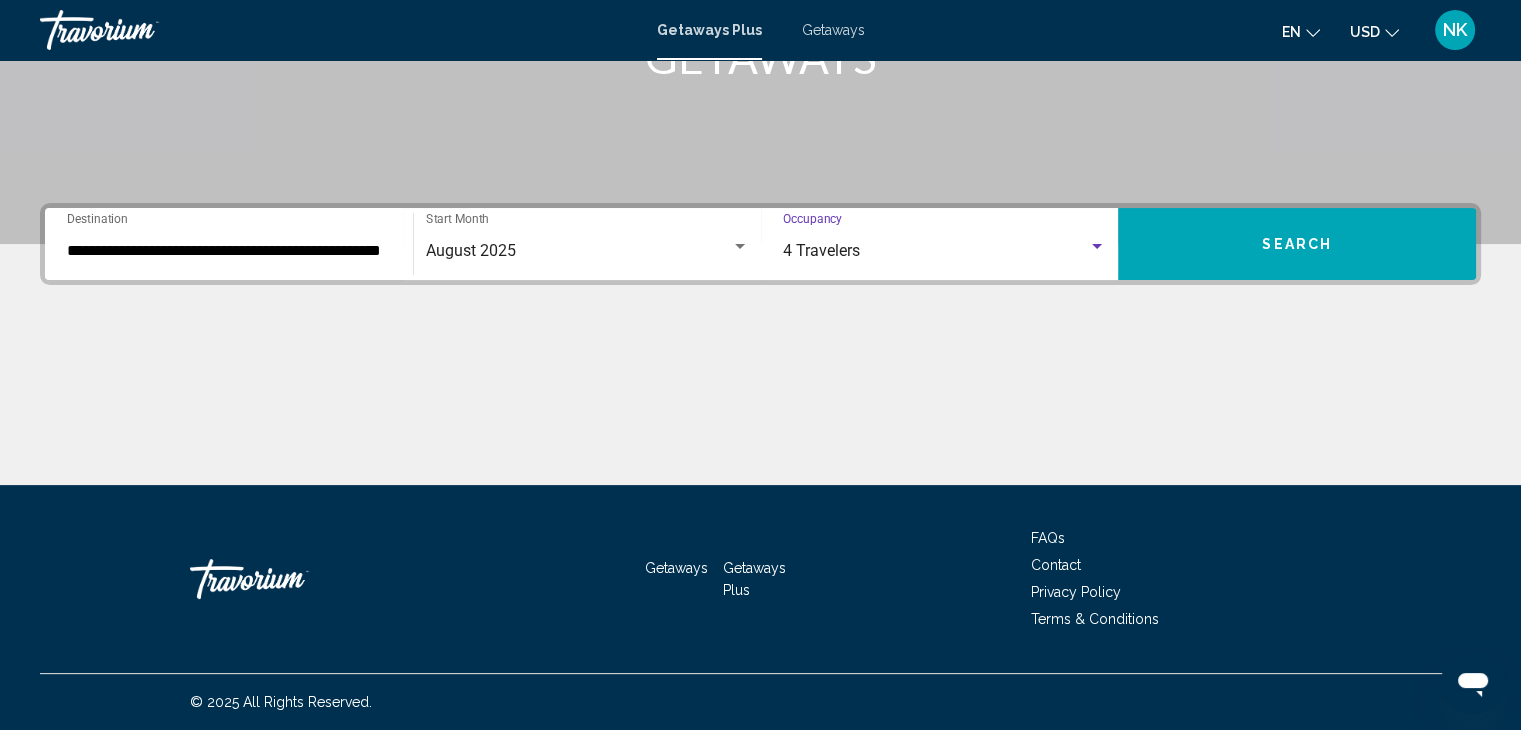 click on "Search" at bounding box center (1297, 244) 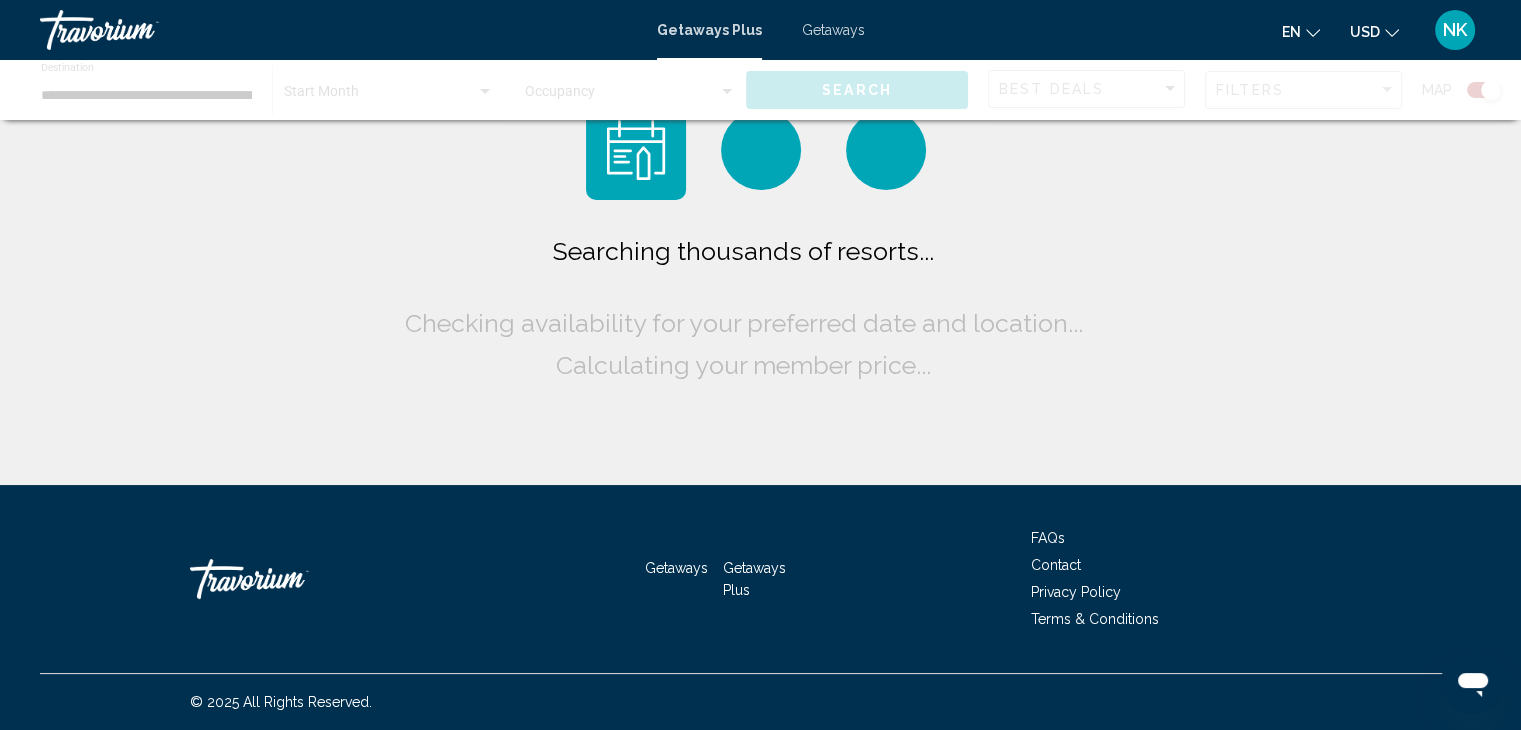 scroll, scrollTop: 0, scrollLeft: 0, axis: both 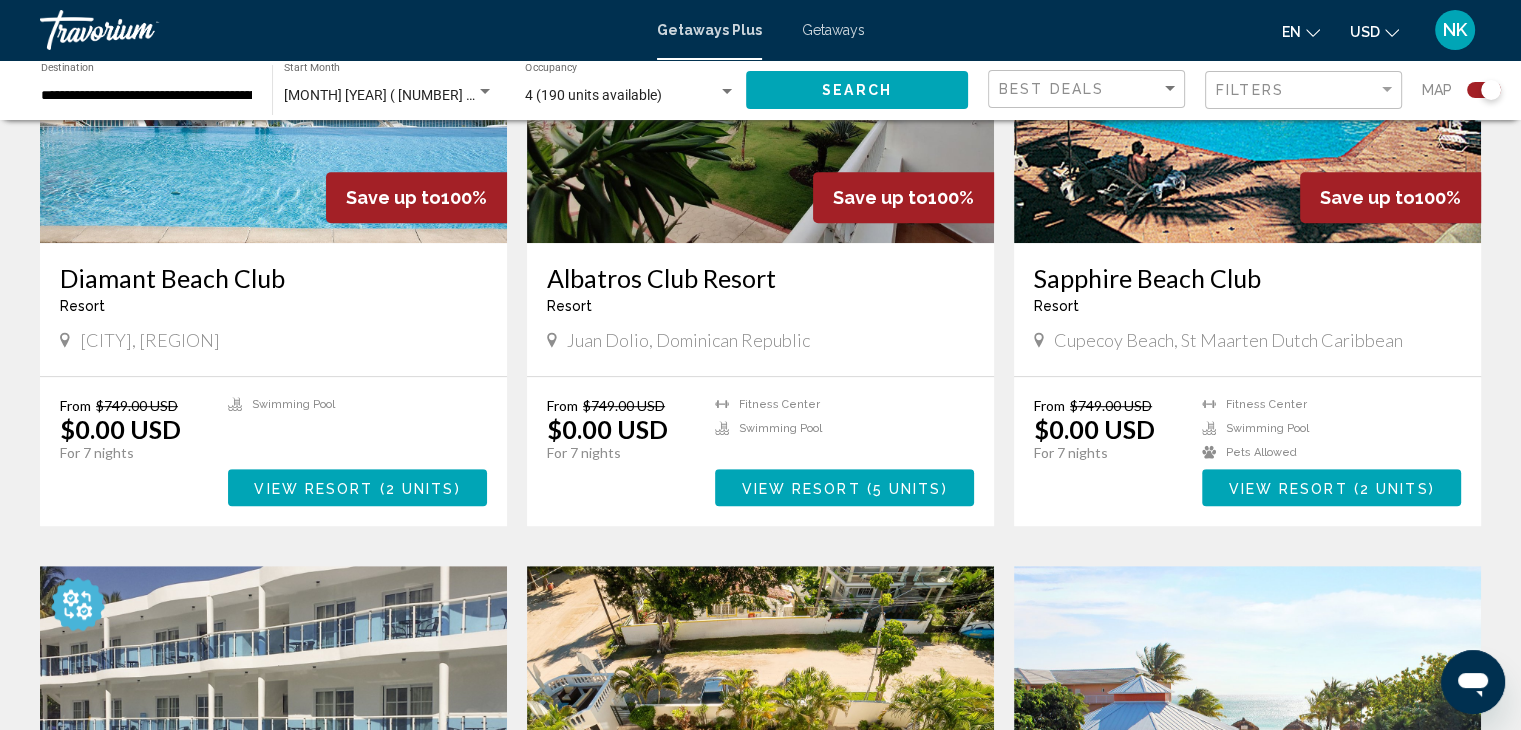 click on "View Resort" at bounding box center [1287, 488] 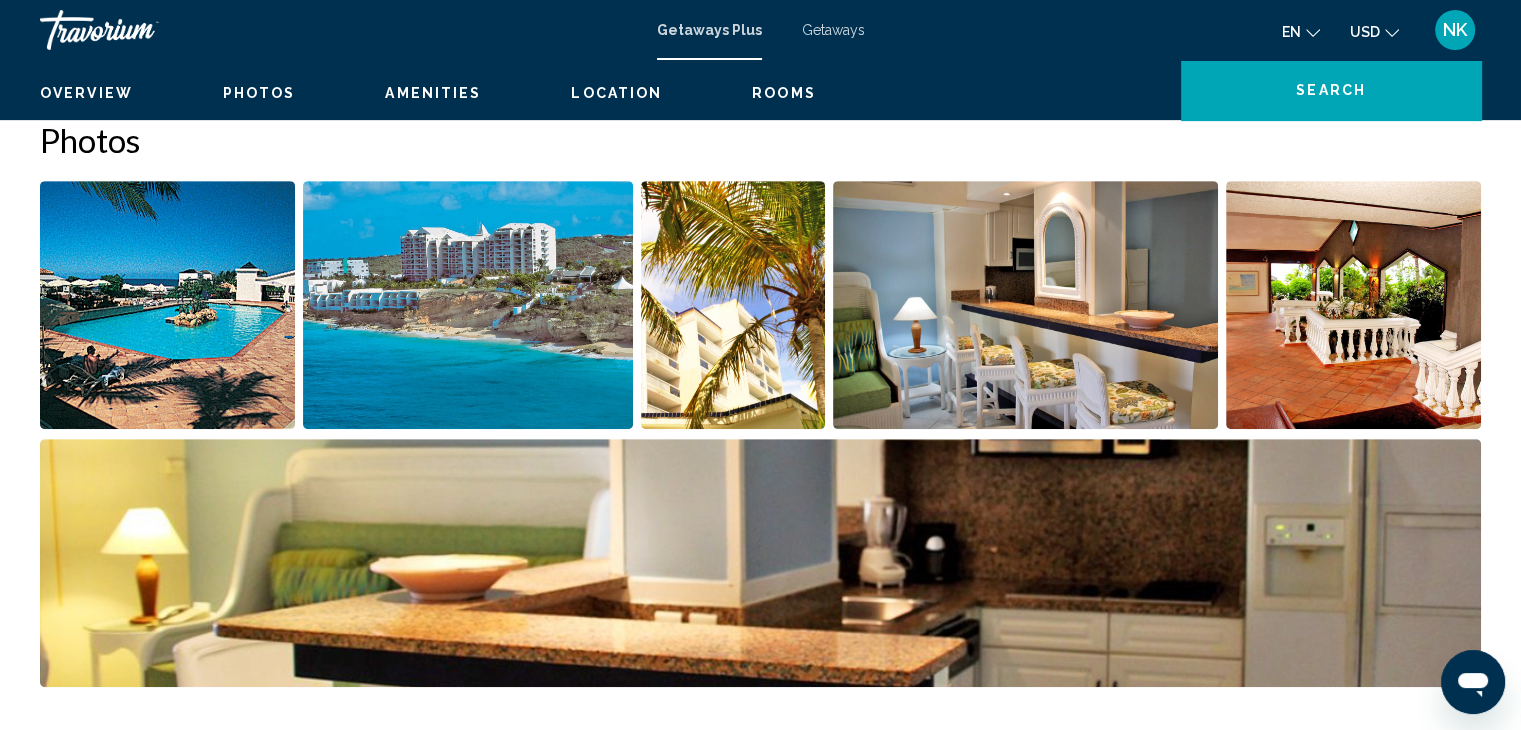scroll, scrollTop: 0, scrollLeft: 0, axis: both 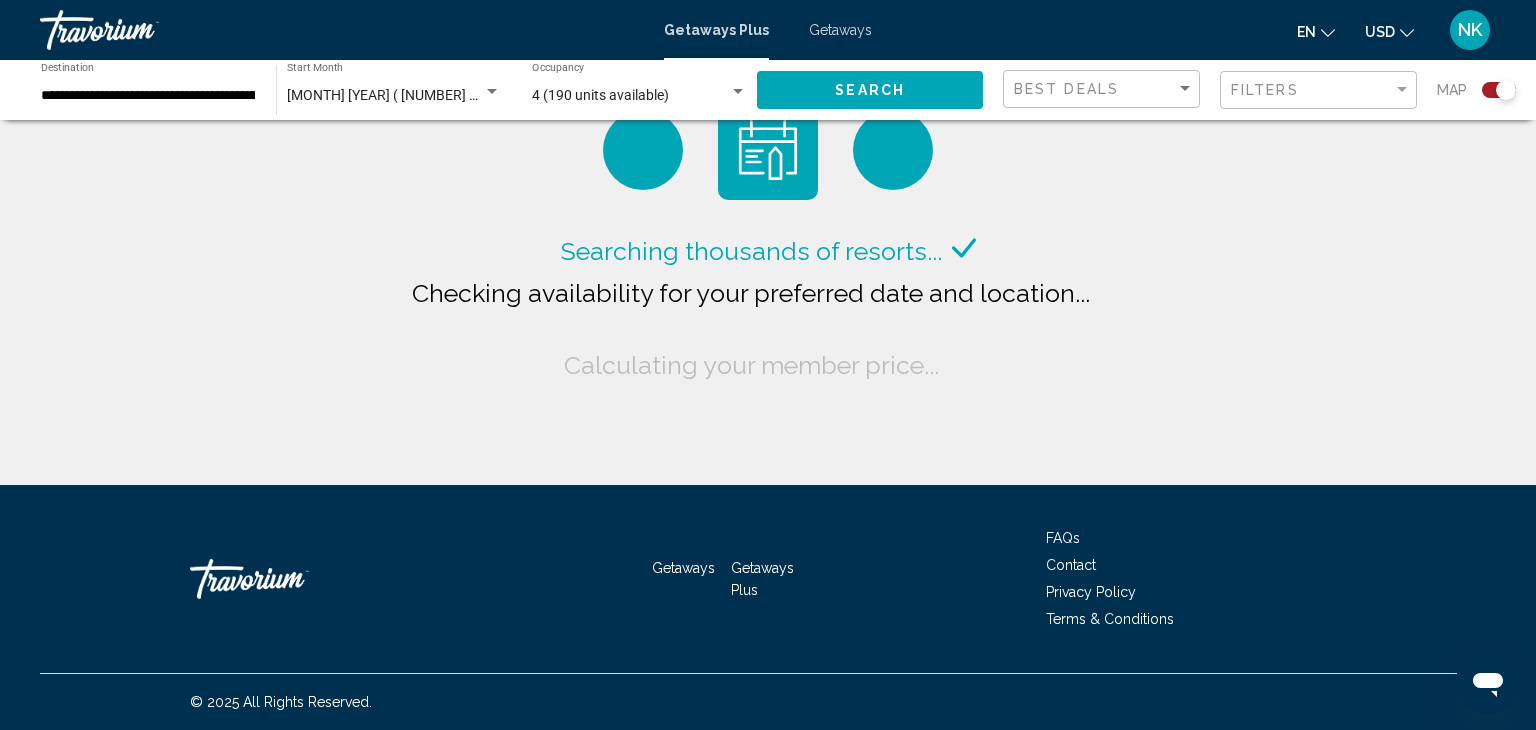 click on "4 (190 units available)" at bounding box center (630, 96) 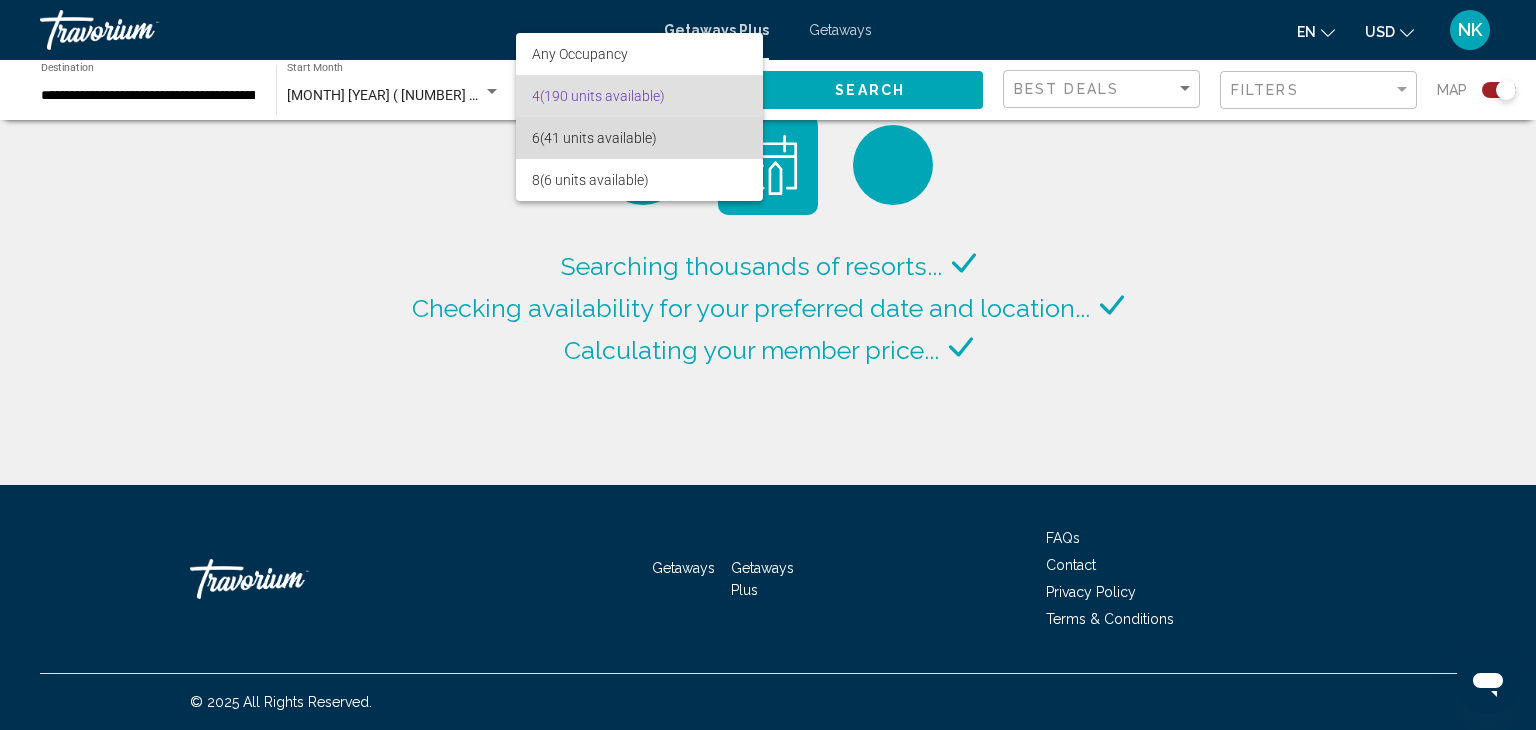 click on "6  (41 units available)" at bounding box center [639, 138] 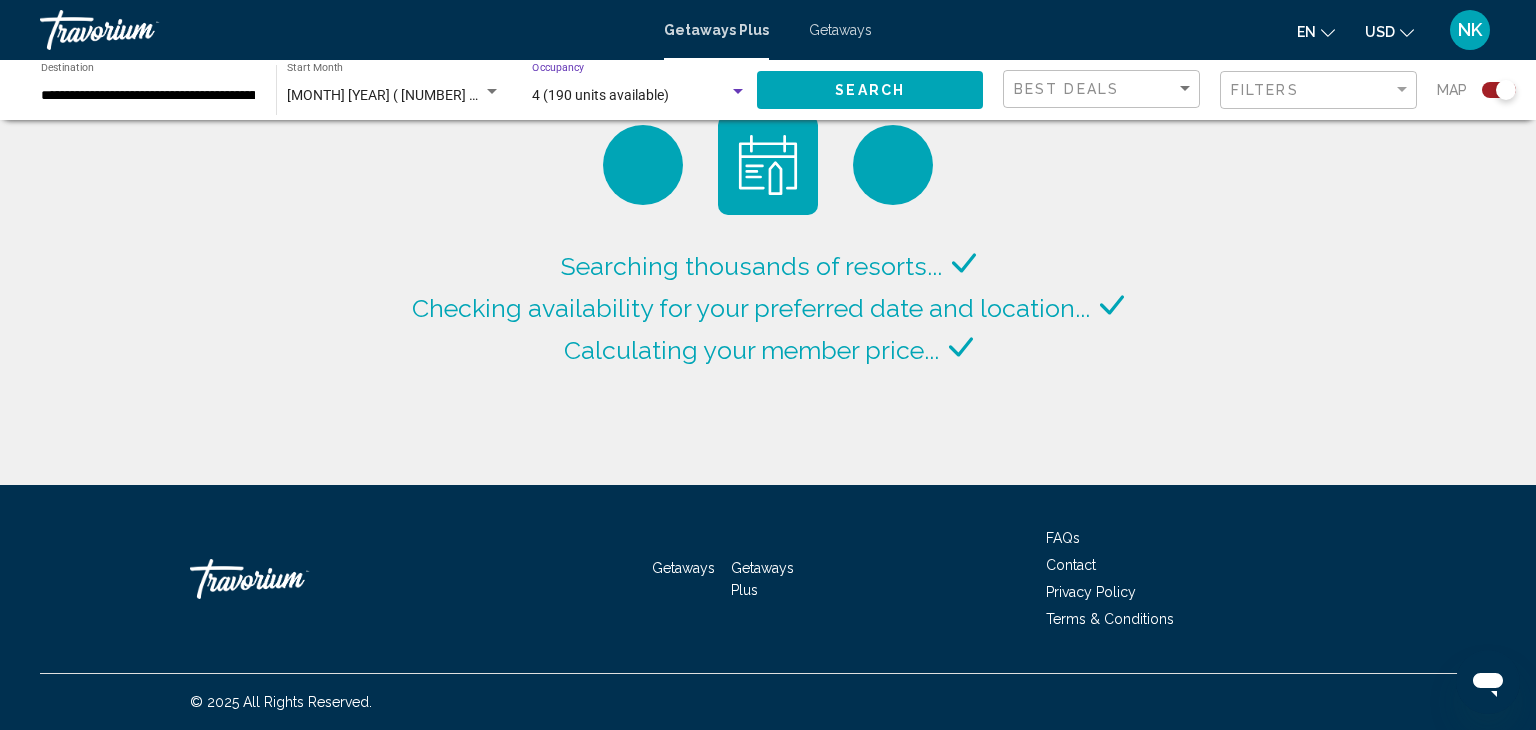 click 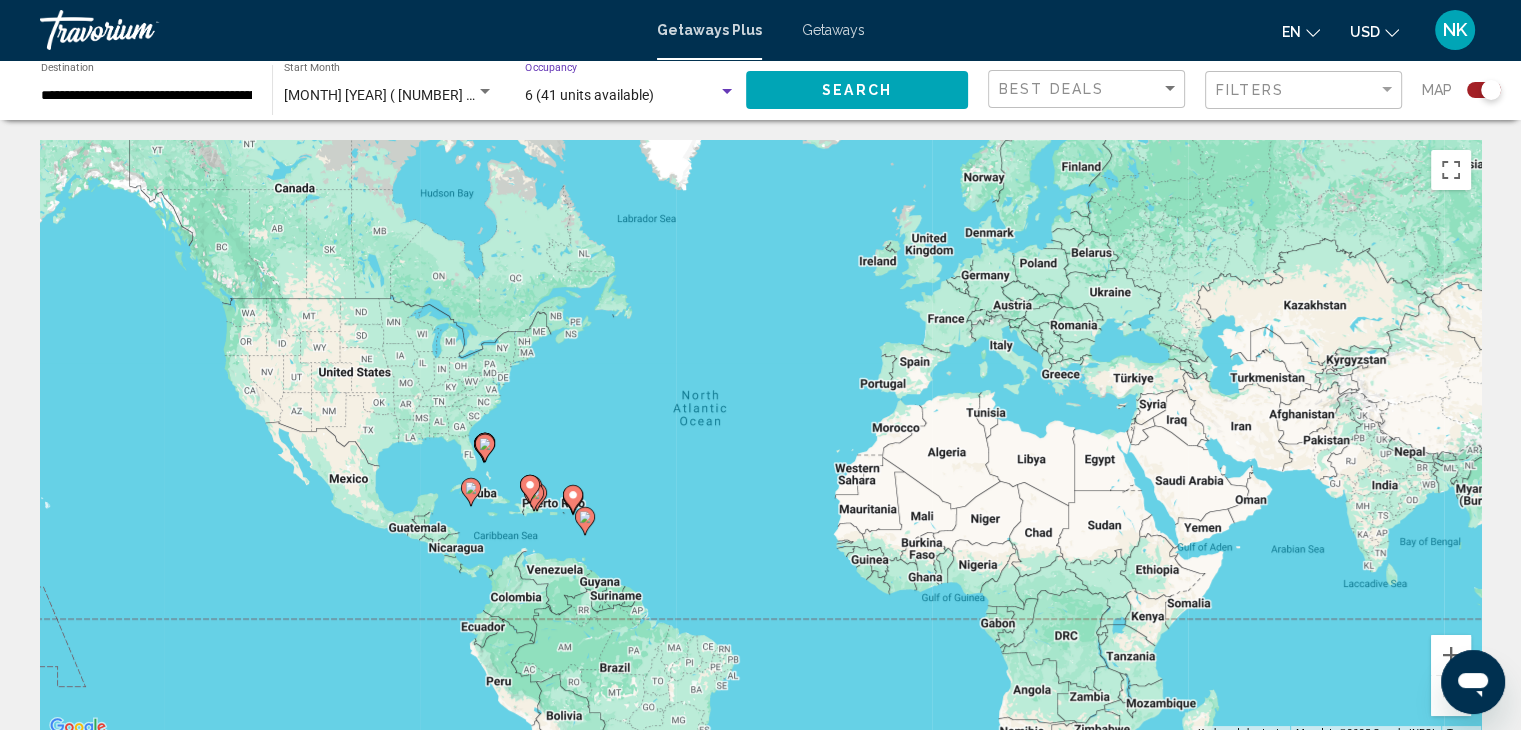 click on "6 (41 units available)" at bounding box center (589, 95) 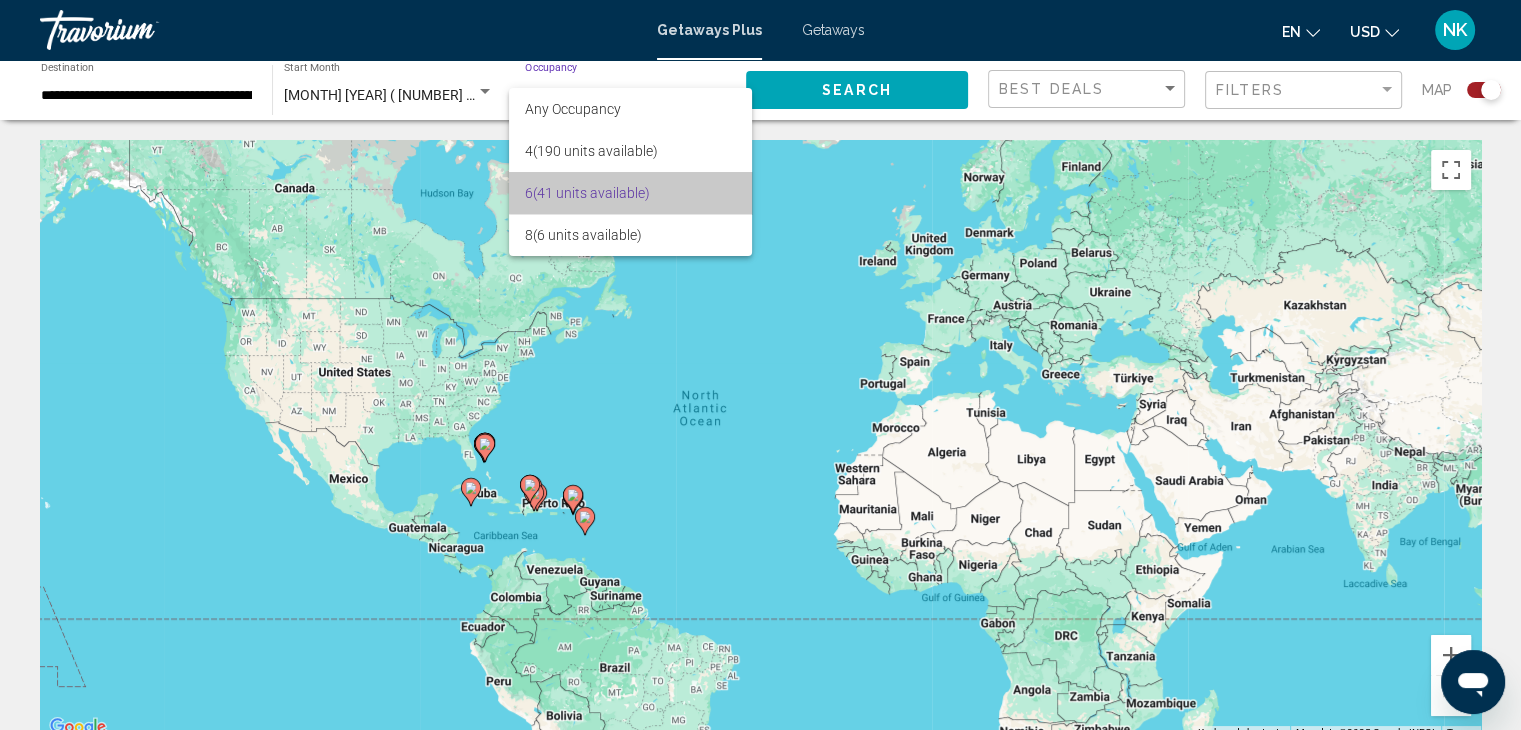 click on "6  (41 units available)" at bounding box center (630, 193) 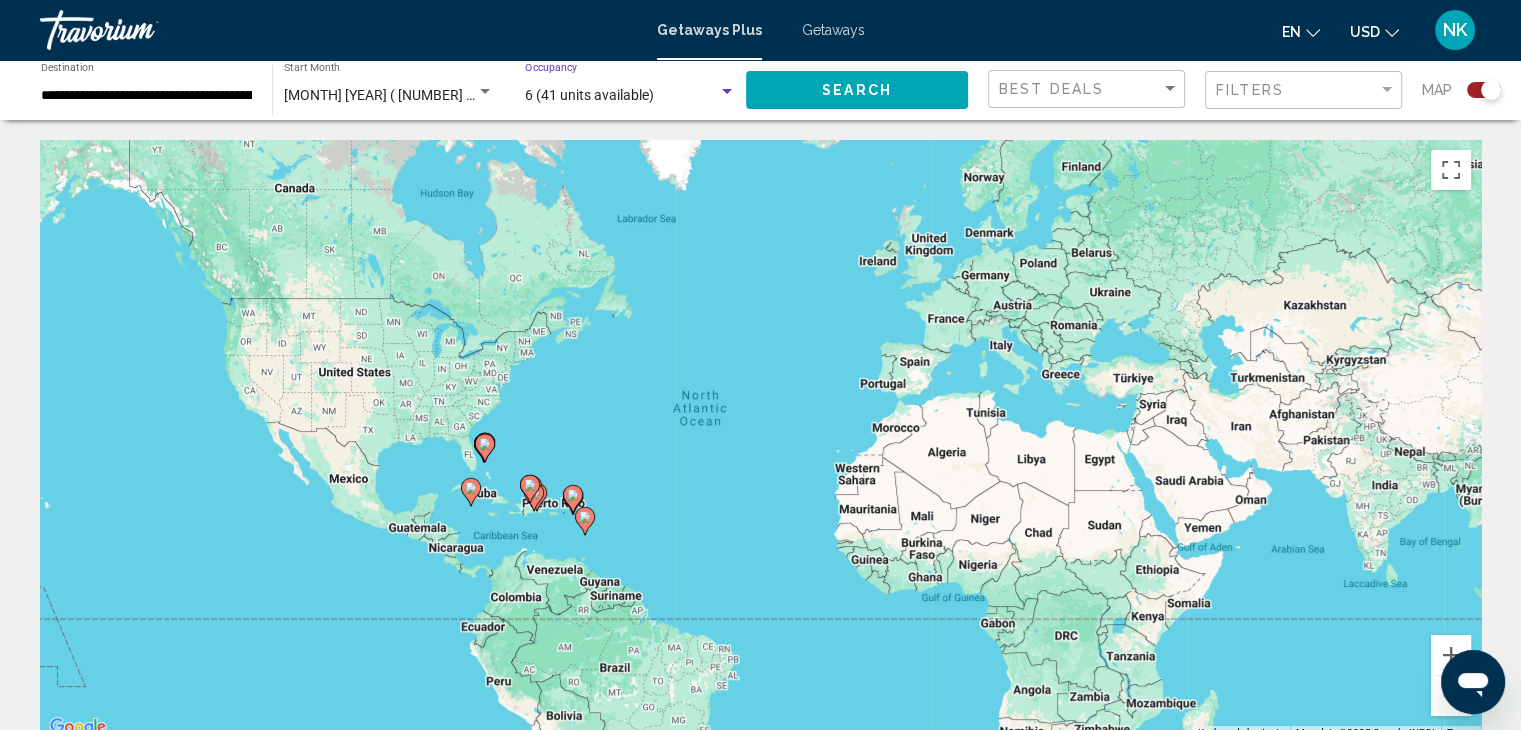 click on "Search" 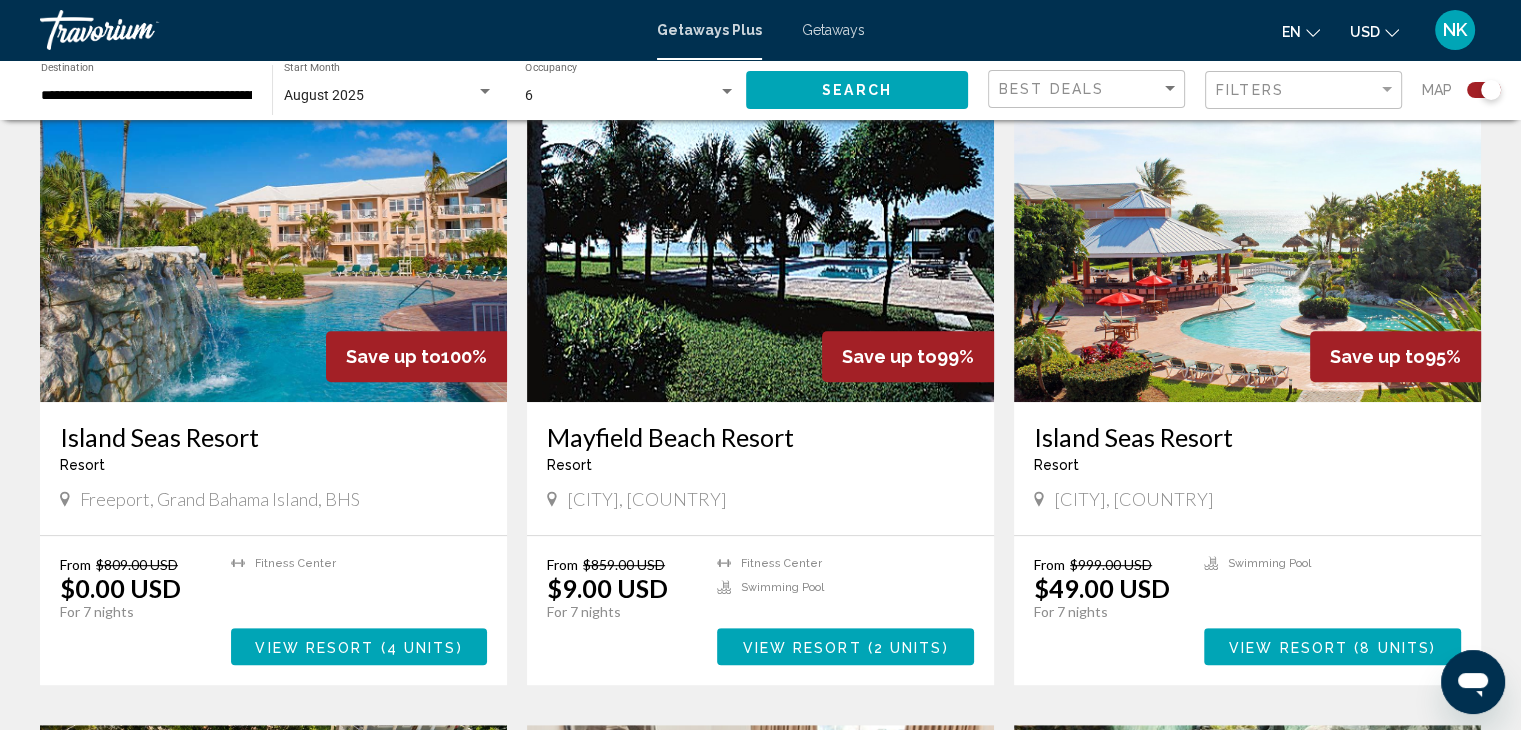 scroll, scrollTop: 760, scrollLeft: 0, axis: vertical 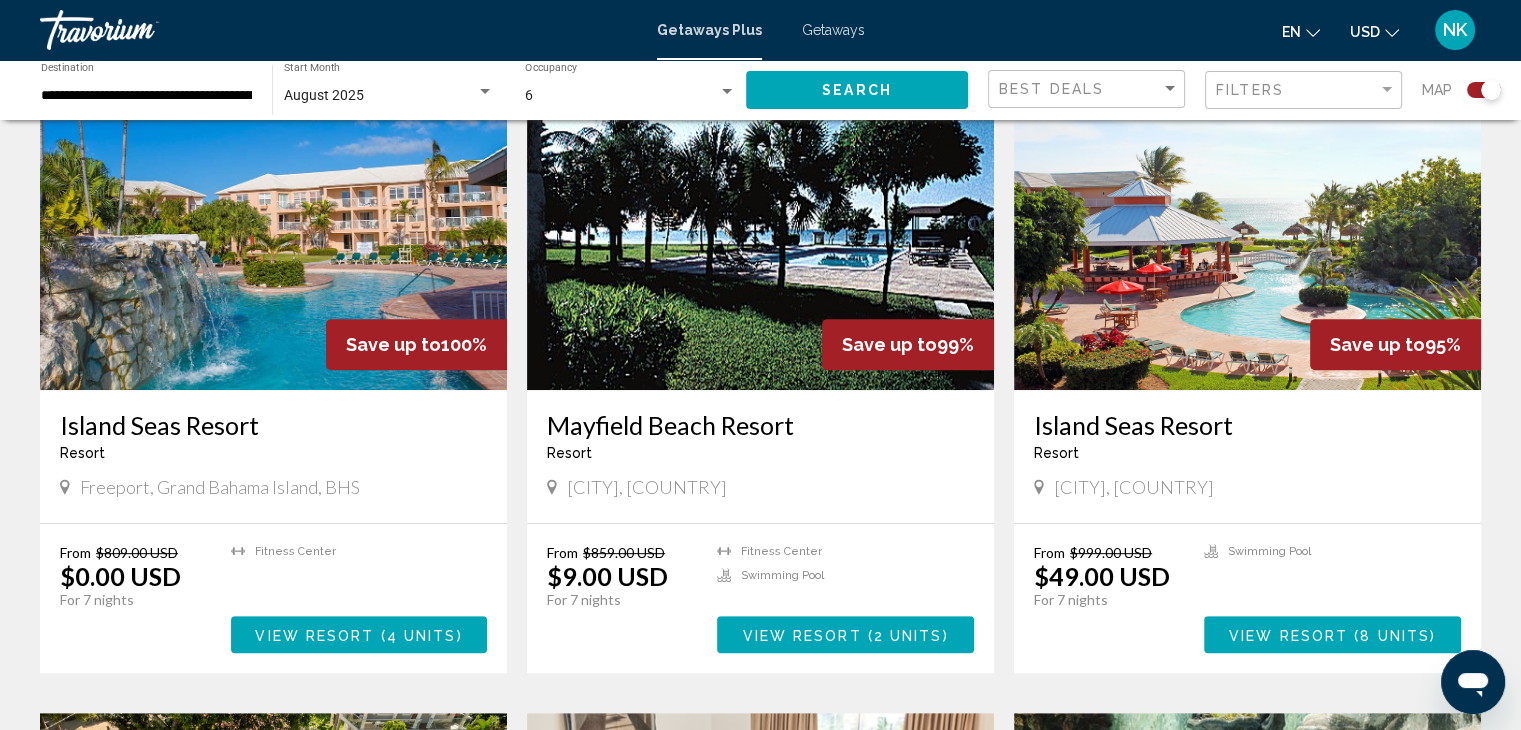 click at bounding box center [760, 230] 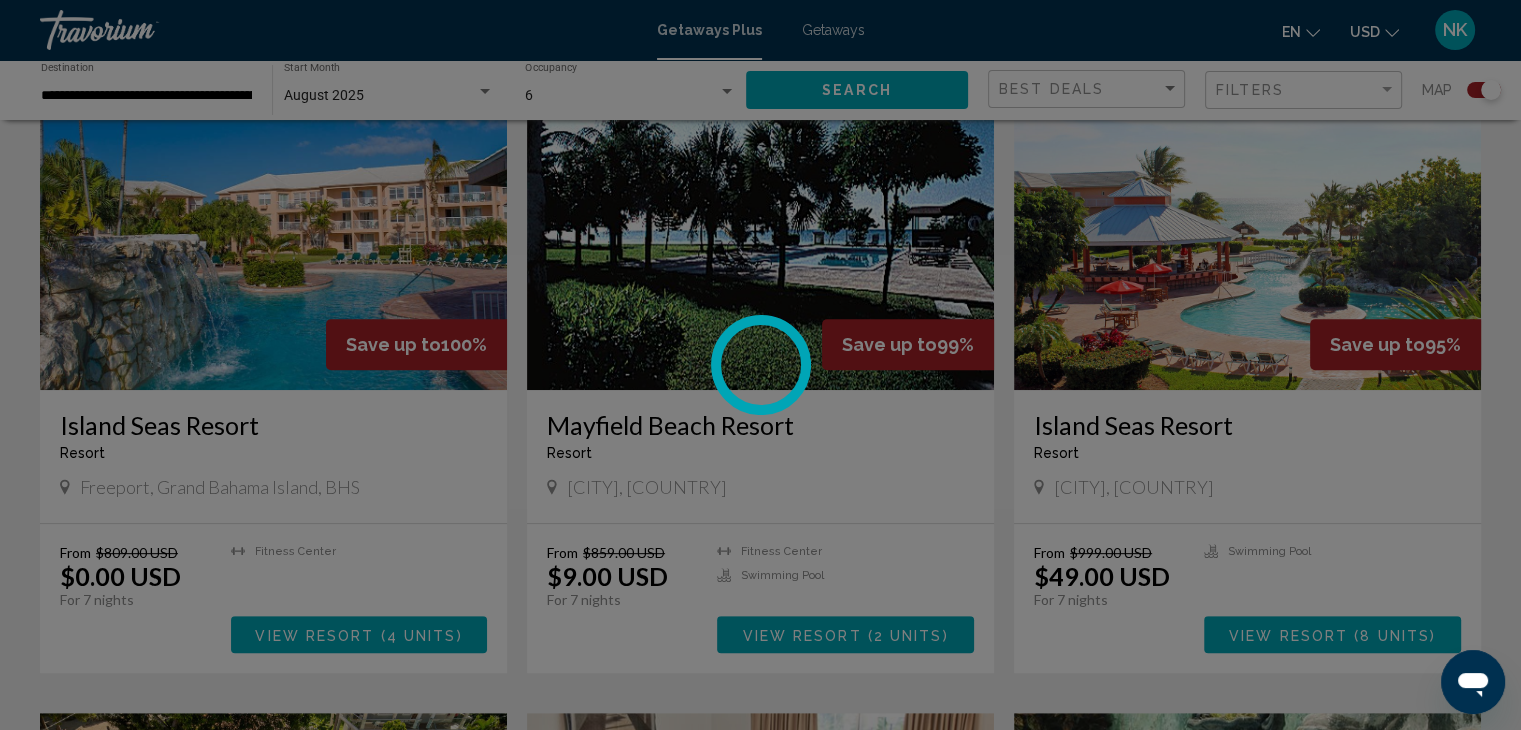 scroll, scrollTop: 0, scrollLeft: 0, axis: both 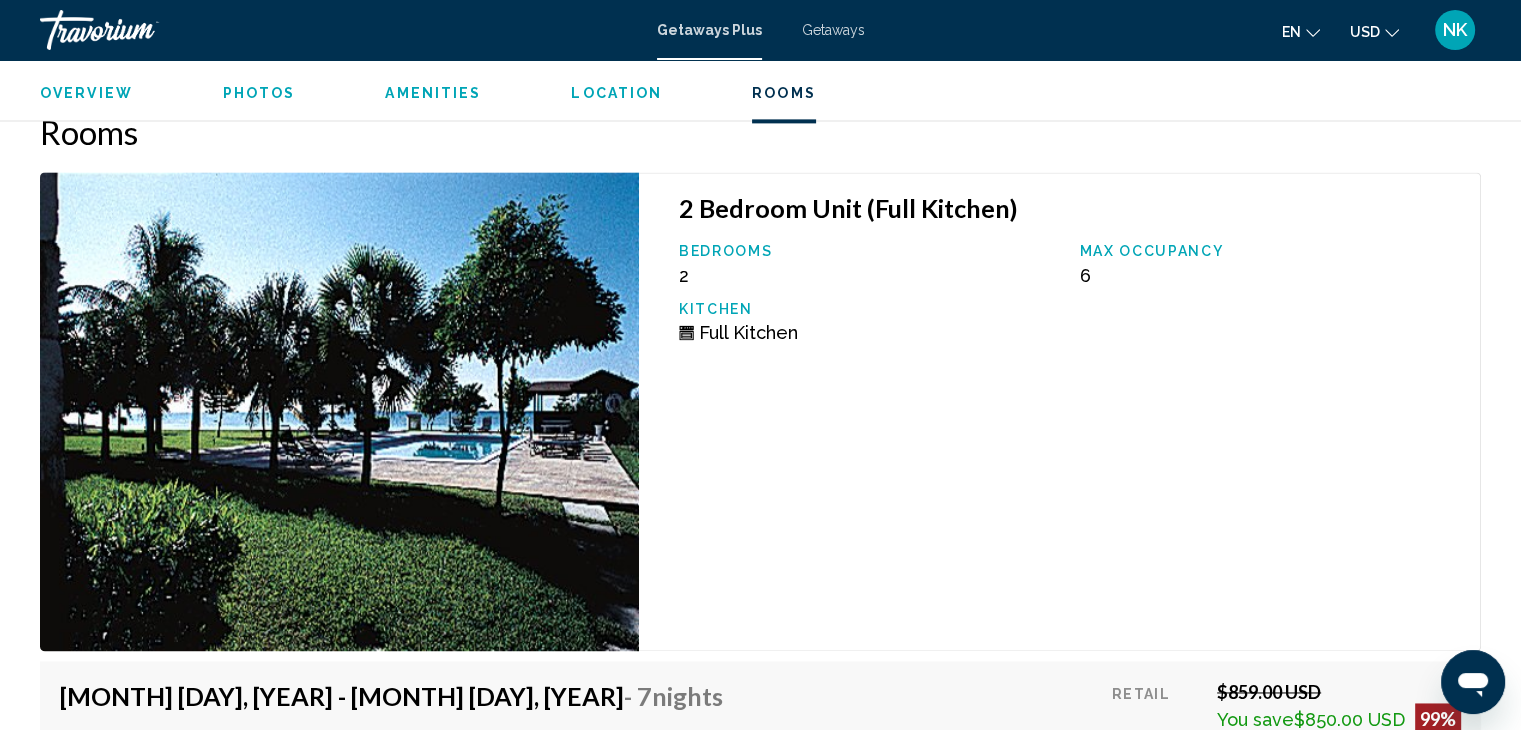 click on "Photos" at bounding box center [259, 93] 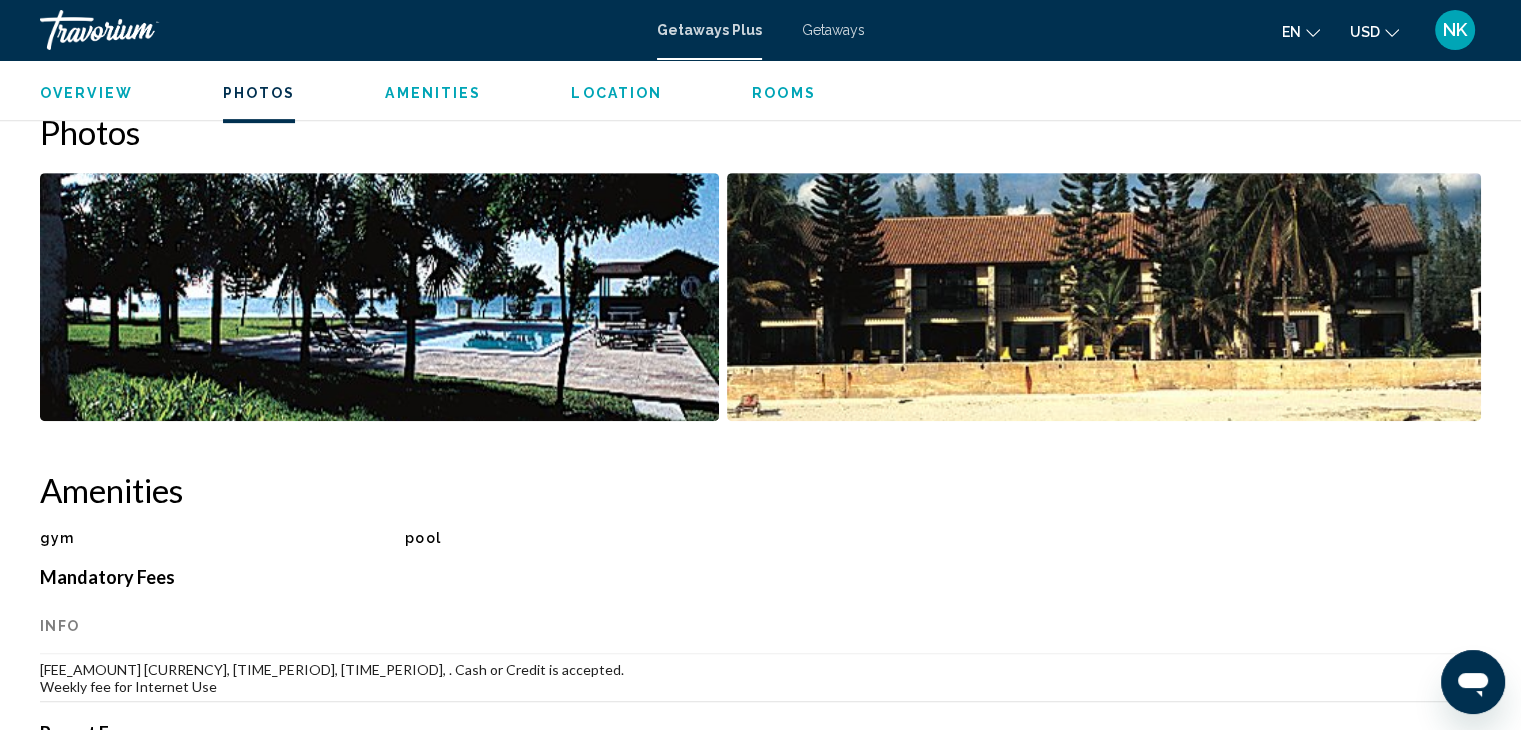 scroll, scrollTop: 860, scrollLeft: 0, axis: vertical 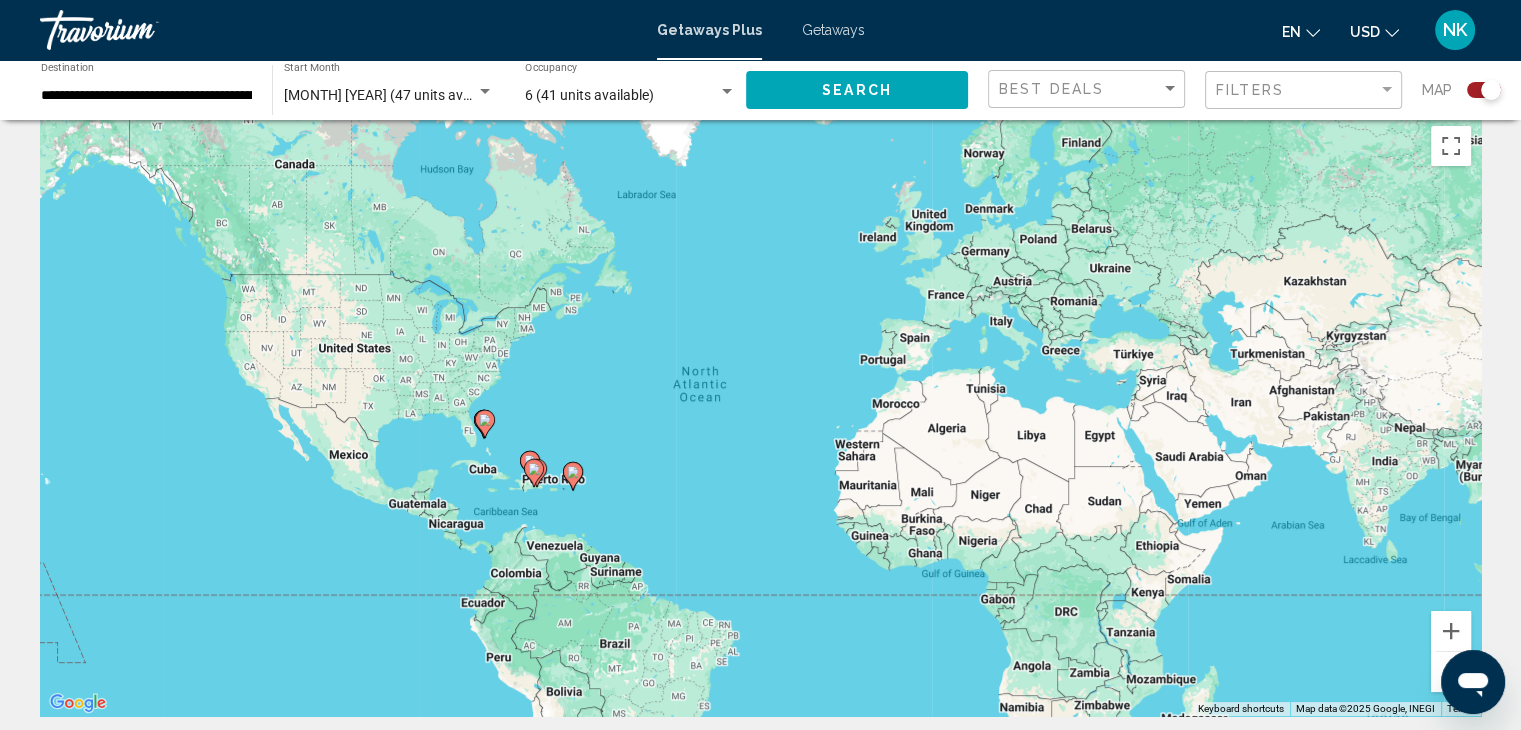 click 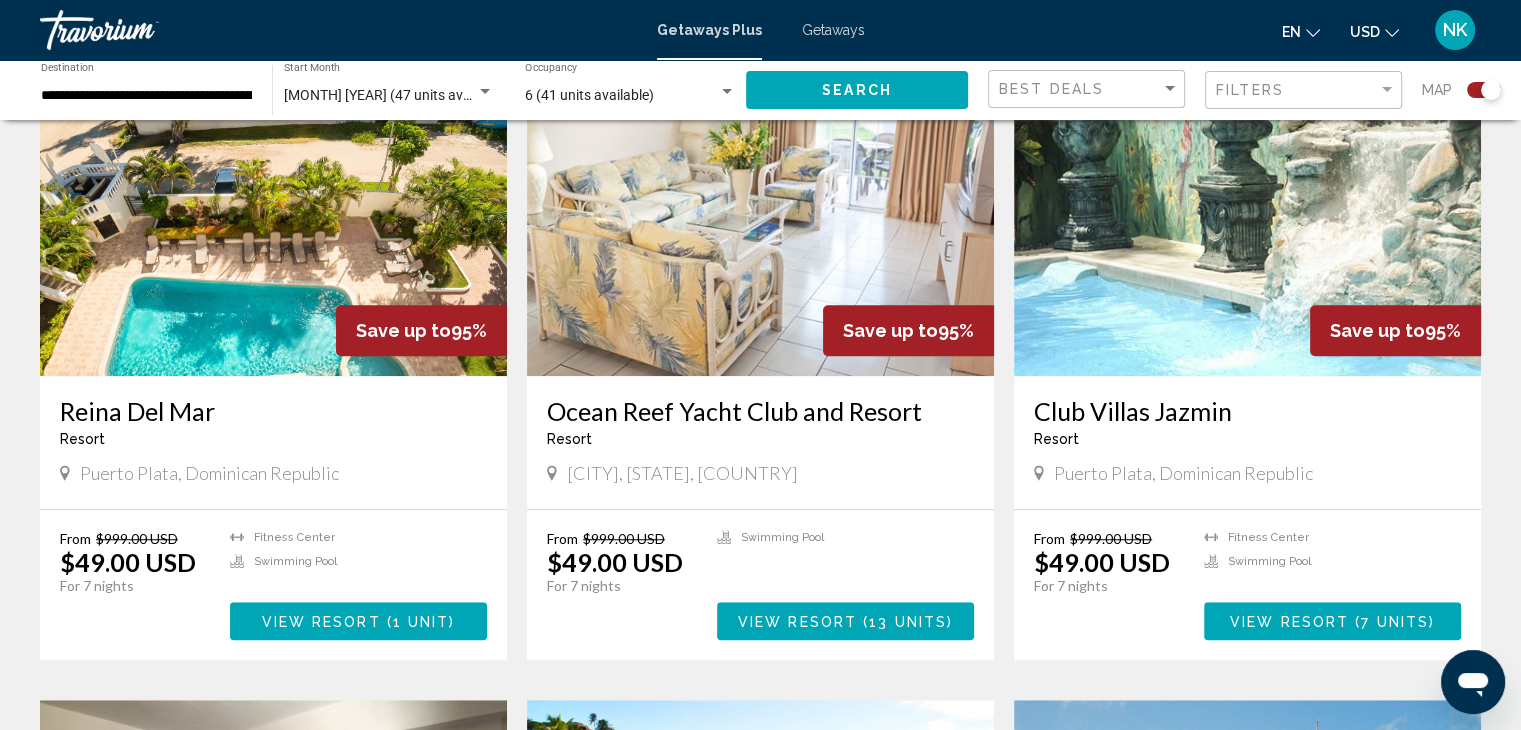 scroll, scrollTop: 1422, scrollLeft: 0, axis: vertical 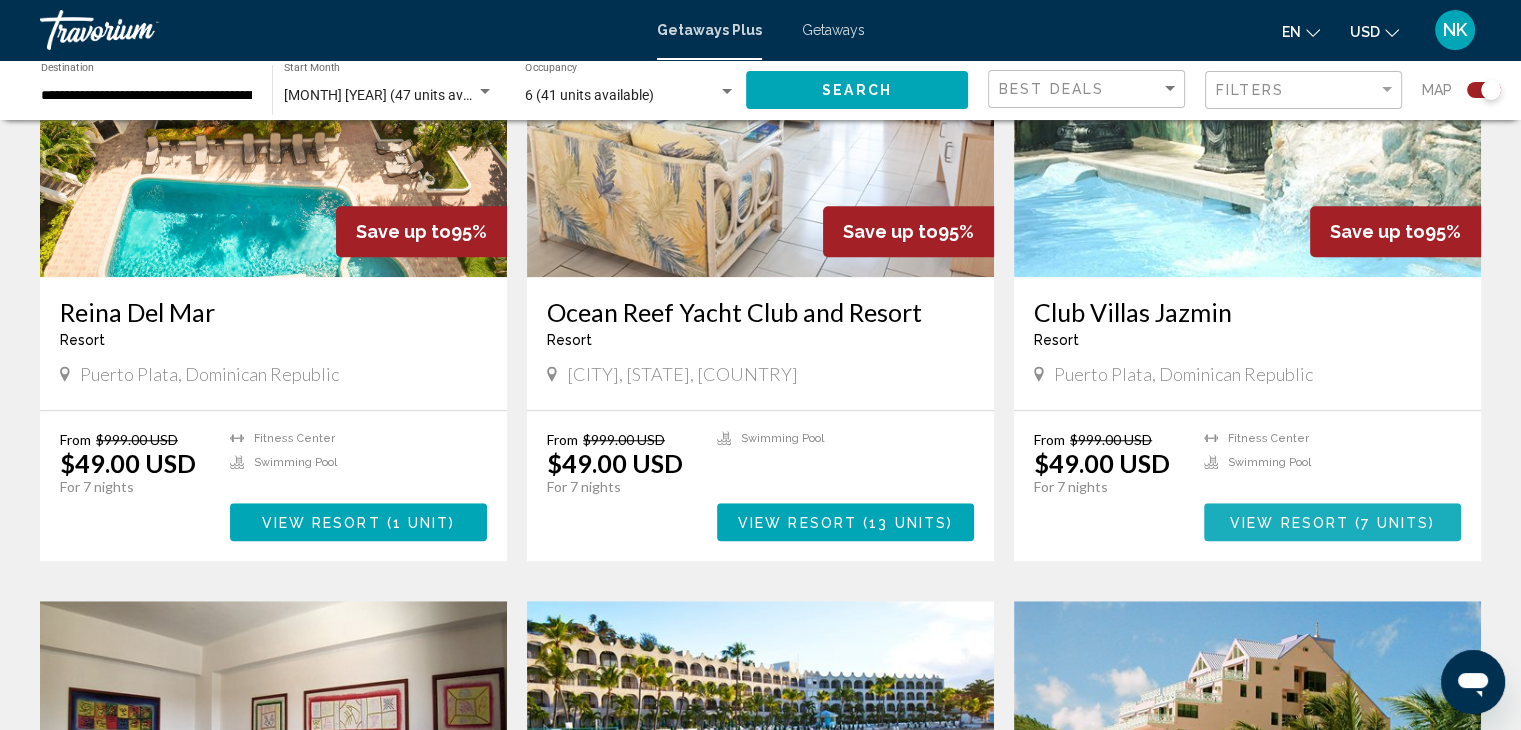 click on "7 units" at bounding box center [1395, 523] 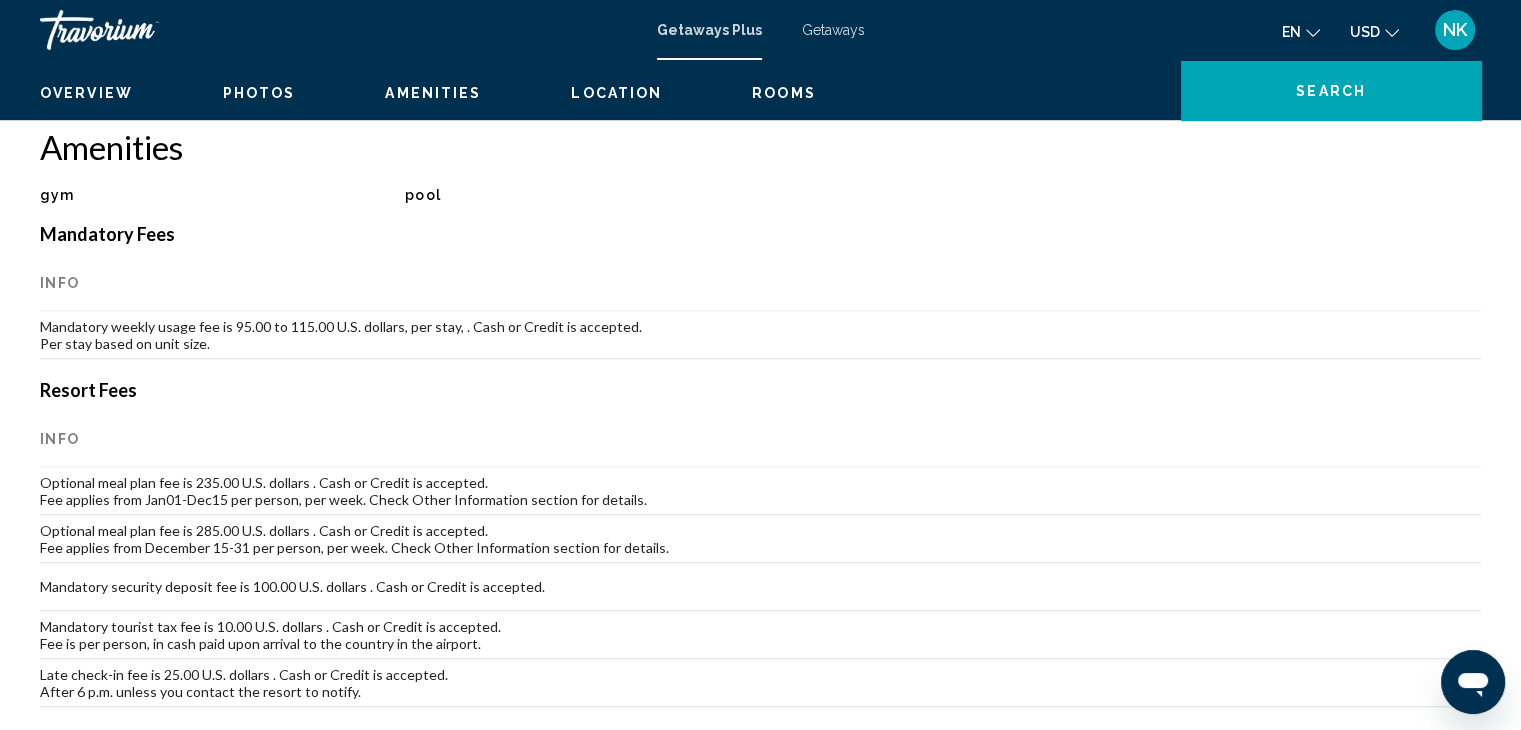 scroll, scrollTop: 0, scrollLeft: 0, axis: both 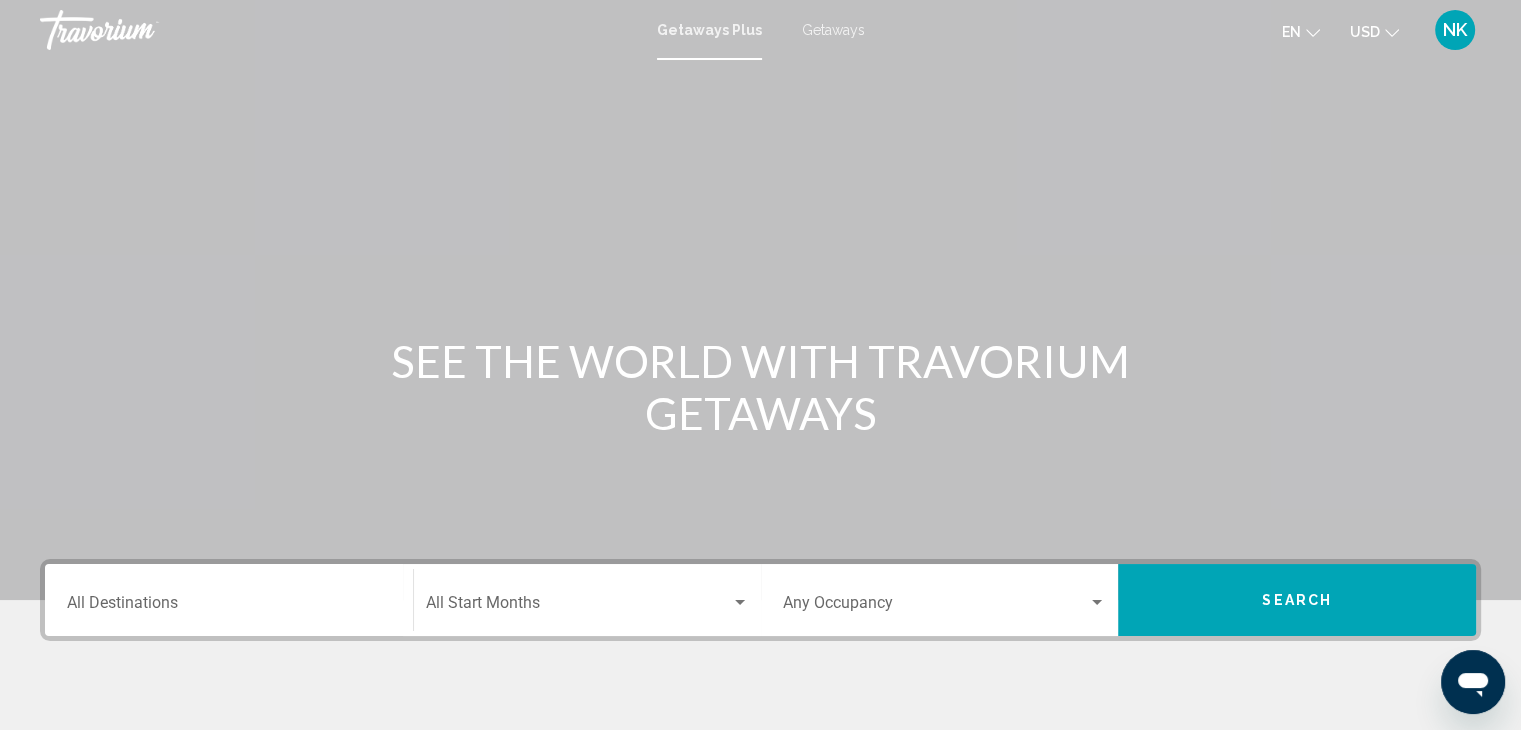 drag, startPoint x: 488, startPoint y: 594, endPoint x: 495, endPoint y: 604, distance: 12.206555 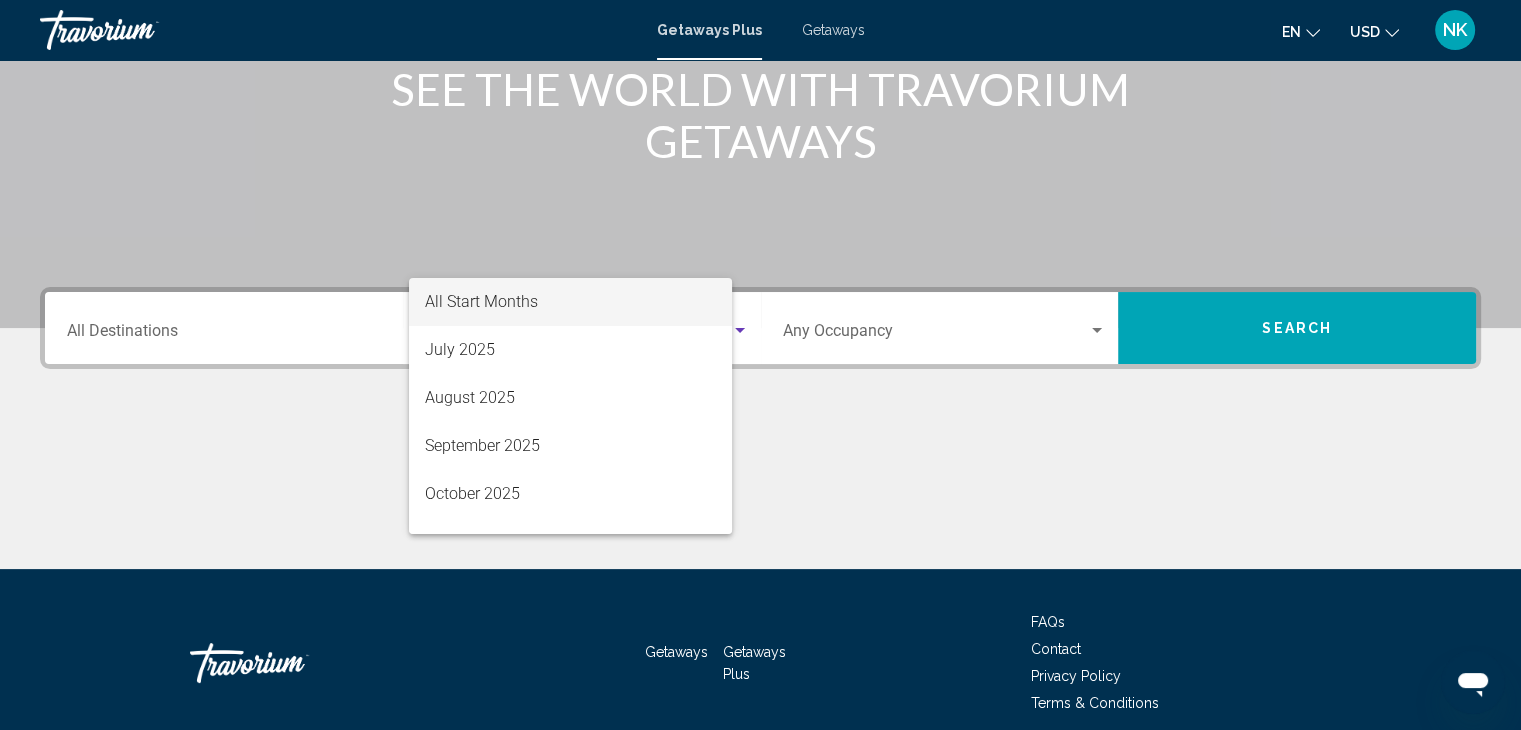 scroll, scrollTop: 356, scrollLeft: 0, axis: vertical 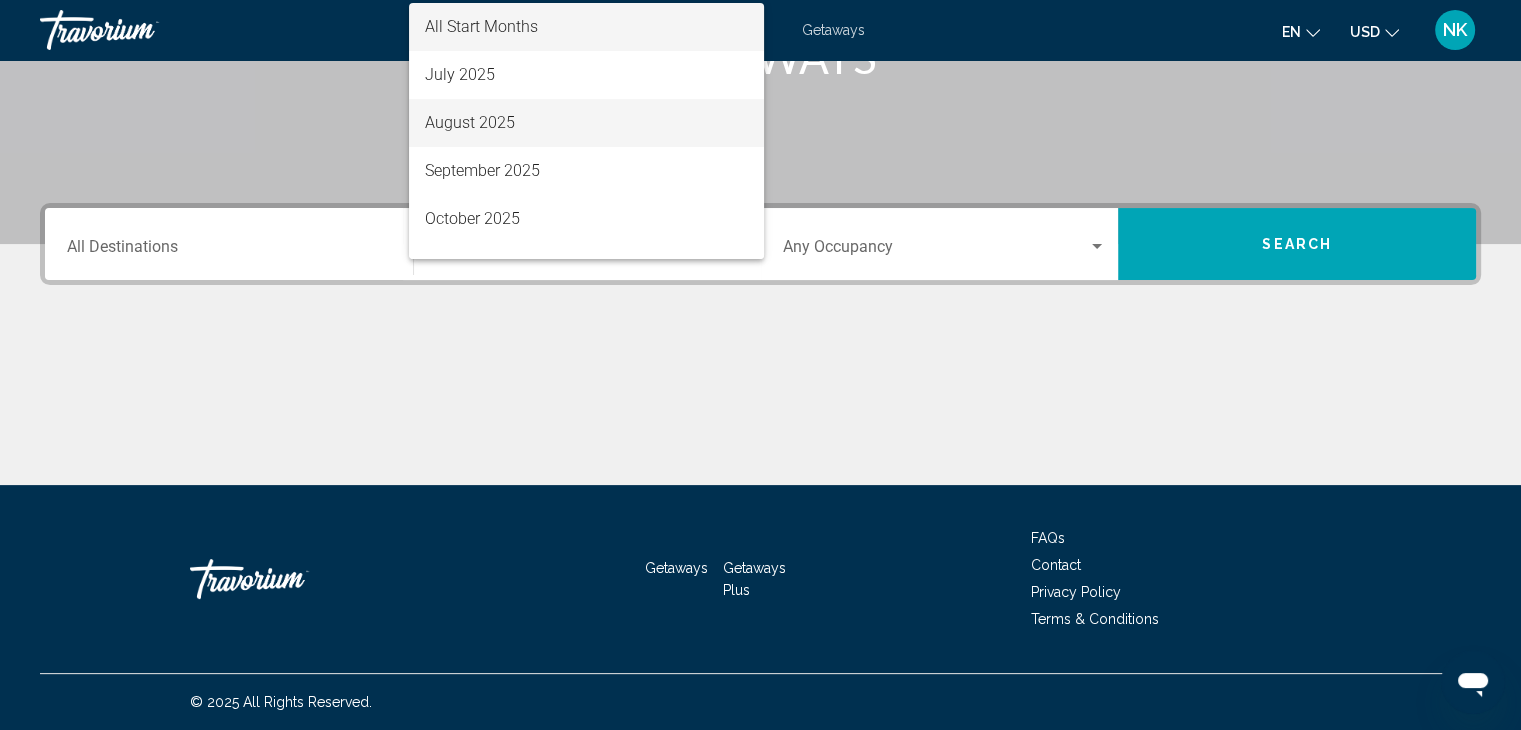 click on "August 2025" at bounding box center (586, 123) 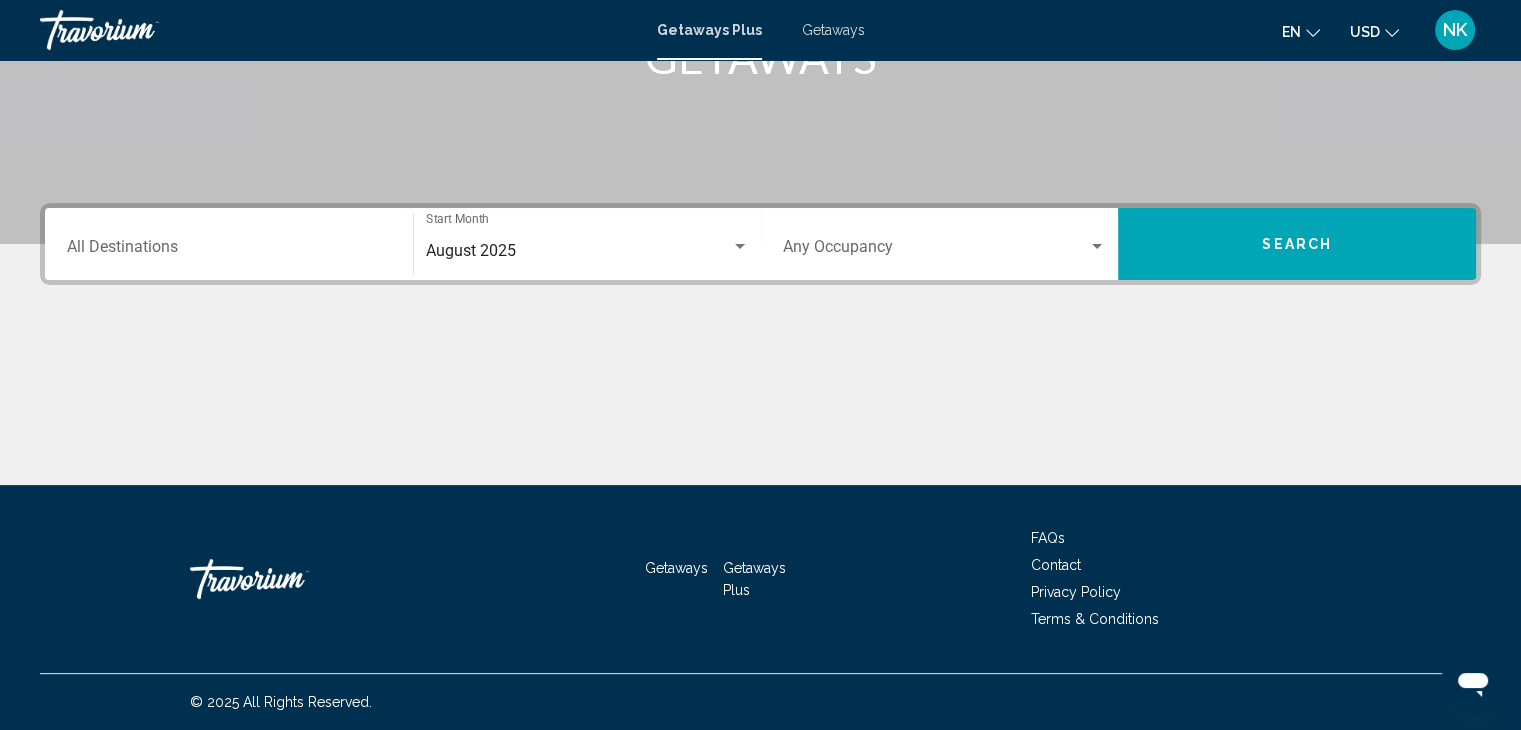 click on "Destination All Destinations" at bounding box center [229, 244] 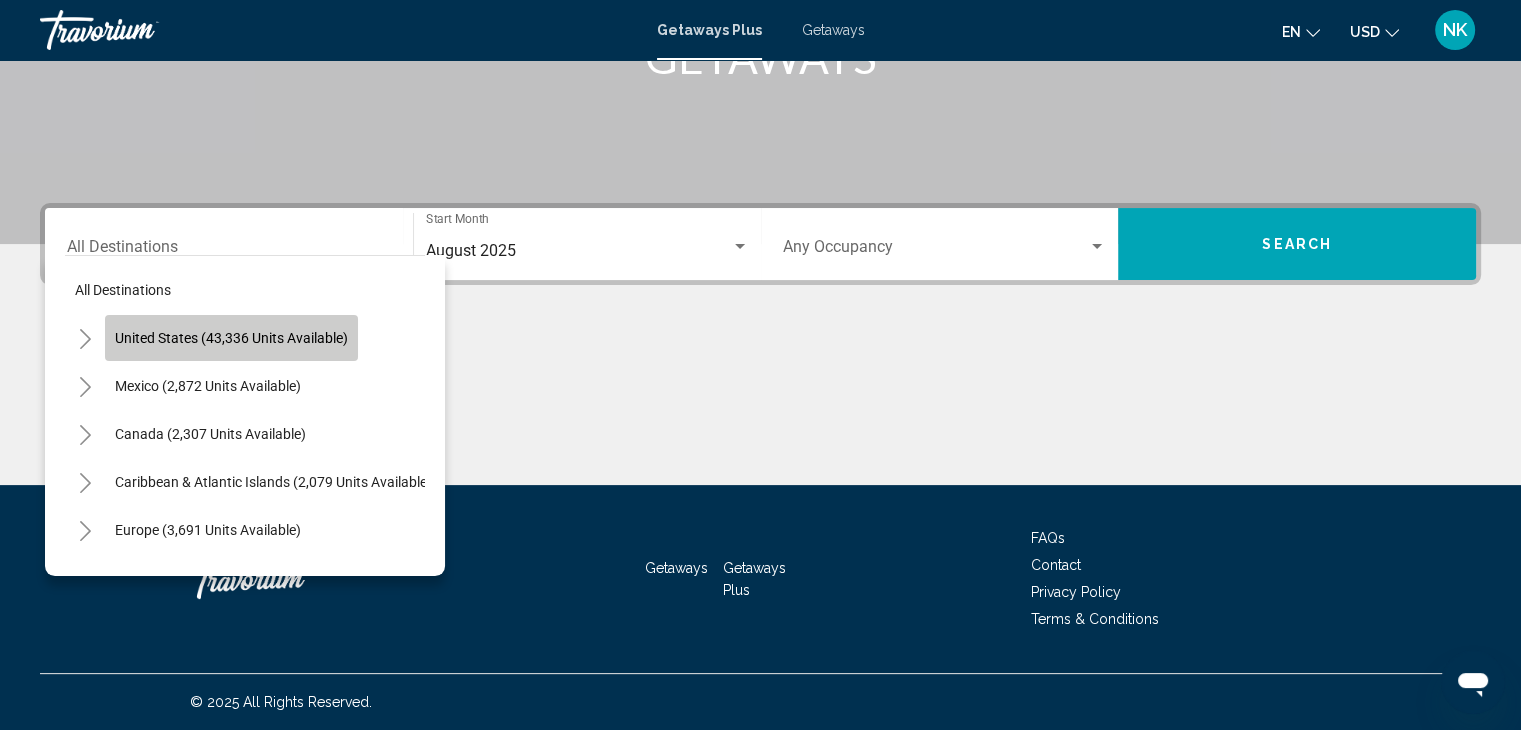 click on "United States (43,336 units available)" 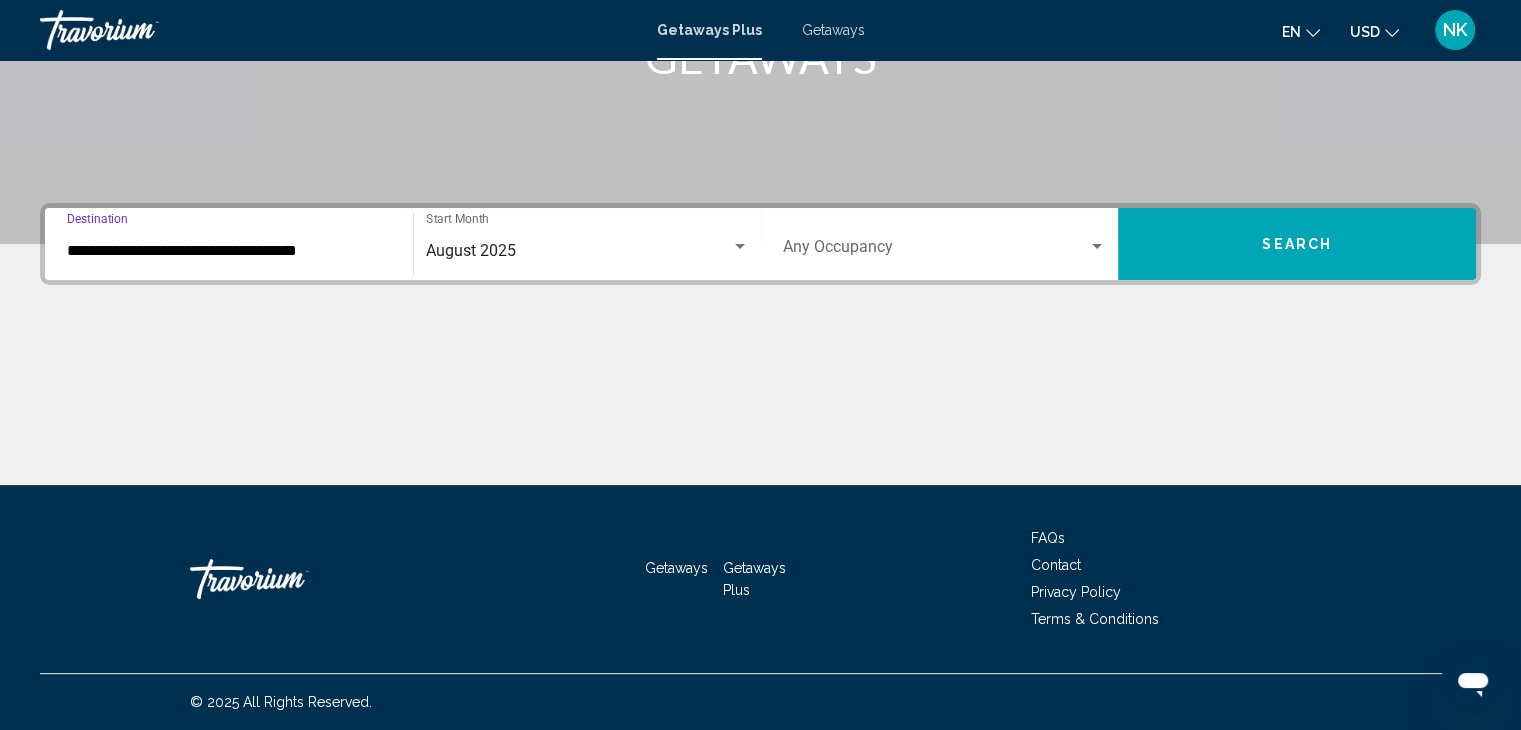 click on "Occupancy Any Occupancy" at bounding box center [945, 244] 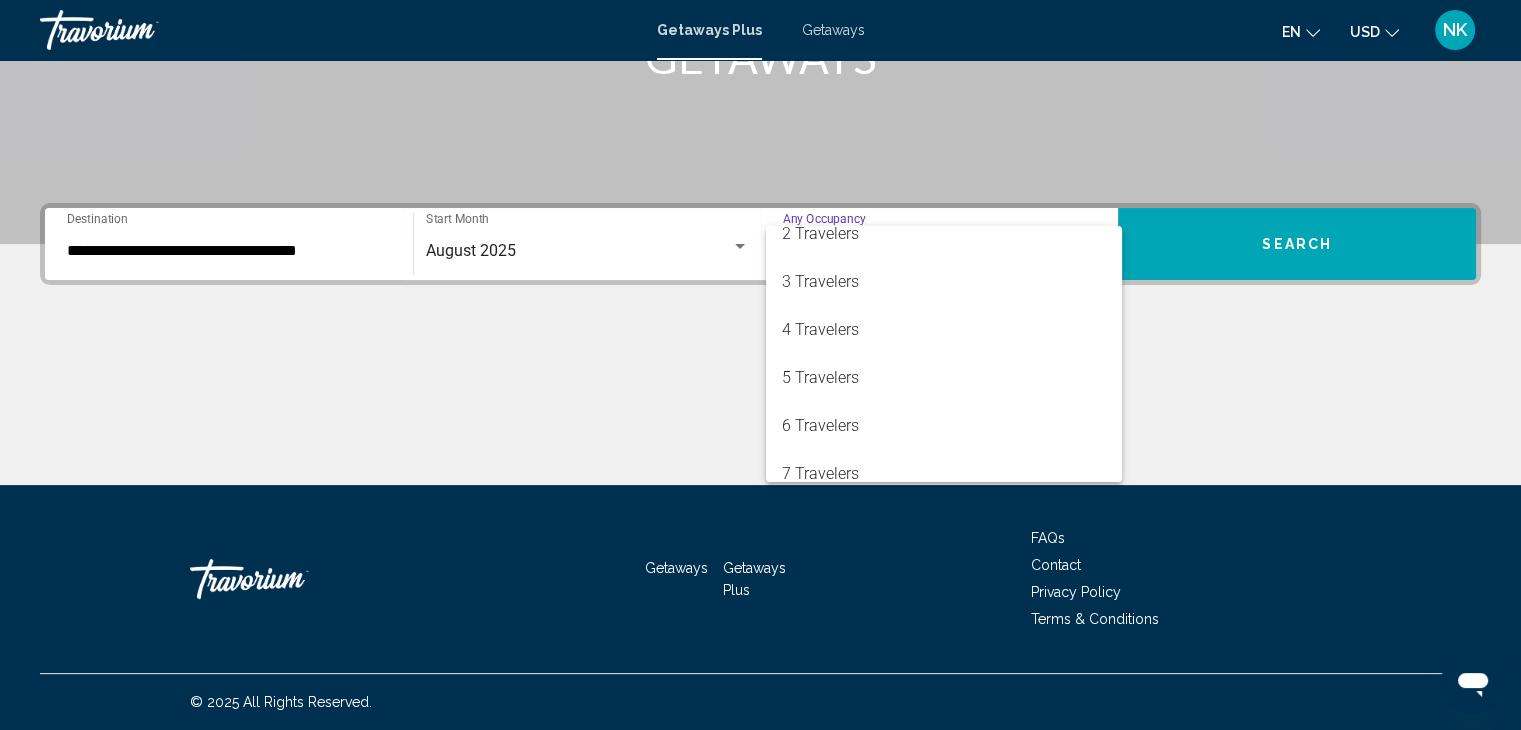 scroll, scrollTop: 97, scrollLeft: 0, axis: vertical 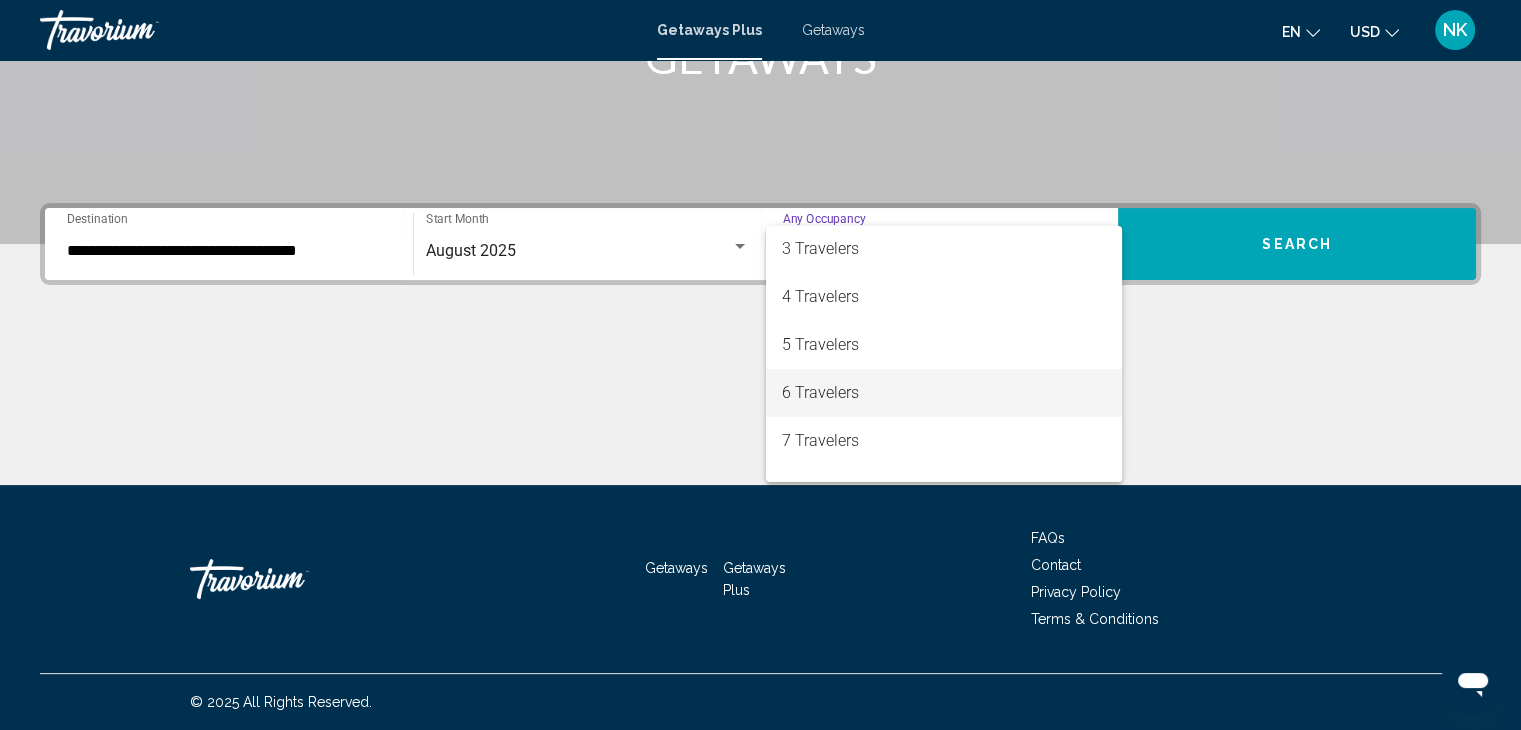 click on "6 Travelers" at bounding box center (944, 393) 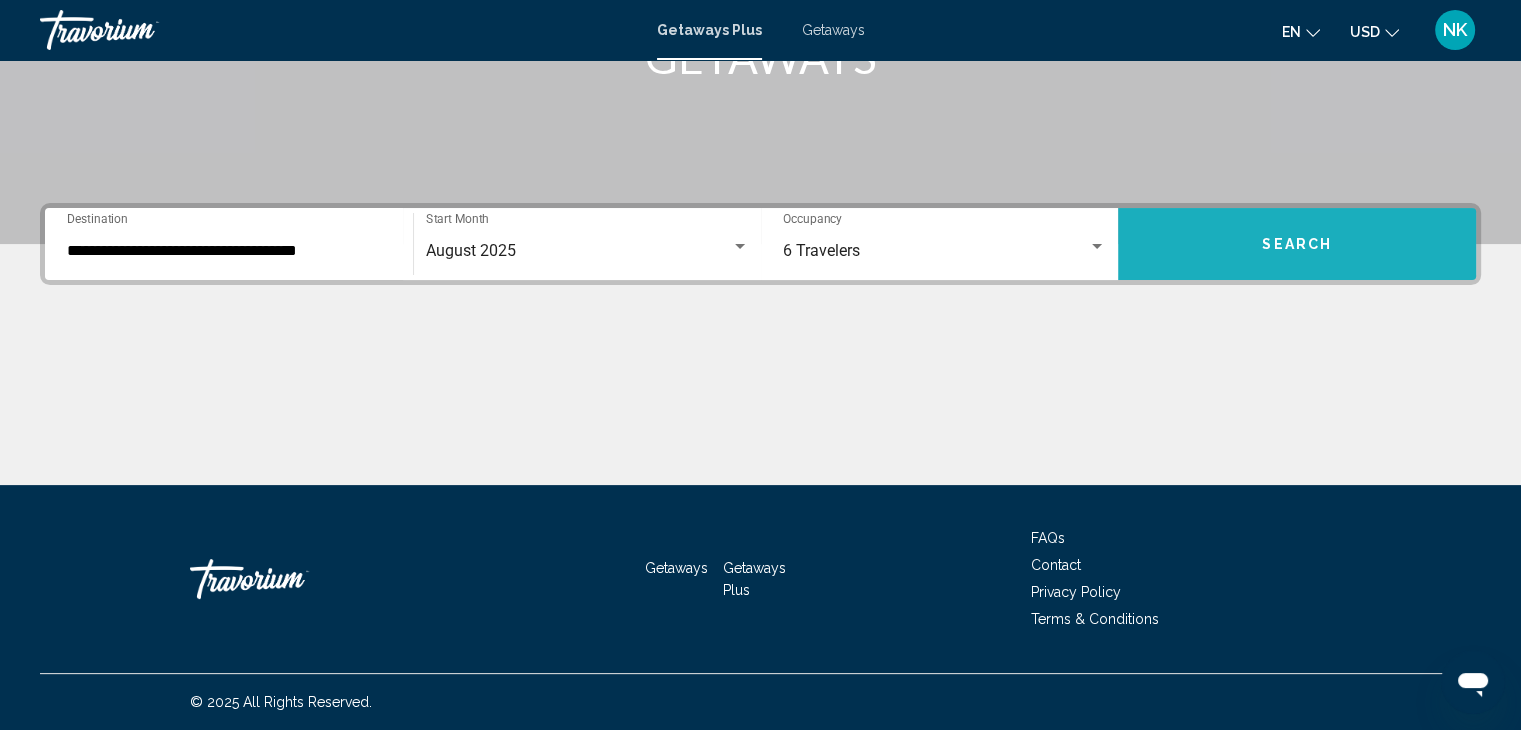 click on "Search" at bounding box center [1297, 245] 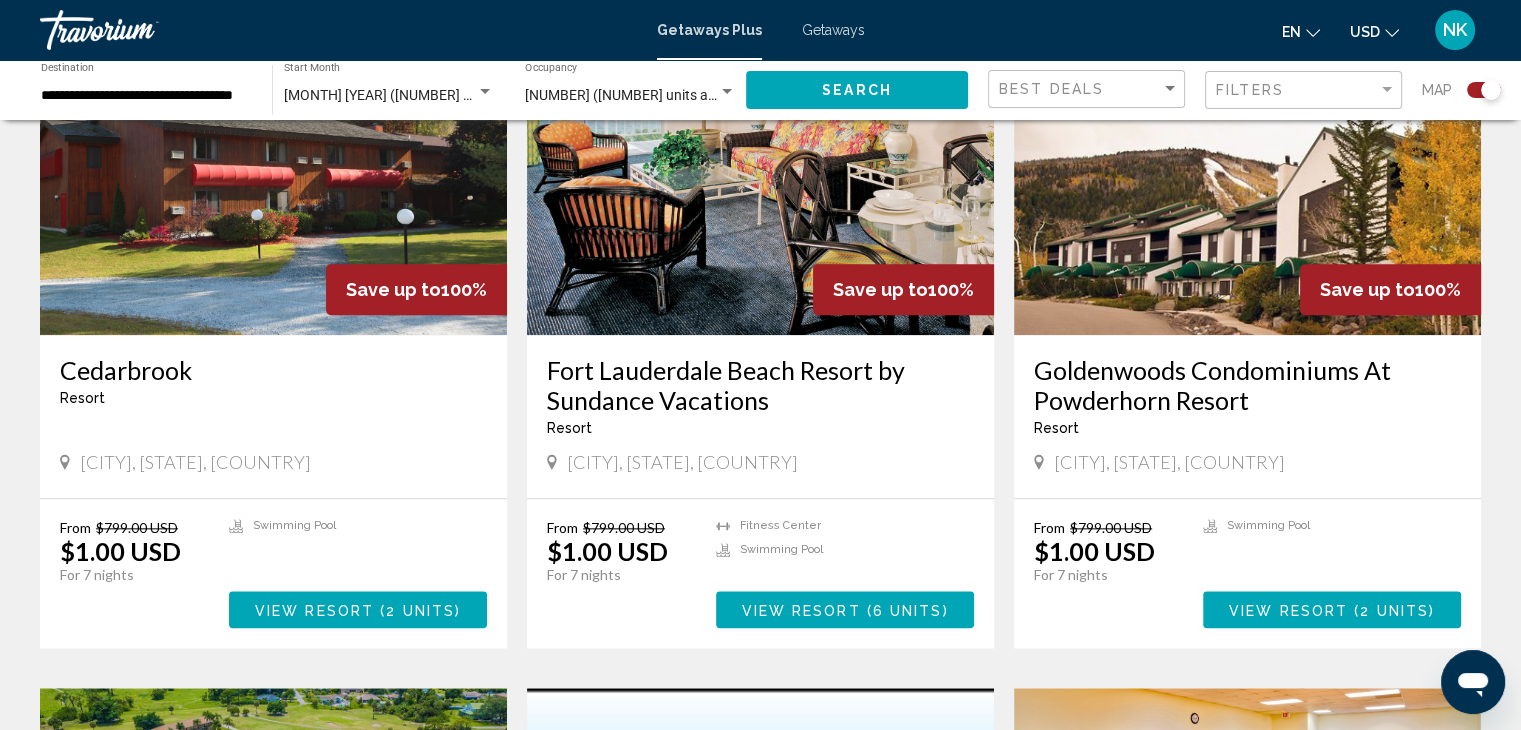 scroll, scrollTop: 2114, scrollLeft: 0, axis: vertical 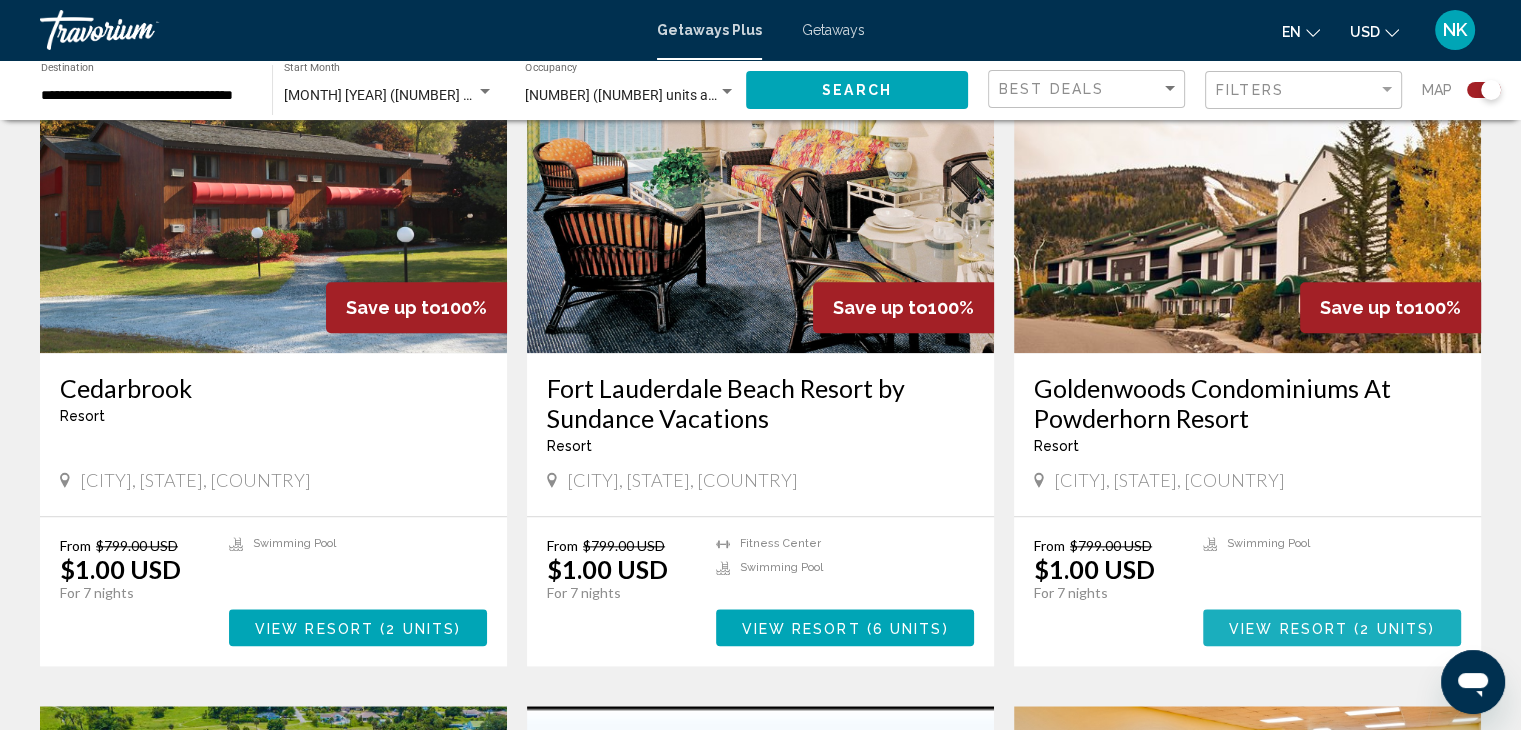 click on "View Resort" at bounding box center [1288, 628] 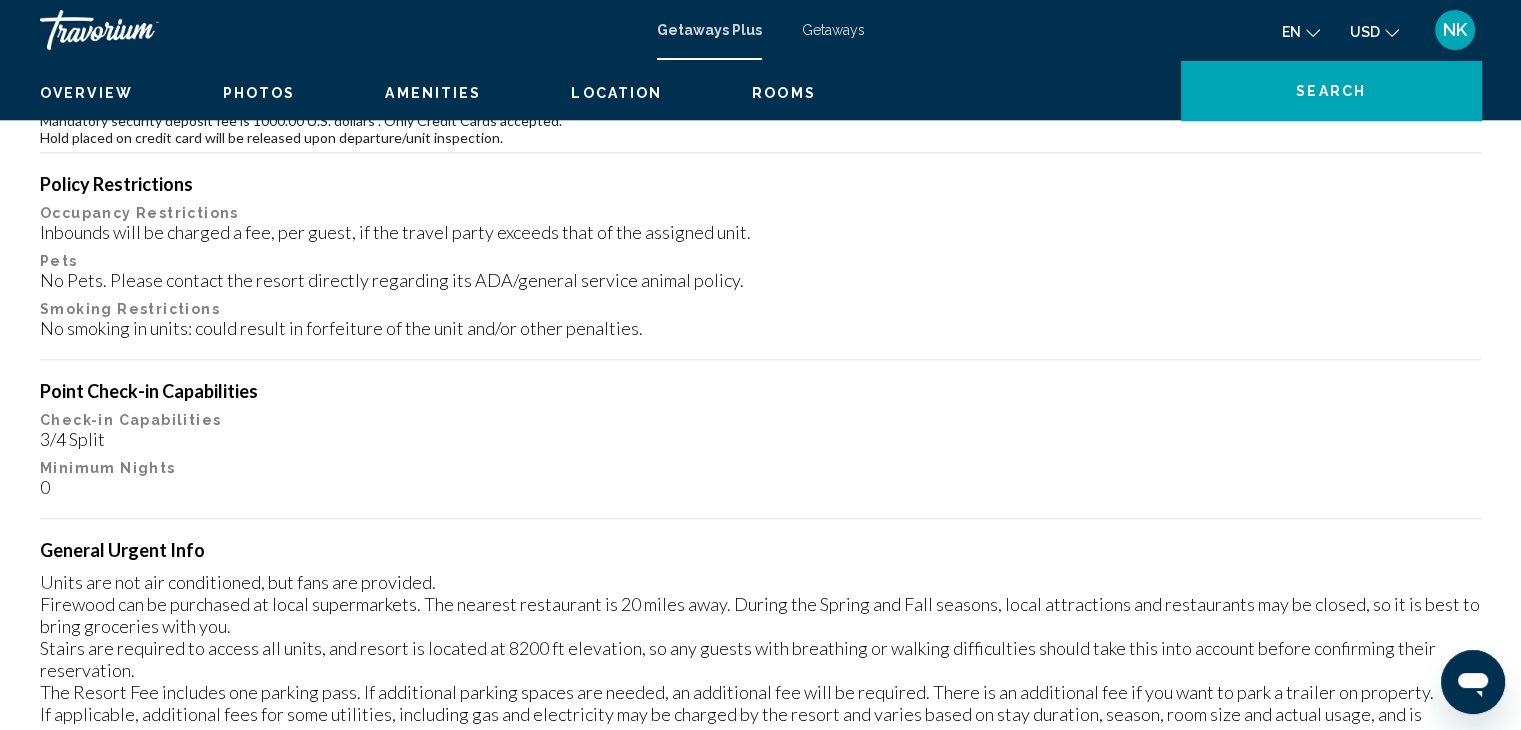 scroll, scrollTop: 0, scrollLeft: 0, axis: both 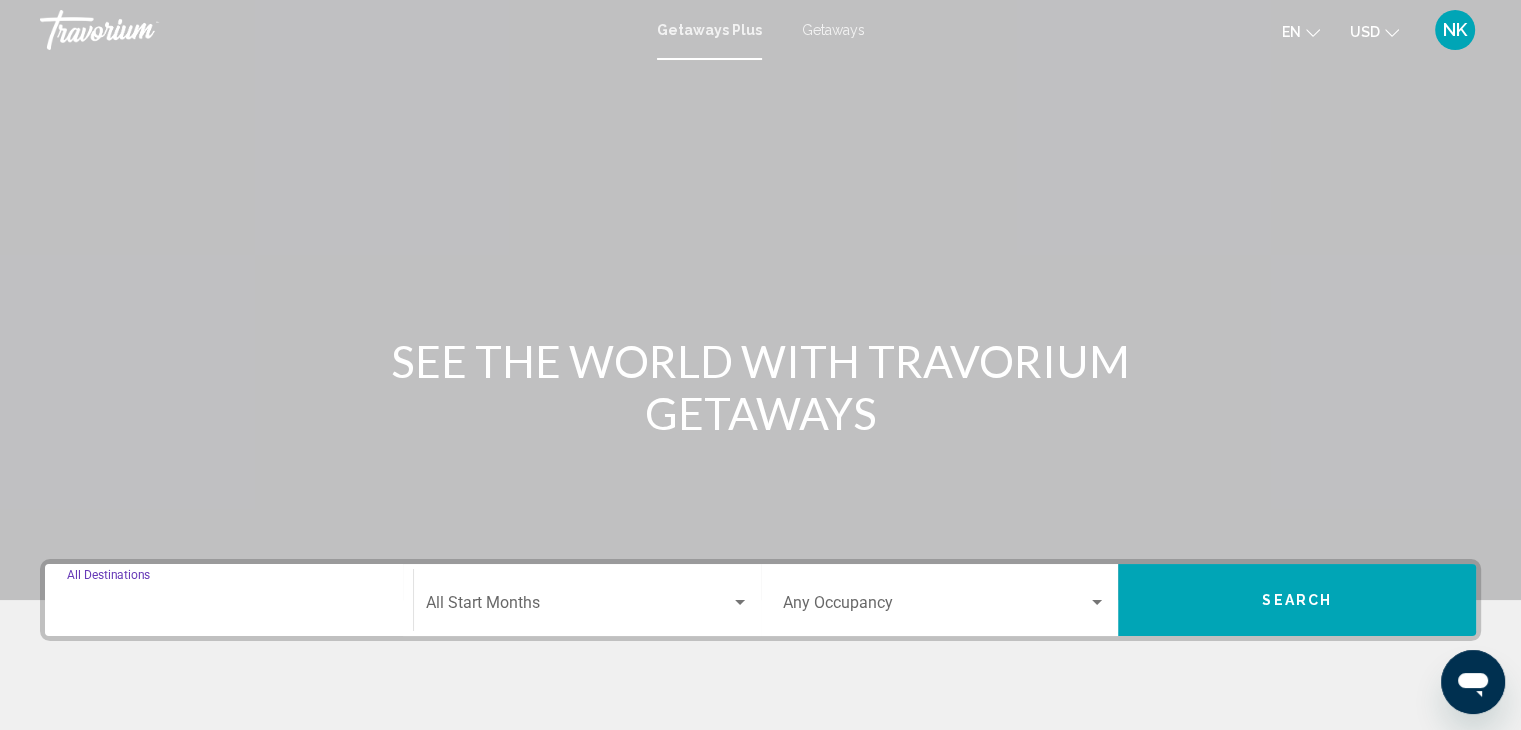 click on "Destination All Destinations" at bounding box center (229, 607) 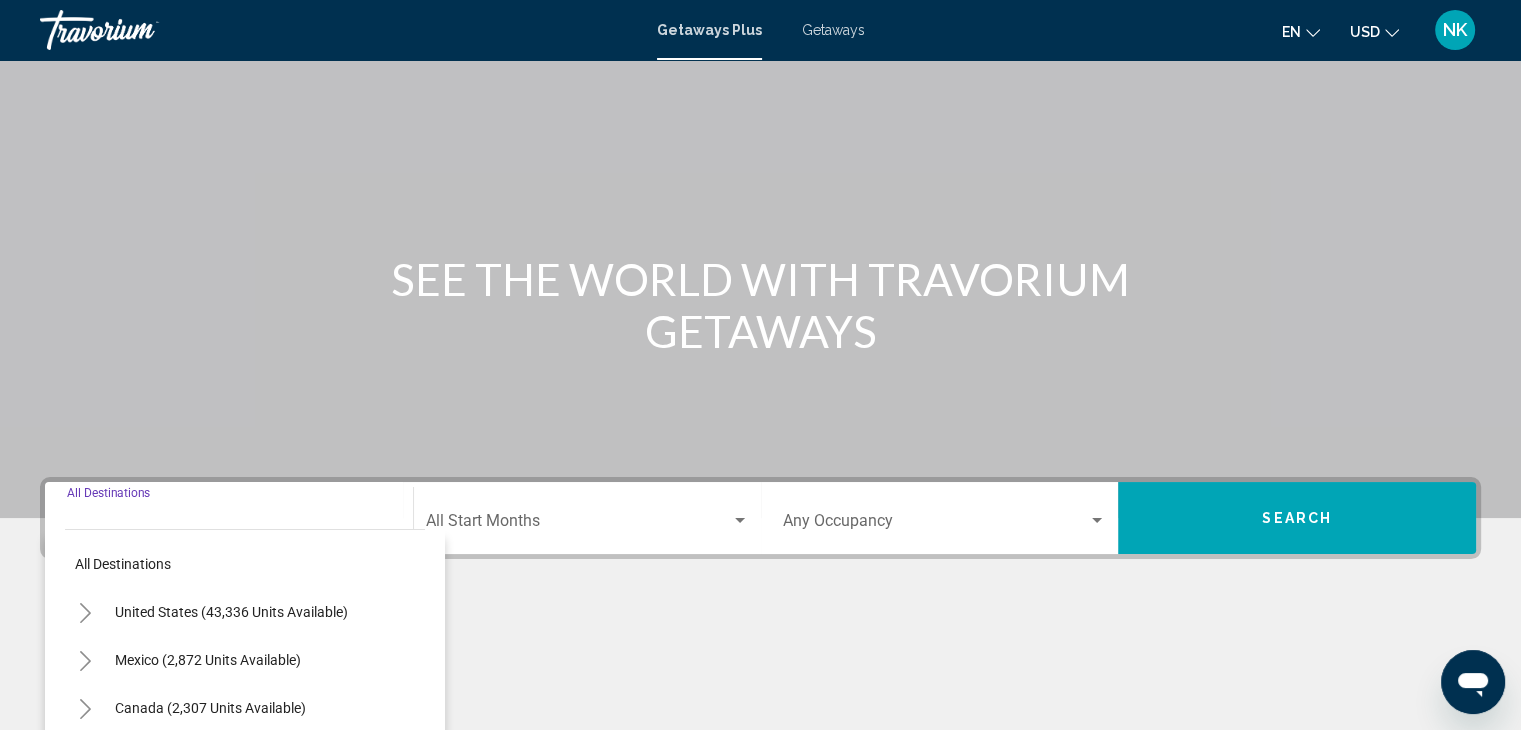 scroll, scrollTop: 356, scrollLeft: 0, axis: vertical 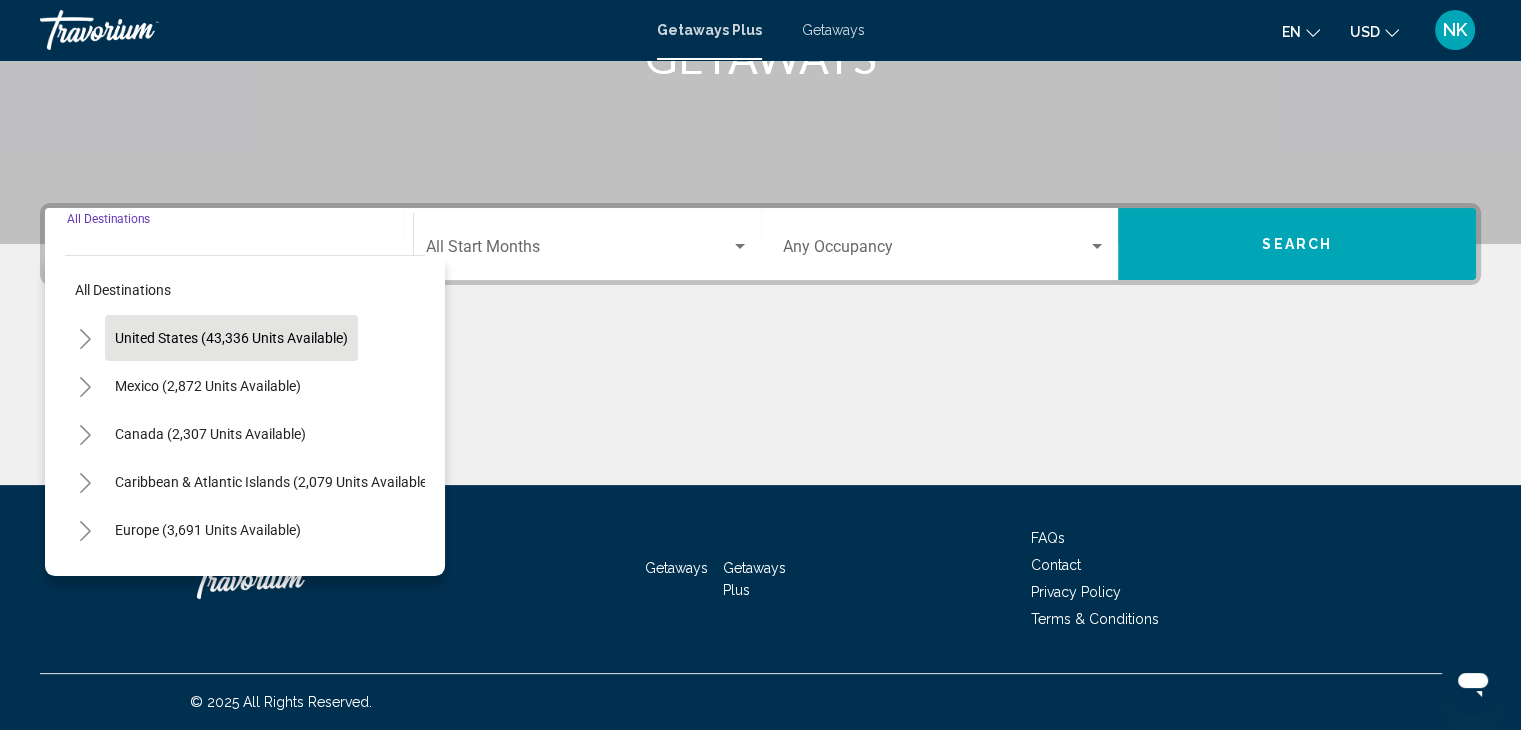click on "United States (43,336 units available)" at bounding box center [208, 386] 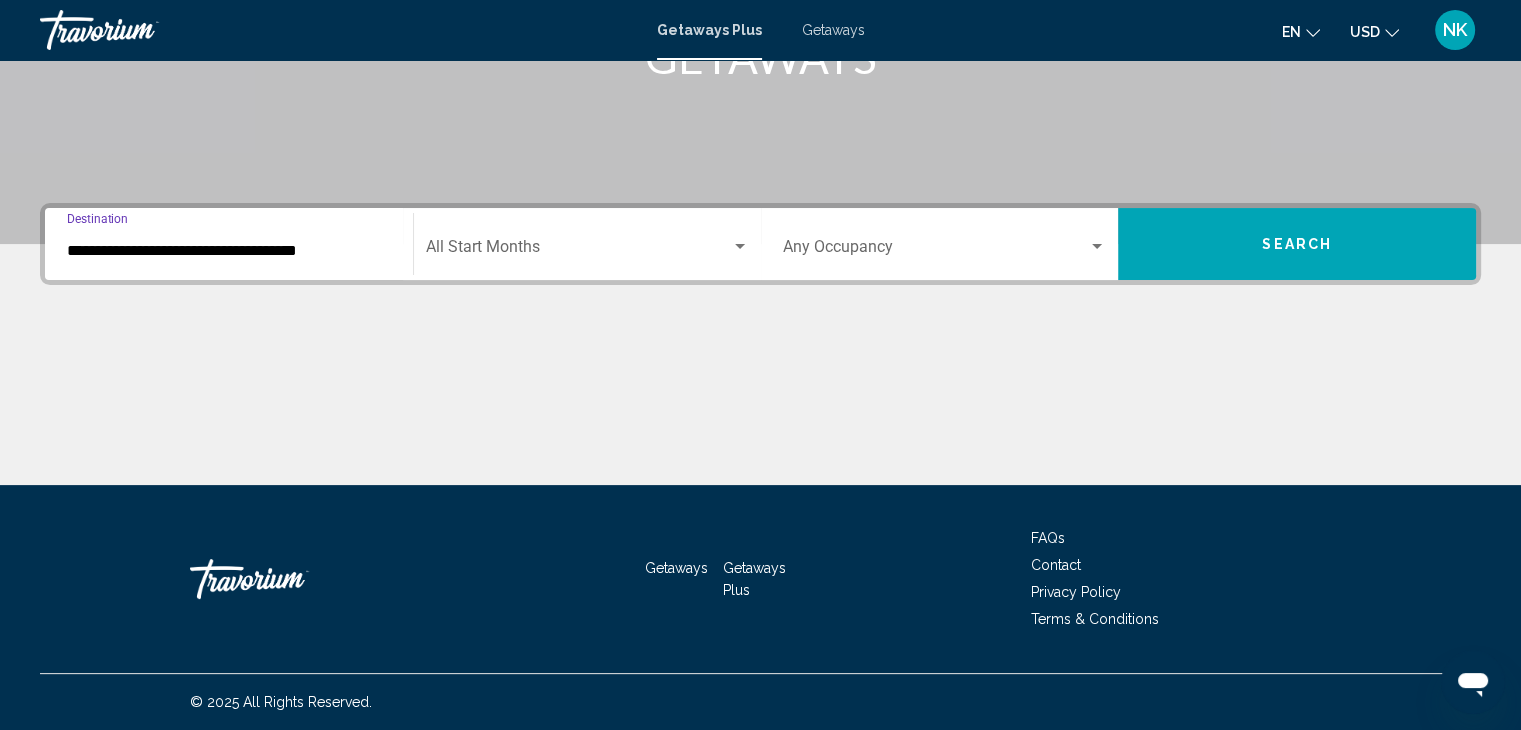 click at bounding box center (578, 251) 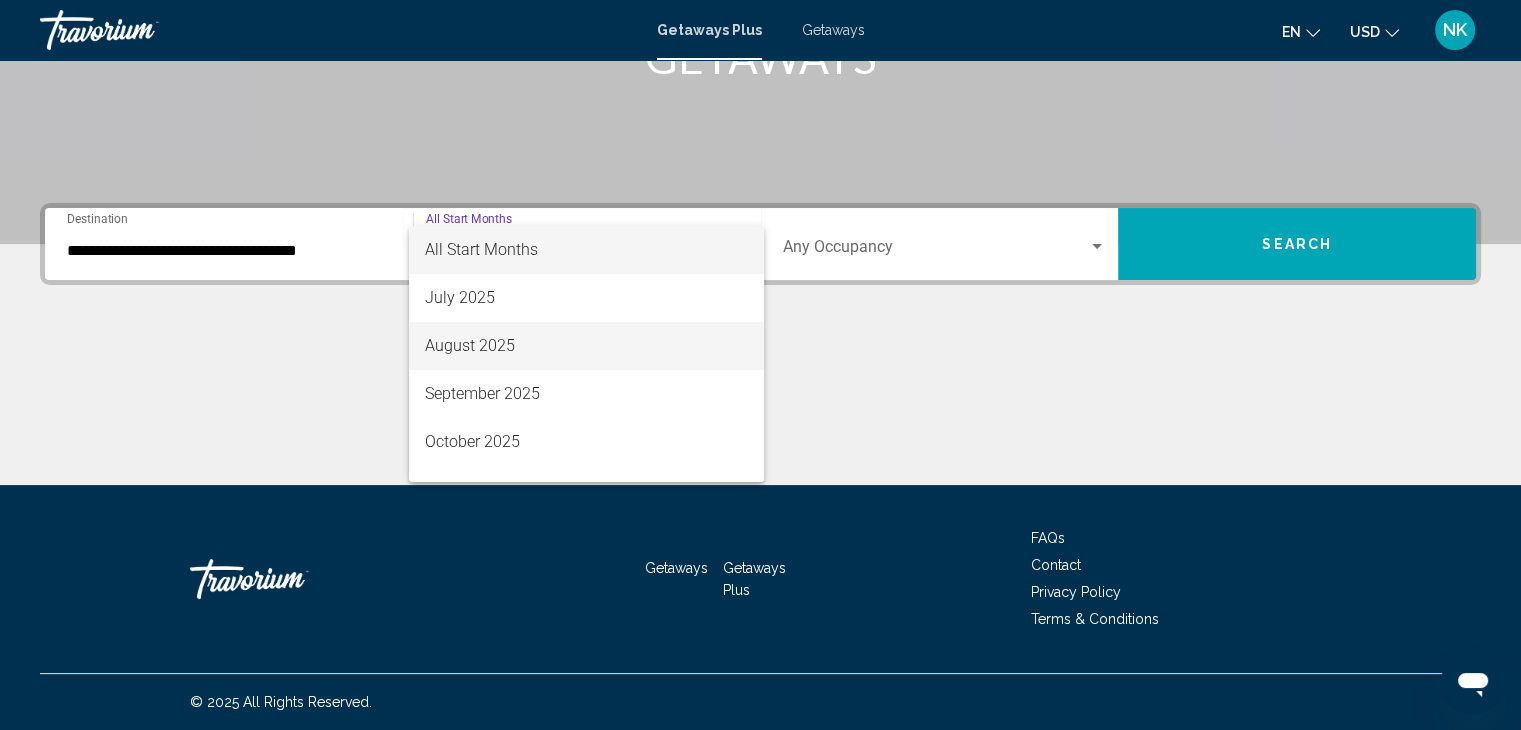 click on "August 2025" at bounding box center [586, 346] 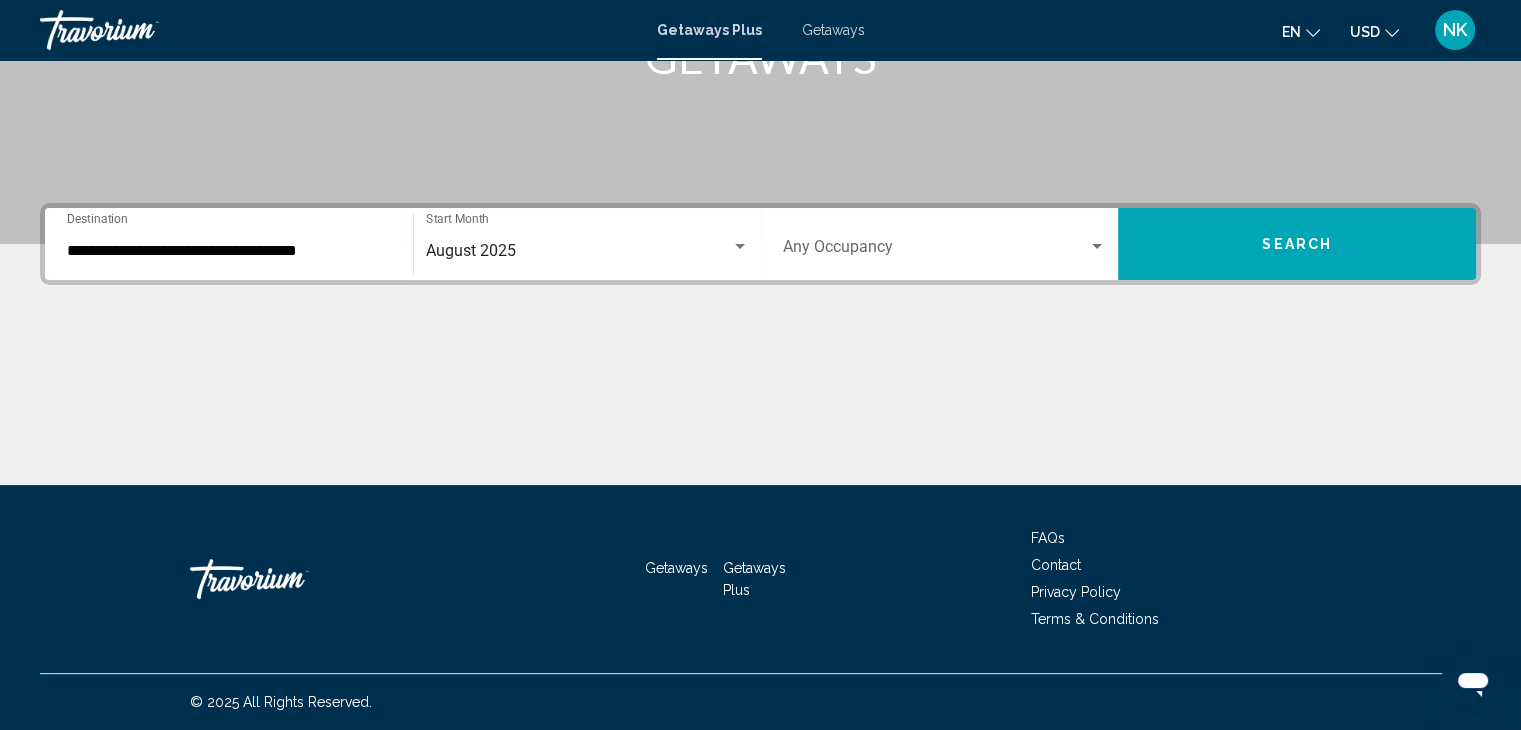 click on "[MONTH] [YEAR] Start Month All Start Months" 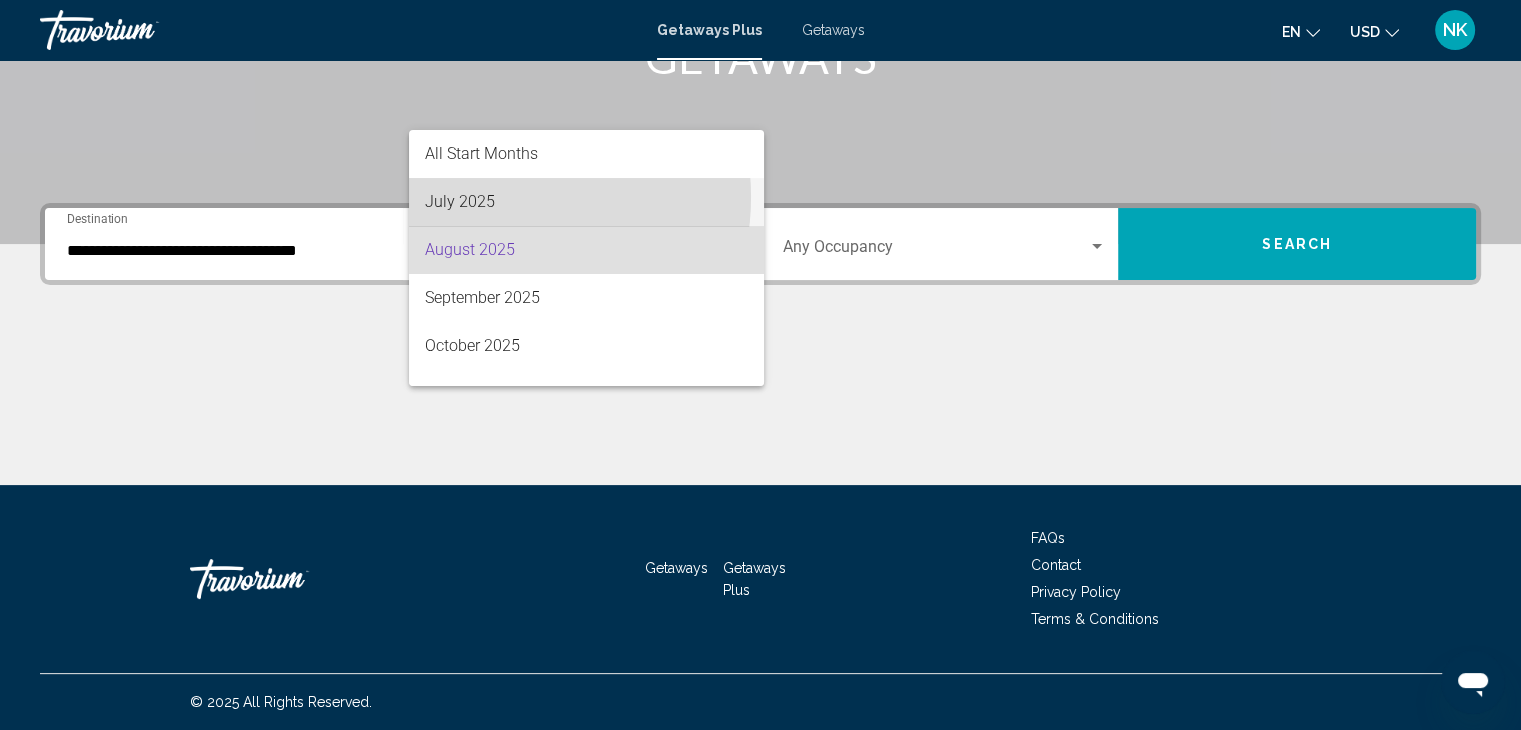 click on "July 2025" at bounding box center [586, 202] 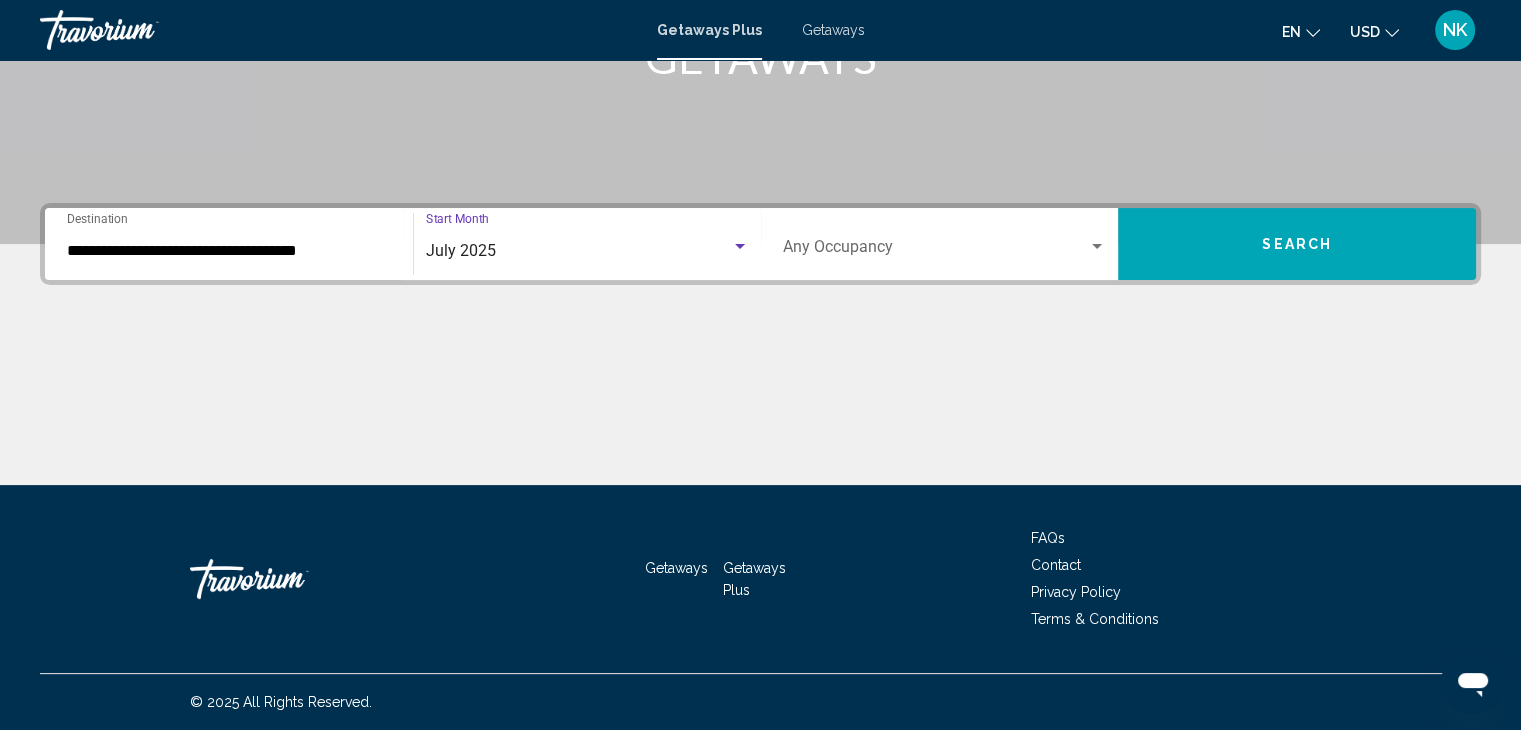 click at bounding box center [936, 251] 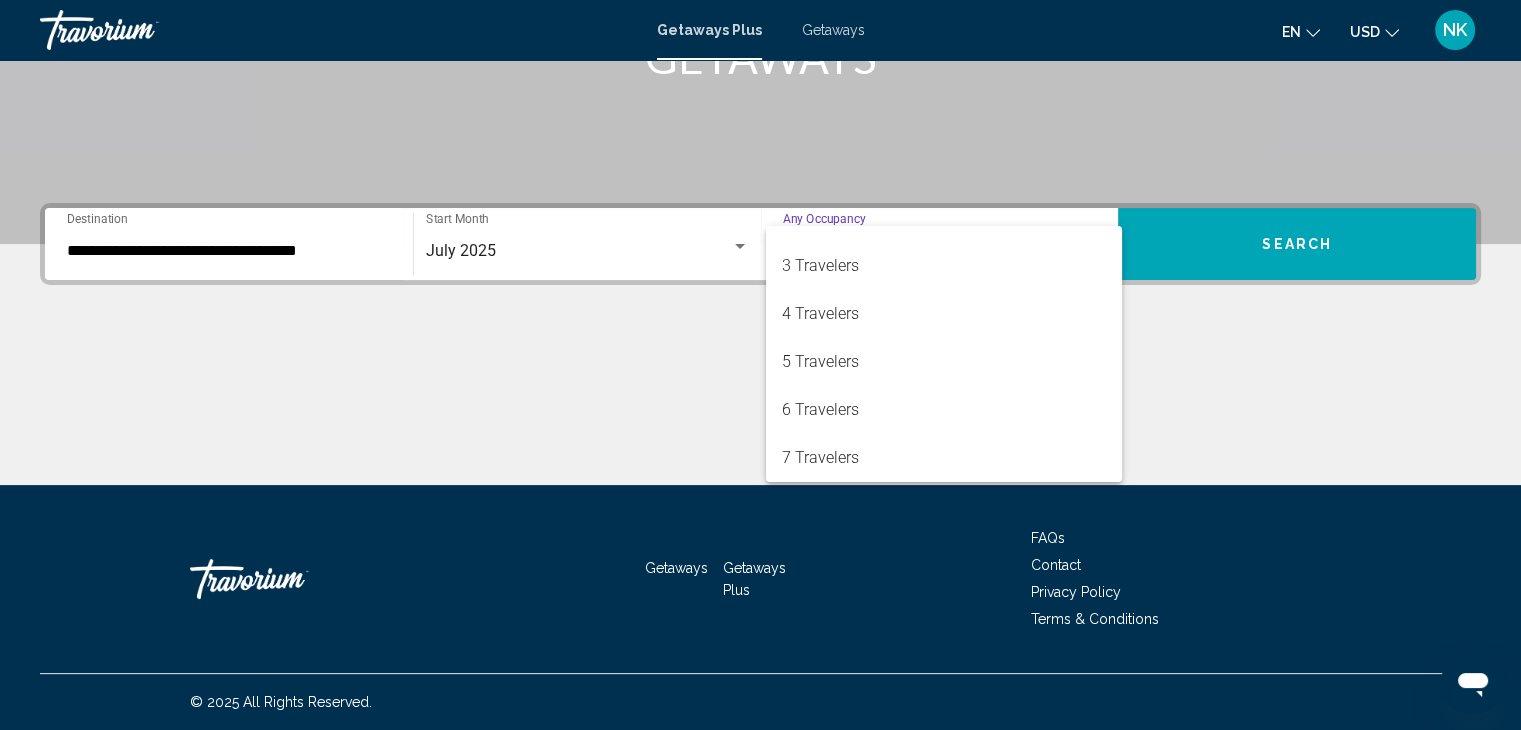scroll, scrollTop: 94, scrollLeft: 0, axis: vertical 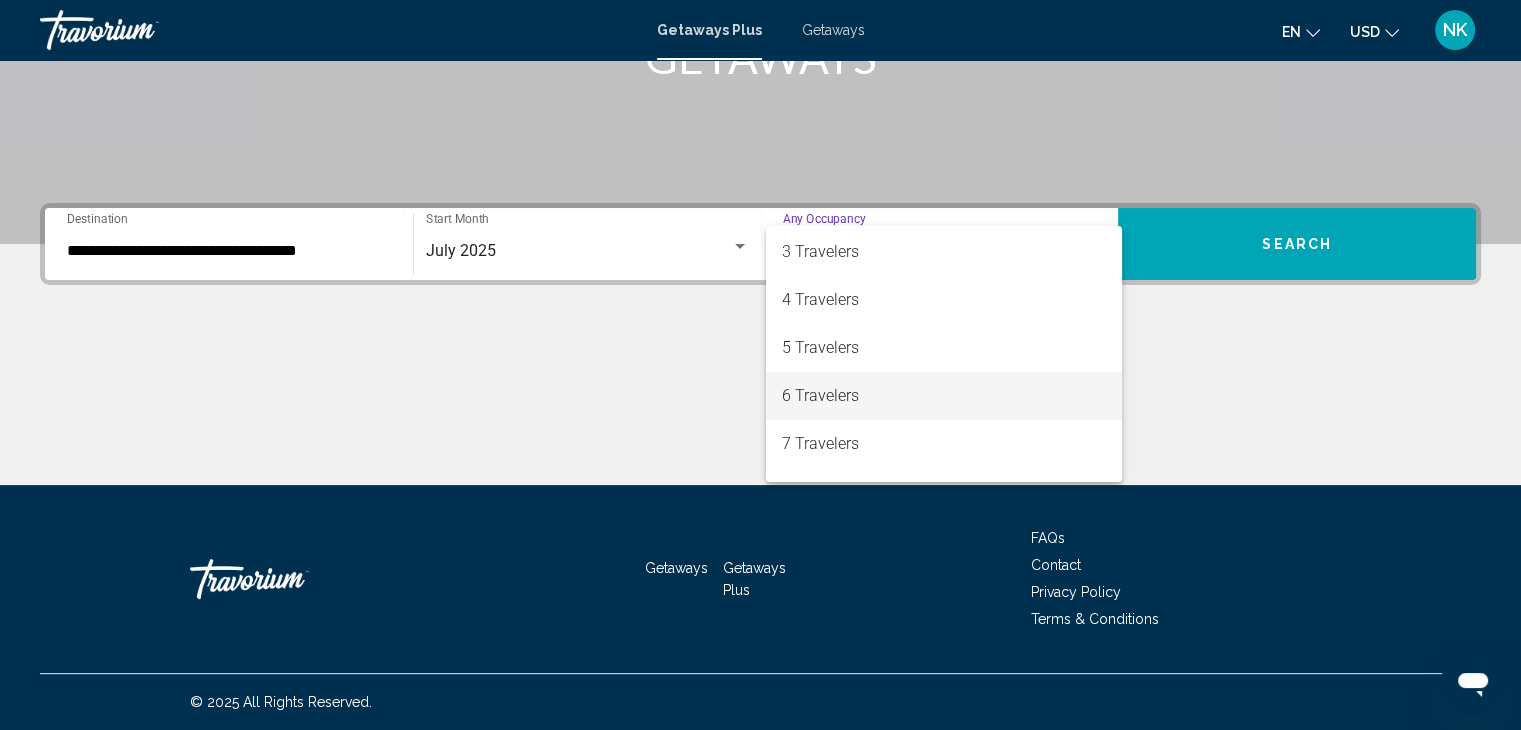 click on "6 Travelers" at bounding box center (944, 396) 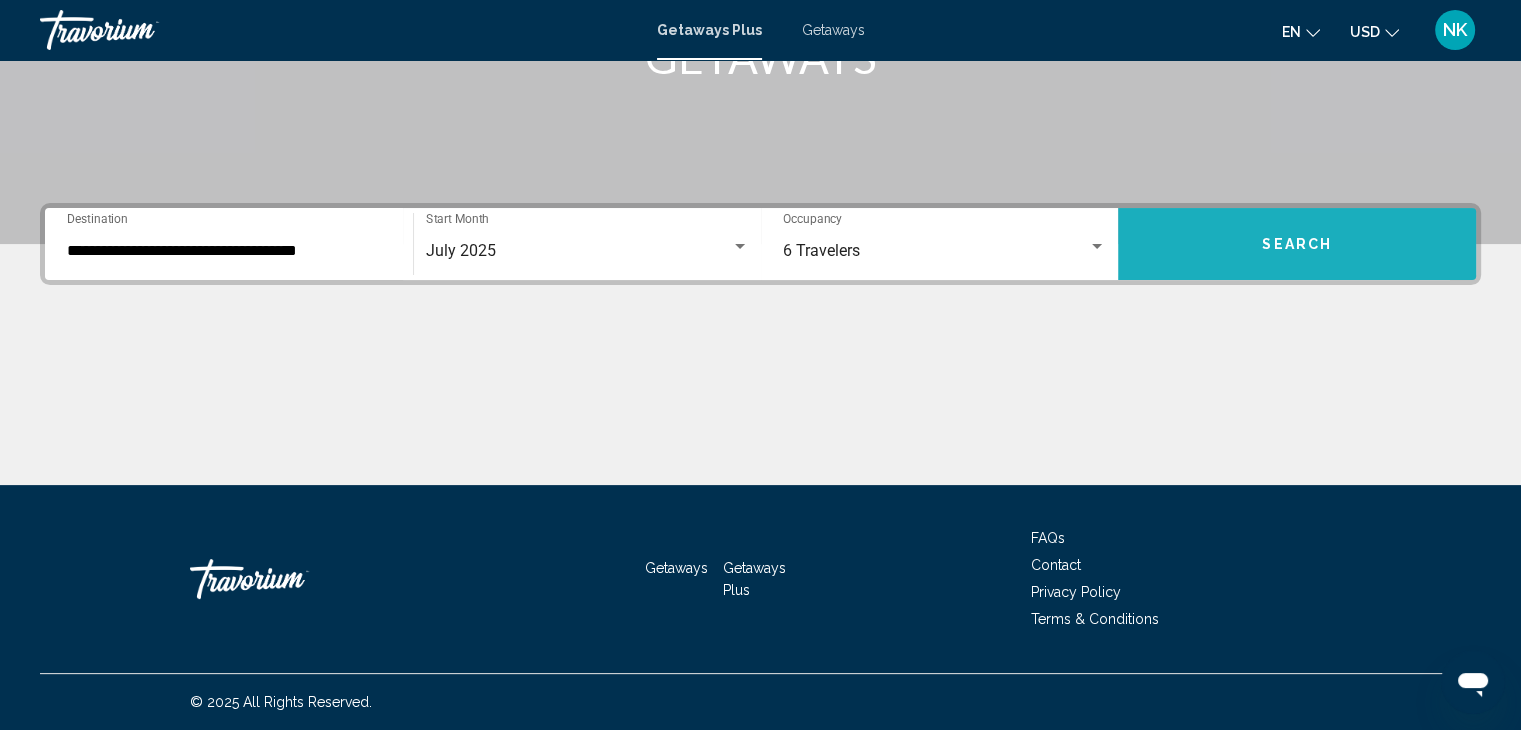 click on "Search" at bounding box center (1297, 244) 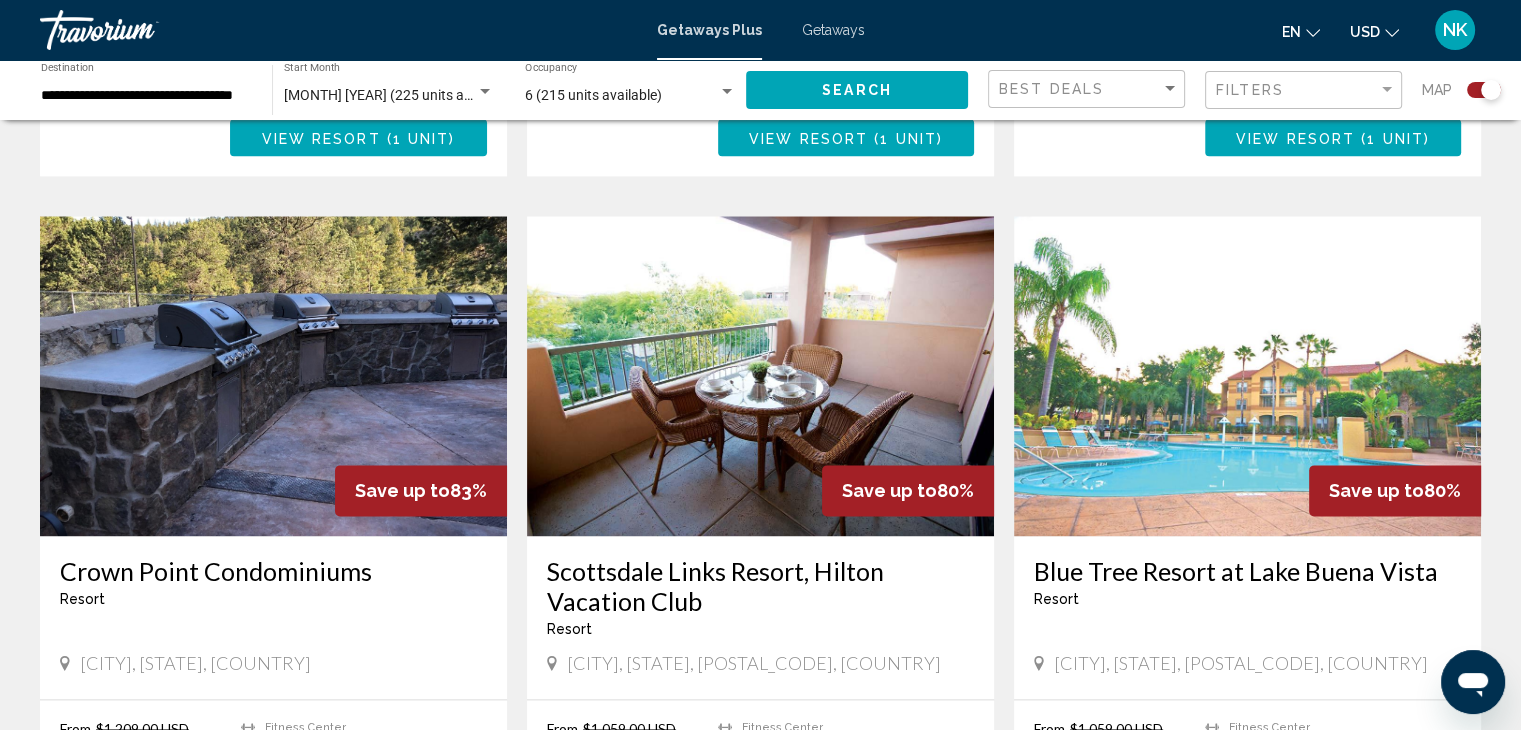 scroll, scrollTop: 2608, scrollLeft: 0, axis: vertical 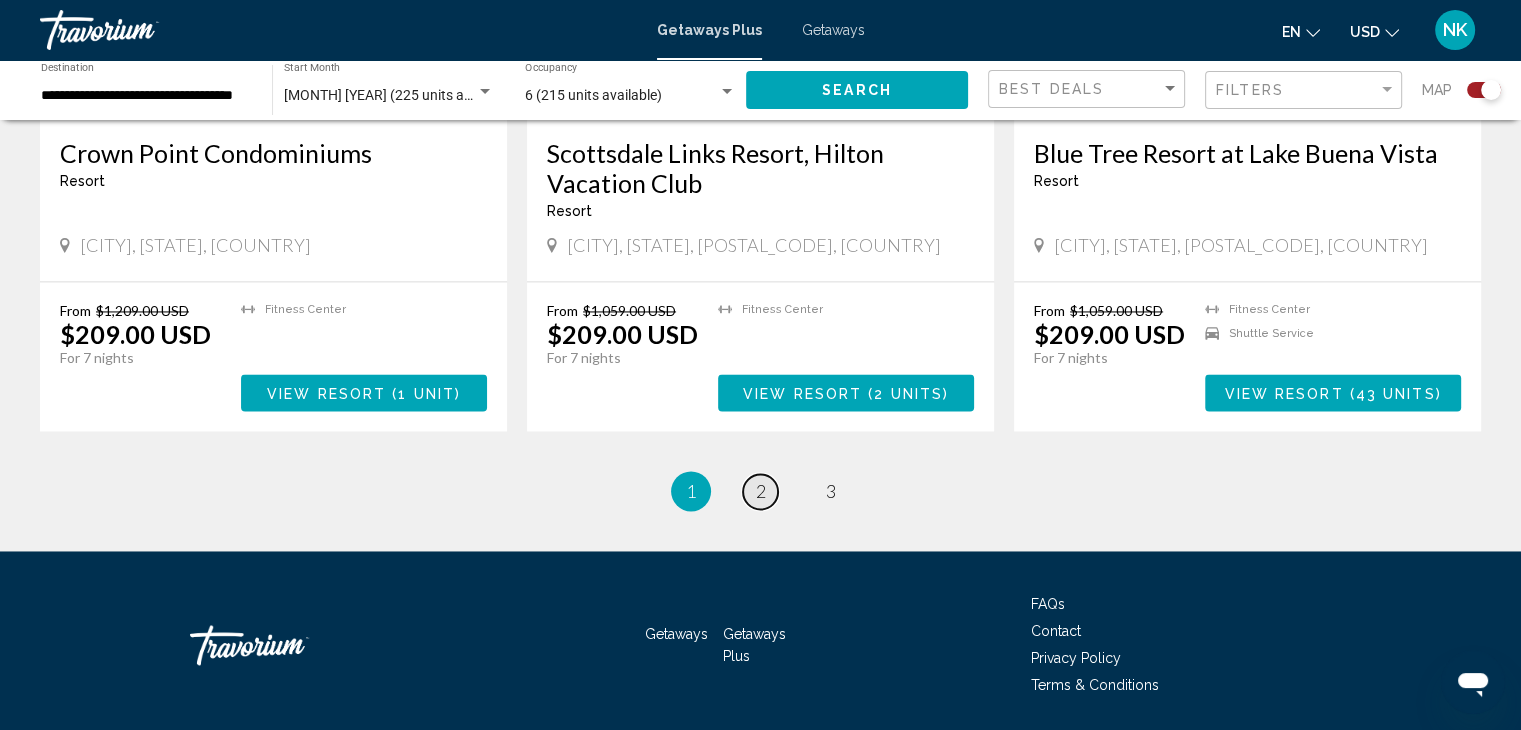 click on "2" at bounding box center (761, 491) 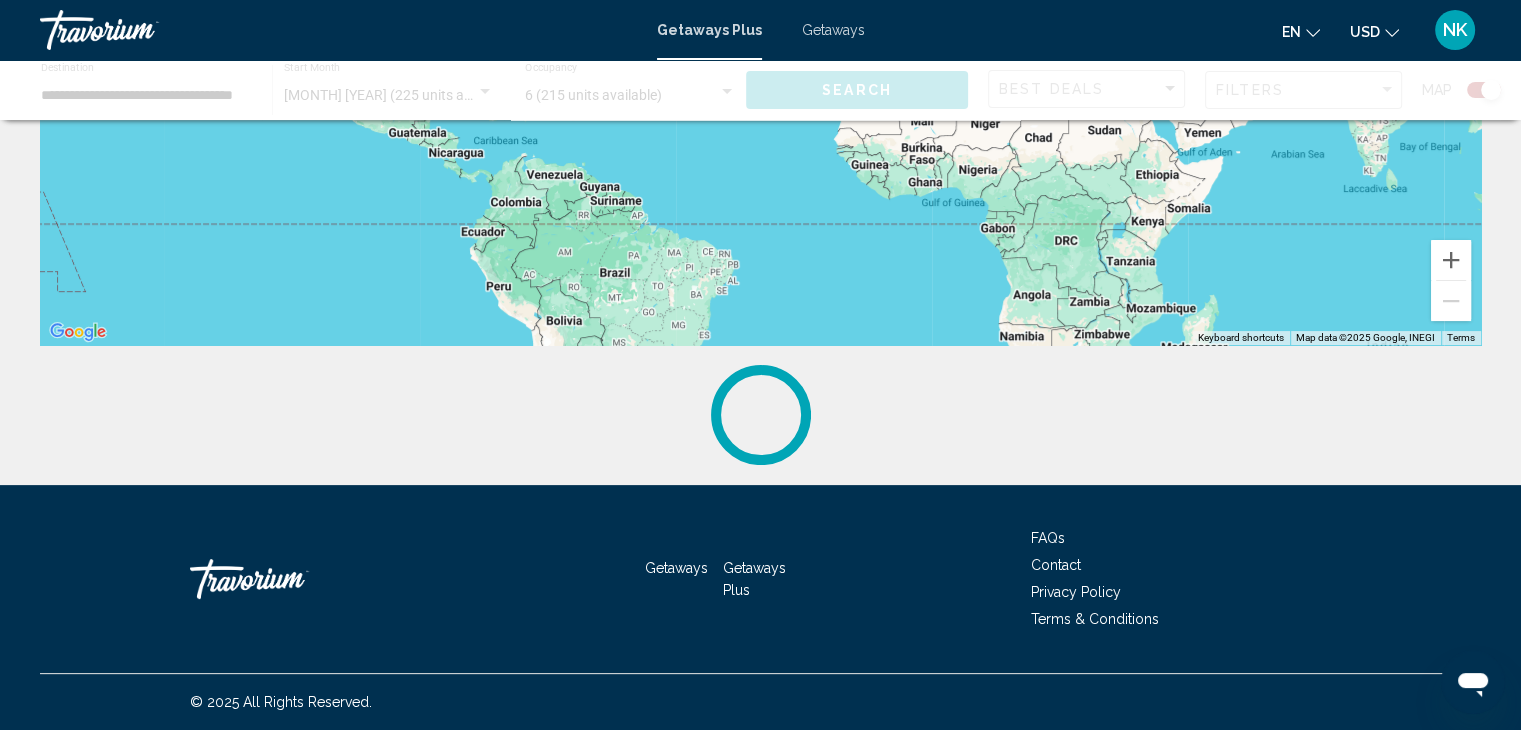 scroll, scrollTop: 0, scrollLeft: 0, axis: both 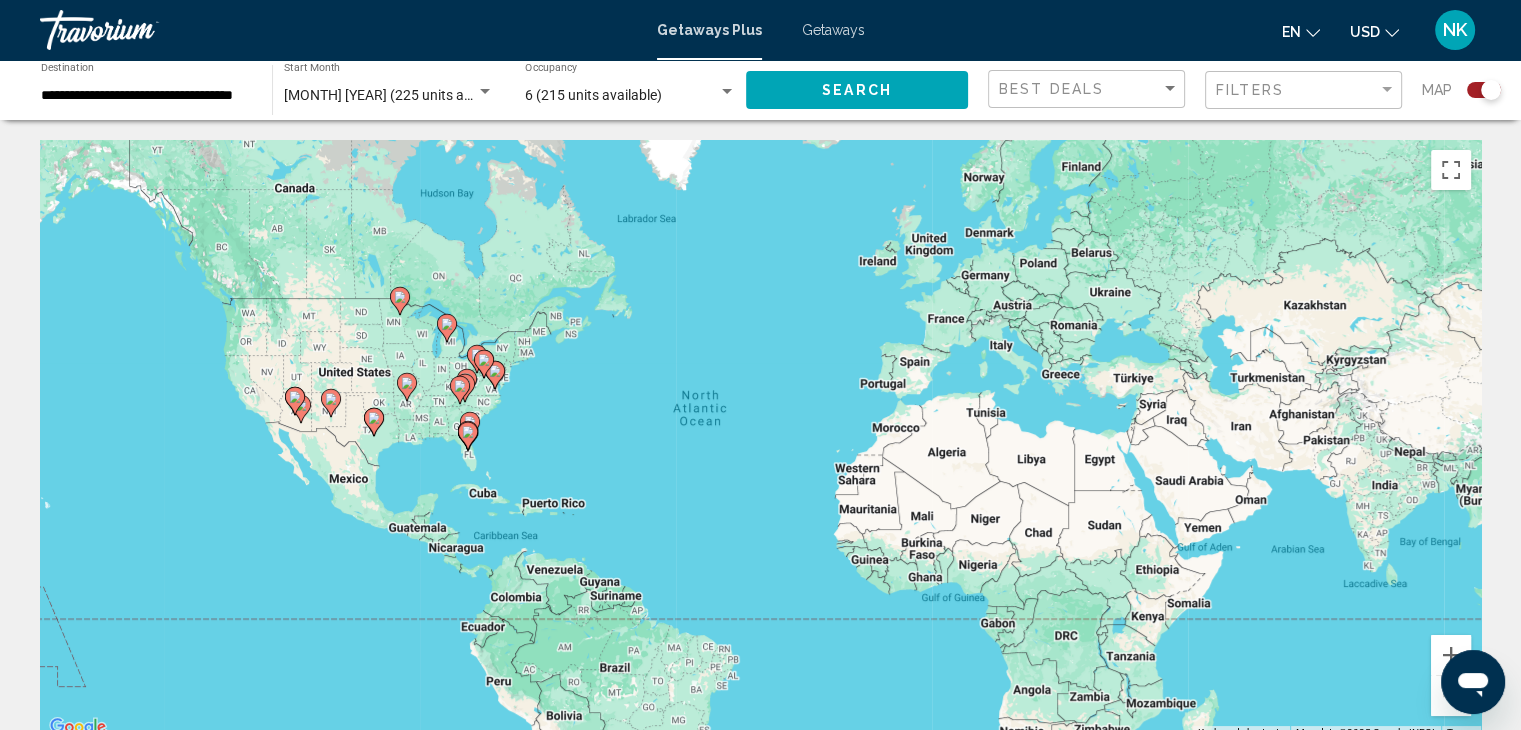 click on "**********" at bounding box center (146, 96) 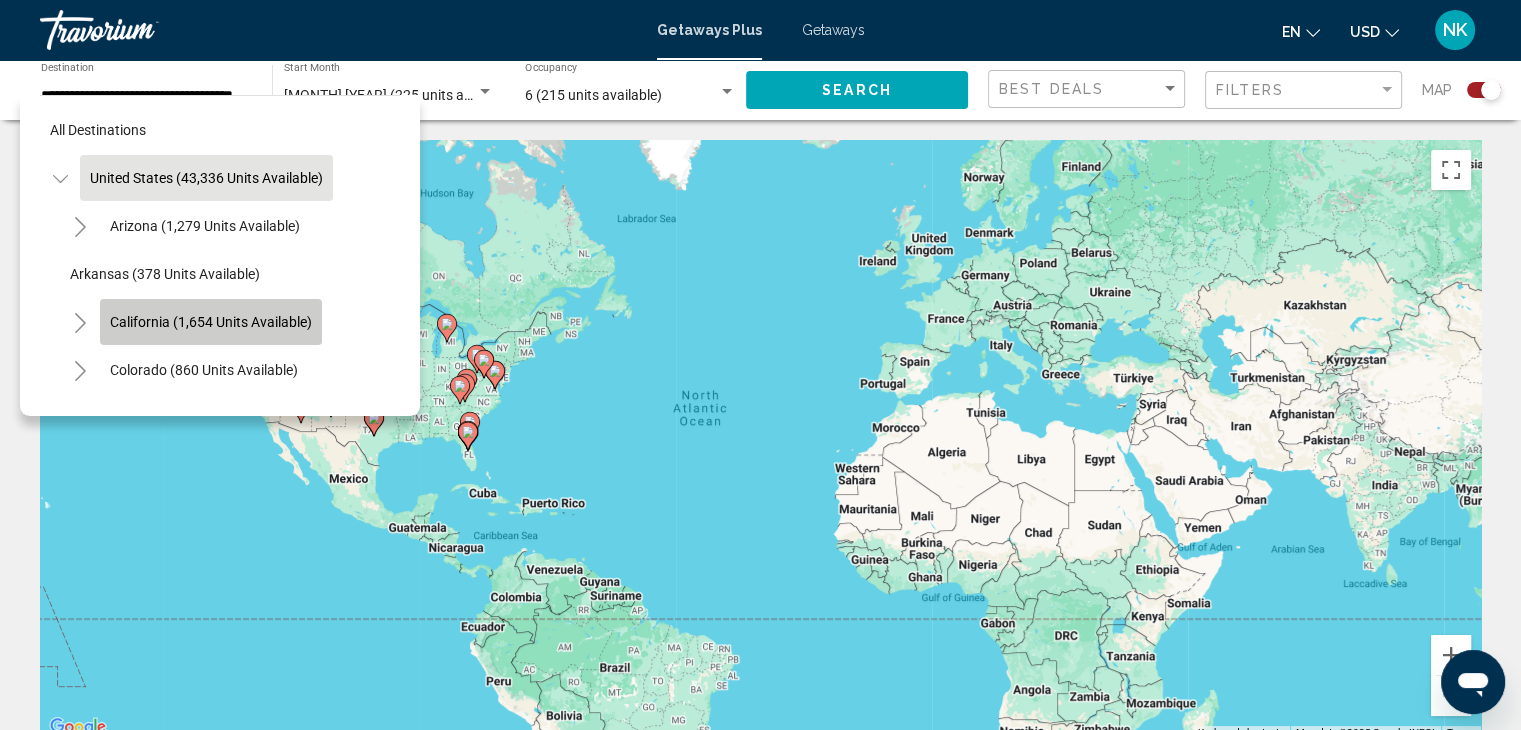click on "California (1,654 units available)" 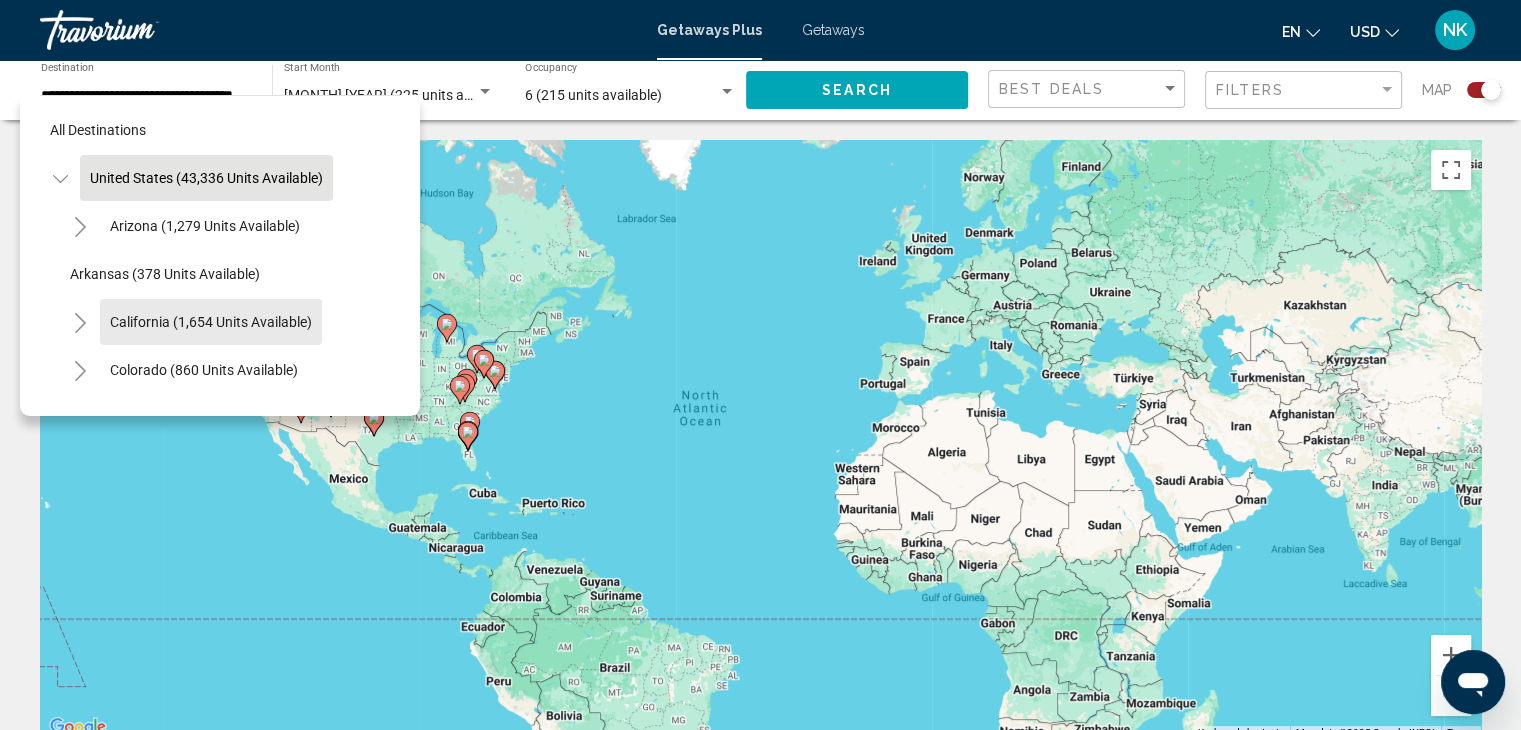 type on "**********" 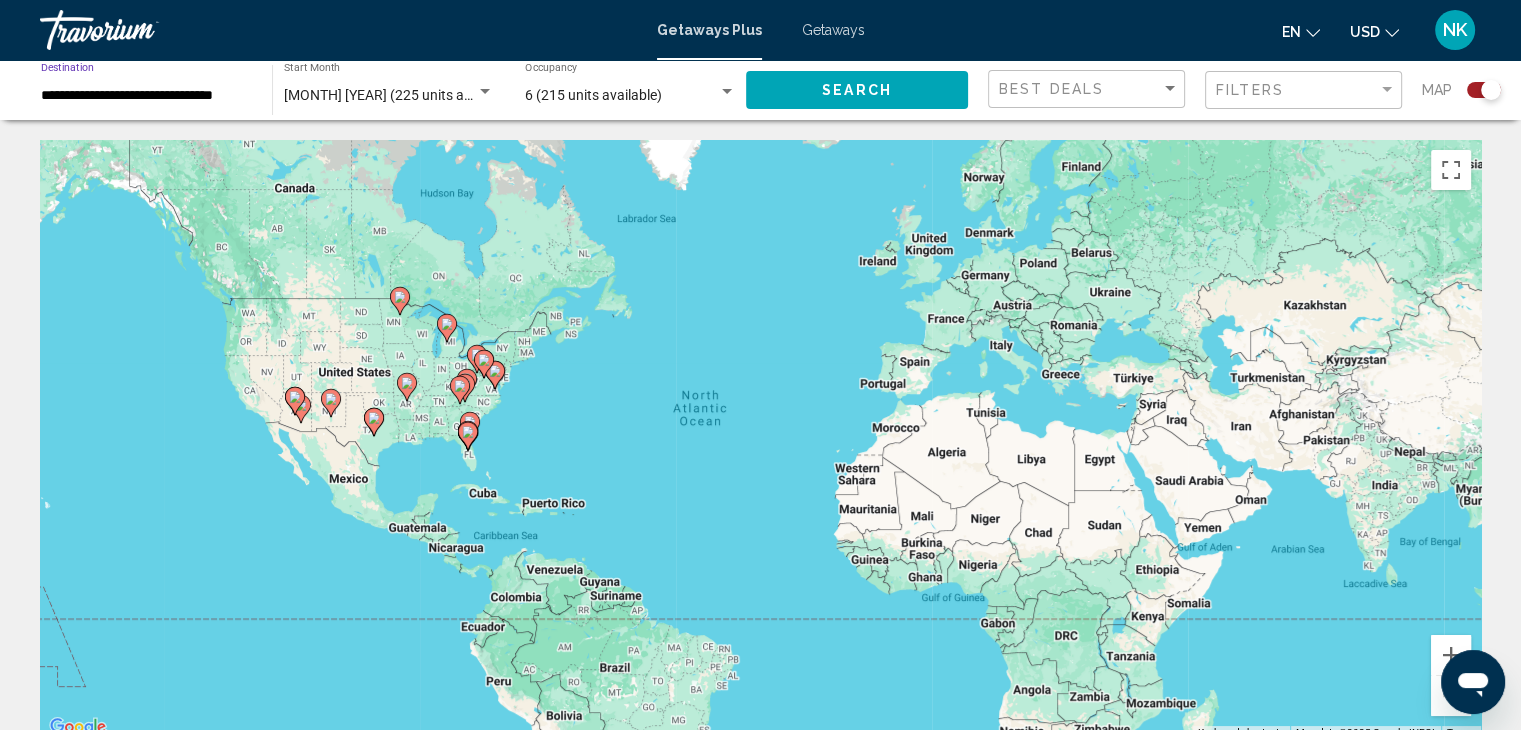 click on "[MONTH] [YEAR] (225 units available)" at bounding box center [400, 95] 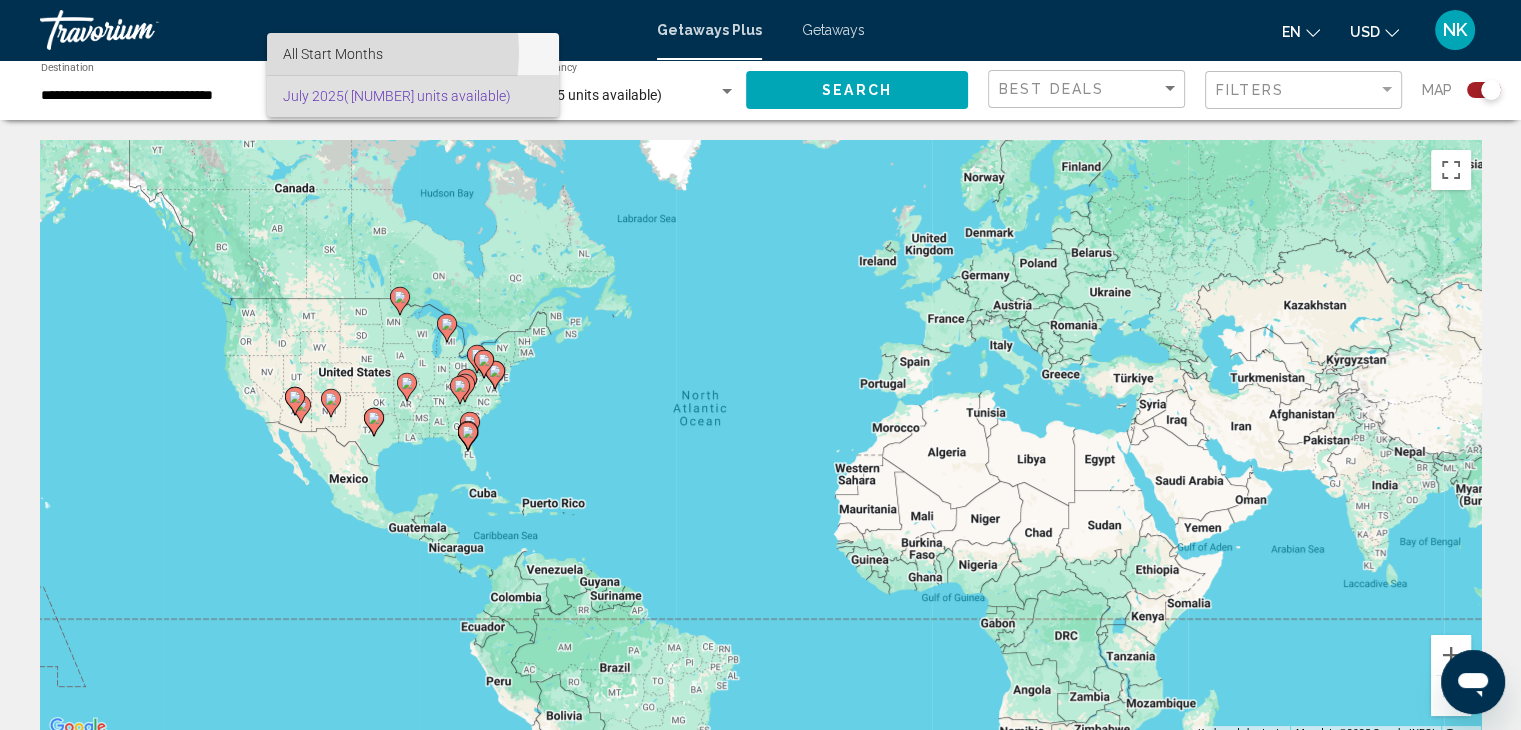 click on "All Start Months" at bounding box center (333, 54) 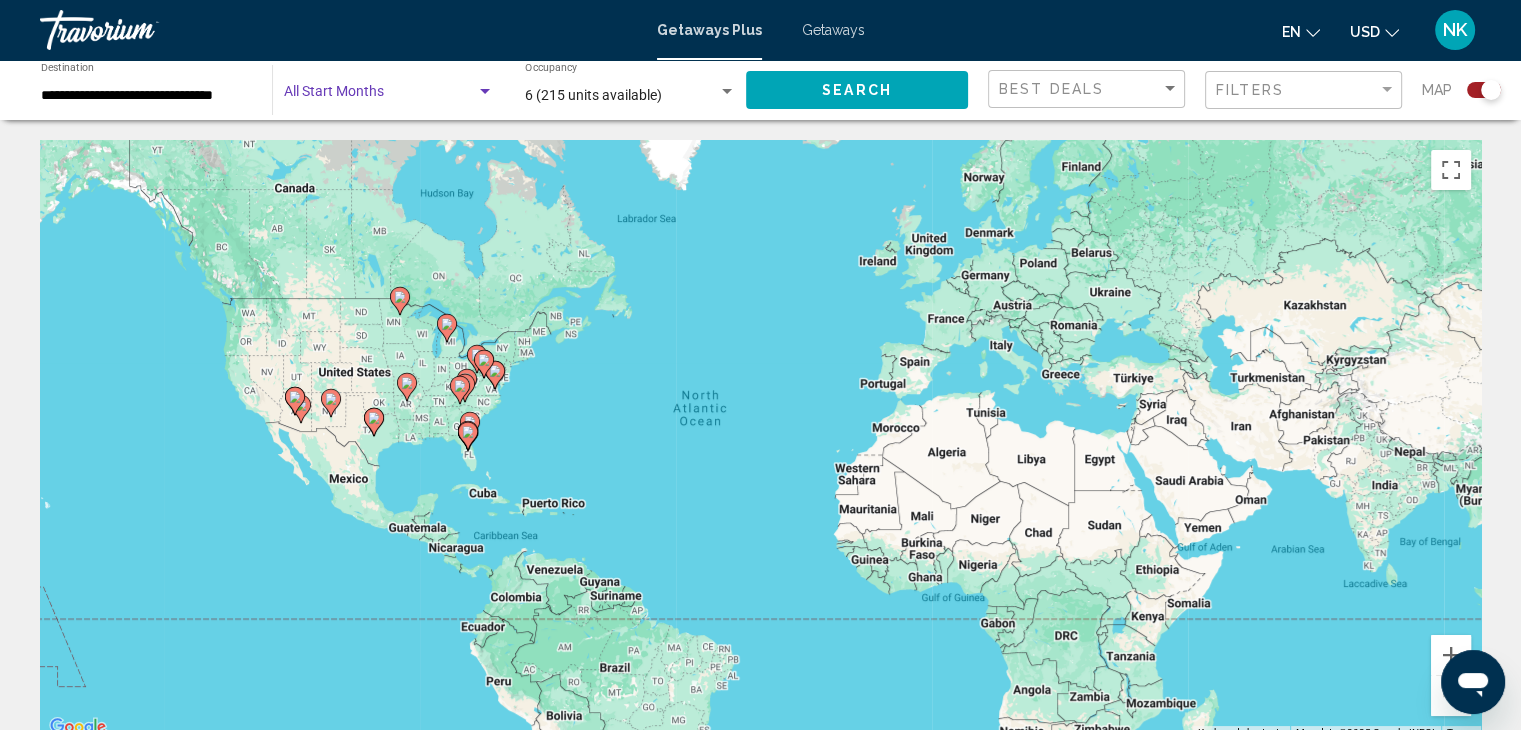 click on "Search" 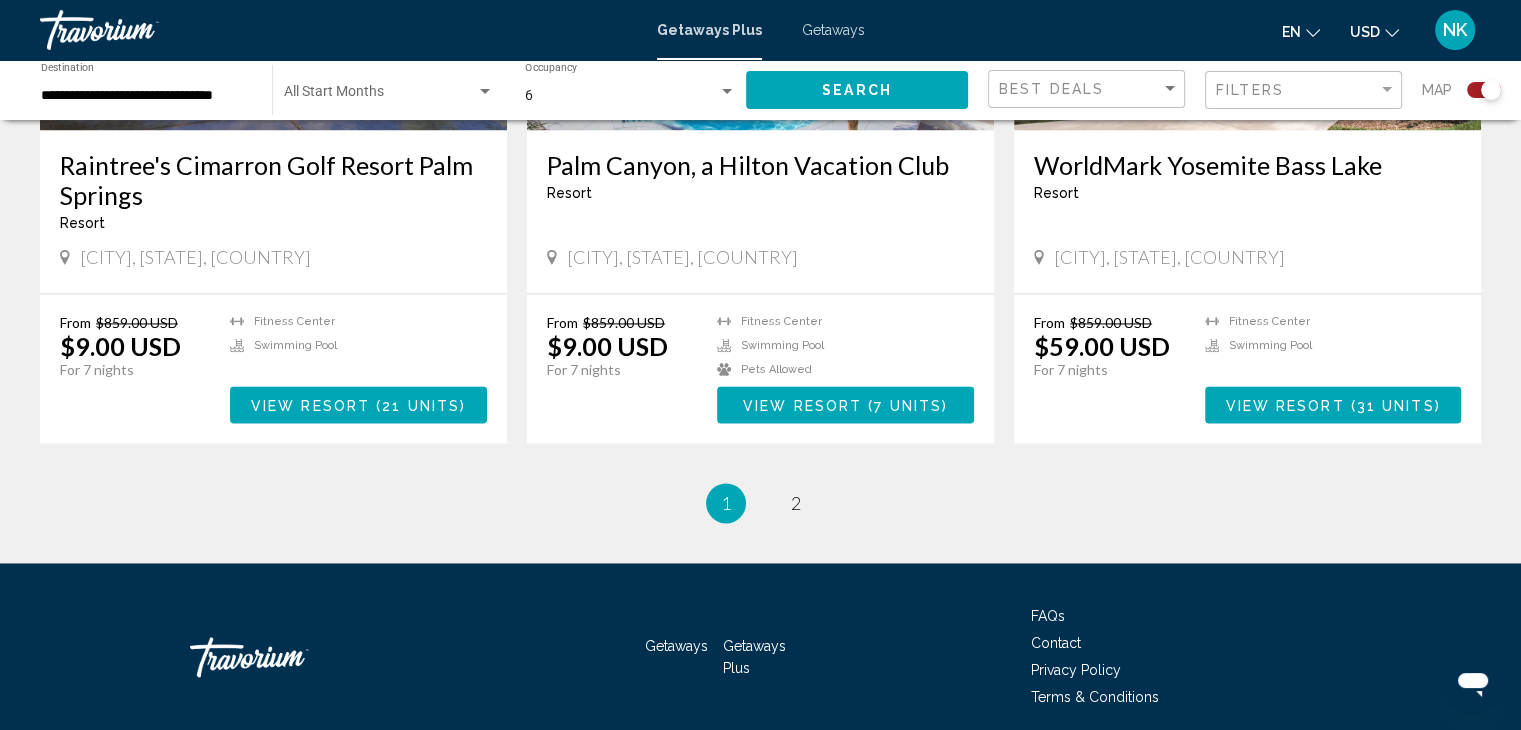 scroll, scrollTop: 2994, scrollLeft: 0, axis: vertical 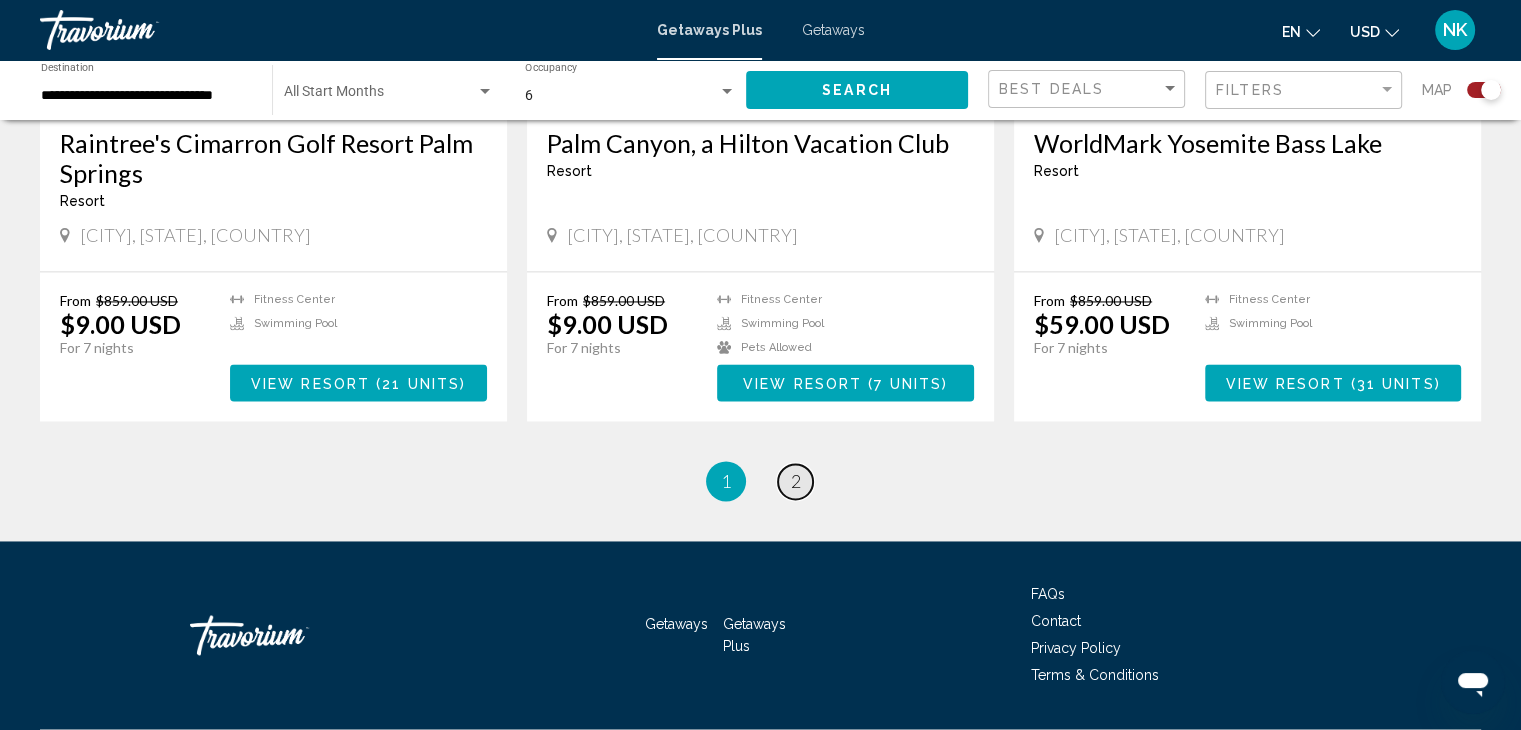 click on "2" at bounding box center (796, 481) 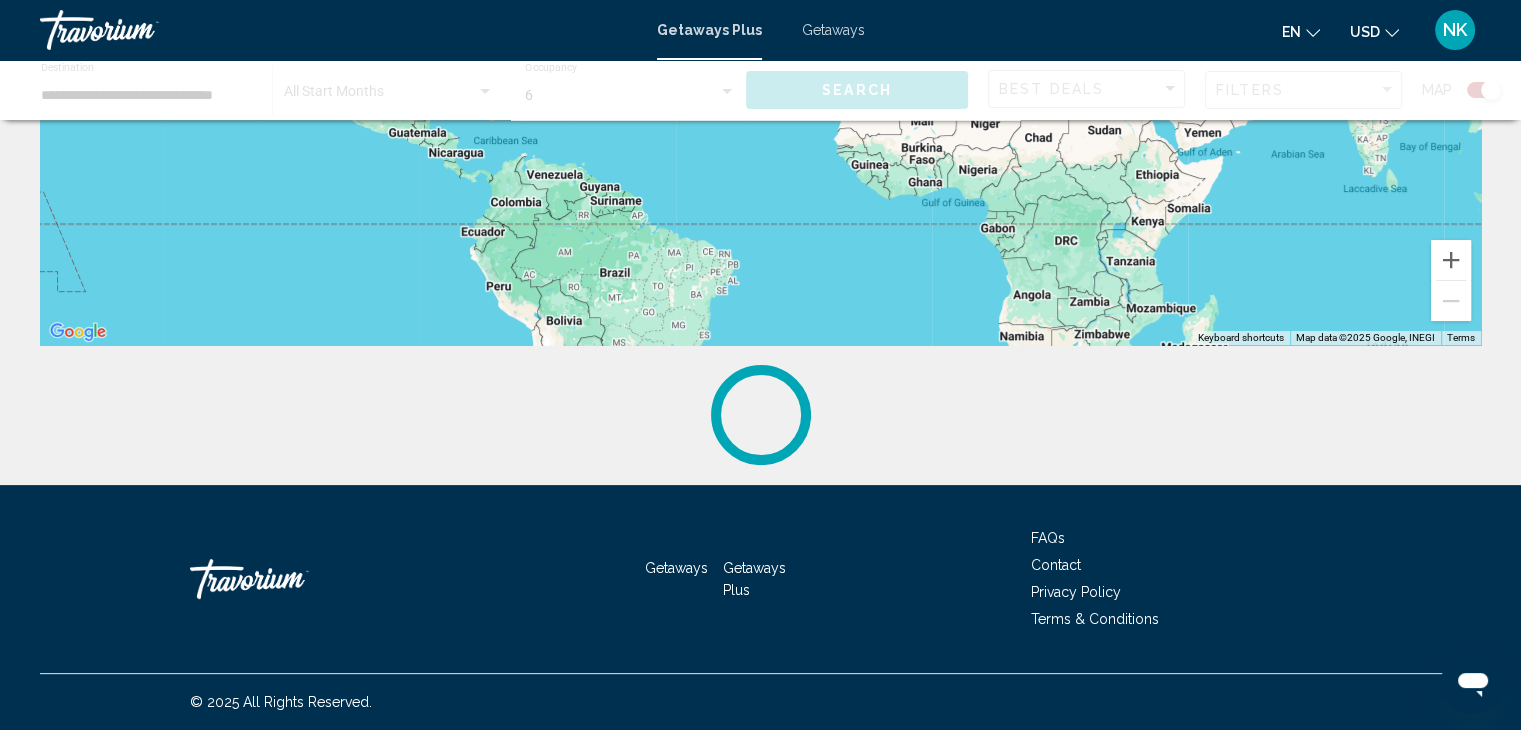 scroll, scrollTop: 0, scrollLeft: 0, axis: both 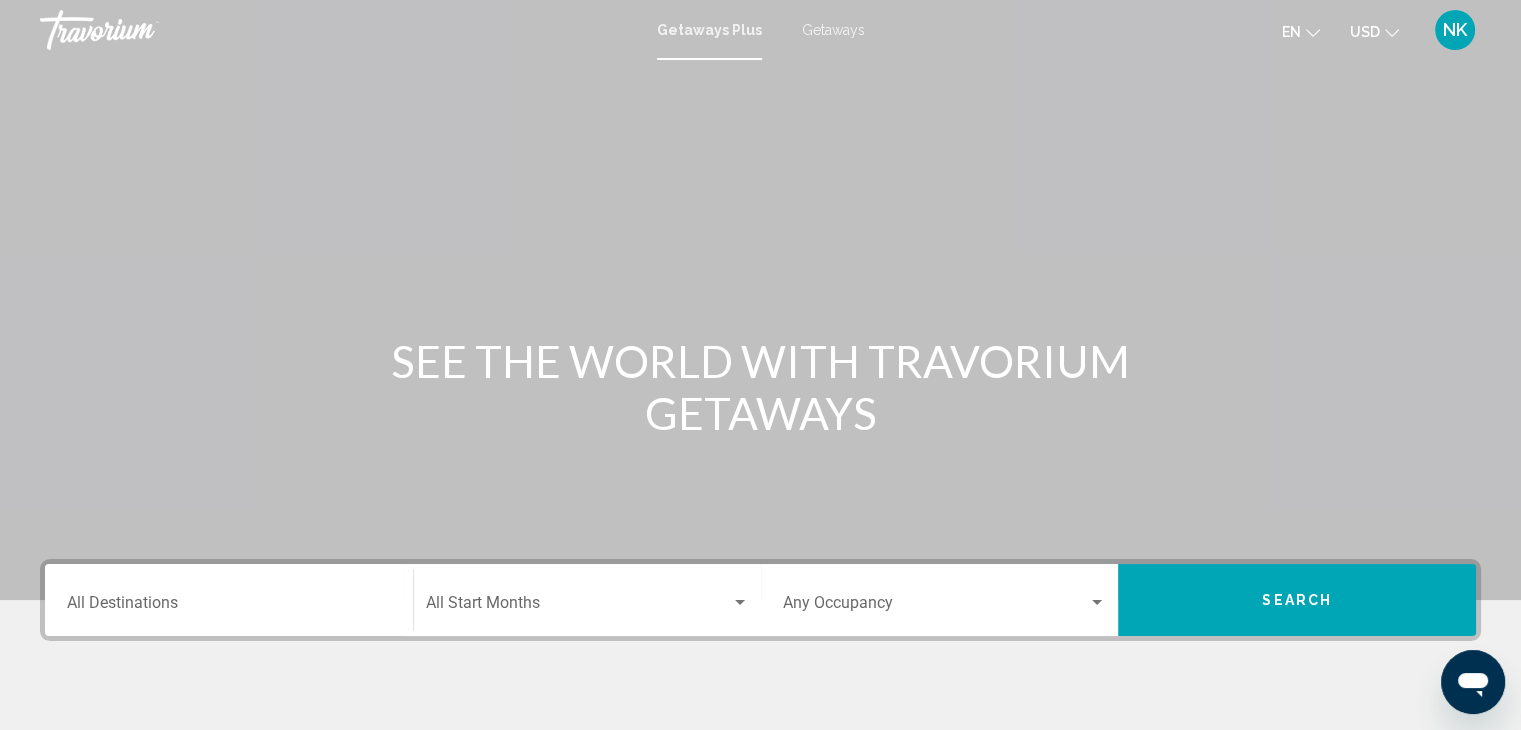 click on "Destination All Destinations" at bounding box center [229, 600] 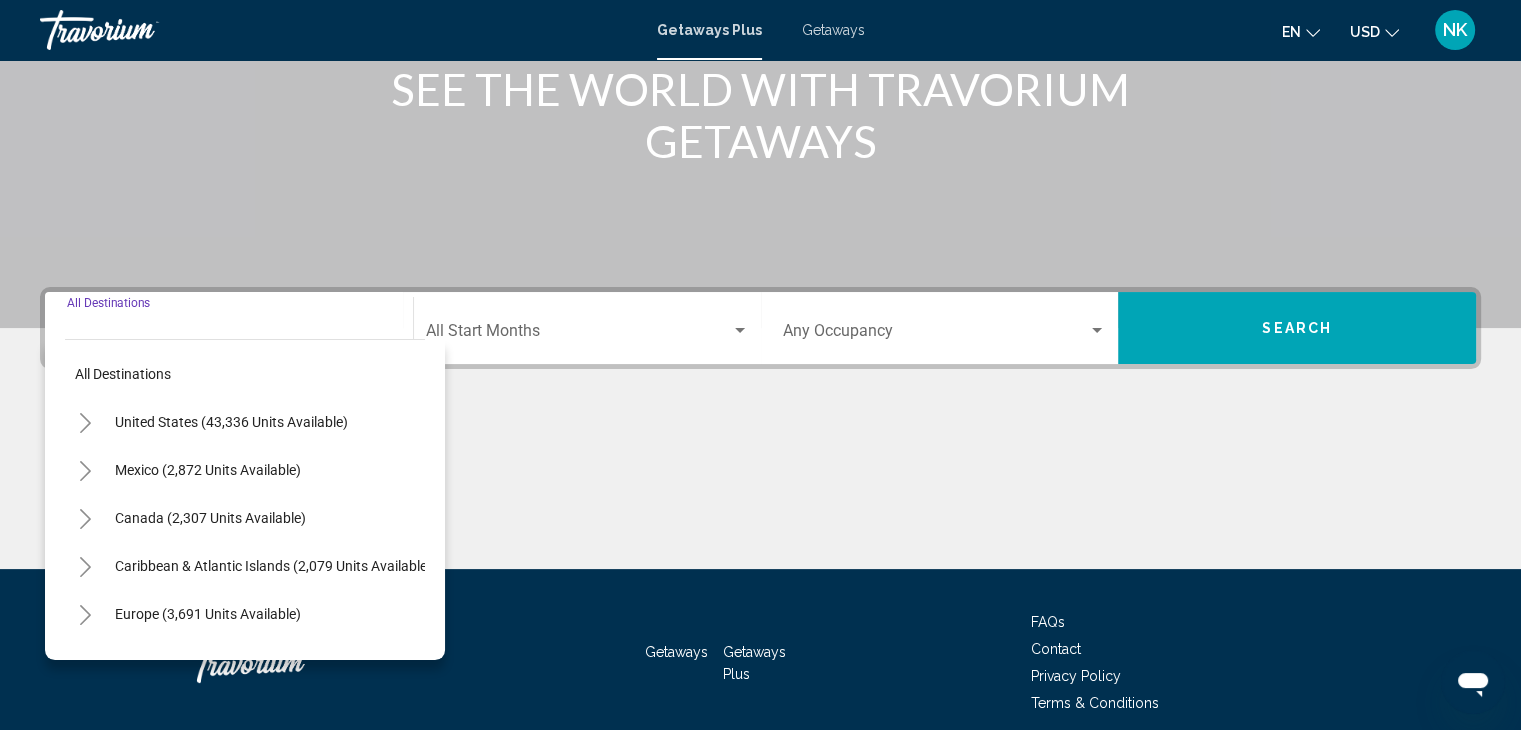 scroll, scrollTop: 356, scrollLeft: 0, axis: vertical 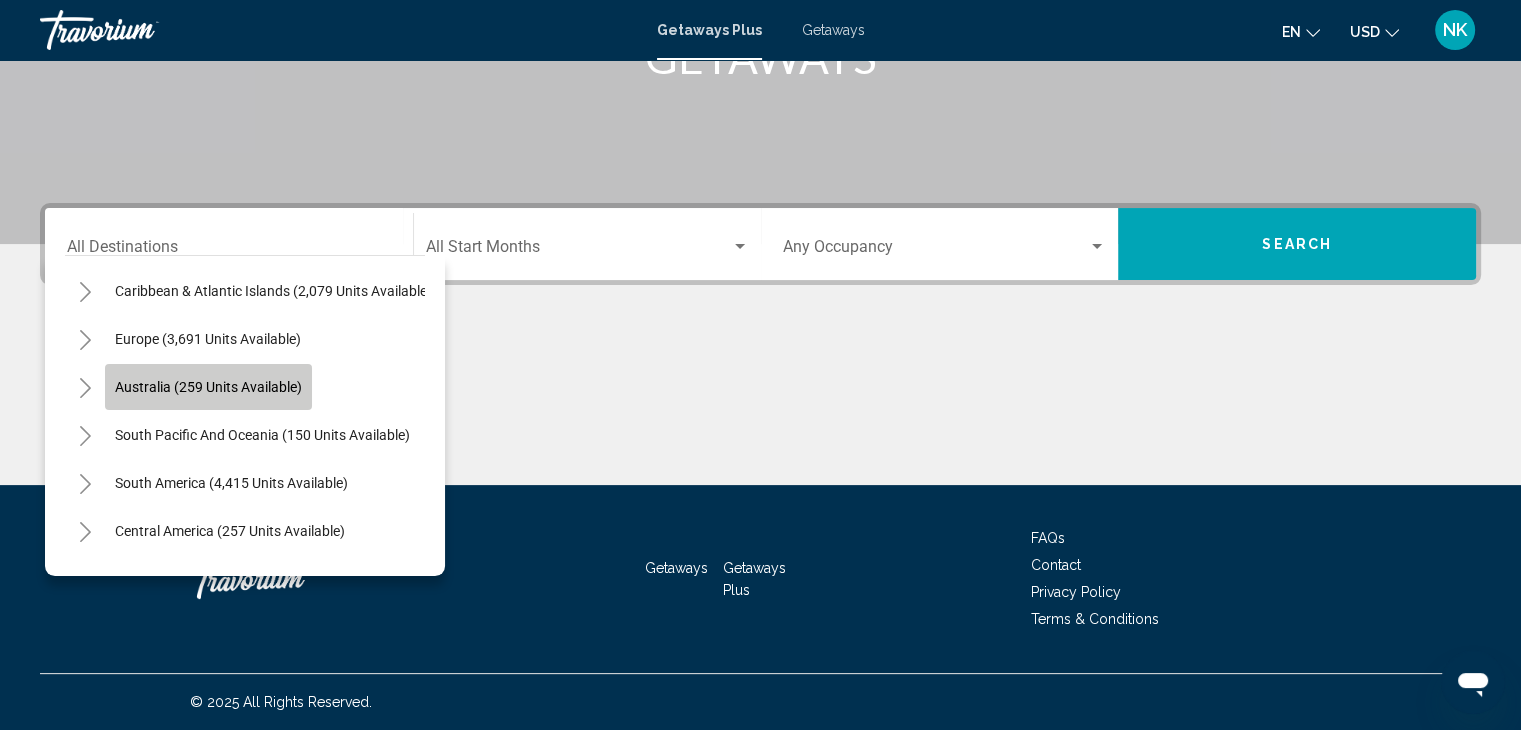 click on "Australia (259 units available)" 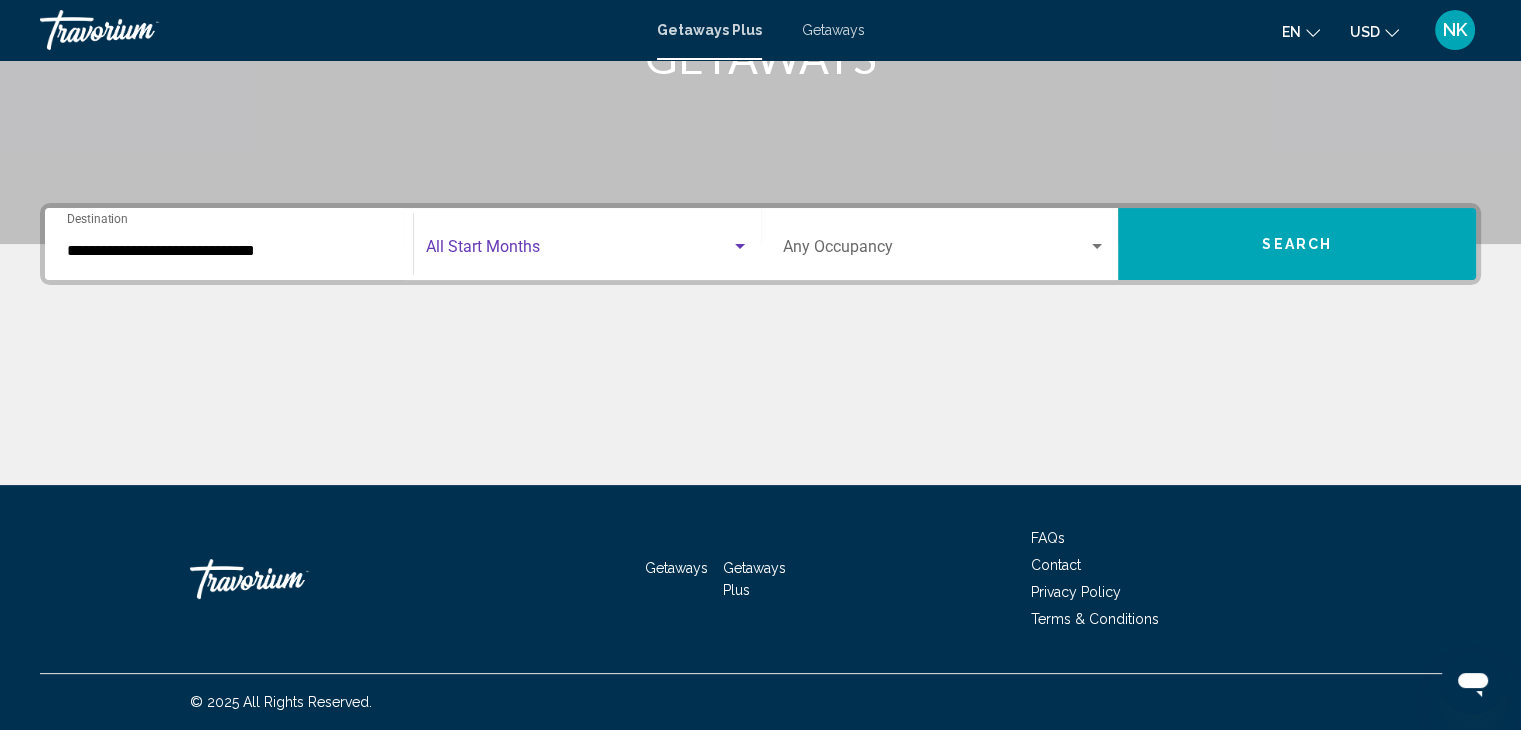 click at bounding box center (578, 251) 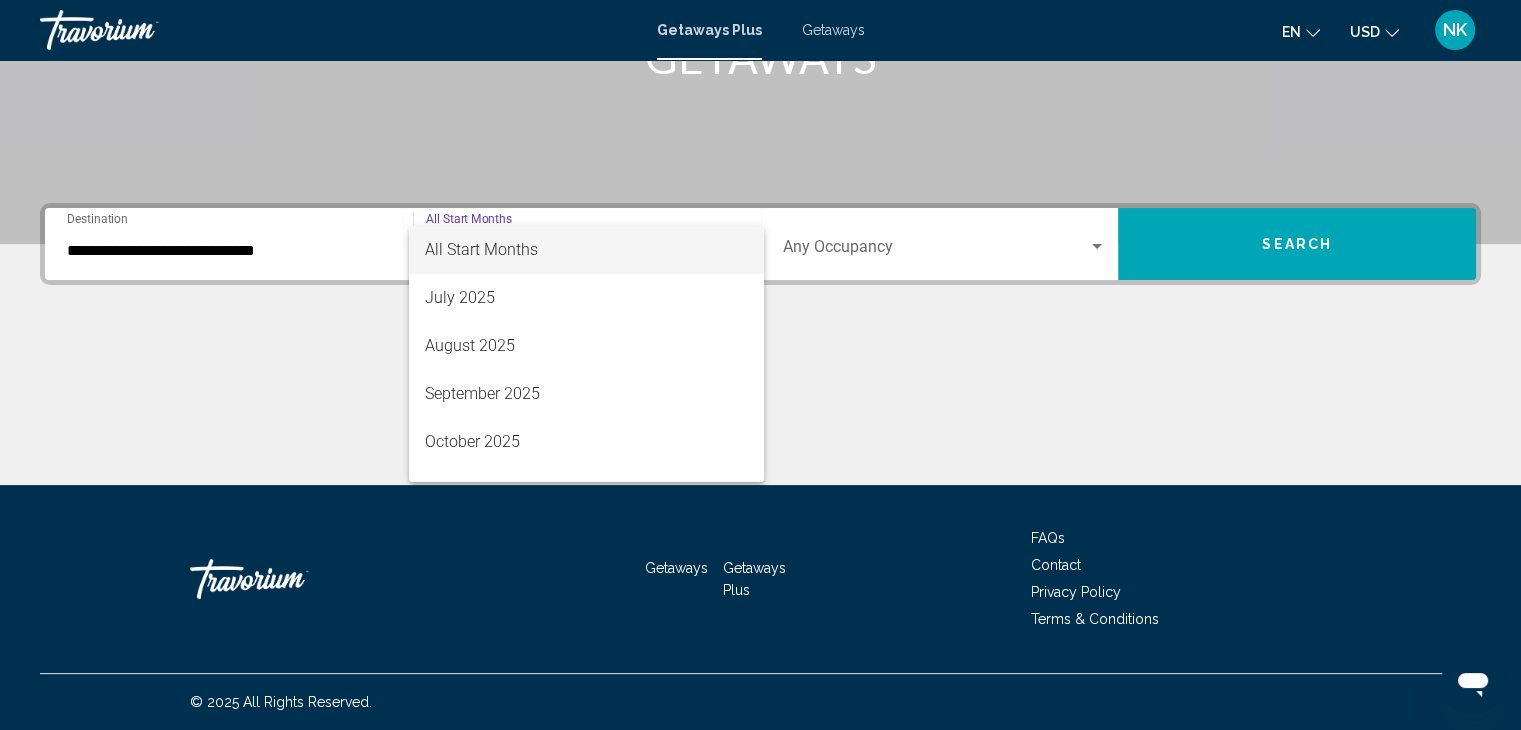 click on "All Start Months" at bounding box center [481, 249] 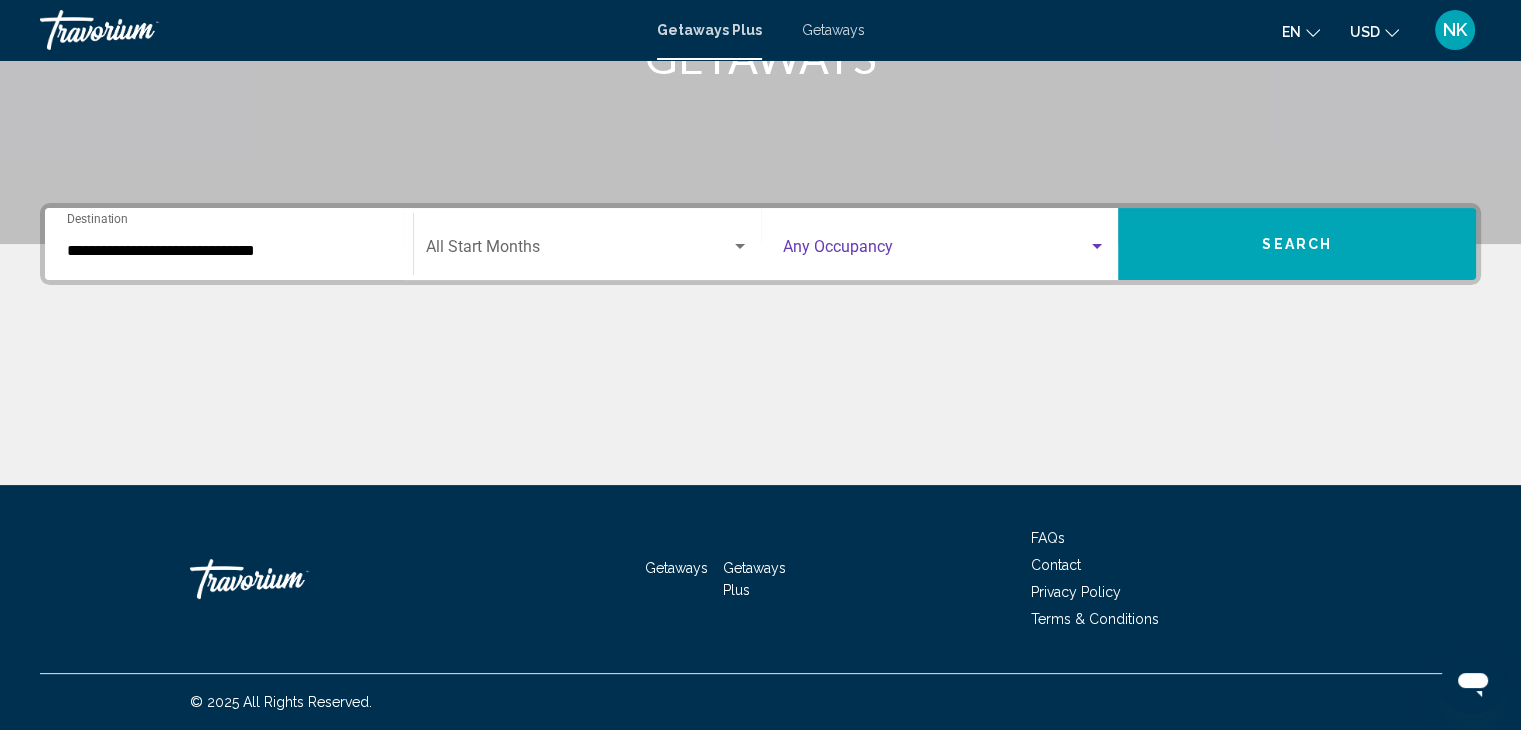 click at bounding box center [936, 251] 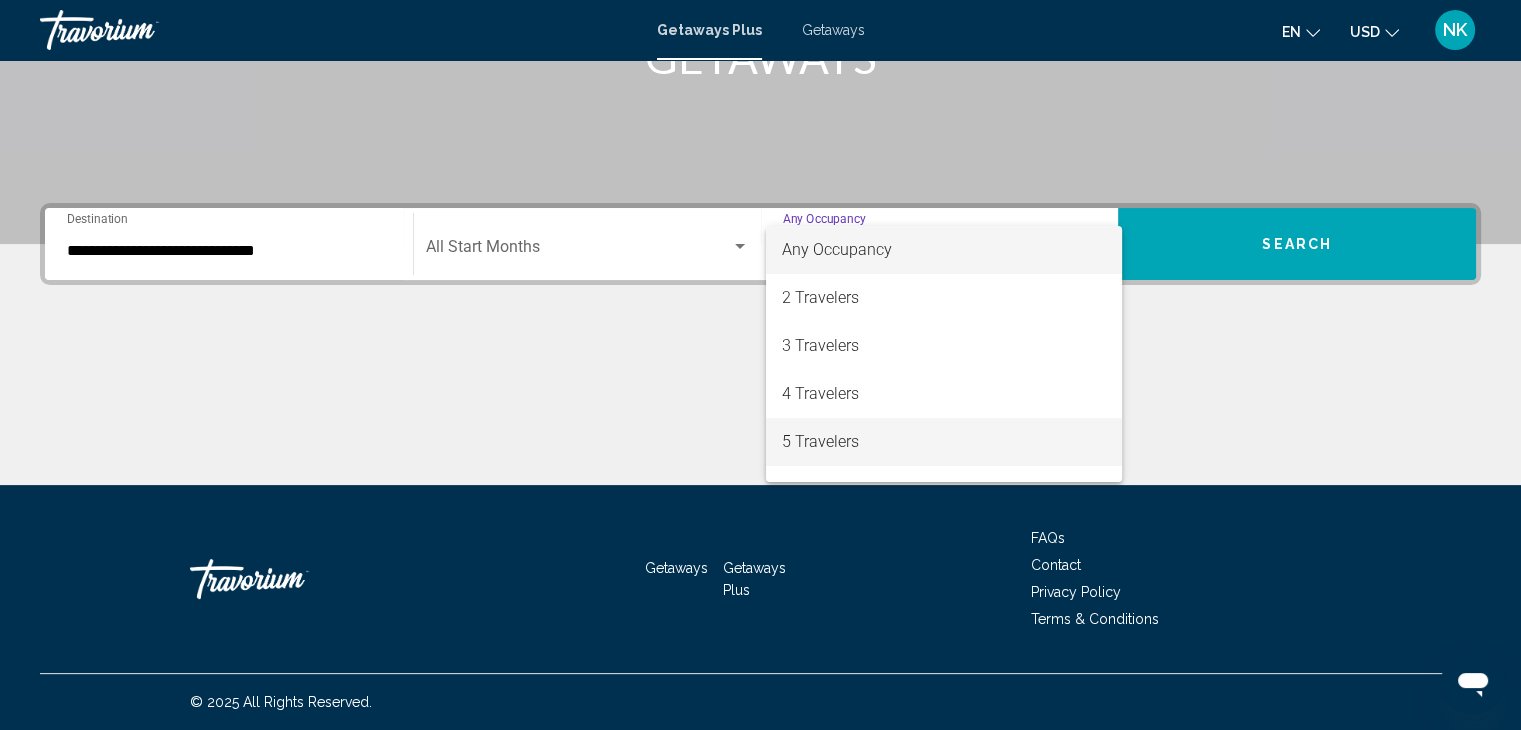 click on "5 Travelers" at bounding box center [944, 442] 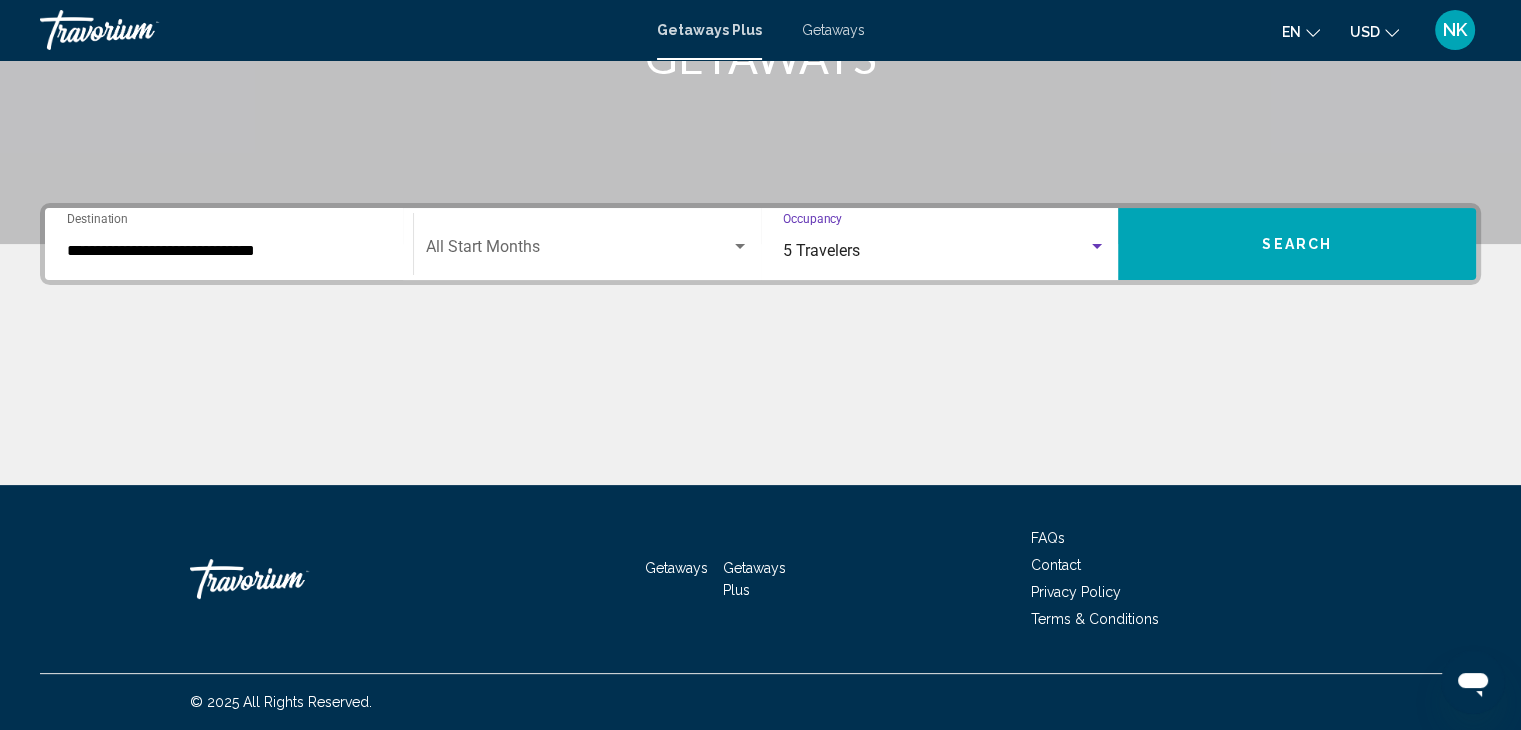 click on "Search" at bounding box center [1297, 244] 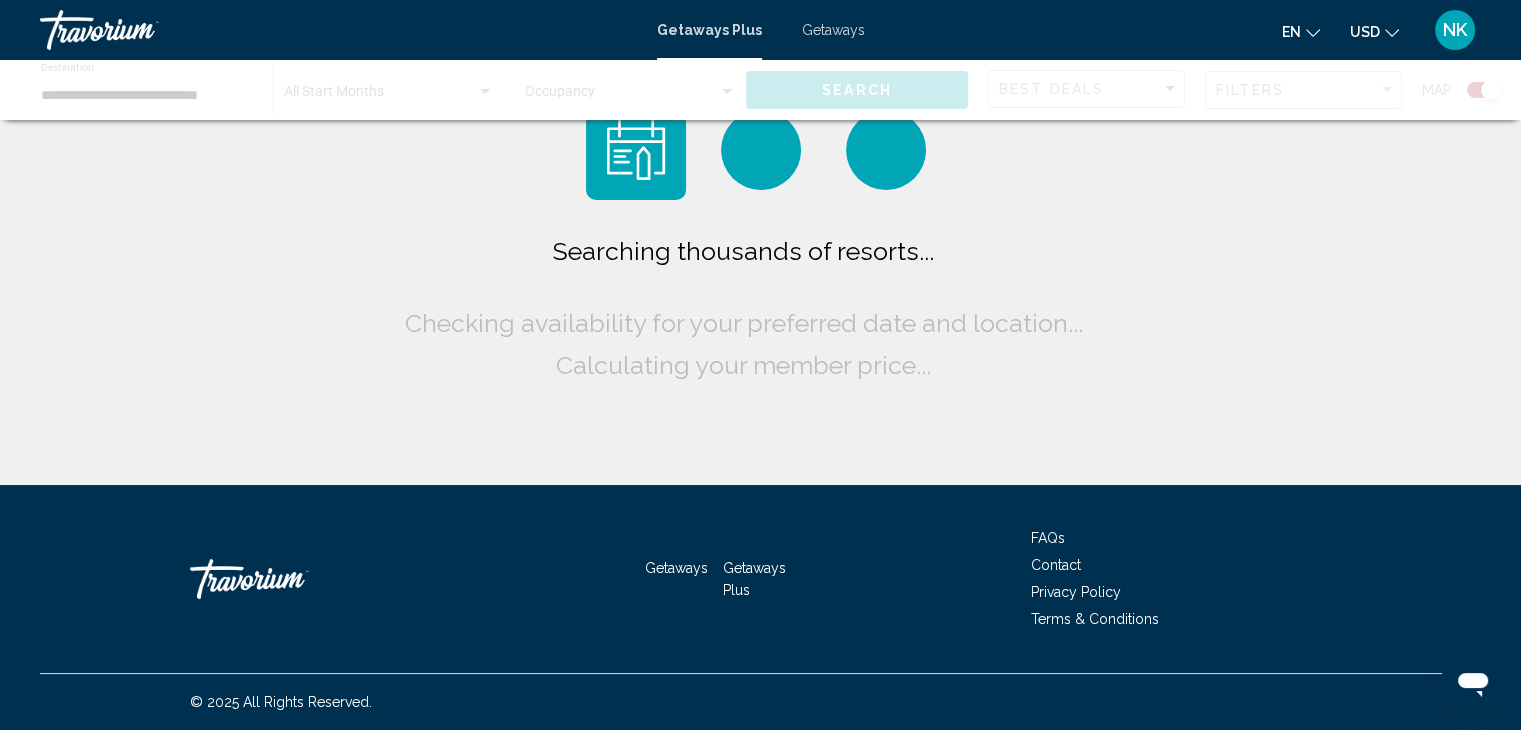 scroll, scrollTop: 0, scrollLeft: 0, axis: both 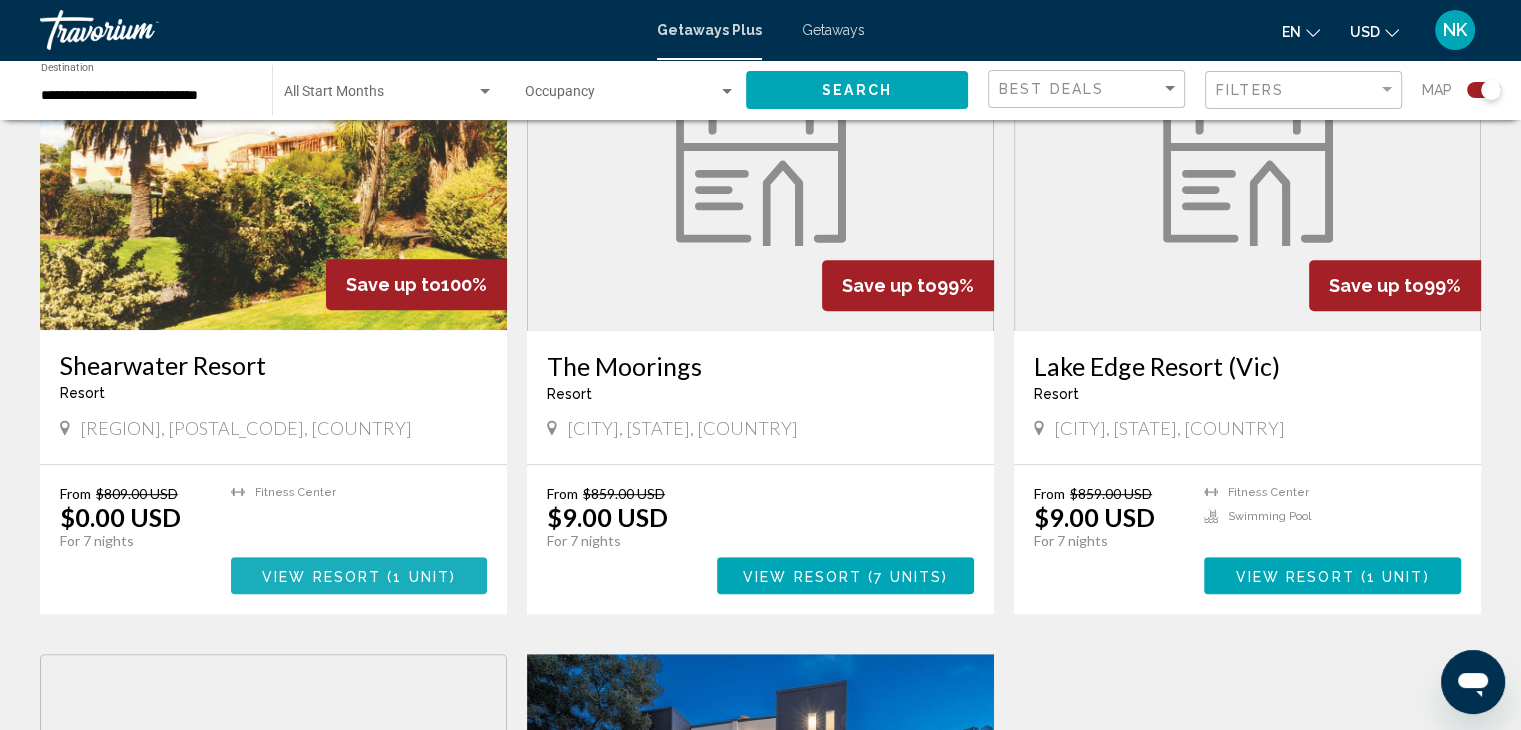 click on "View Resort" at bounding box center (321, 576) 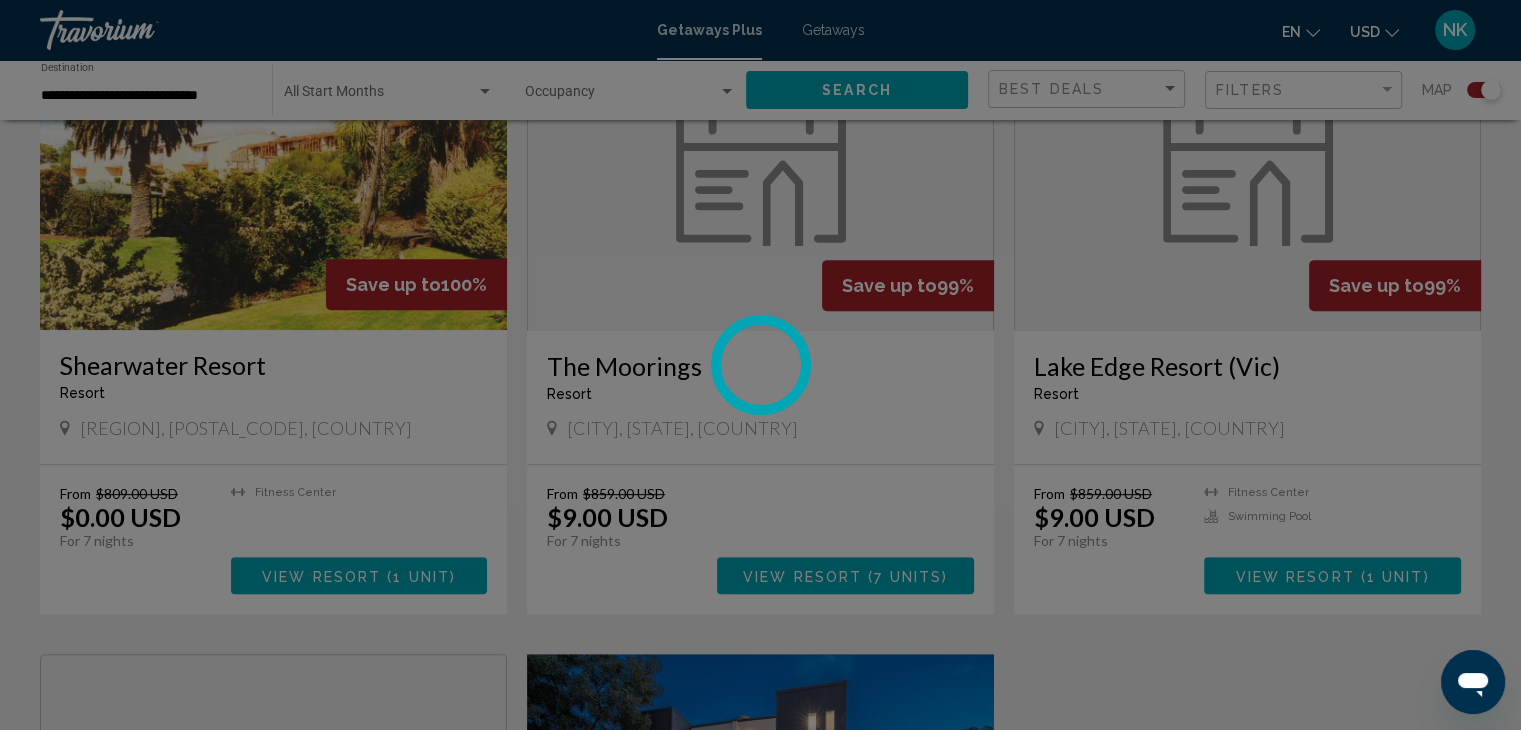 scroll, scrollTop: 0, scrollLeft: 0, axis: both 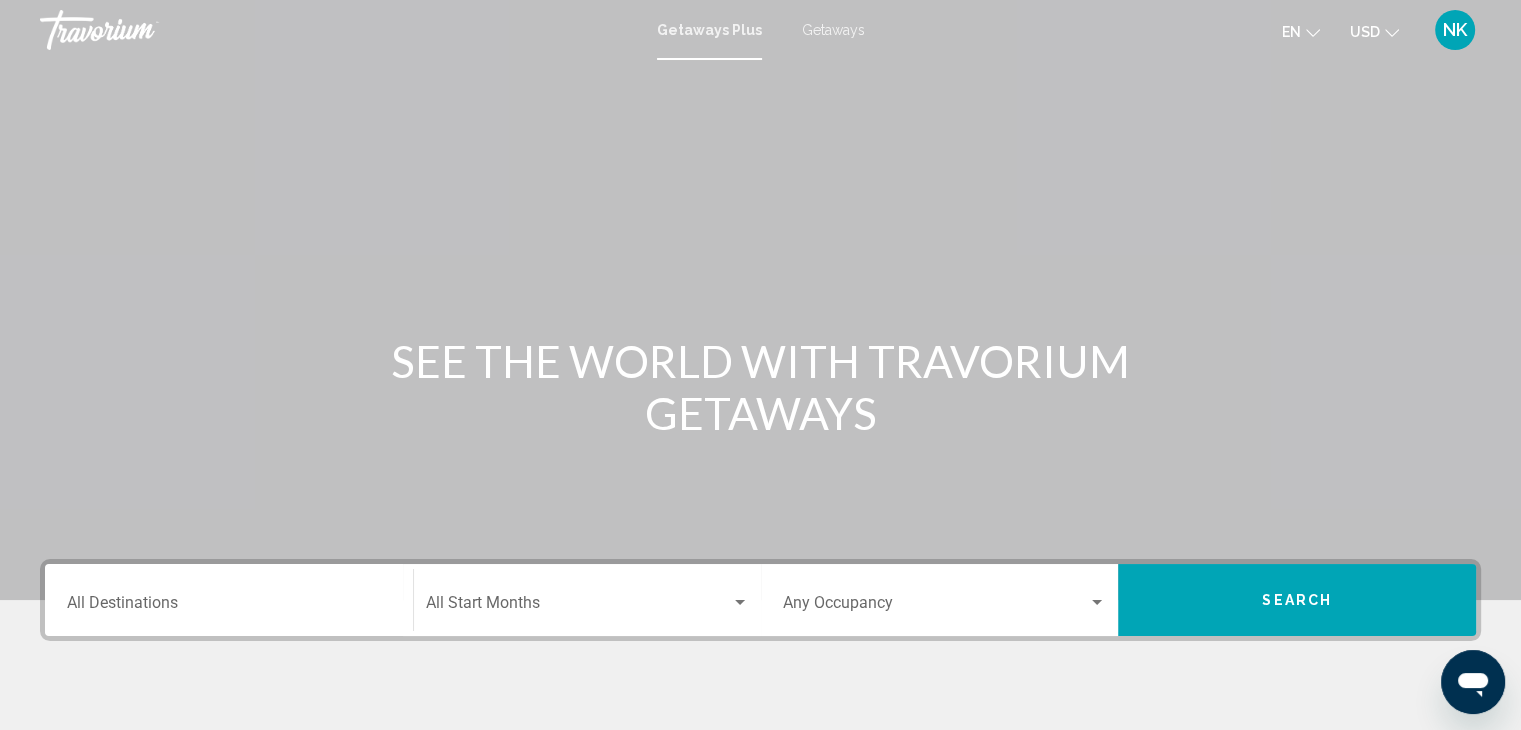 click on "Destination All Destinations" at bounding box center (229, 600) 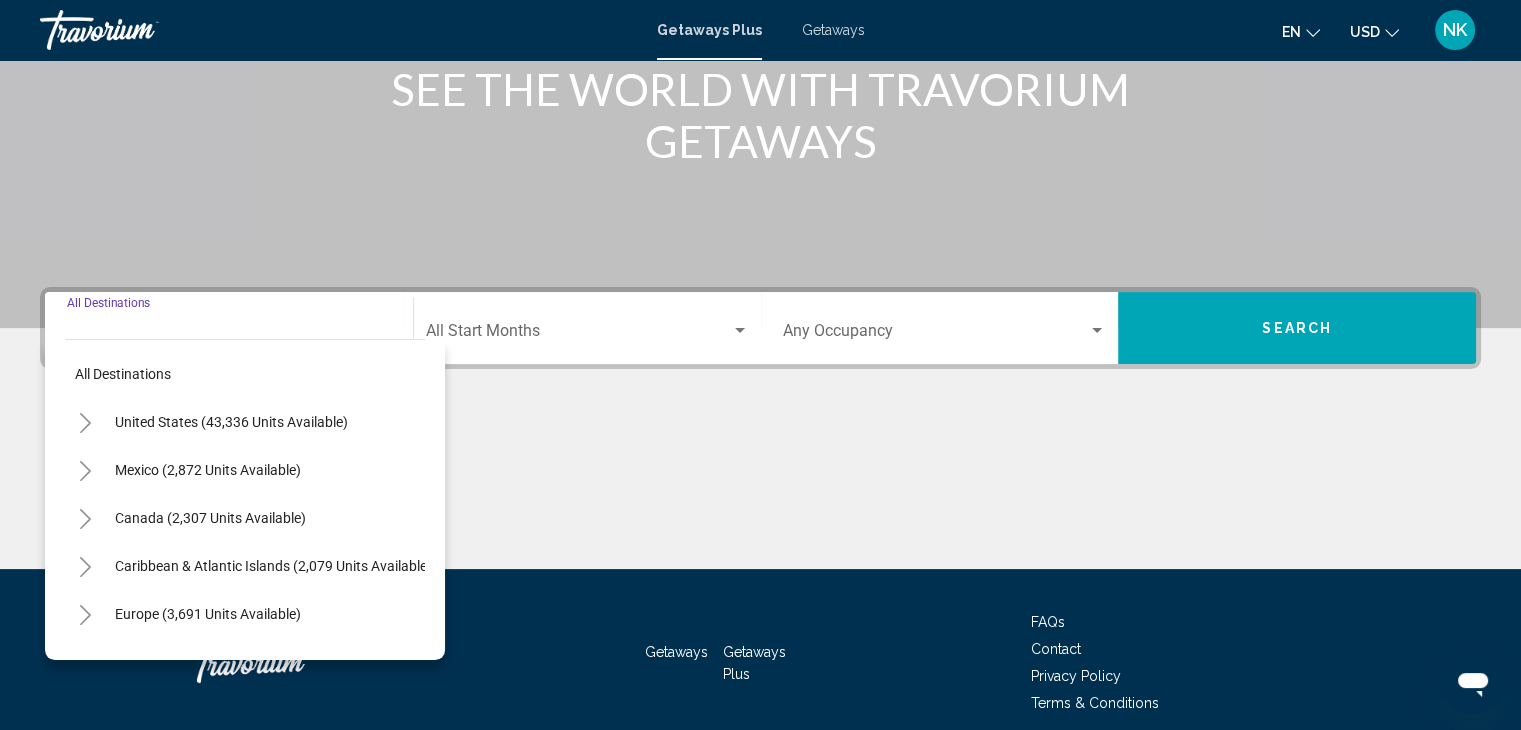 scroll, scrollTop: 356, scrollLeft: 0, axis: vertical 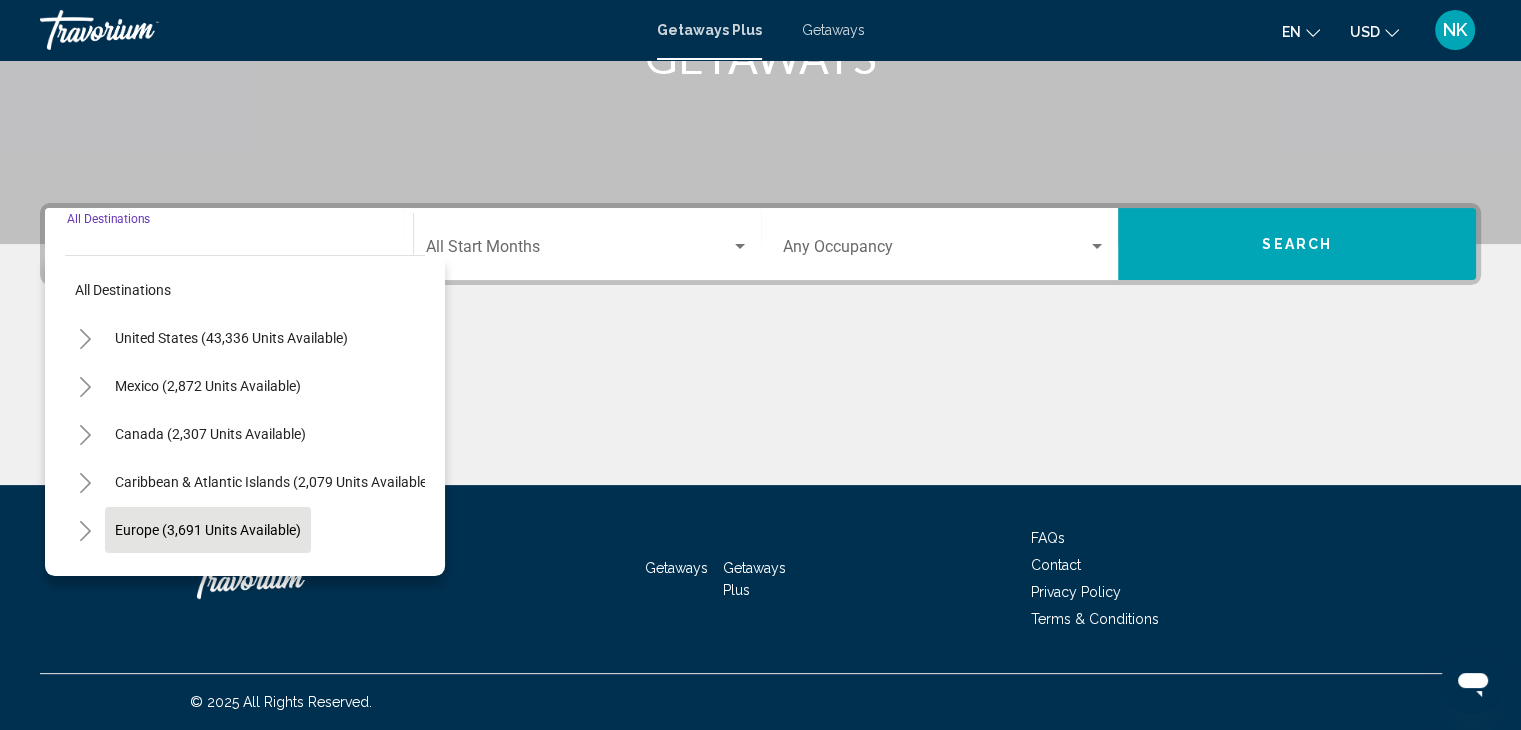 click on "Europe (3,691 units available)" at bounding box center (208, 578) 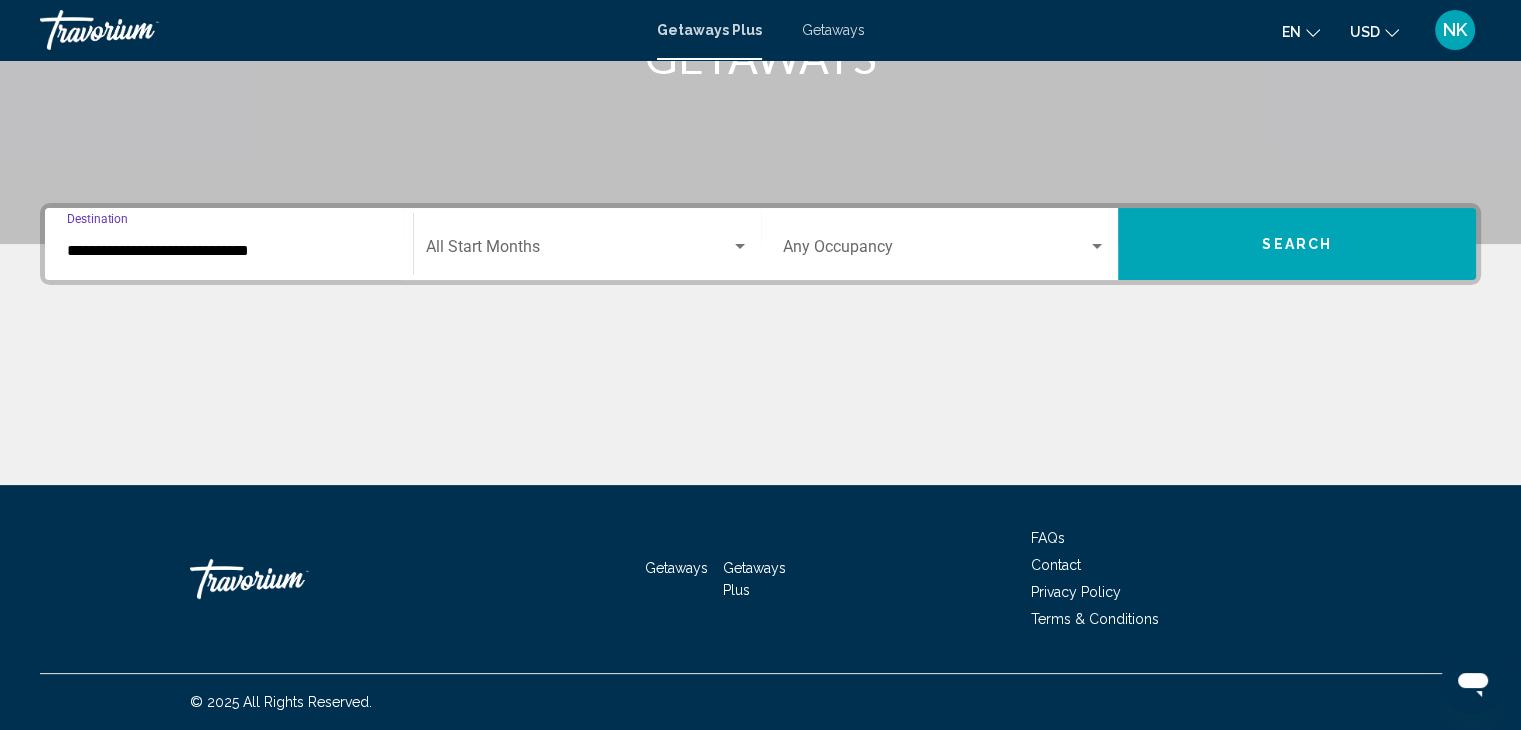 click on "Start Month All Start Months" 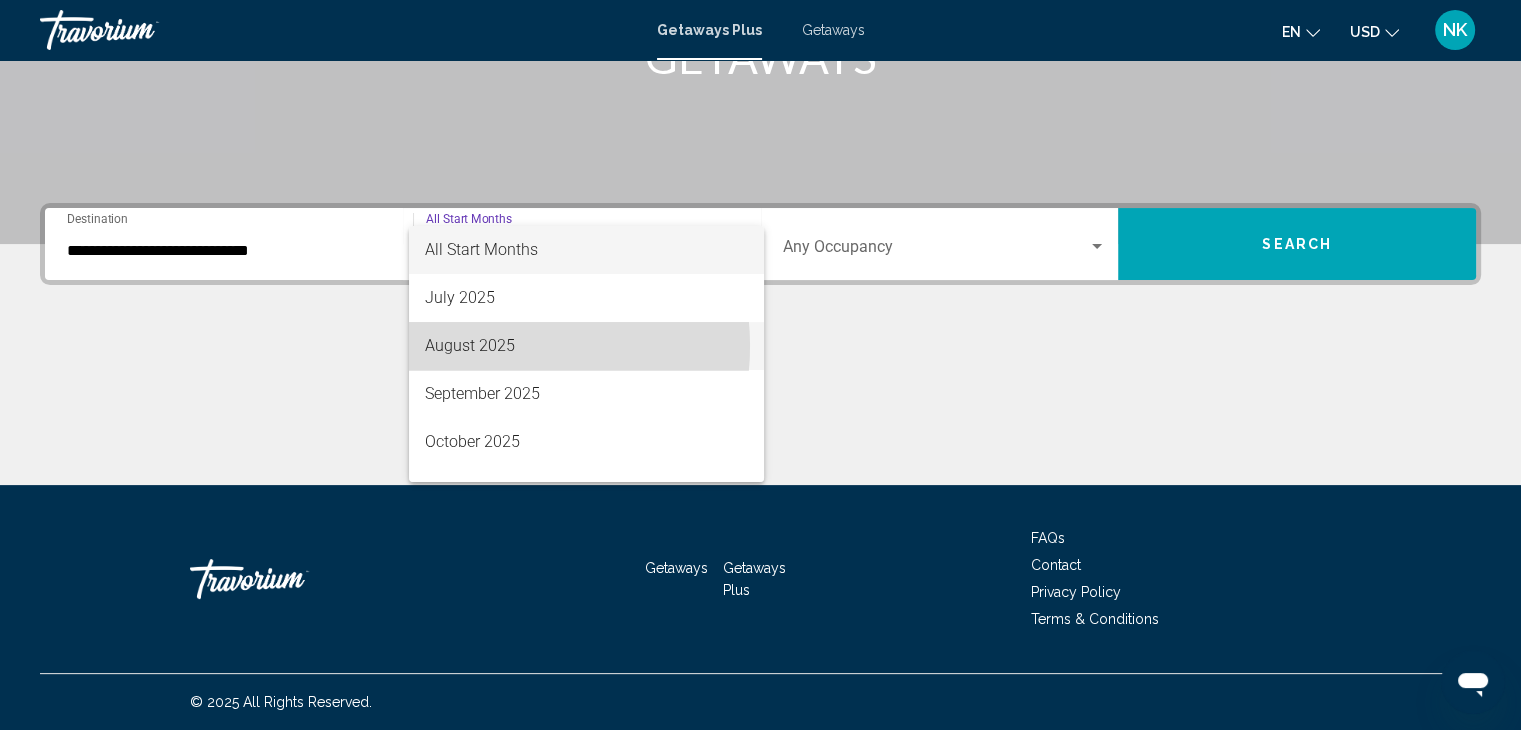 click on "August 2025" at bounding box center (586, 346) 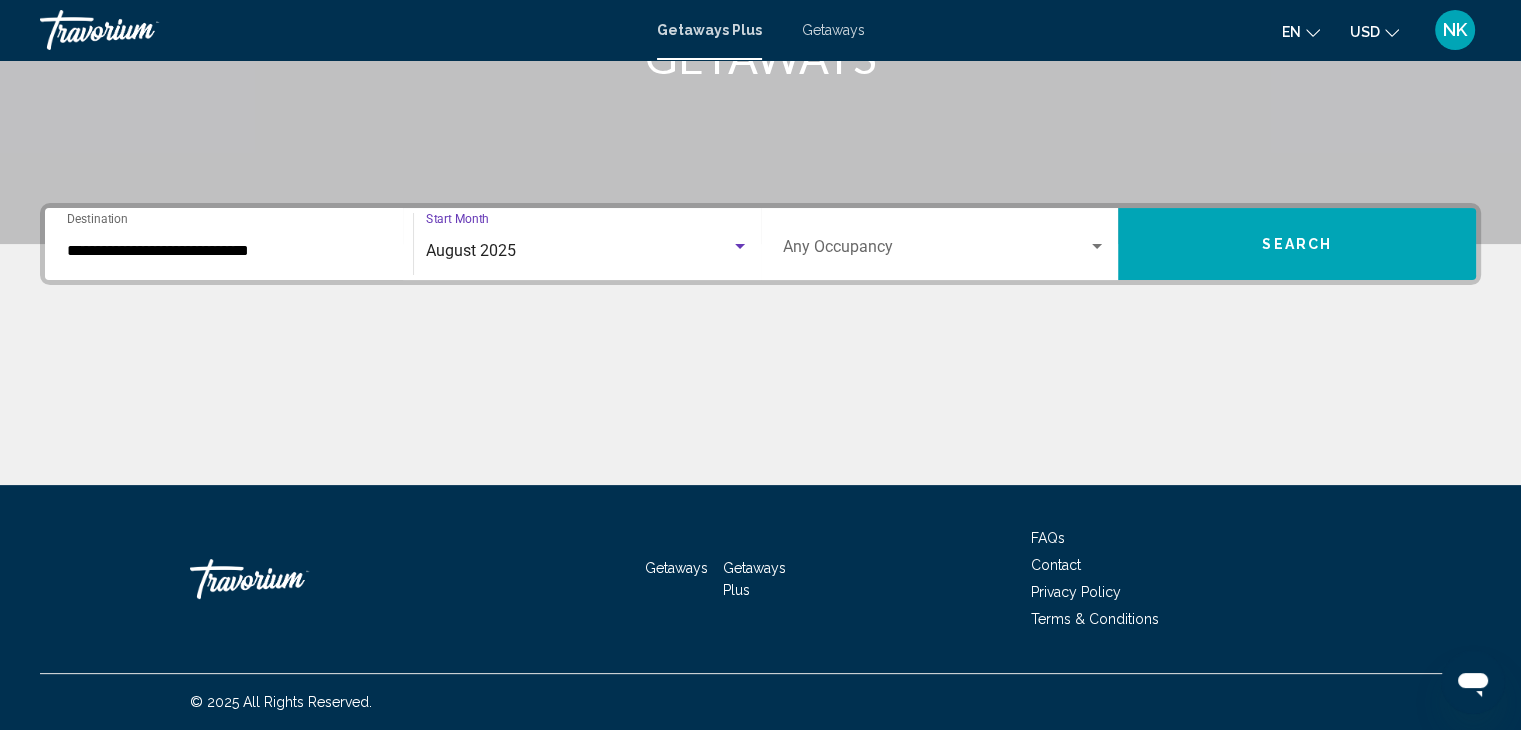 click at bounding box center [936, 251] 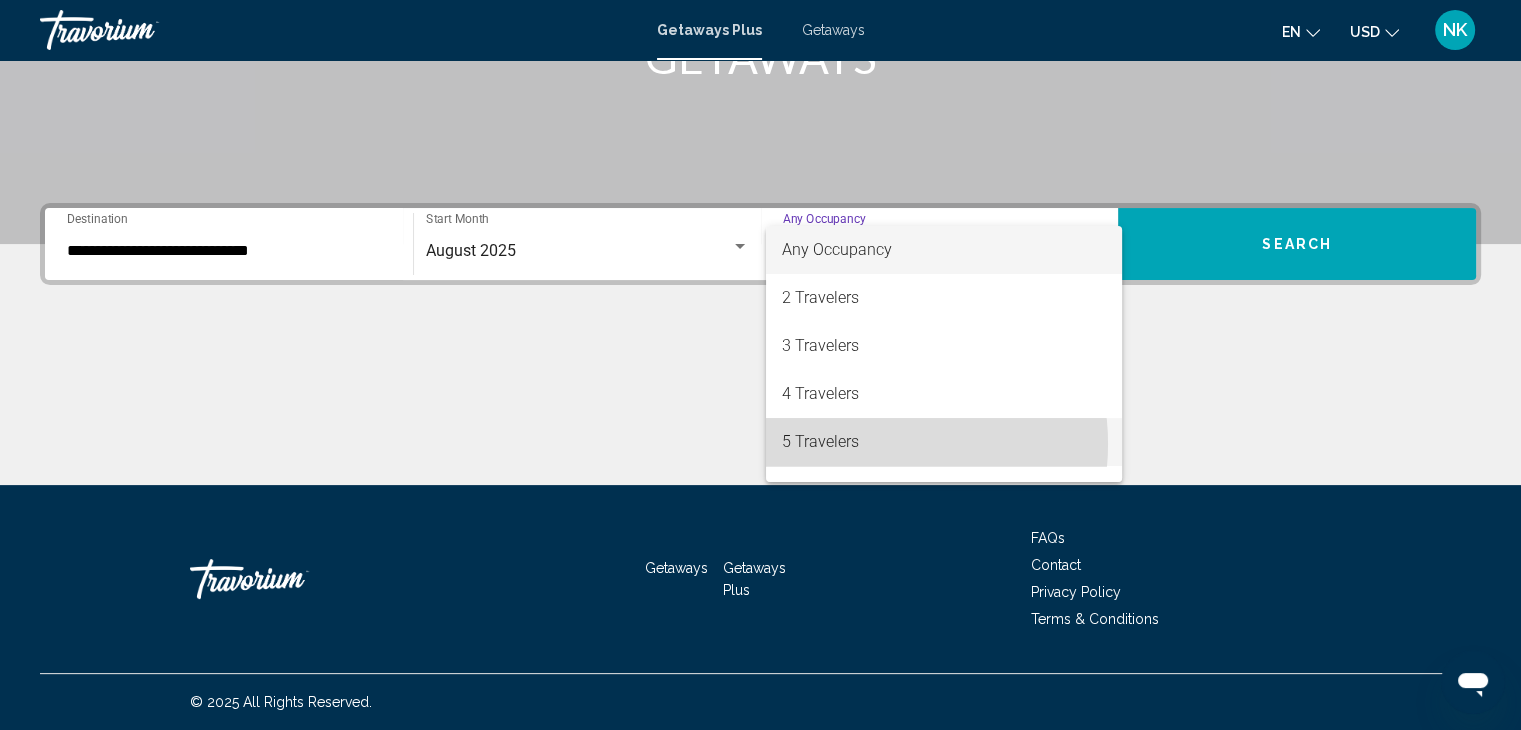 click on "5 Travelers" at bounding box center [944, 442] 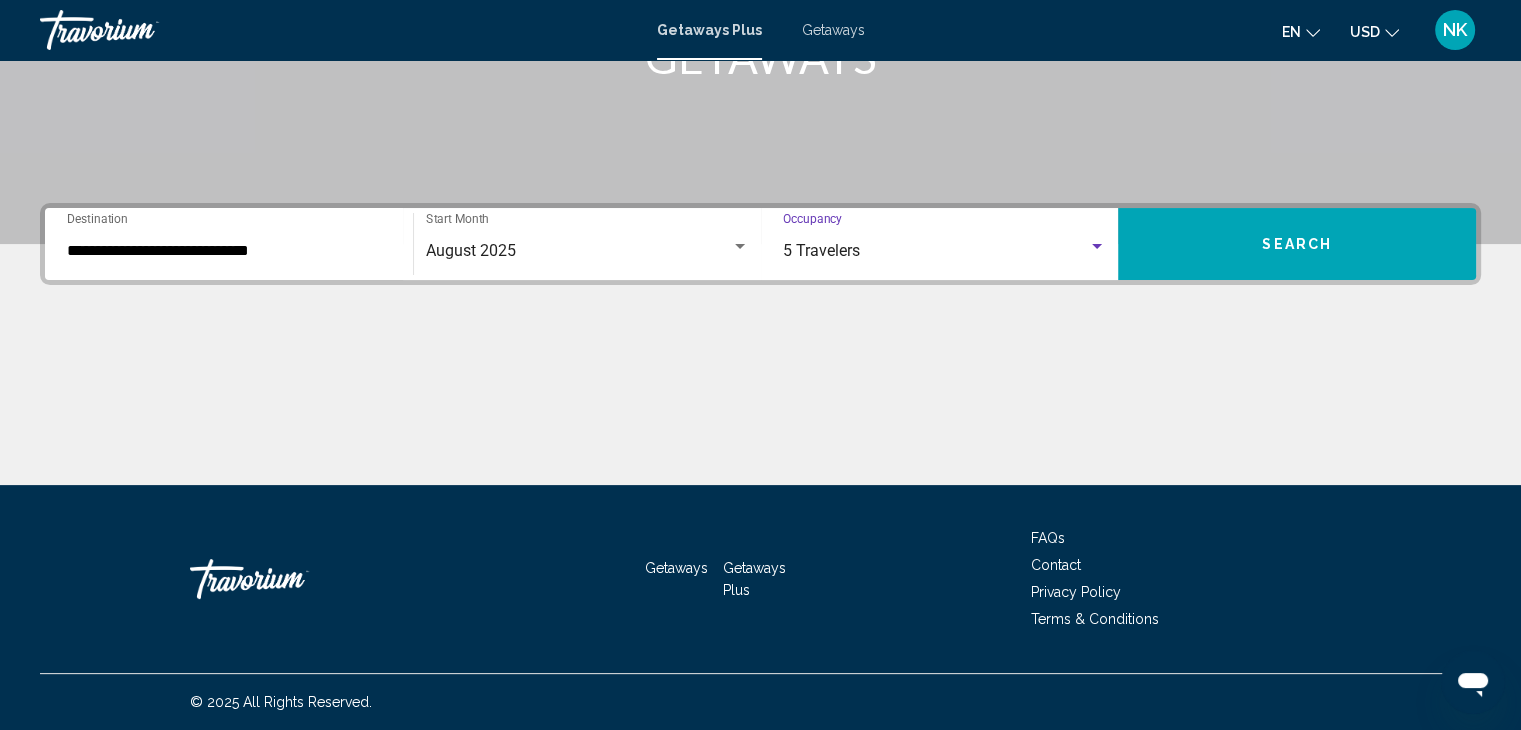 click at bounding box center [1097, 247] 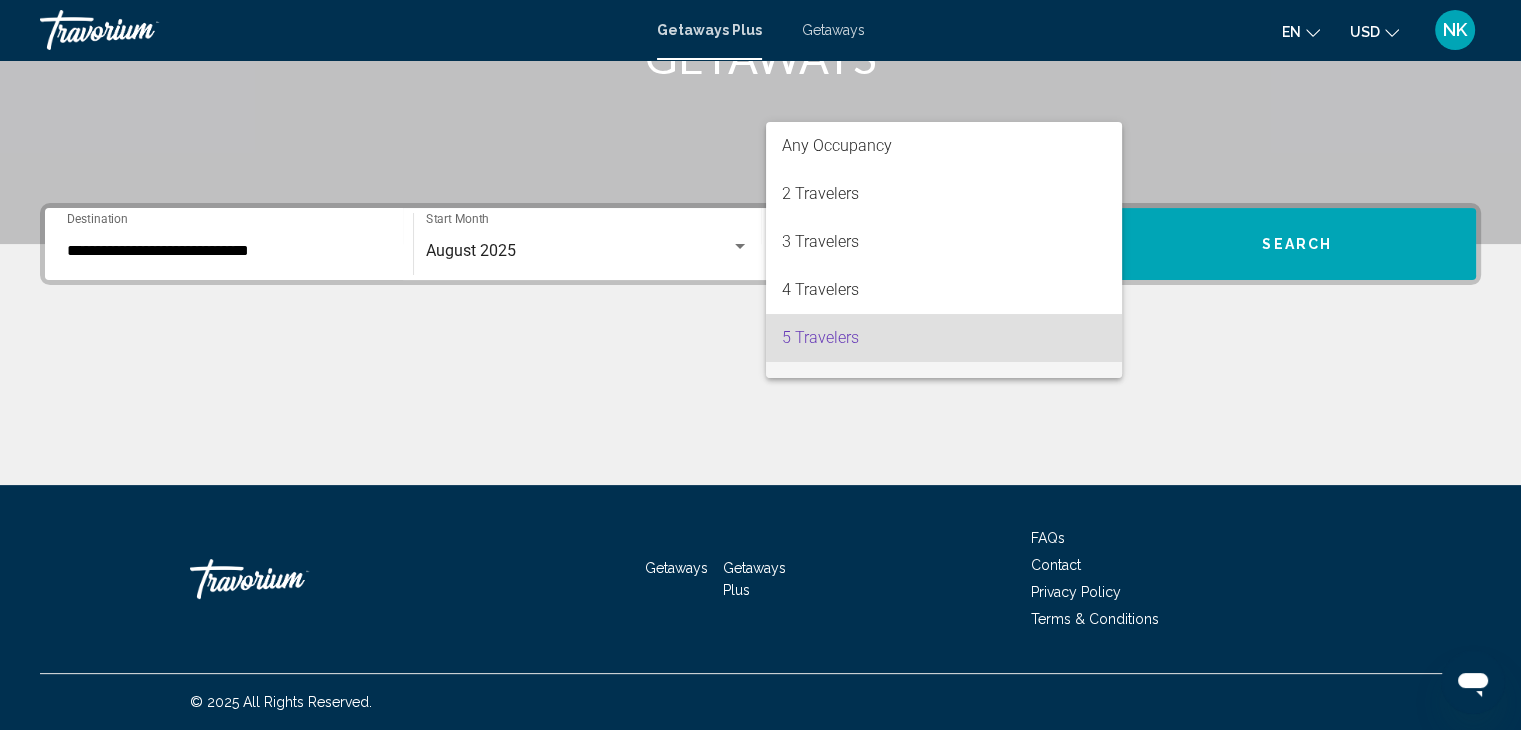 scroll, scrollTop: 88, scrollLeft: 0, axis: vertical 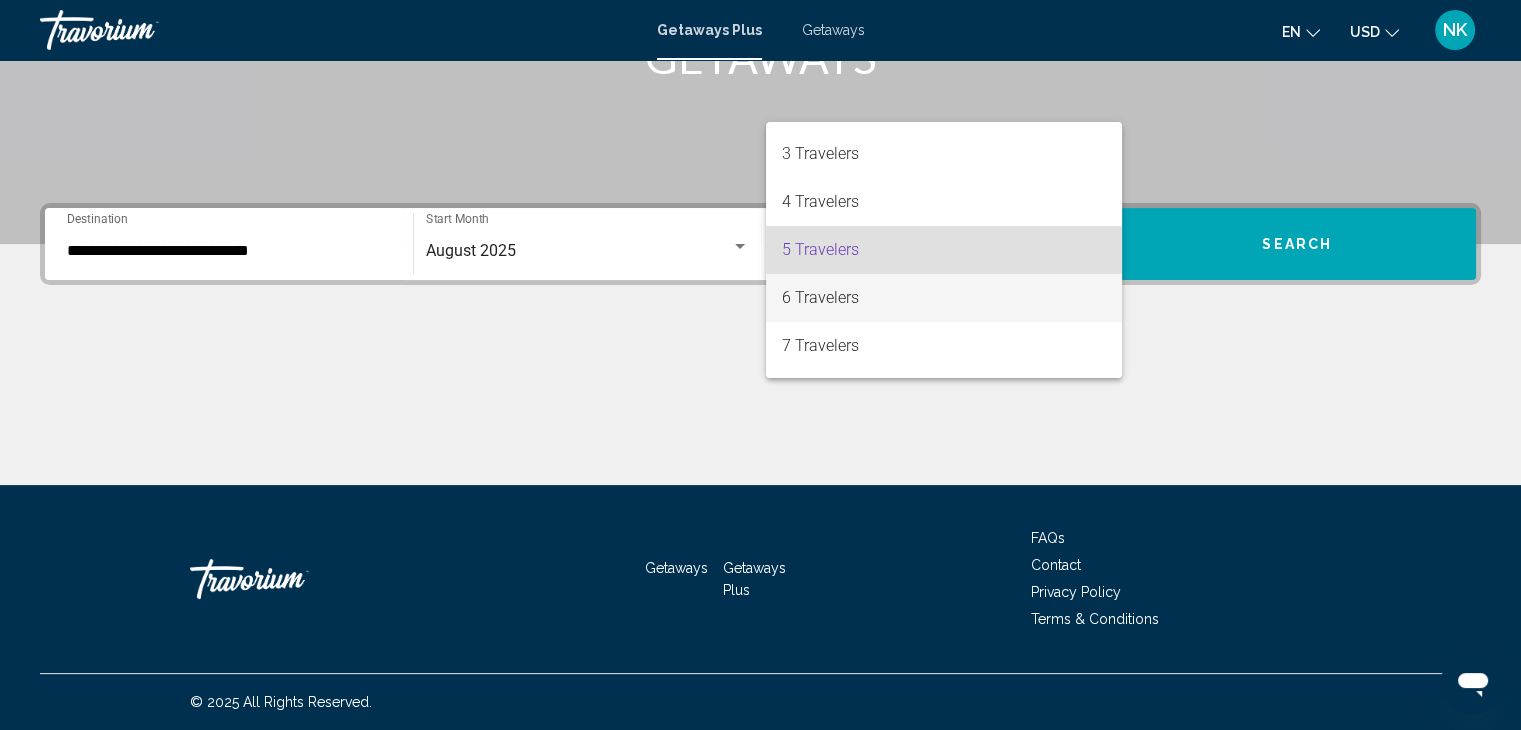 click on "6 Travelers" at bounding box center (944, 298) 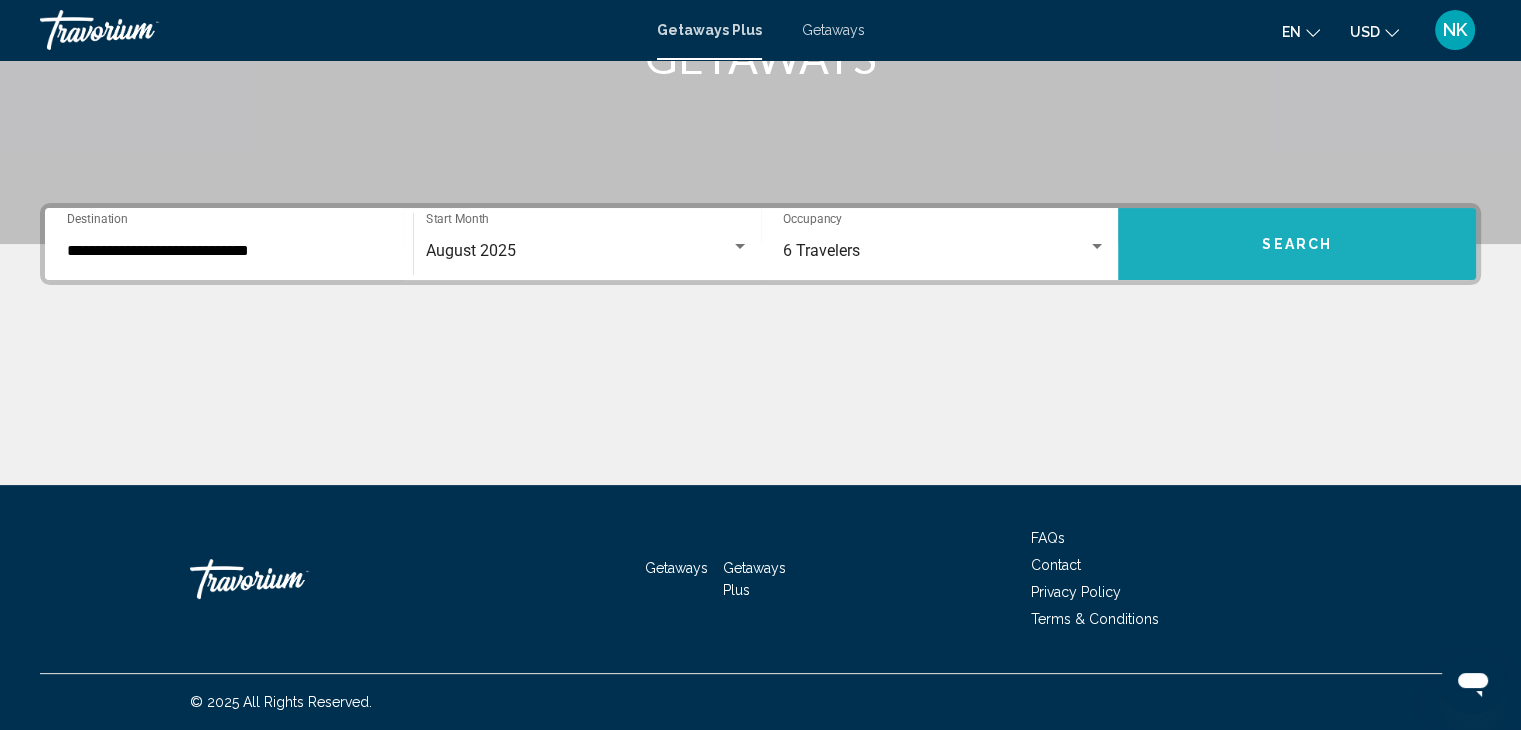 click on "Search" at bounding box center (1297, 244) 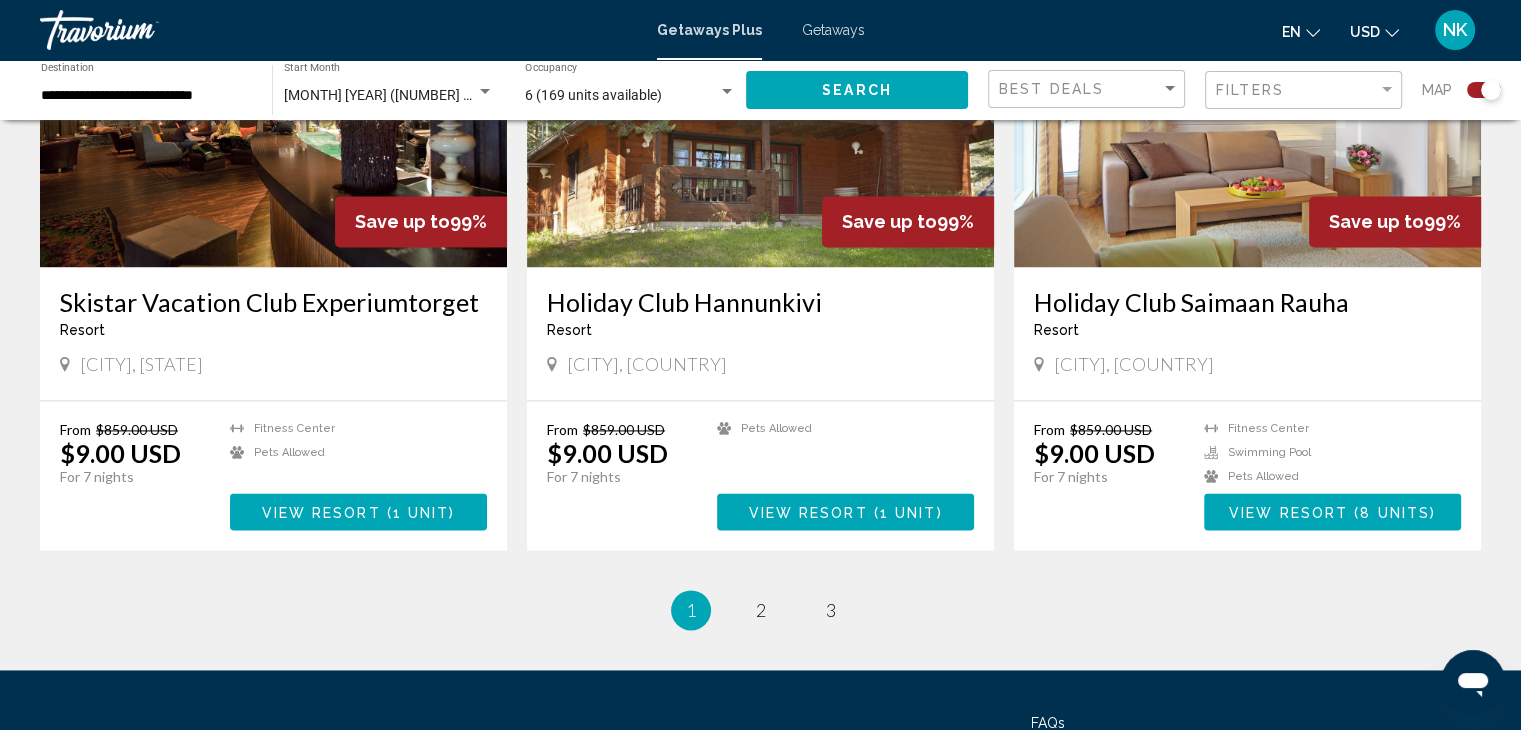 scroll, scrollTop: 2995, scrollLeft: 0, axis: vertical 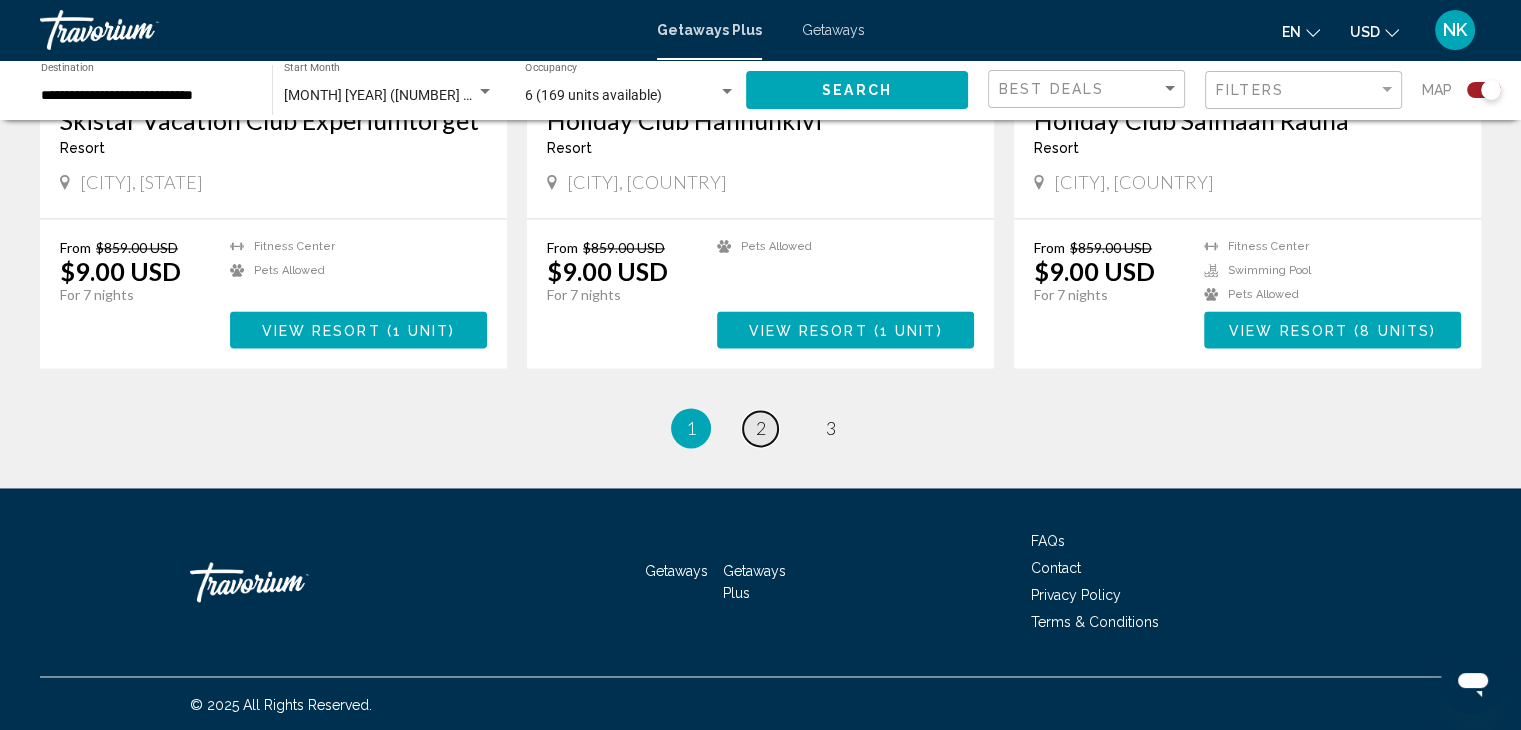 click on "2" at bounding box center (761, 428) 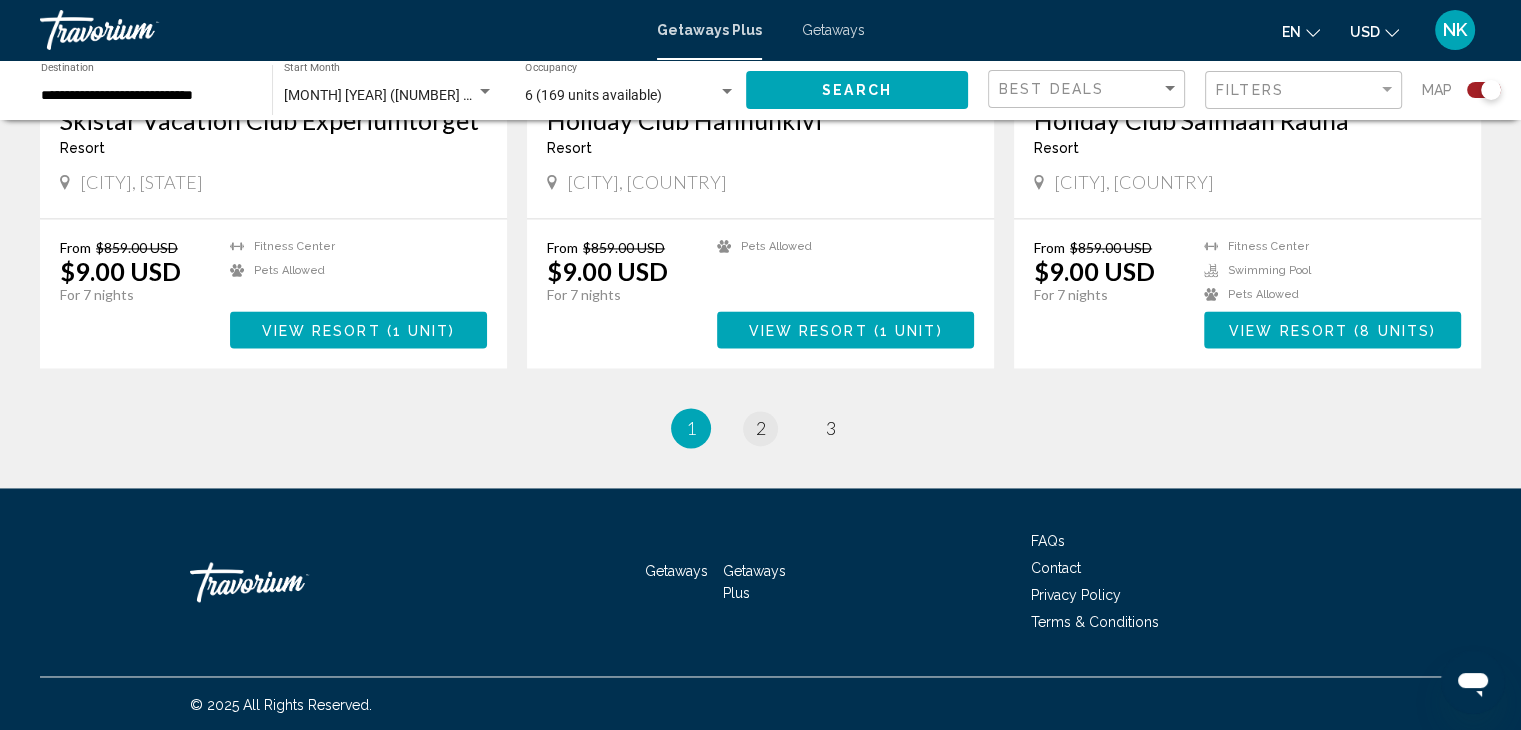 scroll, scrollTop: 0, scrollLeft: 0, axis: both 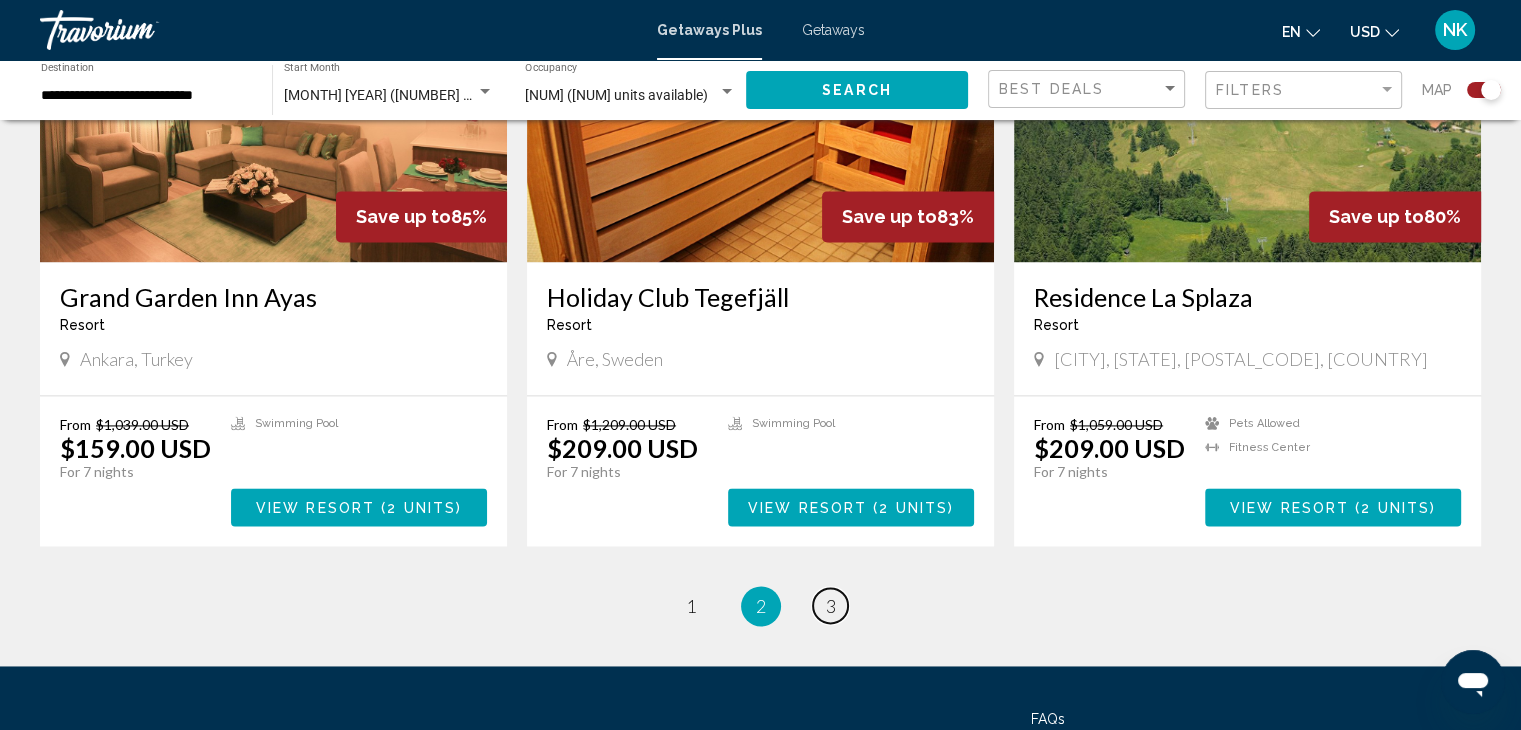 click on "3" at bounding box center [831, 606] 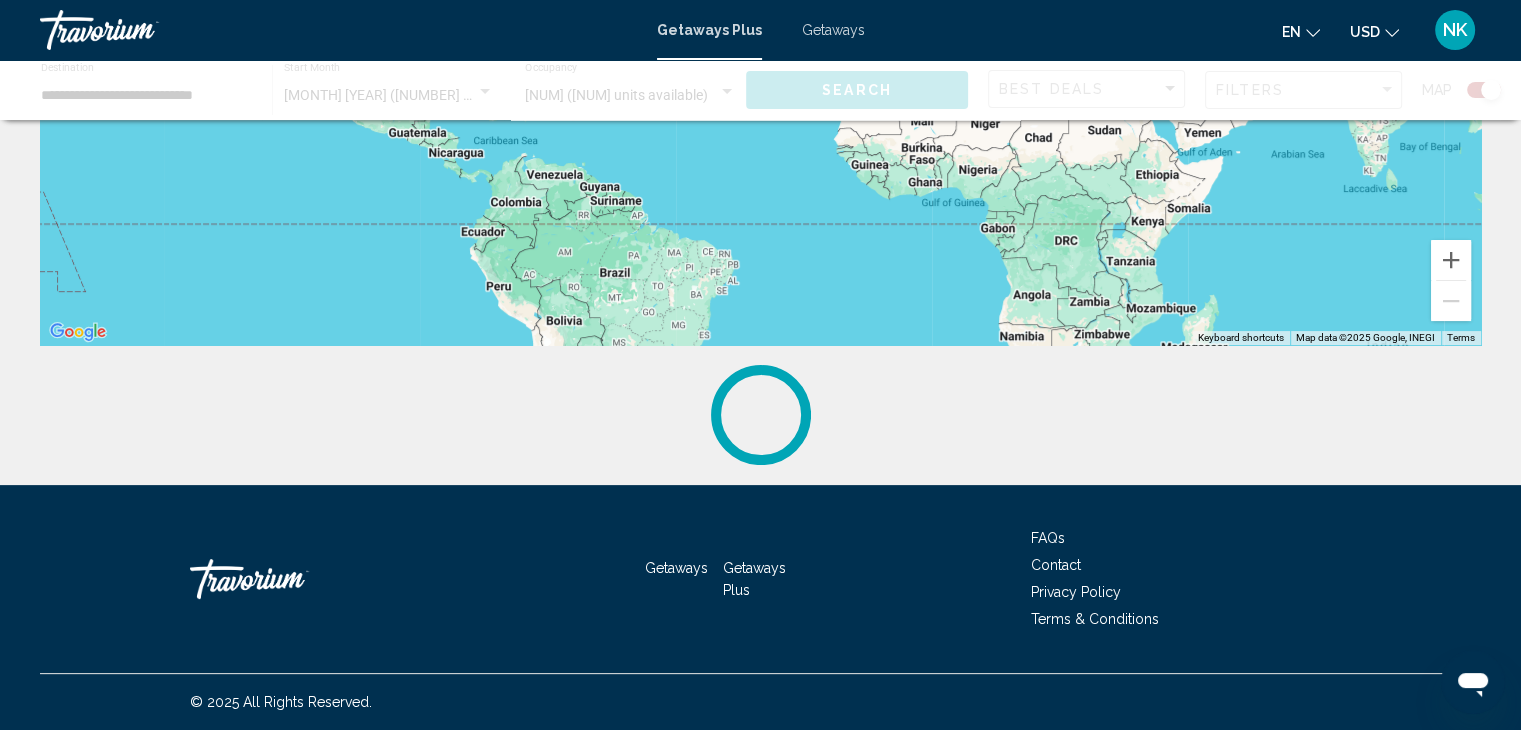 scroll, scrollTop: 0, scrollLeft: 0, axis: both 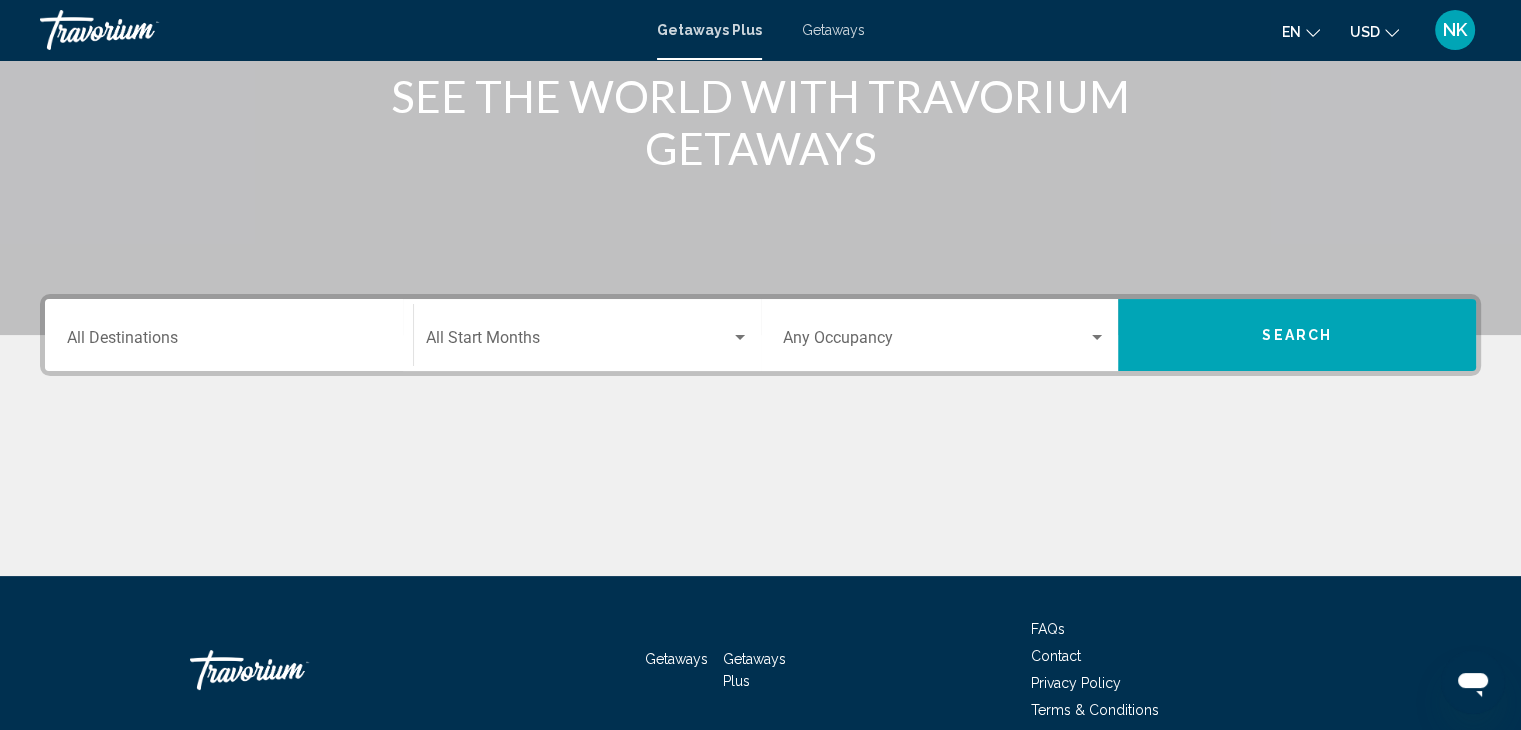 click on "Destination All Destinations" at bounding box center (229, 335) 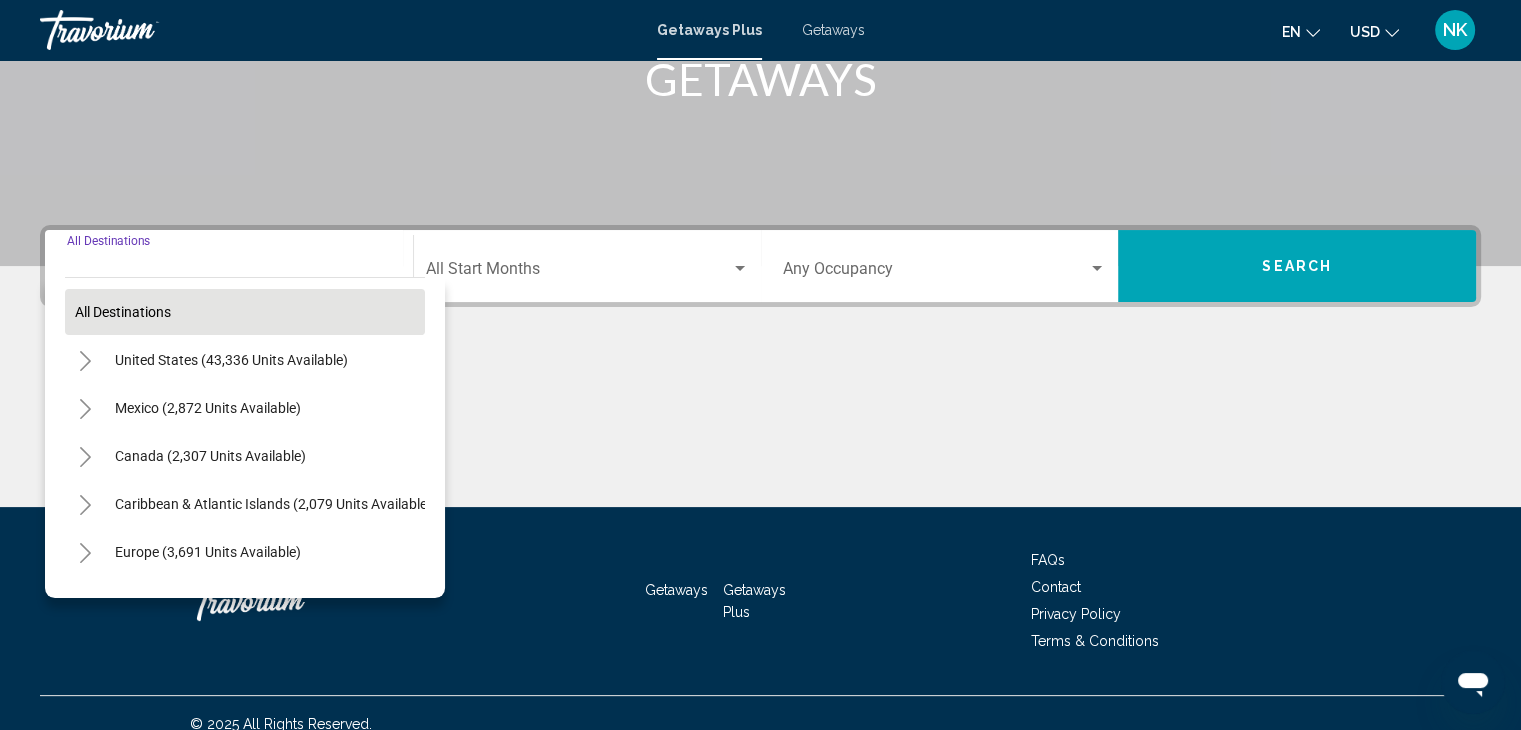 scroll, scrollTop: 356, scrollLeft: 0, axis: vertical 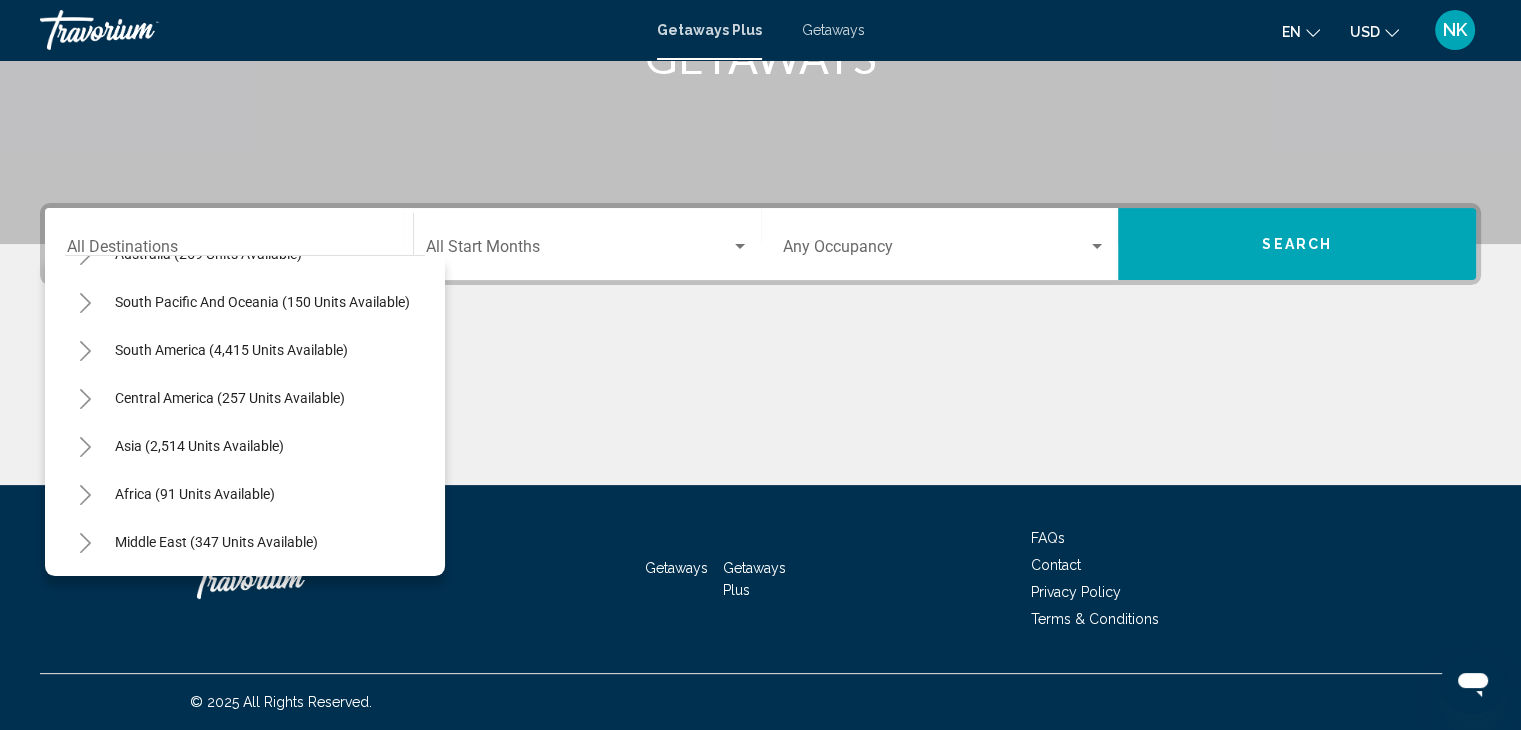 click on "Middle East (347 units available)" 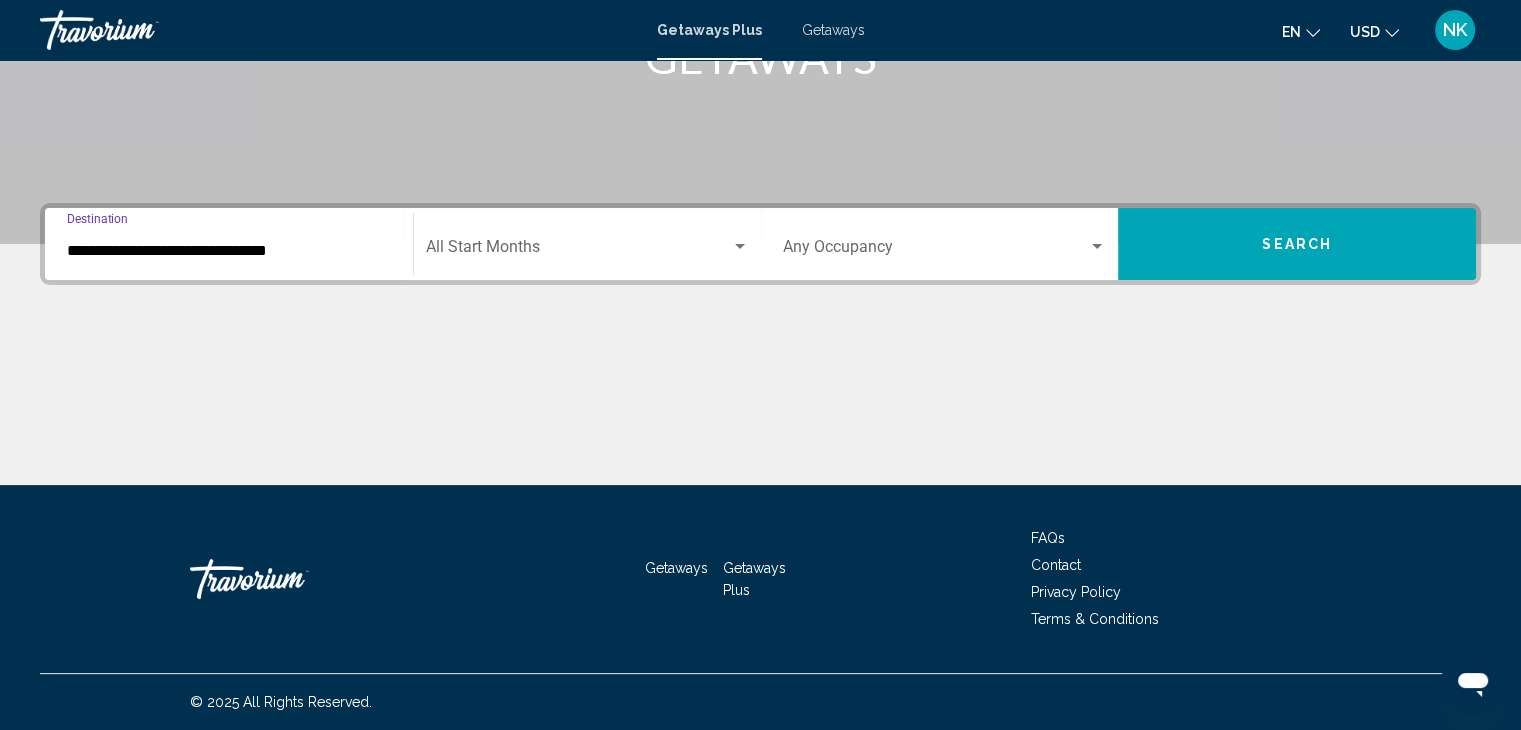 drag, startPoint x: 516, startPoint y: 265, endPoint x: 513, endPoint y: 255, distance: 10.440307 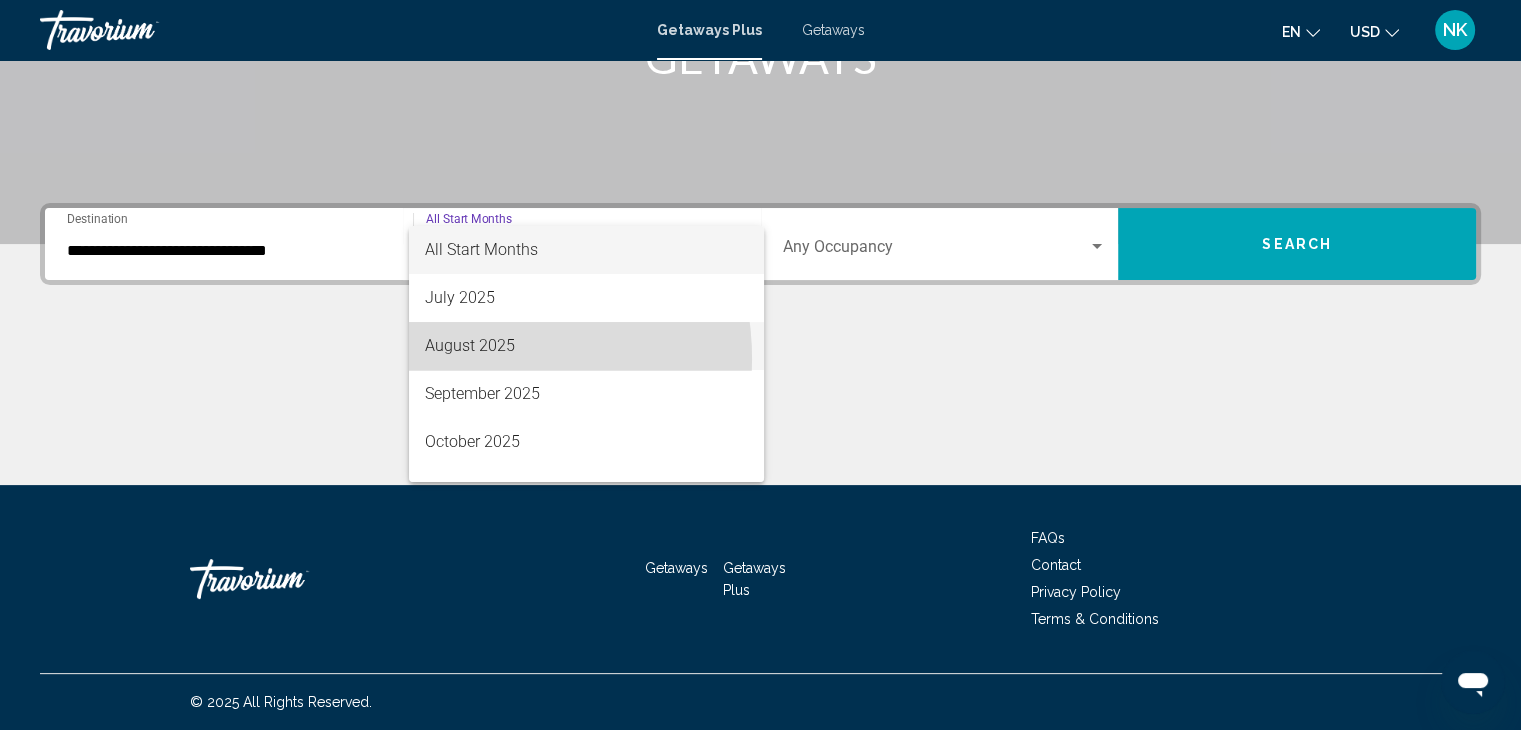 click on "August 2025" at bounding box center (586, 346) 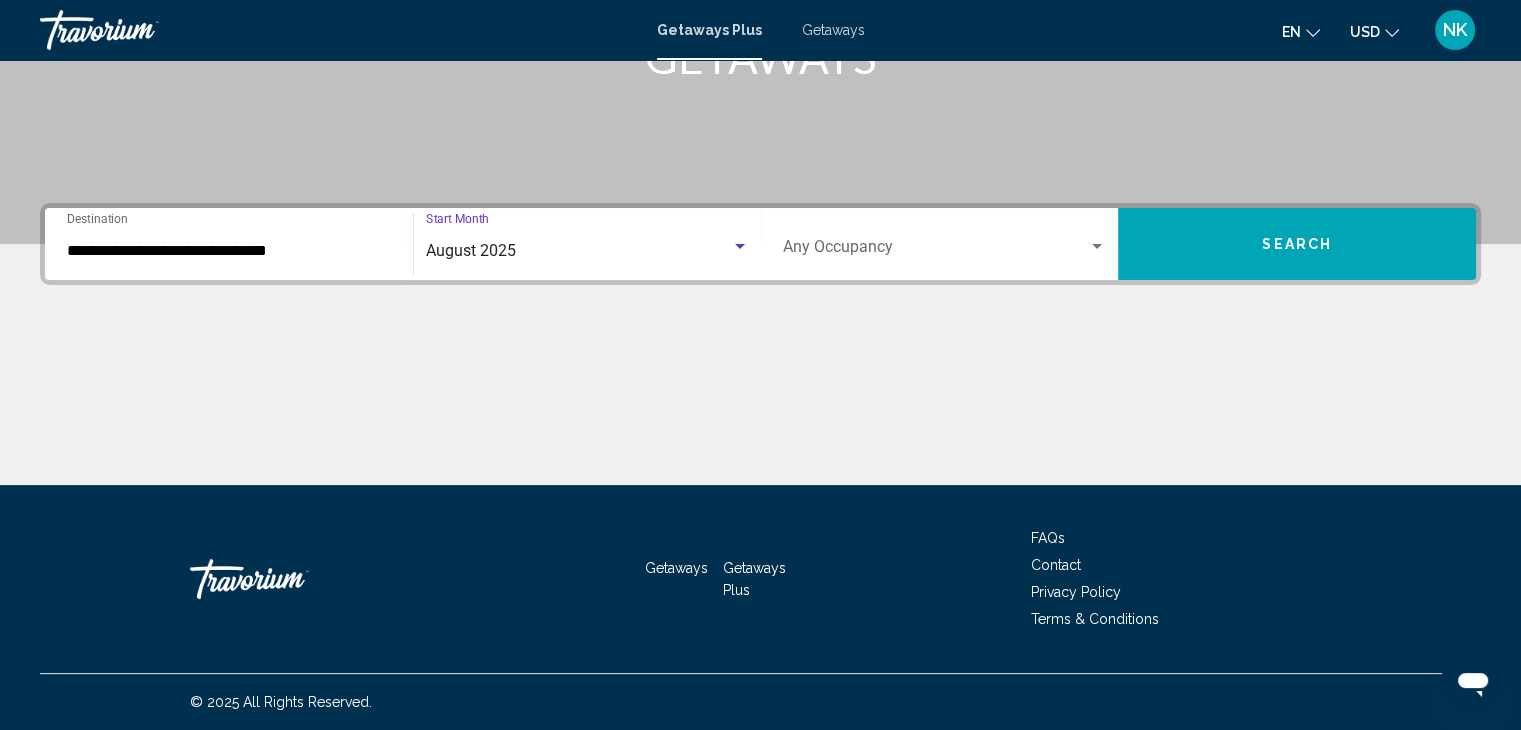 click on "[MONTH] [YEAR] Start Month All Start Months" 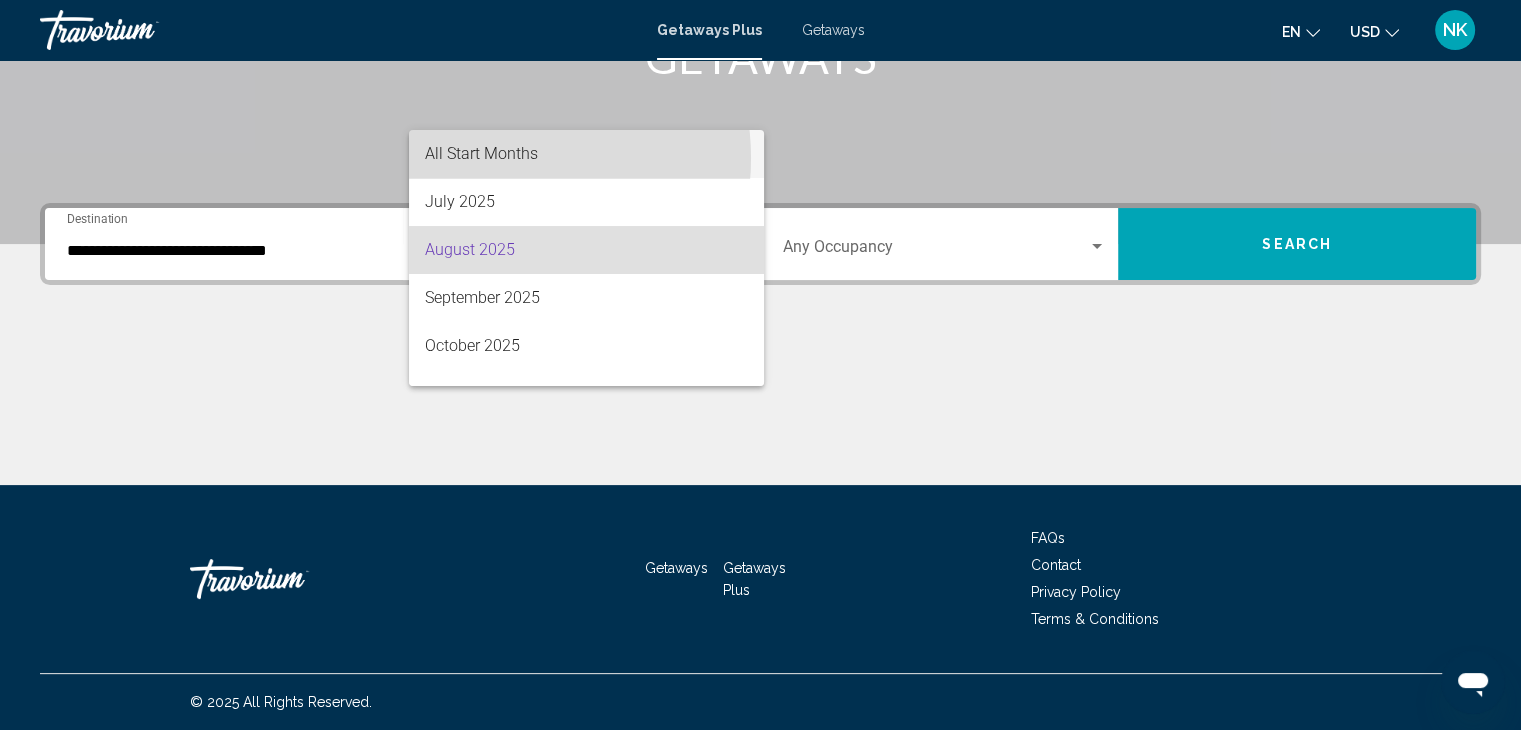 click on "All Start Months" at bounding box center [481, 153] 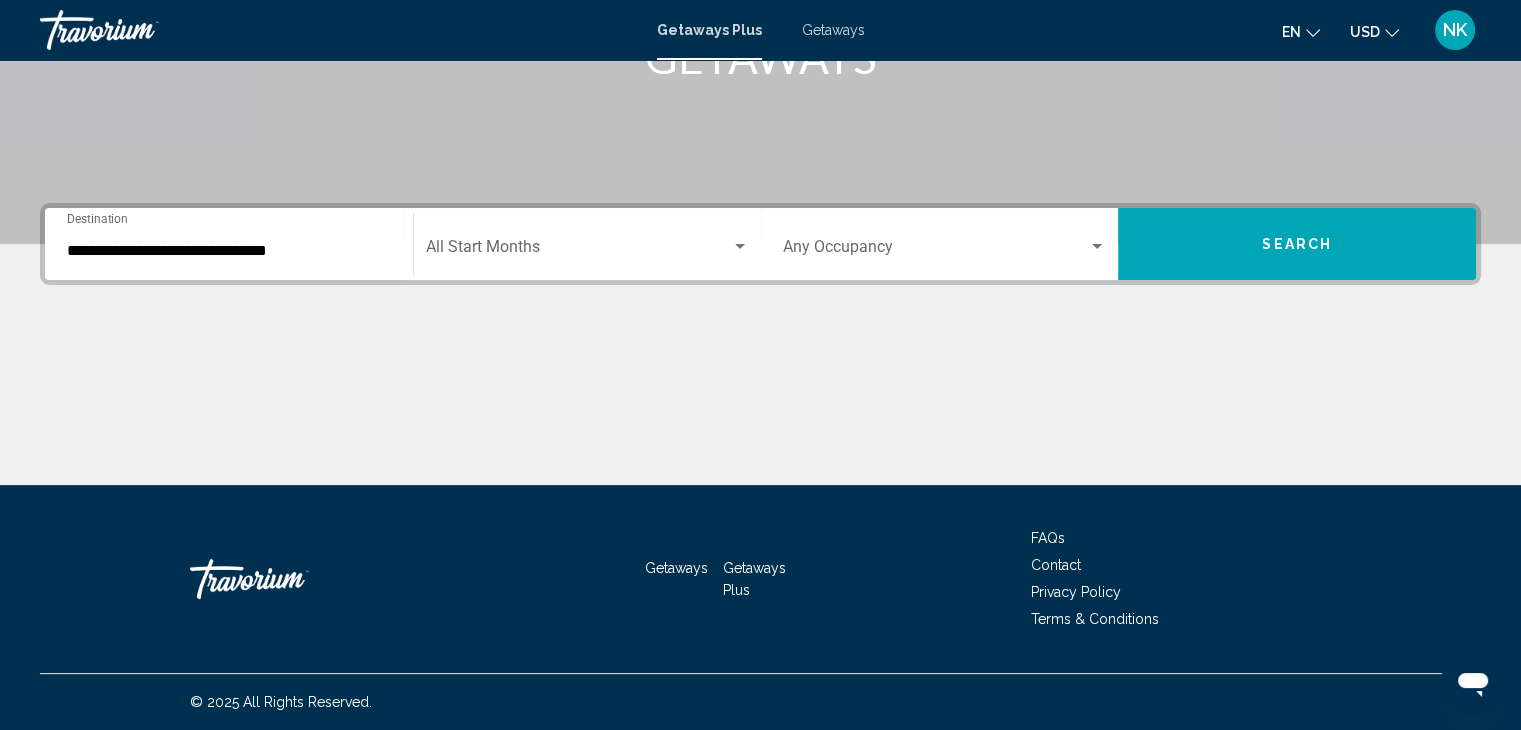 click on "Occupancy Any Occupancy" at bounding box center [945, 244] 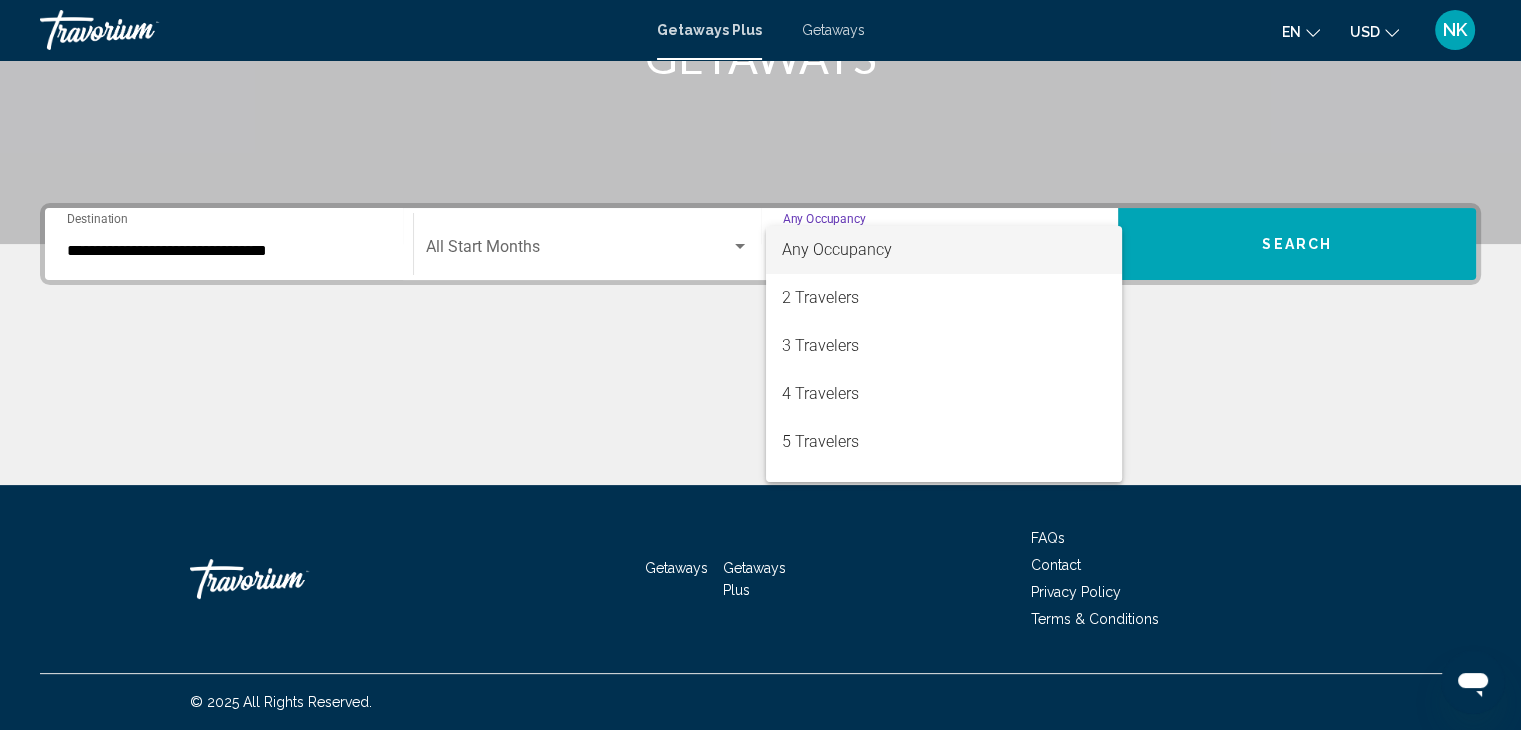 scroll, scrollTop: 59, scrollLeft: 0, axis: vertical 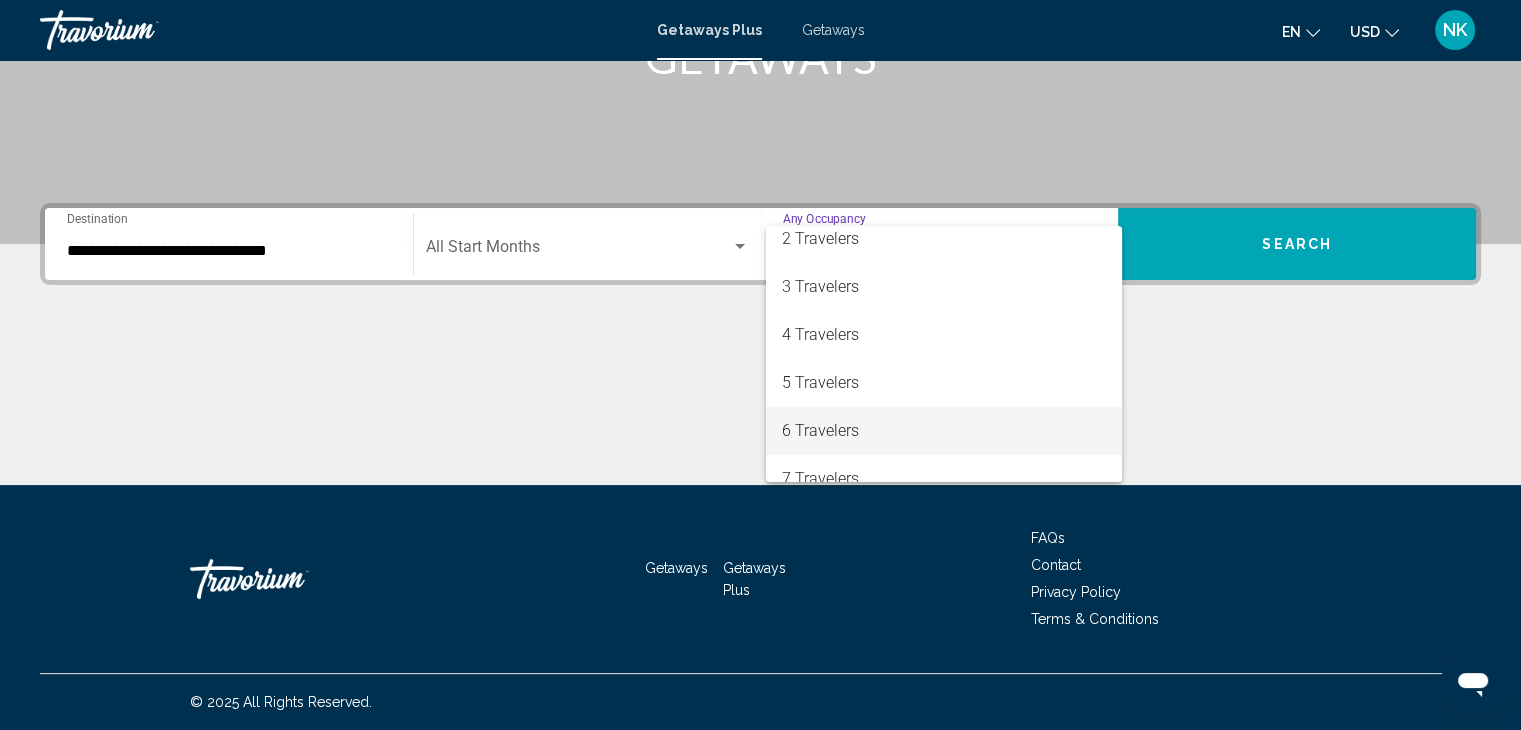 click on "6 Travelers" at bounding box center (944, 431) 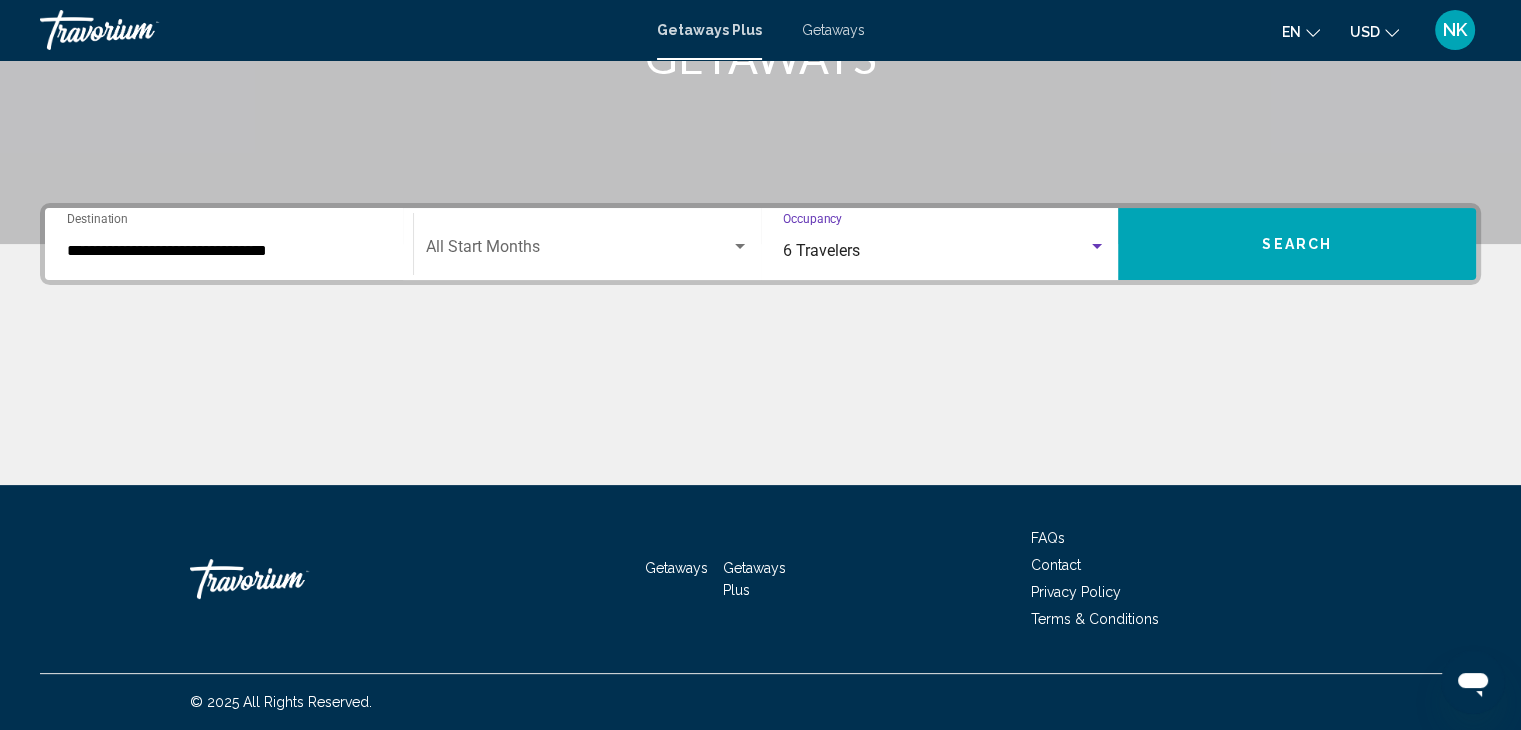 click on "Search" at bounding box center [1297, 245] 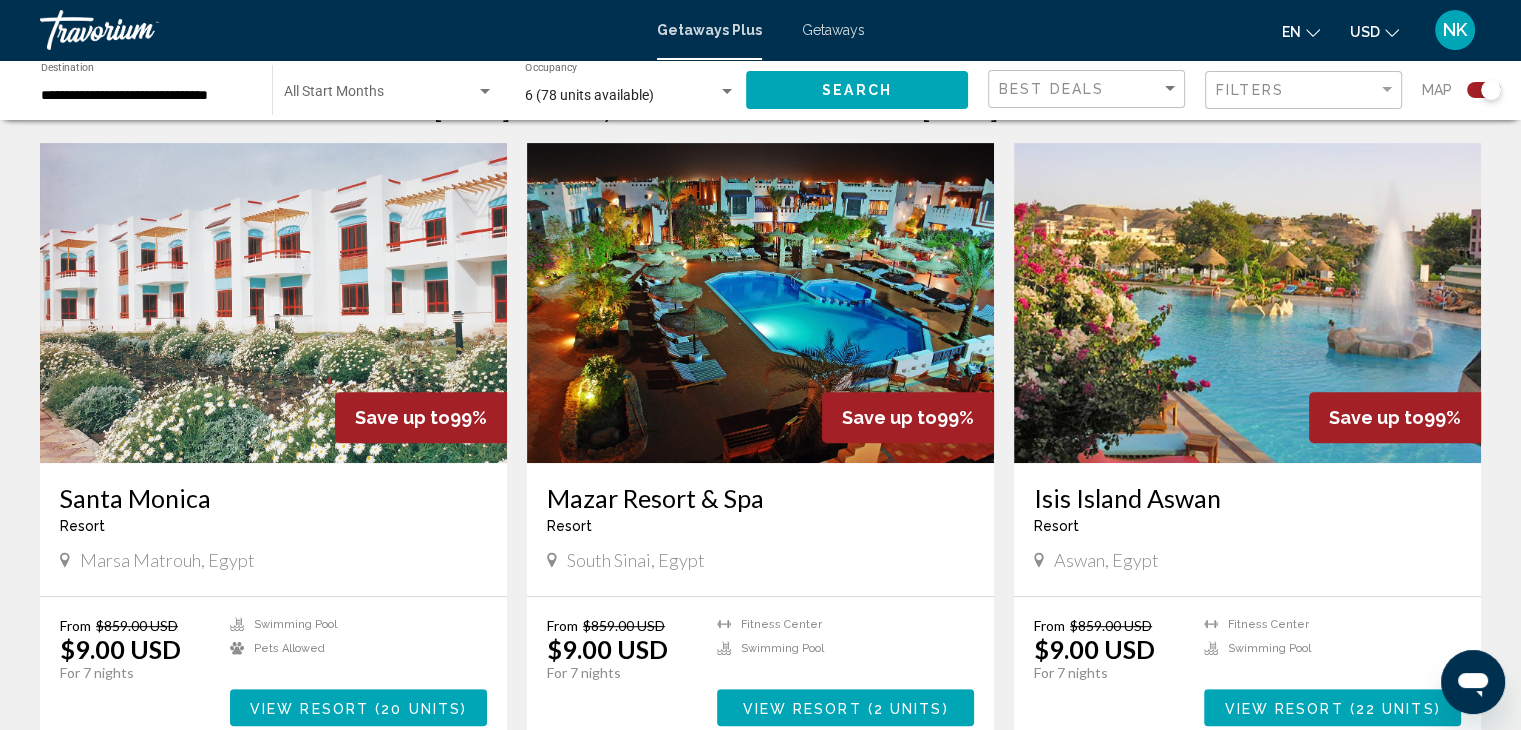 scroll, scrollTop: 679, scrollLeft: 0, axis: vertical 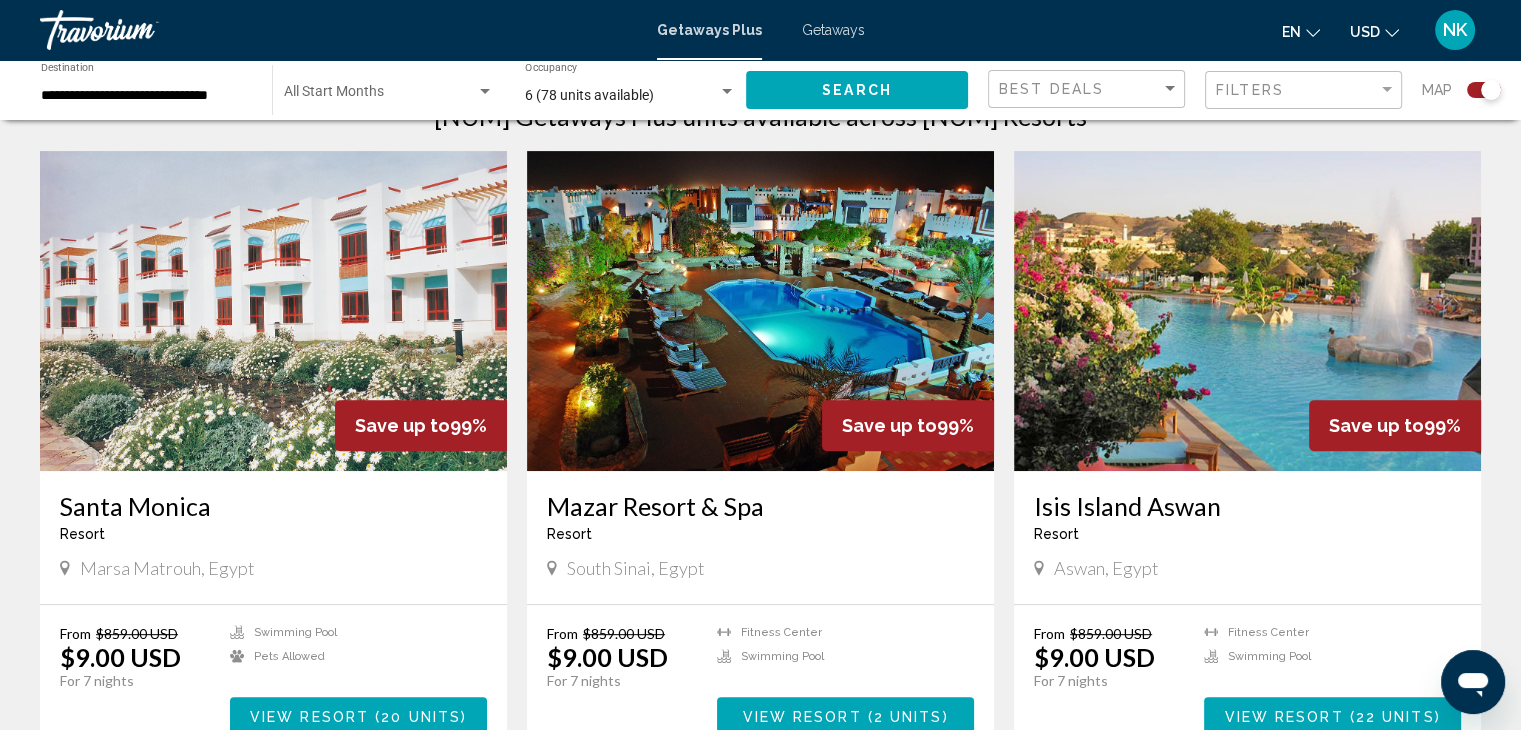 click on "2 units" at bounding box center [908, 716] 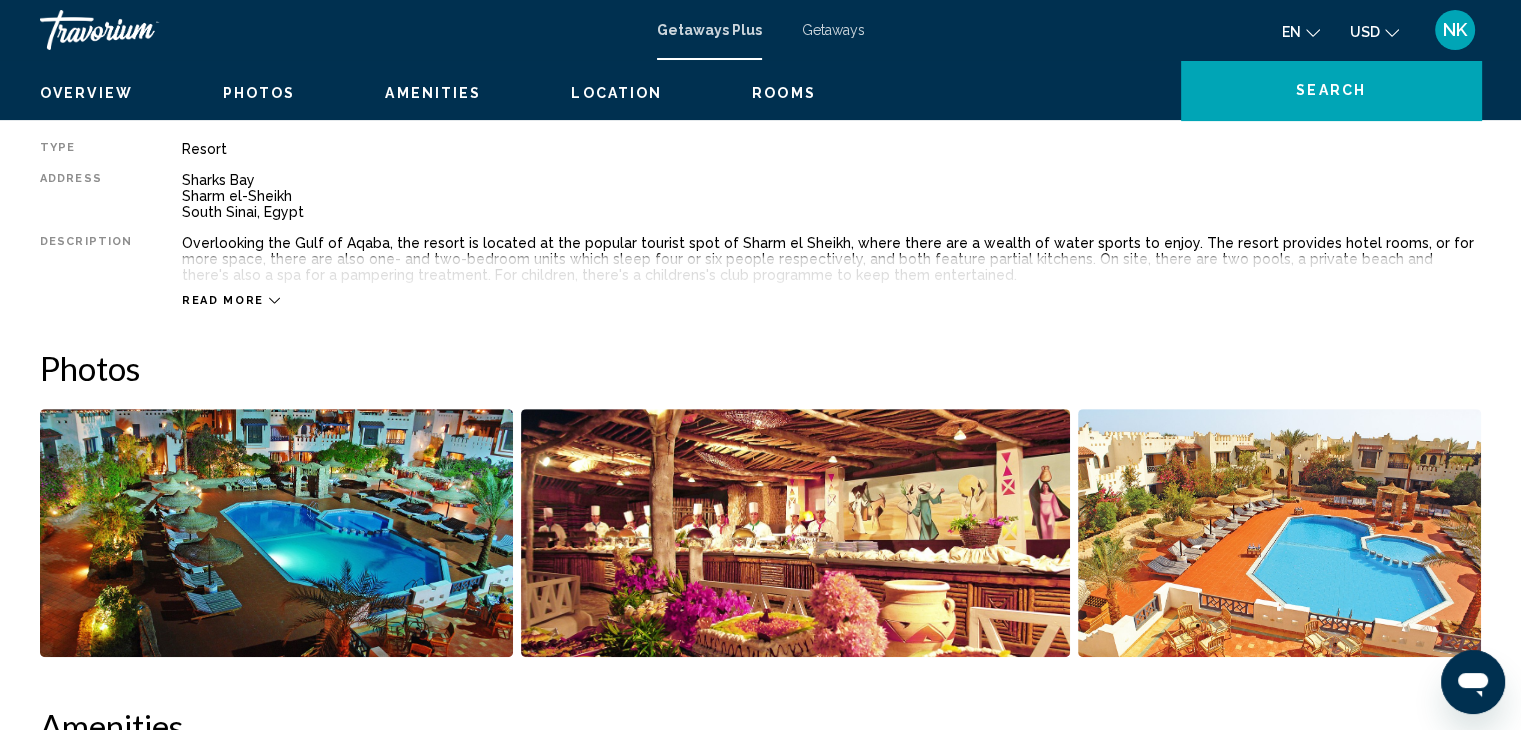 scroll, scrollTop: 0, scrollLeft: 0, axis: both 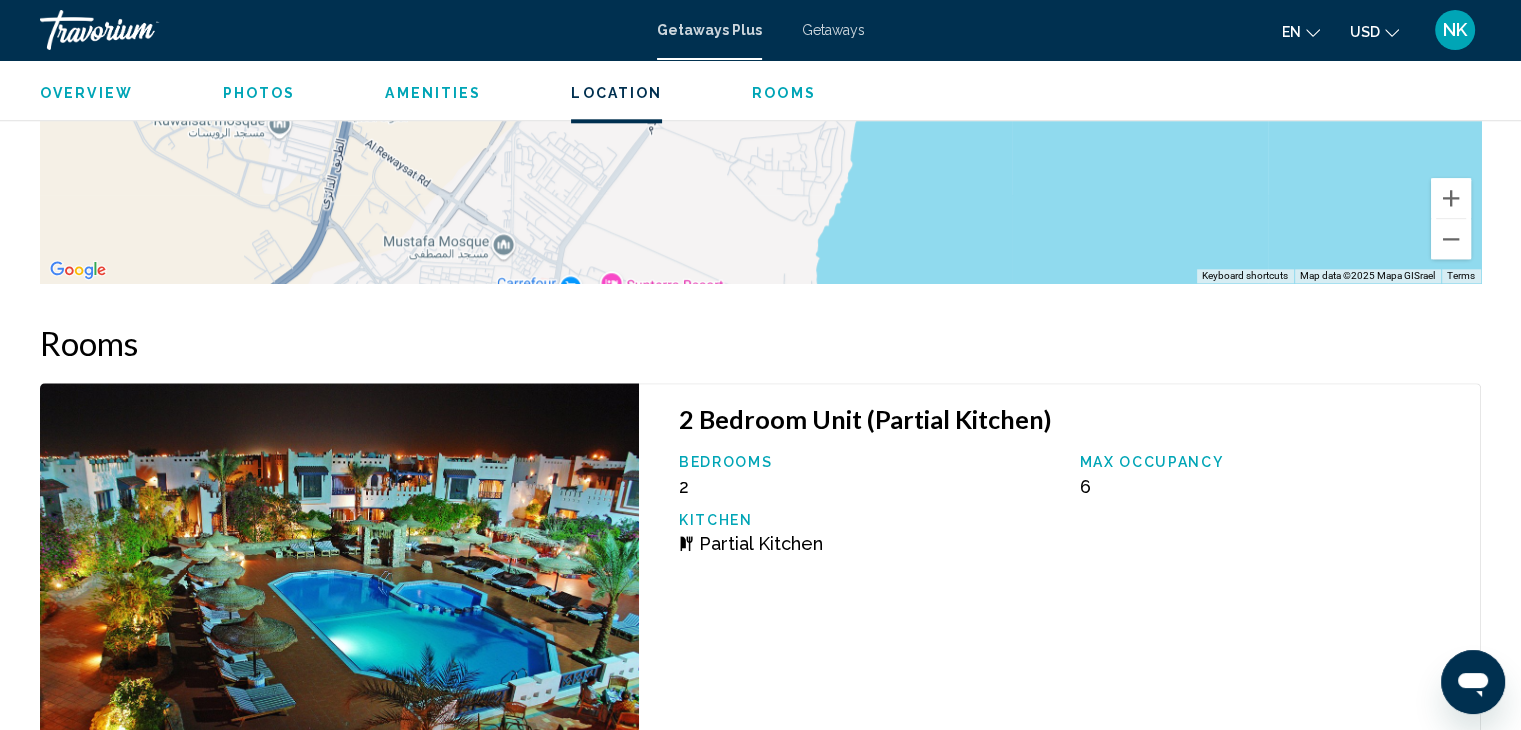 drag, startPoint x: 1510, startPoint y: 570, endPoint x: 1535, endPoint y: 490, distance: 83.81527 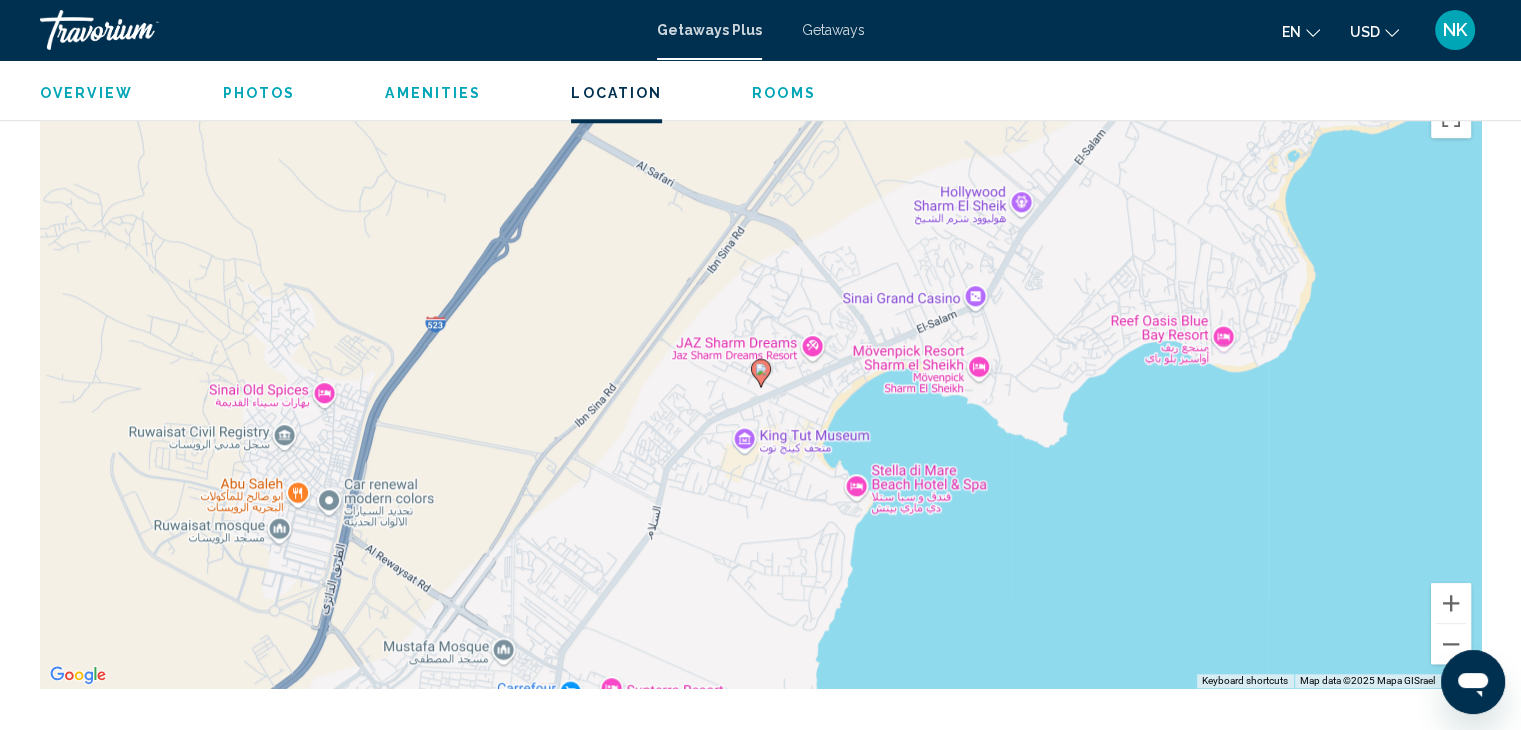 scroll, scrollTop: 1753, scrollLeft: 0, axis: vertical 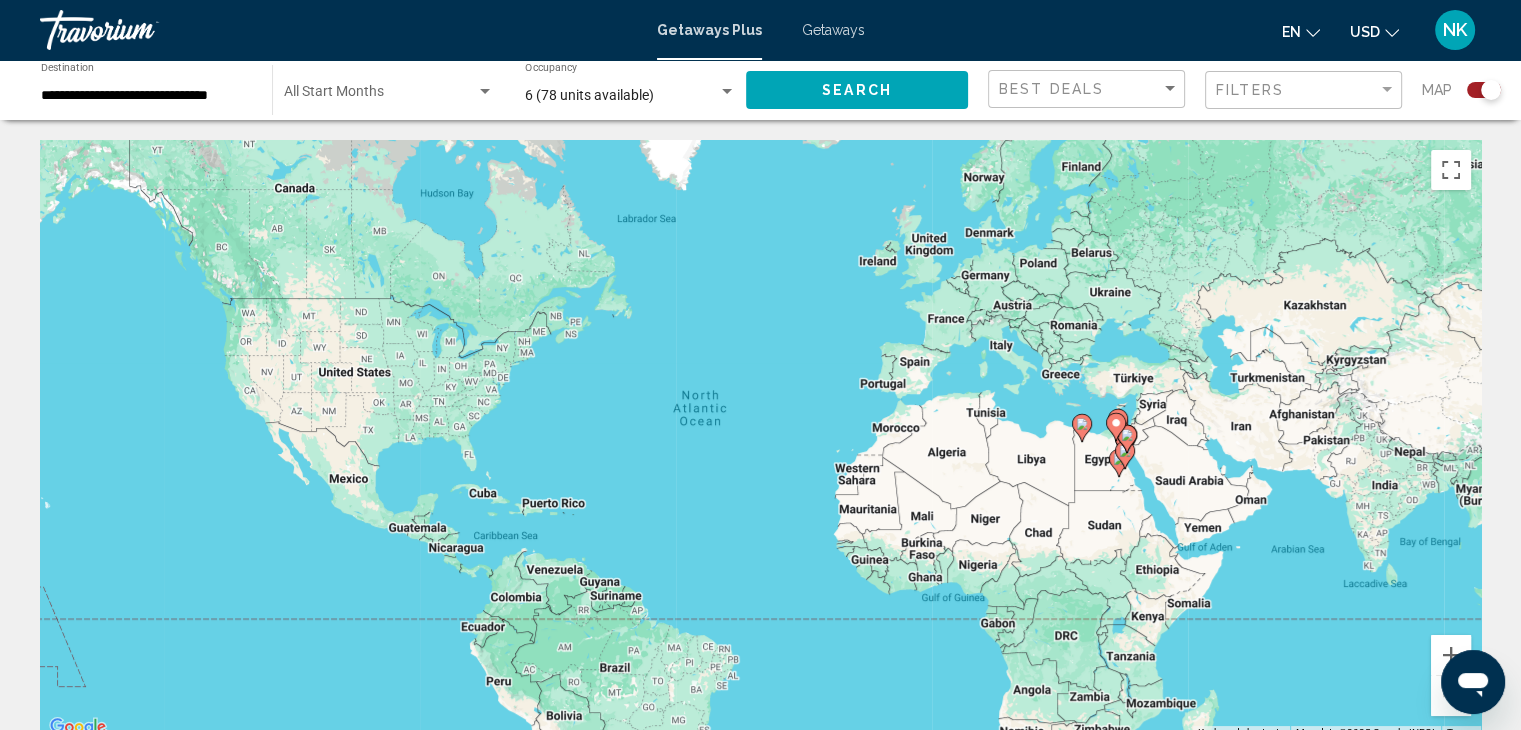 click on "**********" 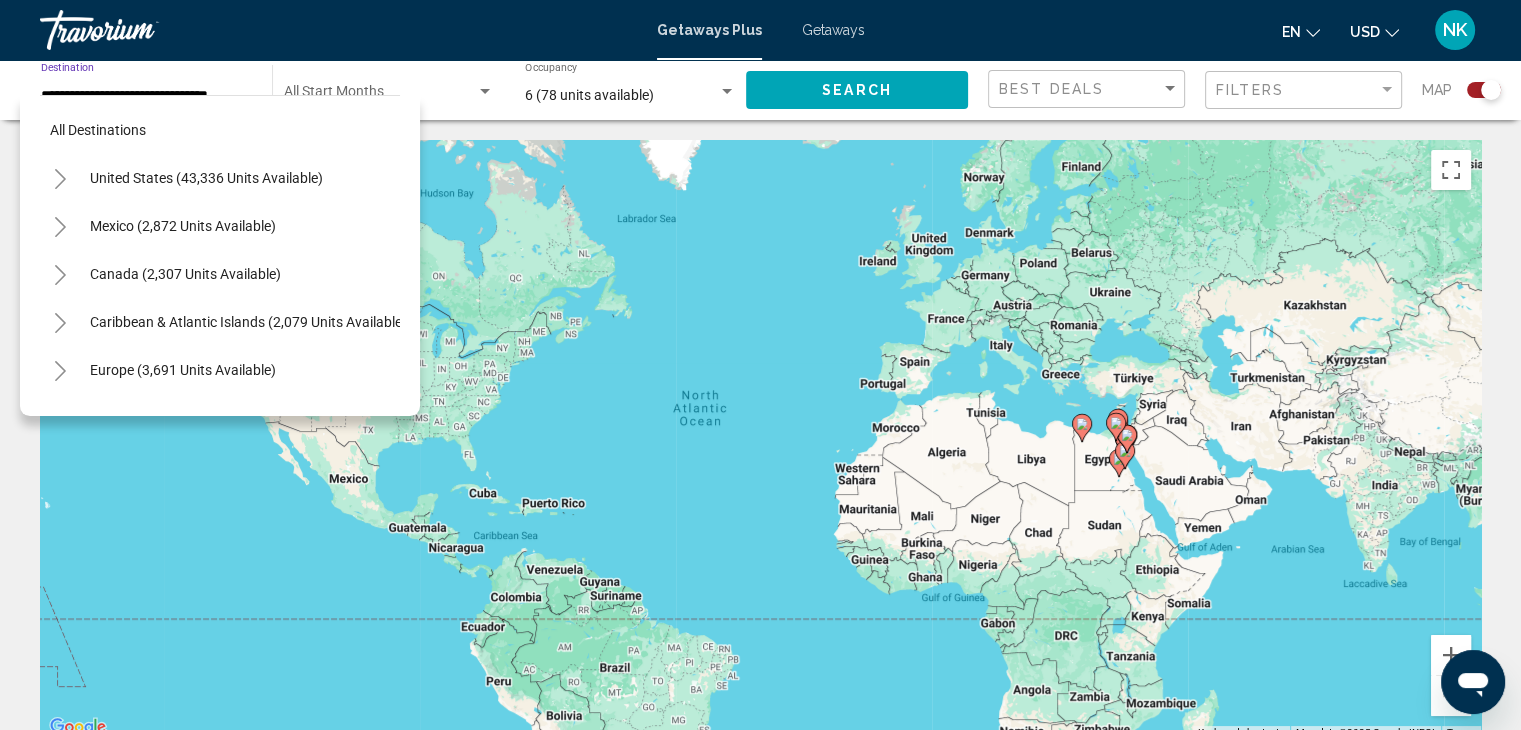 scroll, scrollTop: 462, scrollLeft: 0, axis: vertical 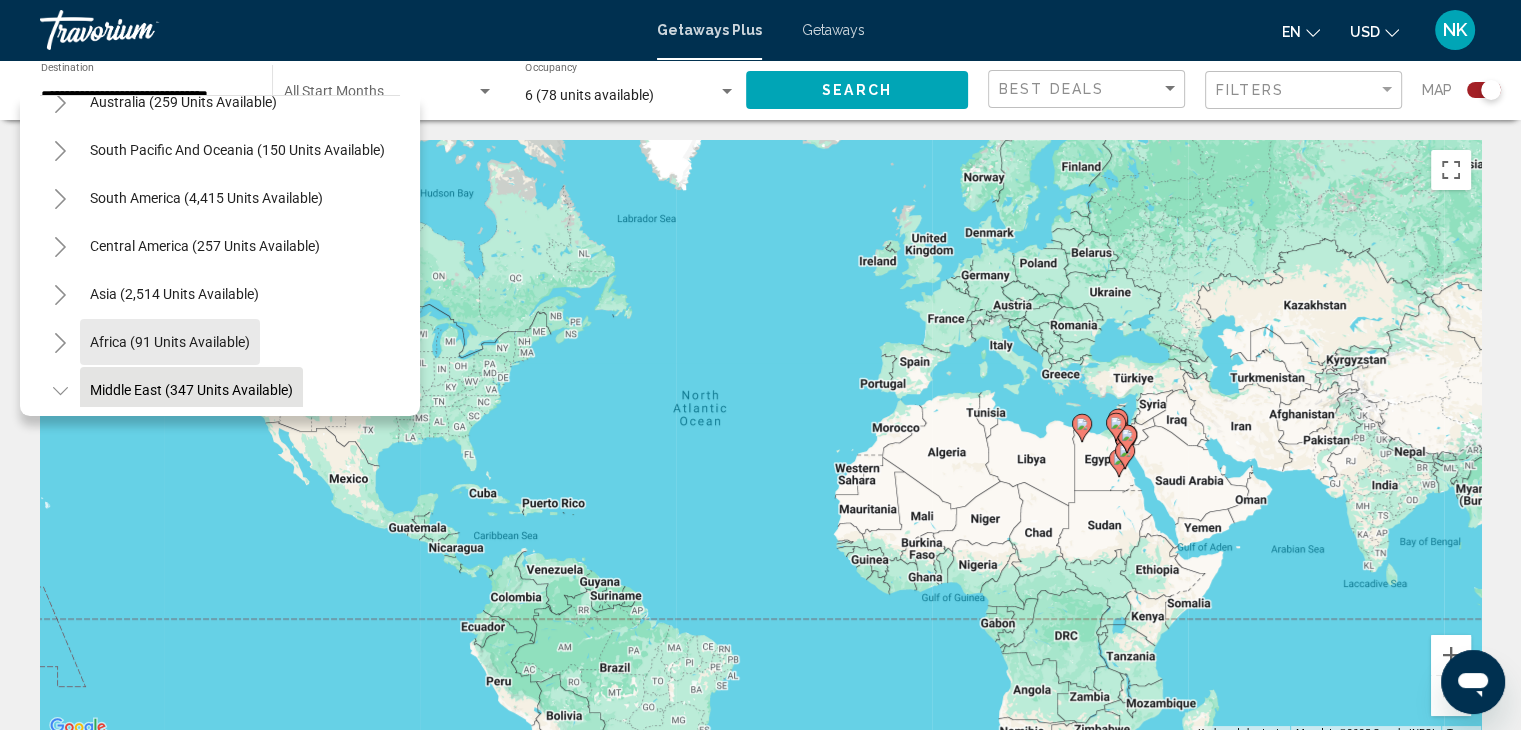 click on "Africa (91 units available)" 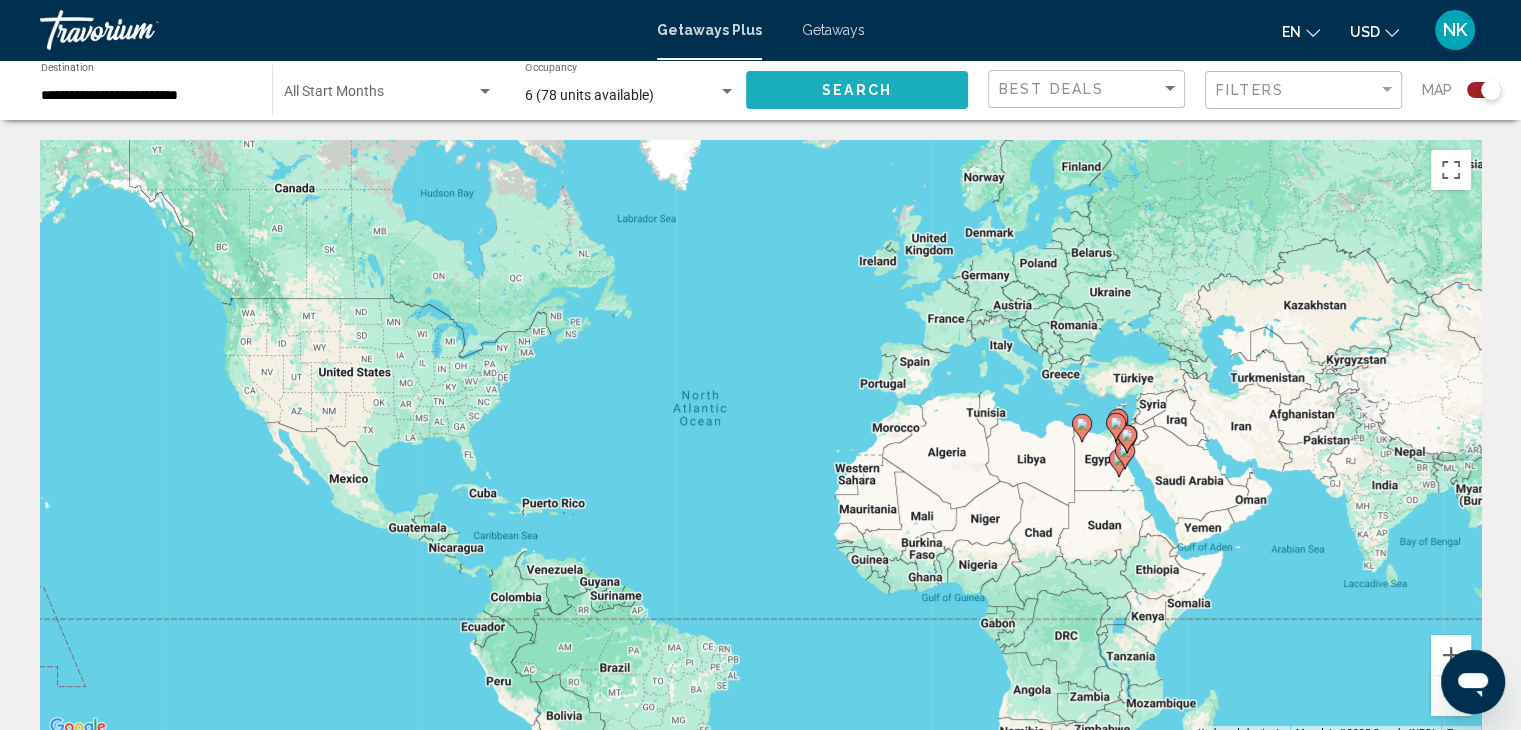click on "Search" 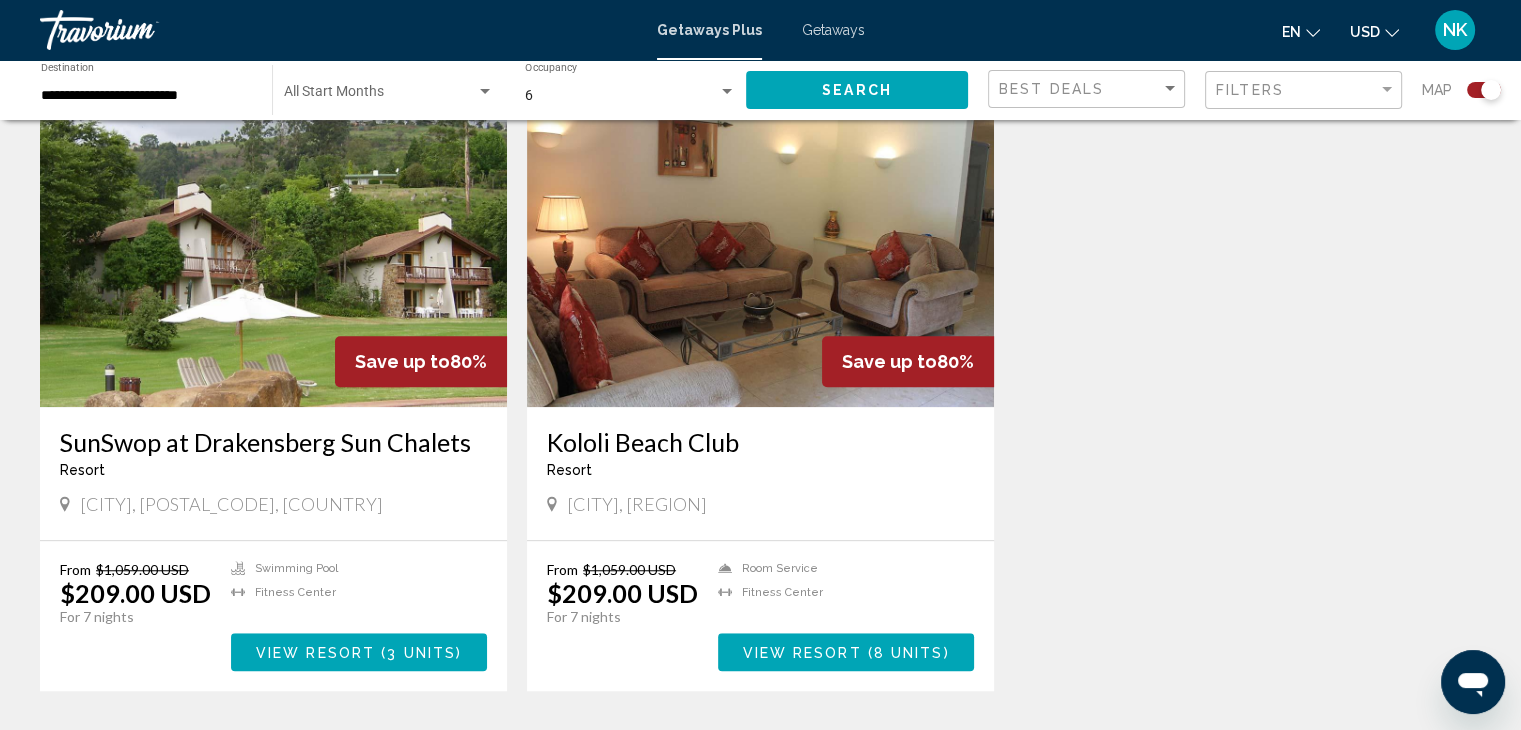 scroll, scrollTop: 1462, scrollLeft: 0, axis: vertical 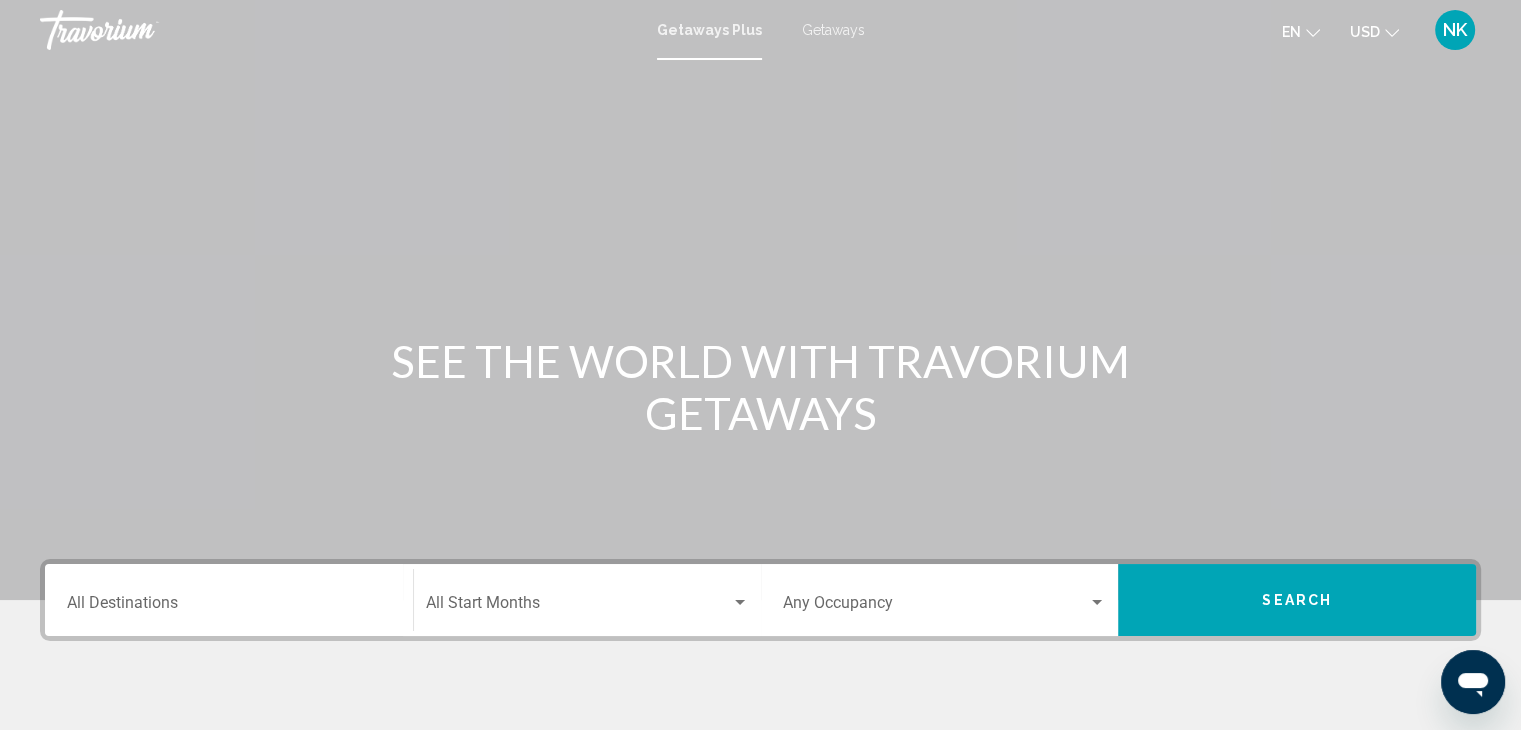 click on "Destination All Destinations Start Month All Start Months Occupancy Any Occupancy Search" at bounding box center (760, 600) 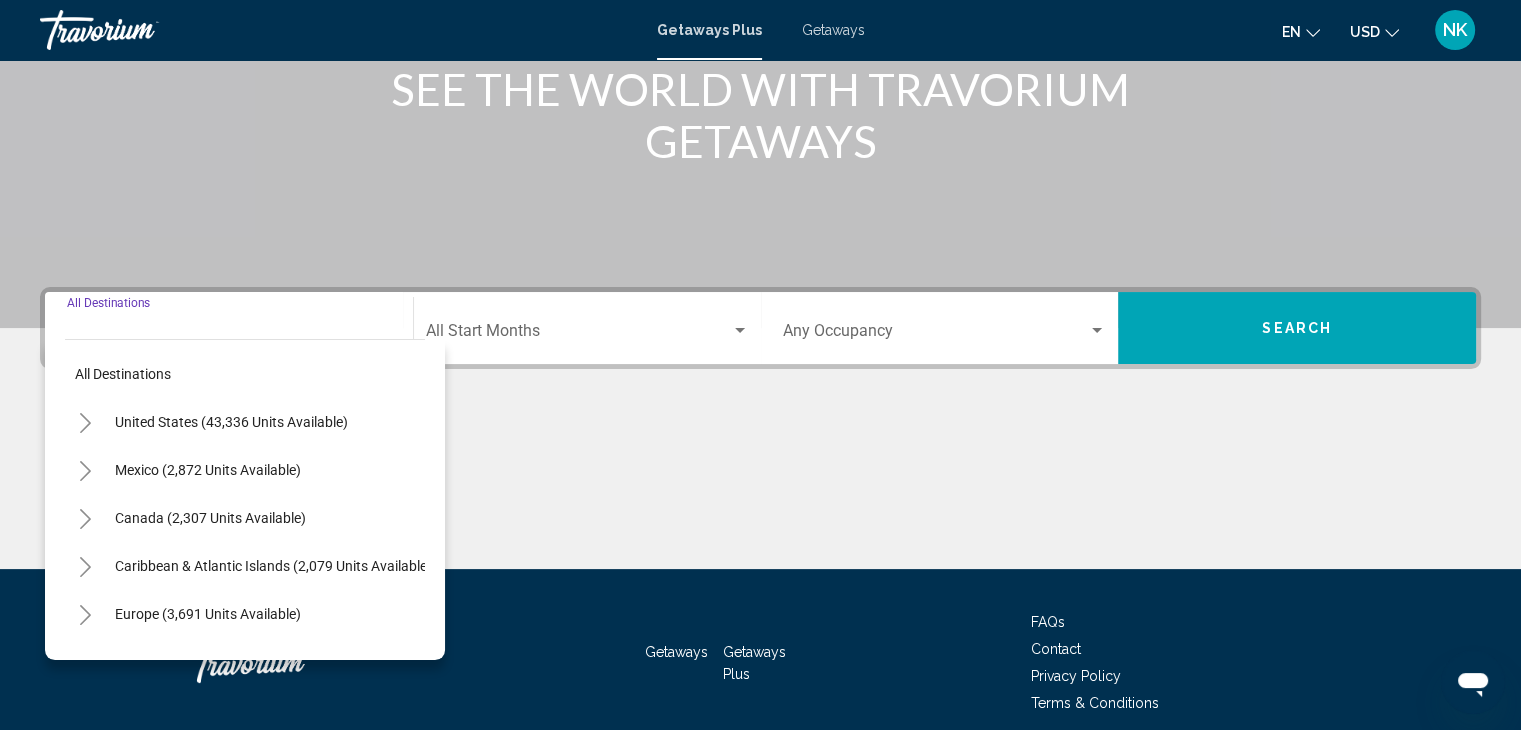 scroll, scrollTop: 356, scrollLeft: 0, axis: vertical 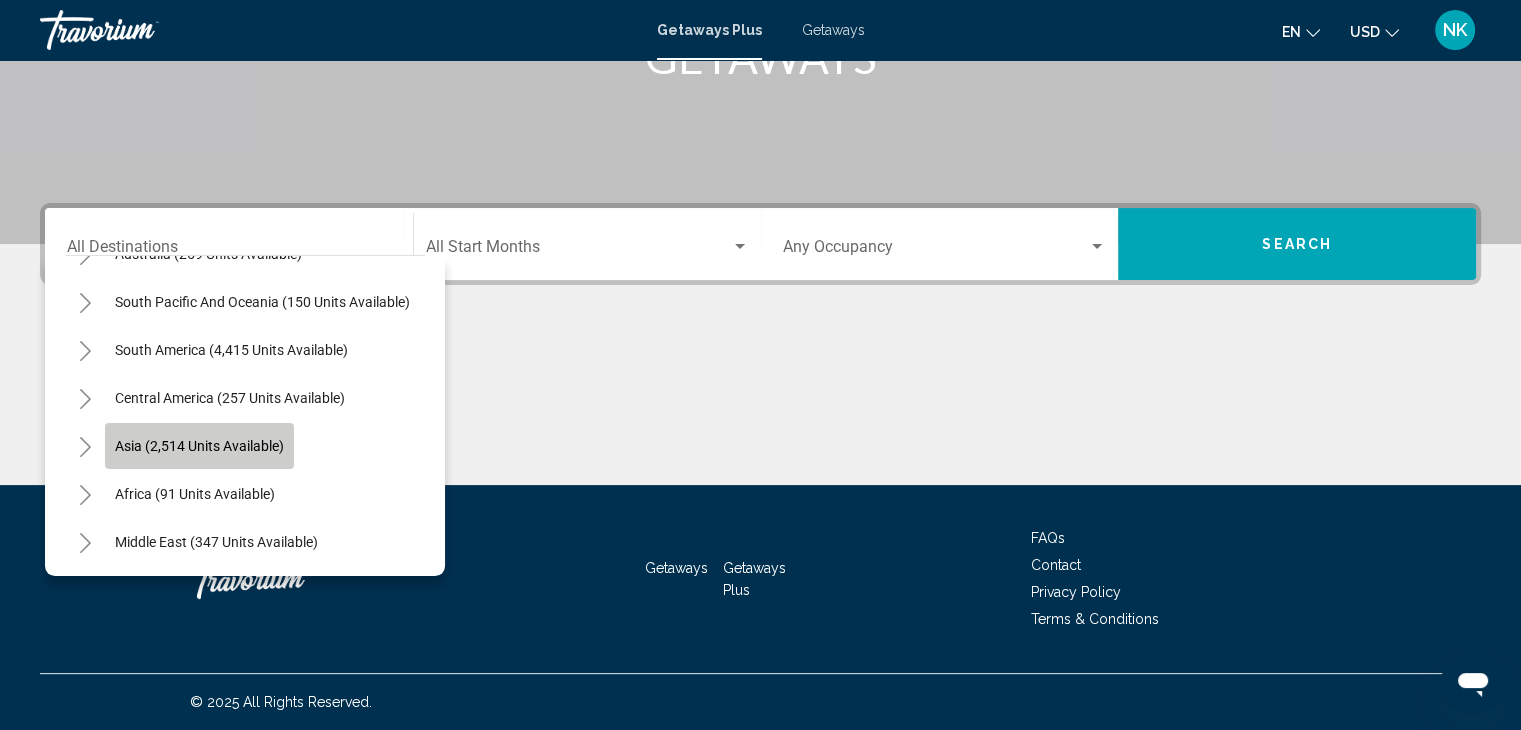 click on "Asia (2,514 units available)" 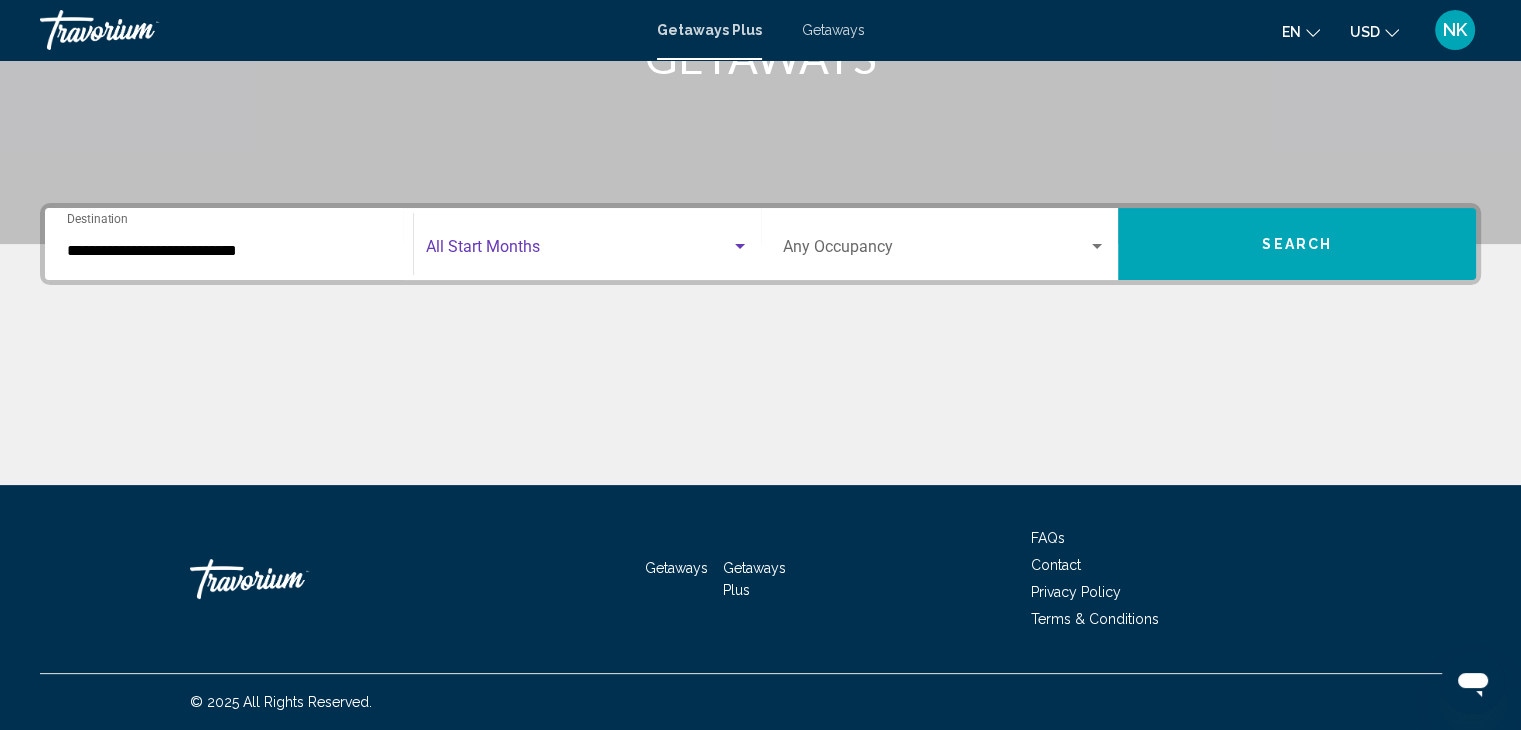 click at bounding box center [578, 251] 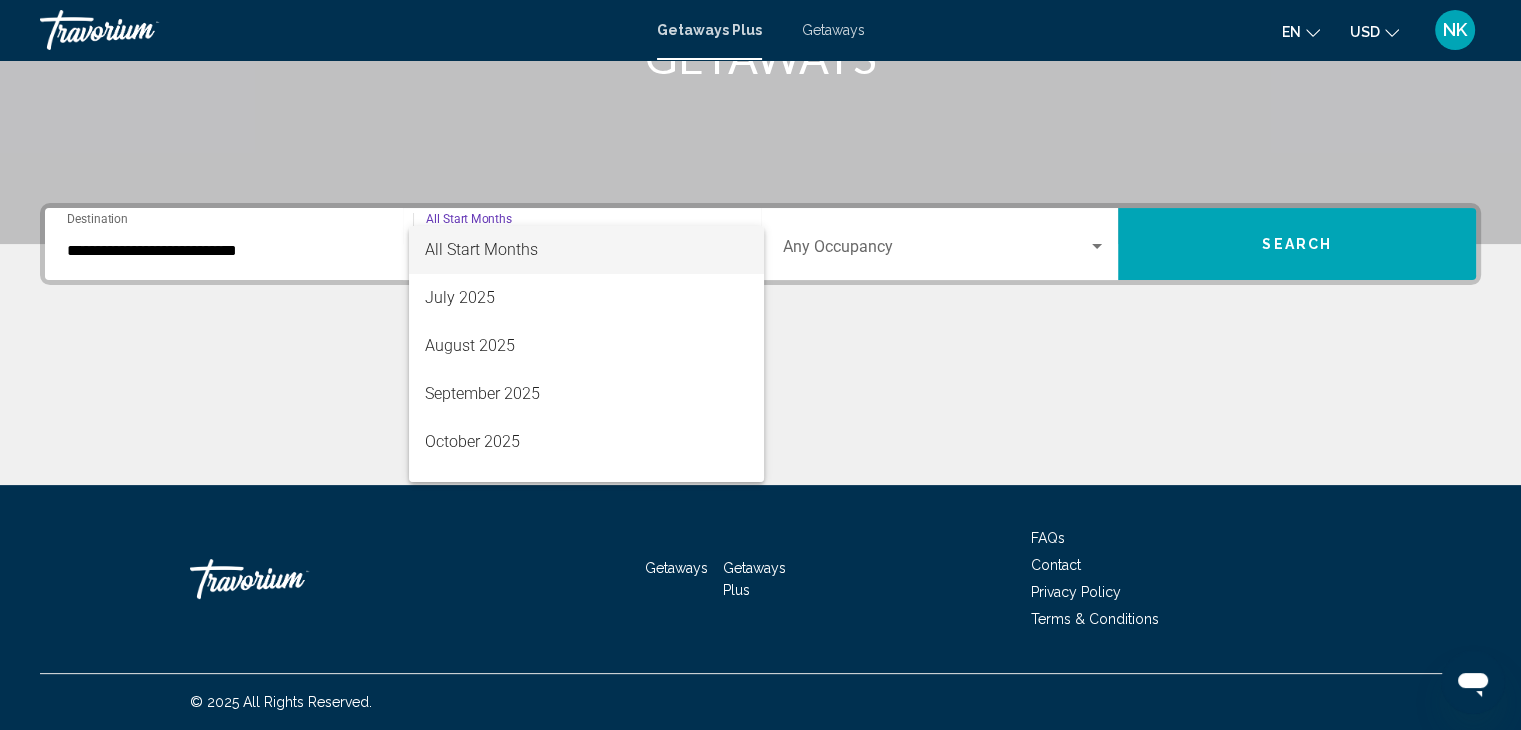 click at bounding box center [760, 365] 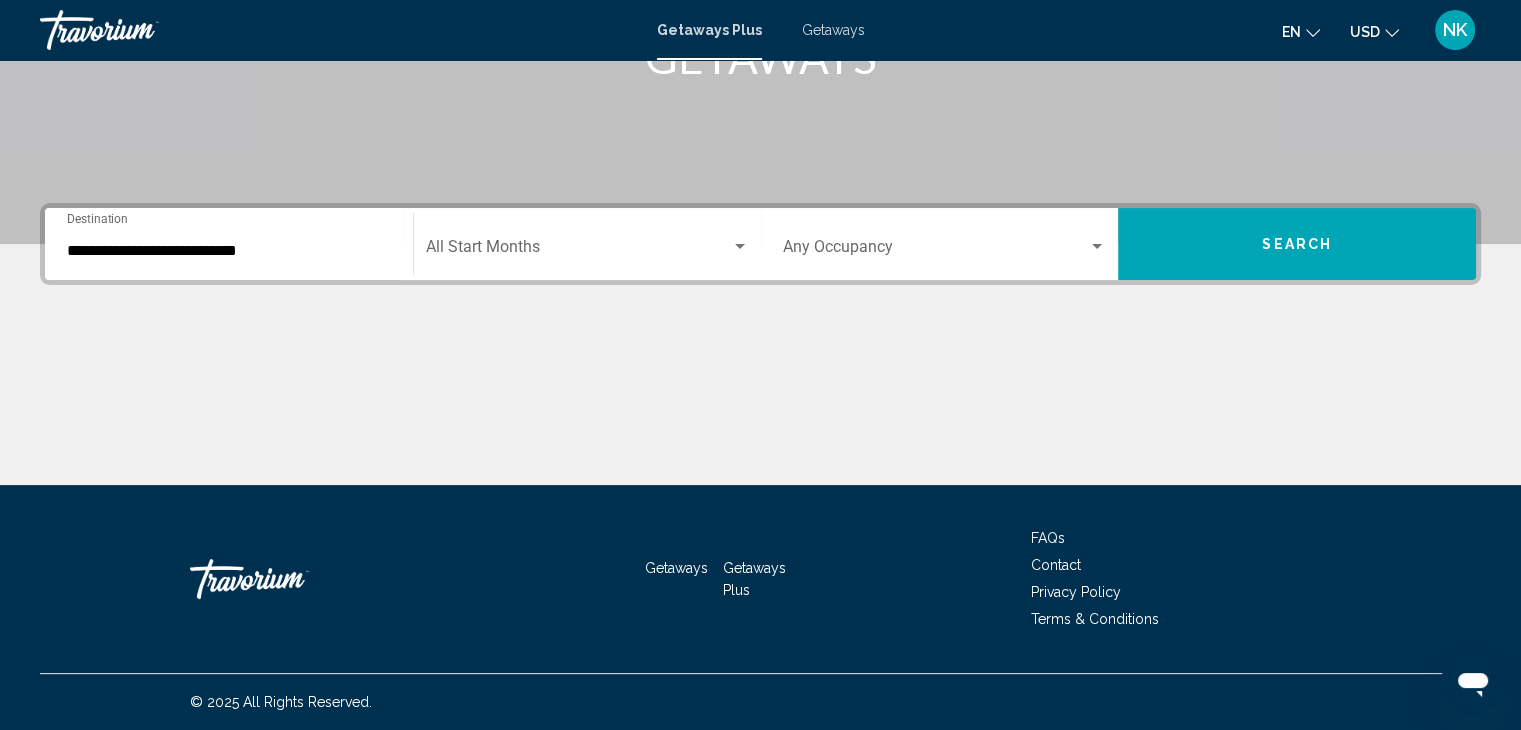 click at bounding box center (936, 251) 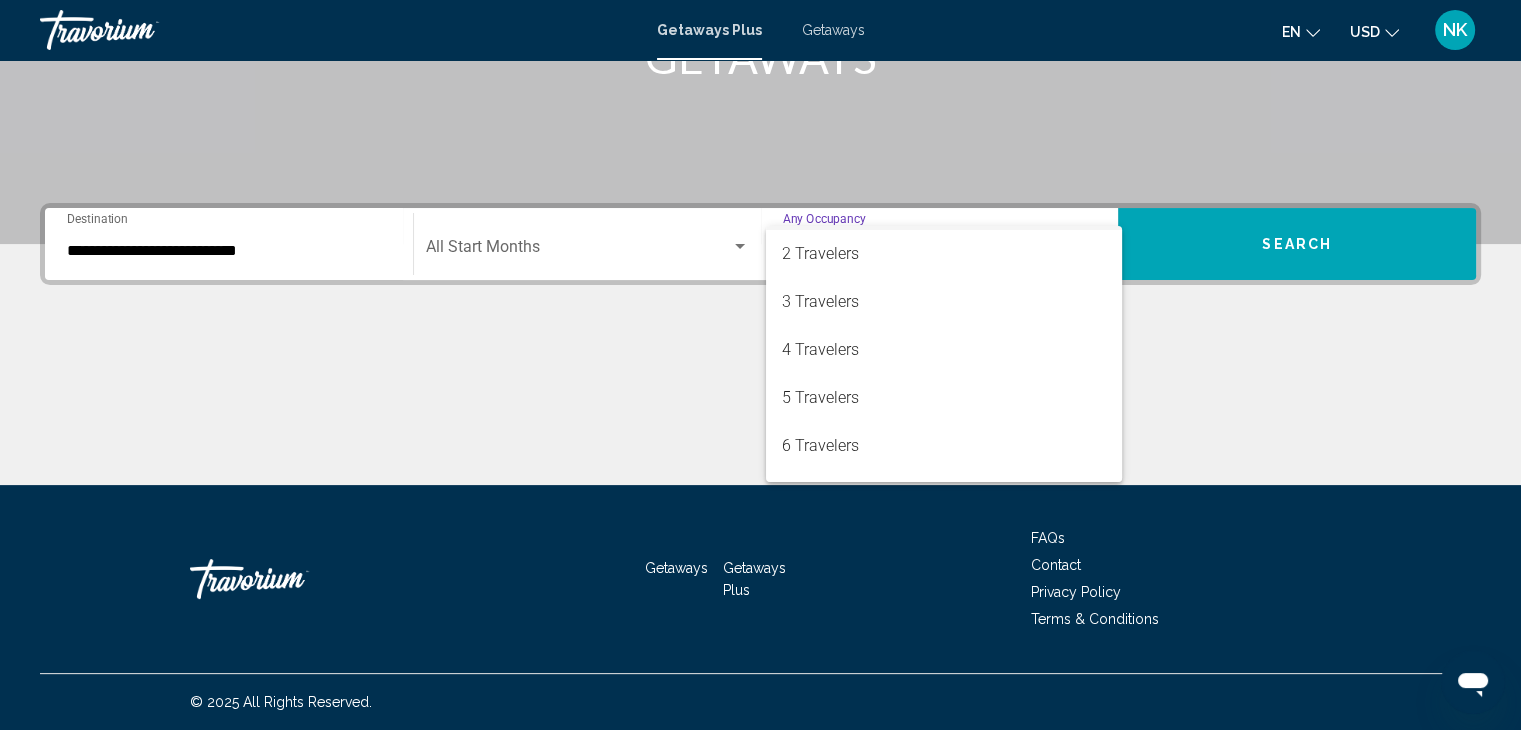 scroll, scrollTop: 165, scrollLeft: 0, axis: vertical 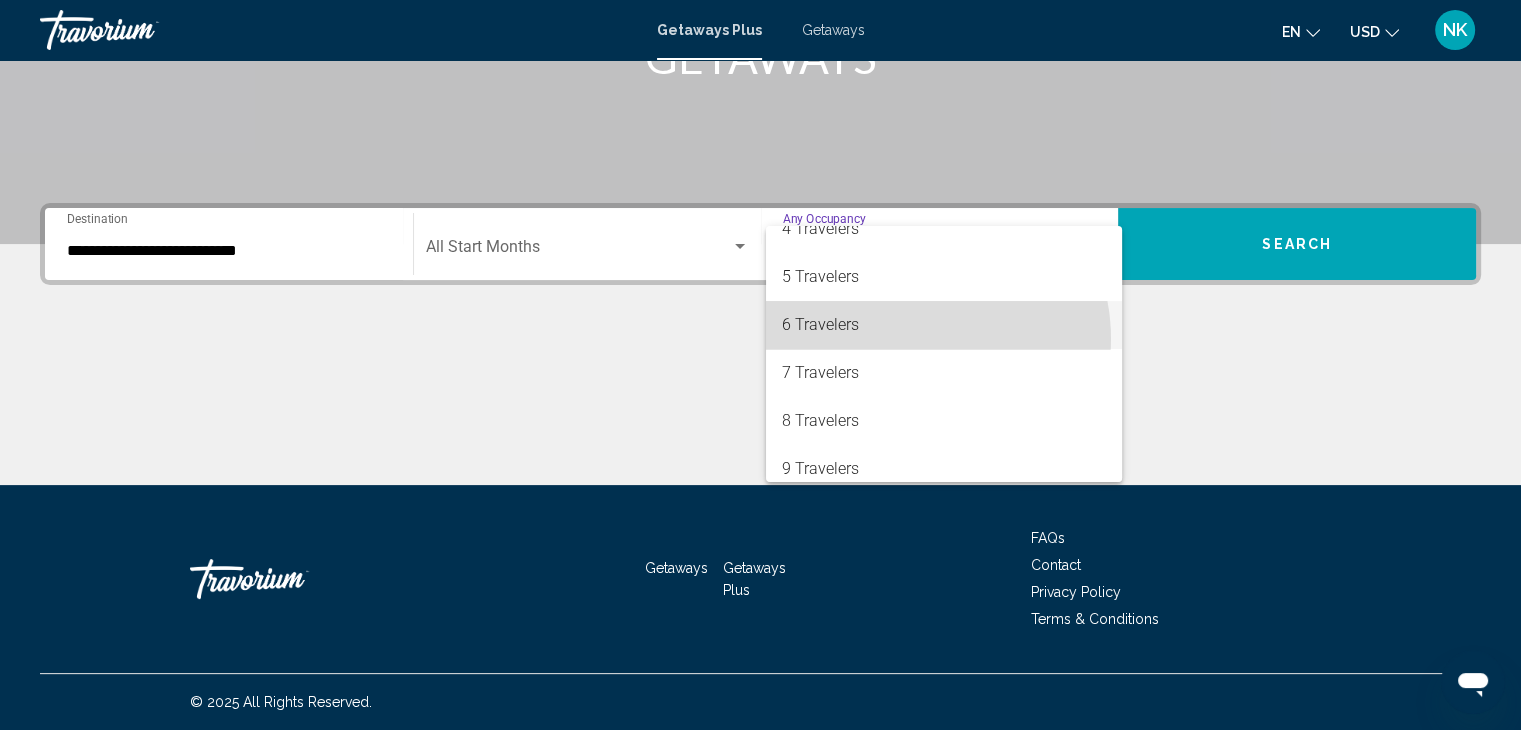 click on "6 Travelers" at bounding box center (944, 325) 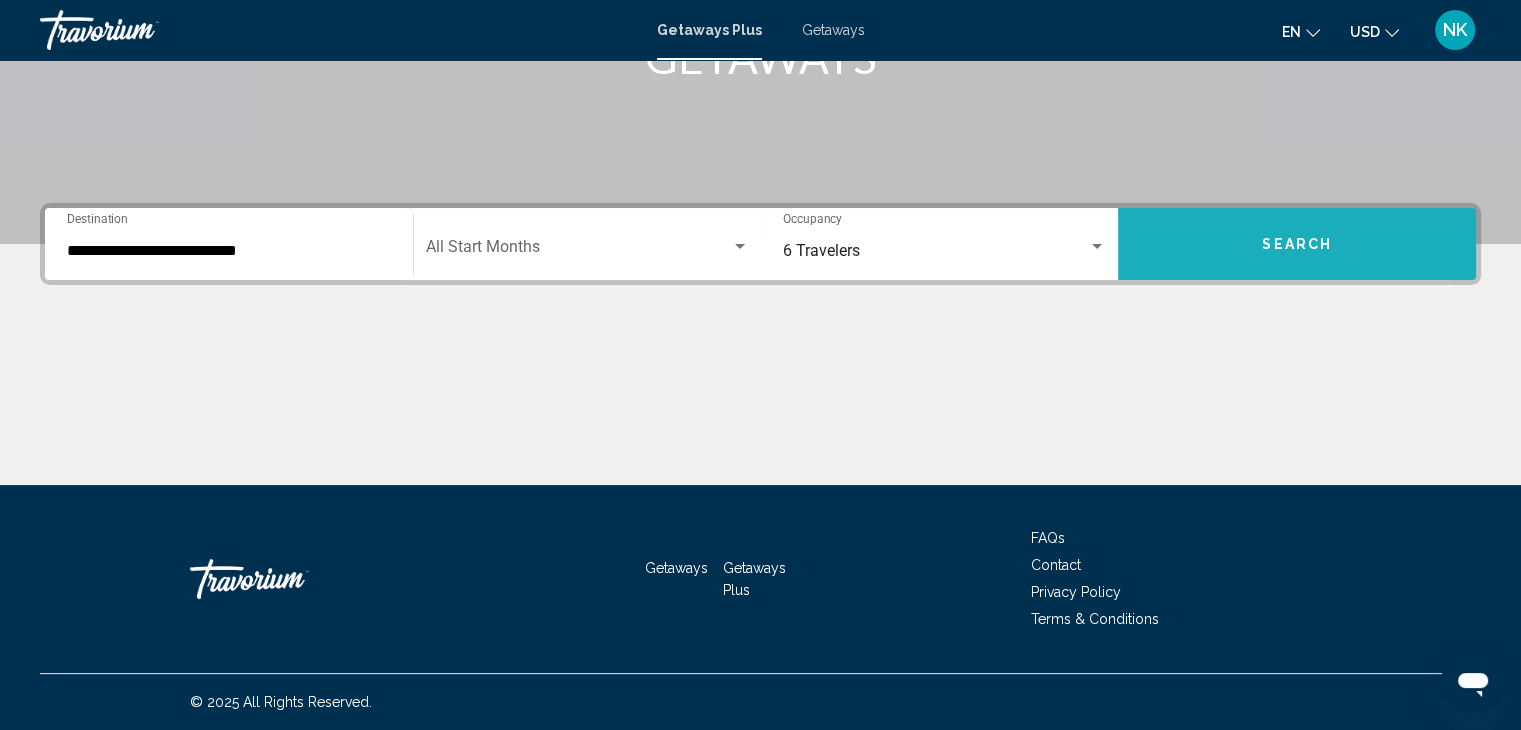 click on "Search" at bounding box center [1297, 244] 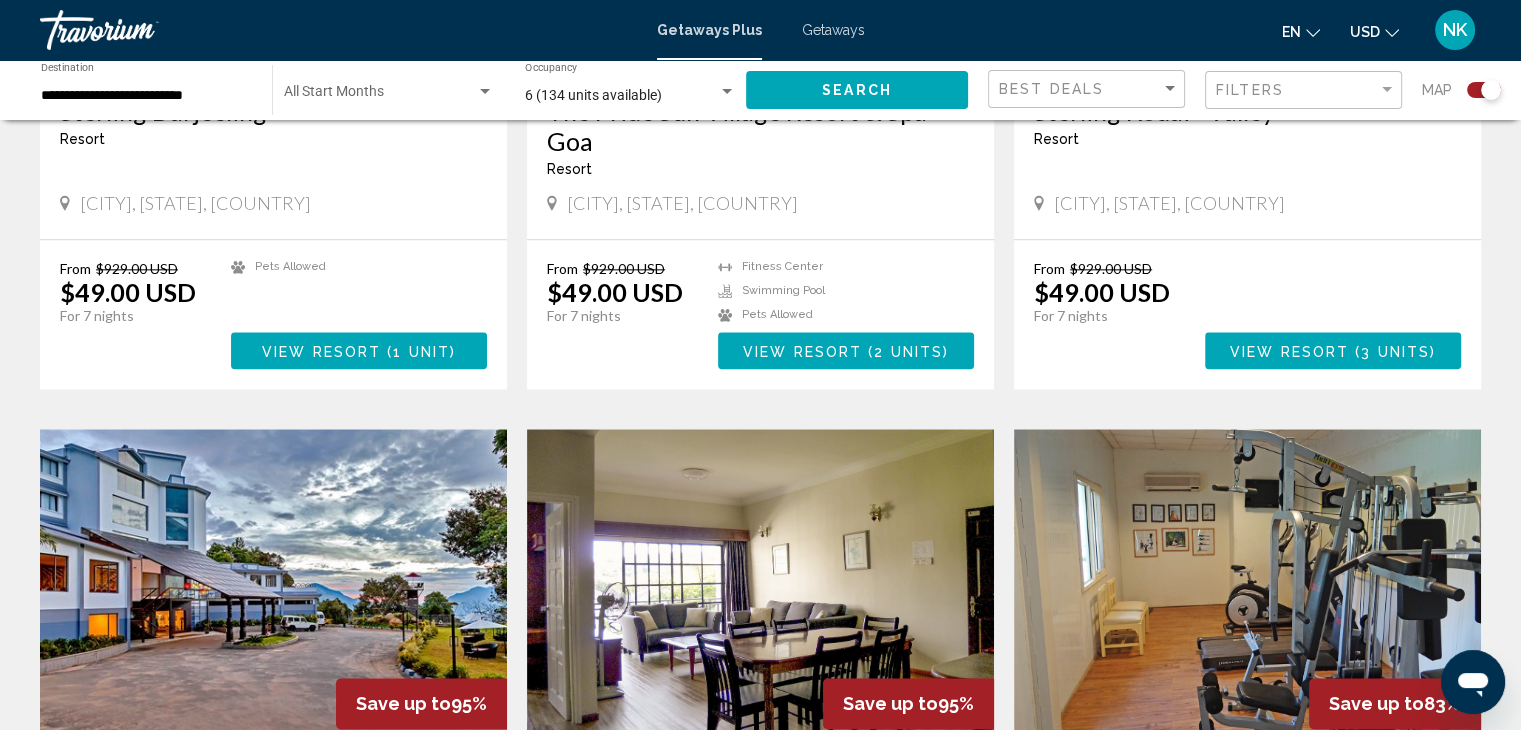 scroll, scrollTop: 2517, scrollLeft: 0, axis: vertical 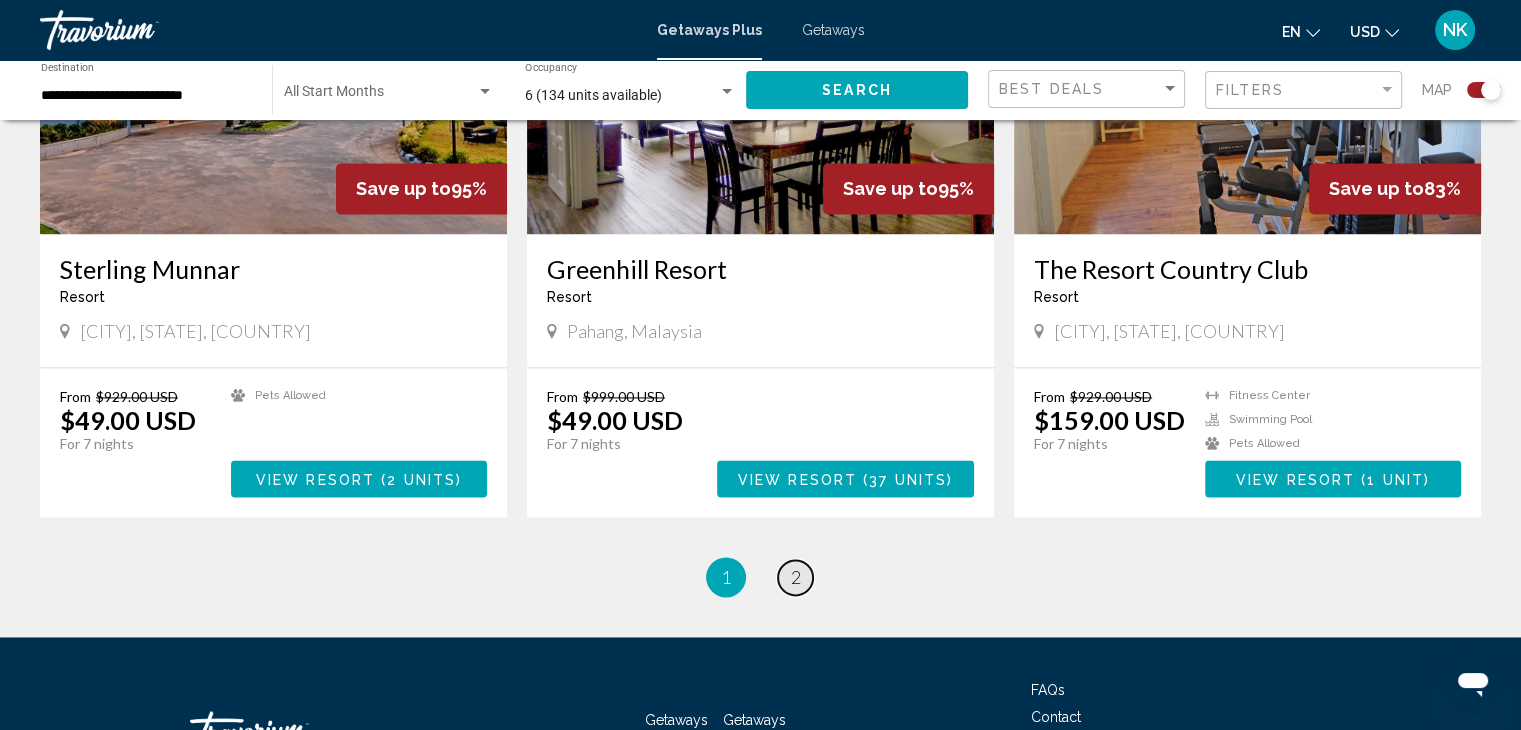 click on "2" at bounding box center [796, 577] 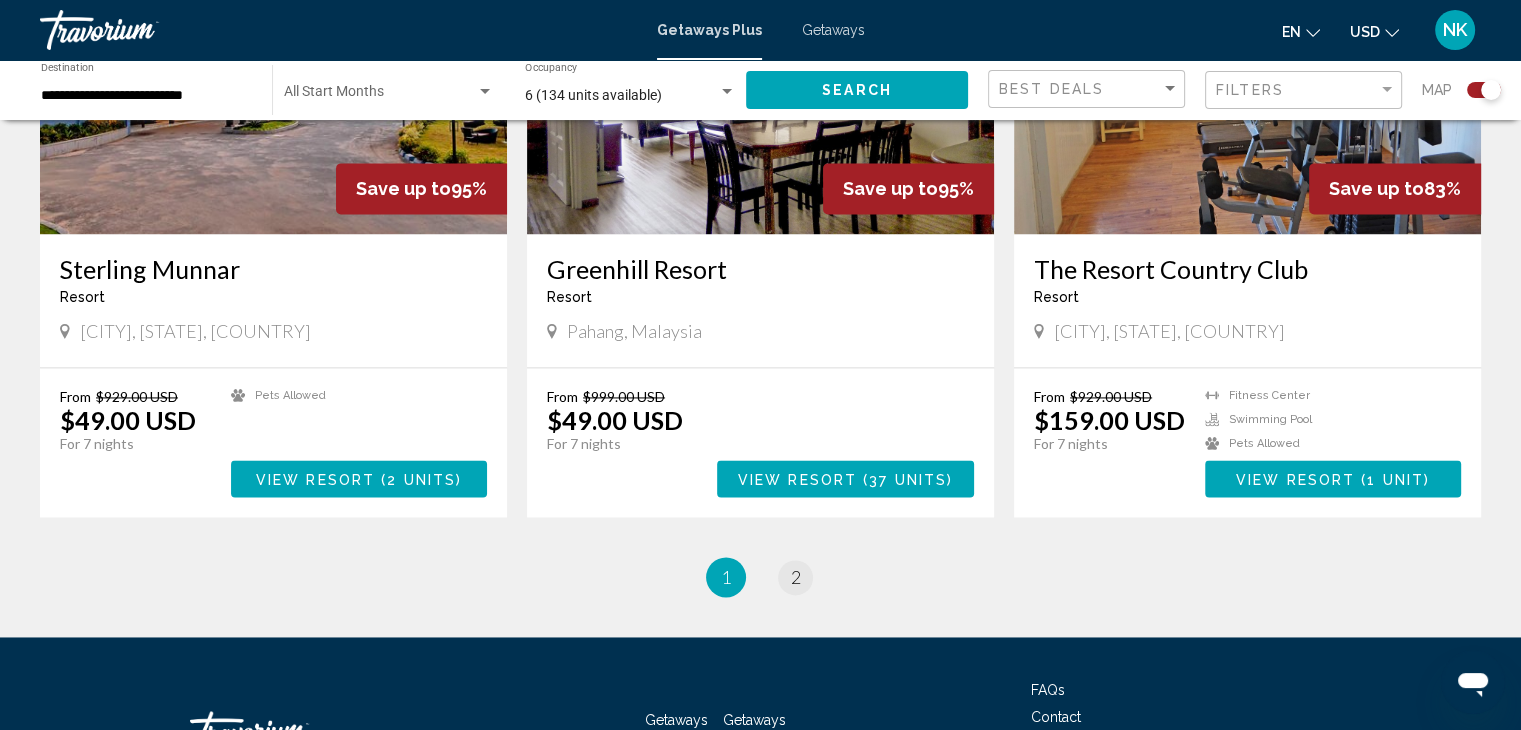 scroll, scrollTop: 0, scrollLeft: 0, axis: both 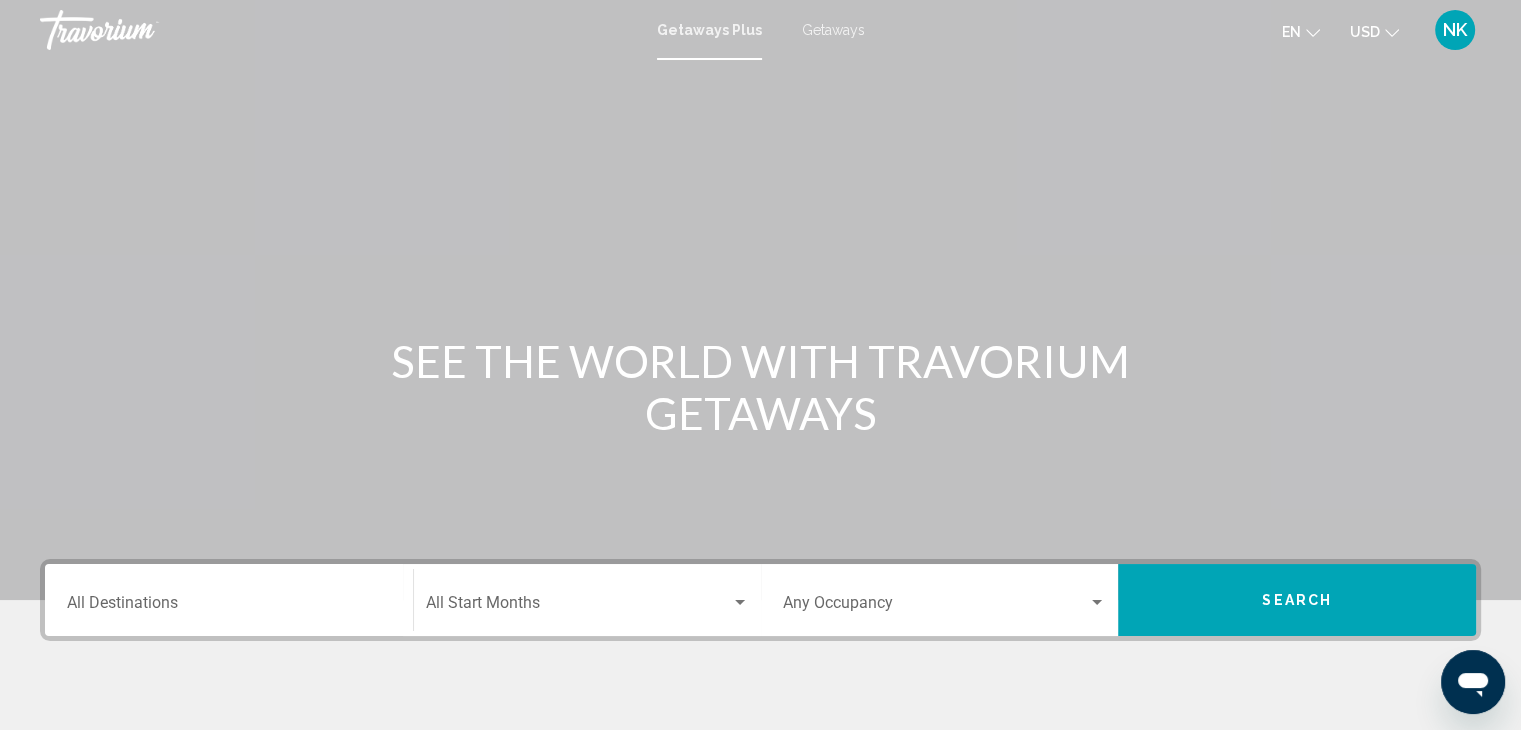 click on "Destination All Destinations" at bounding box center (229, 607) 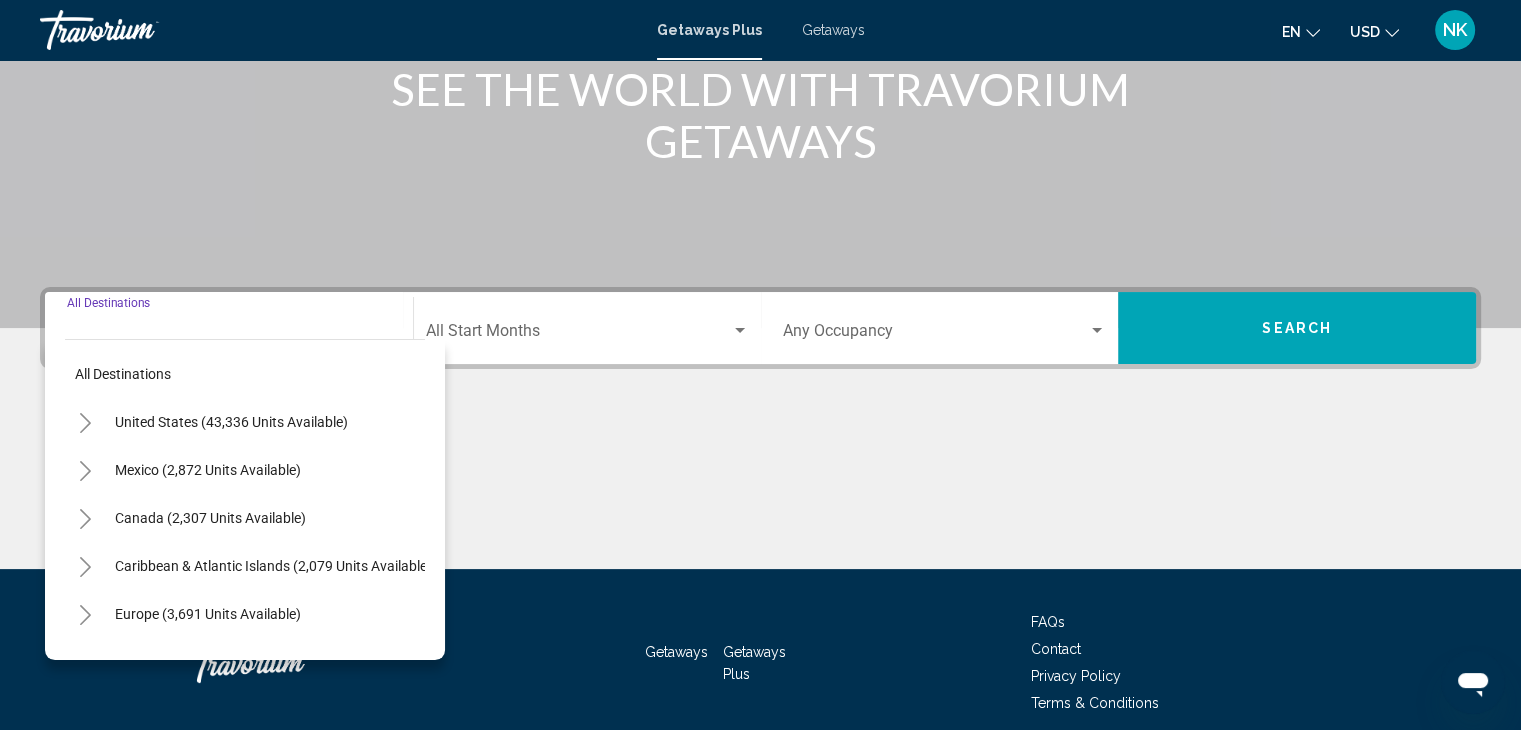 scroll, scrollTop: 356, scrollLeft: 0, axis: vertical 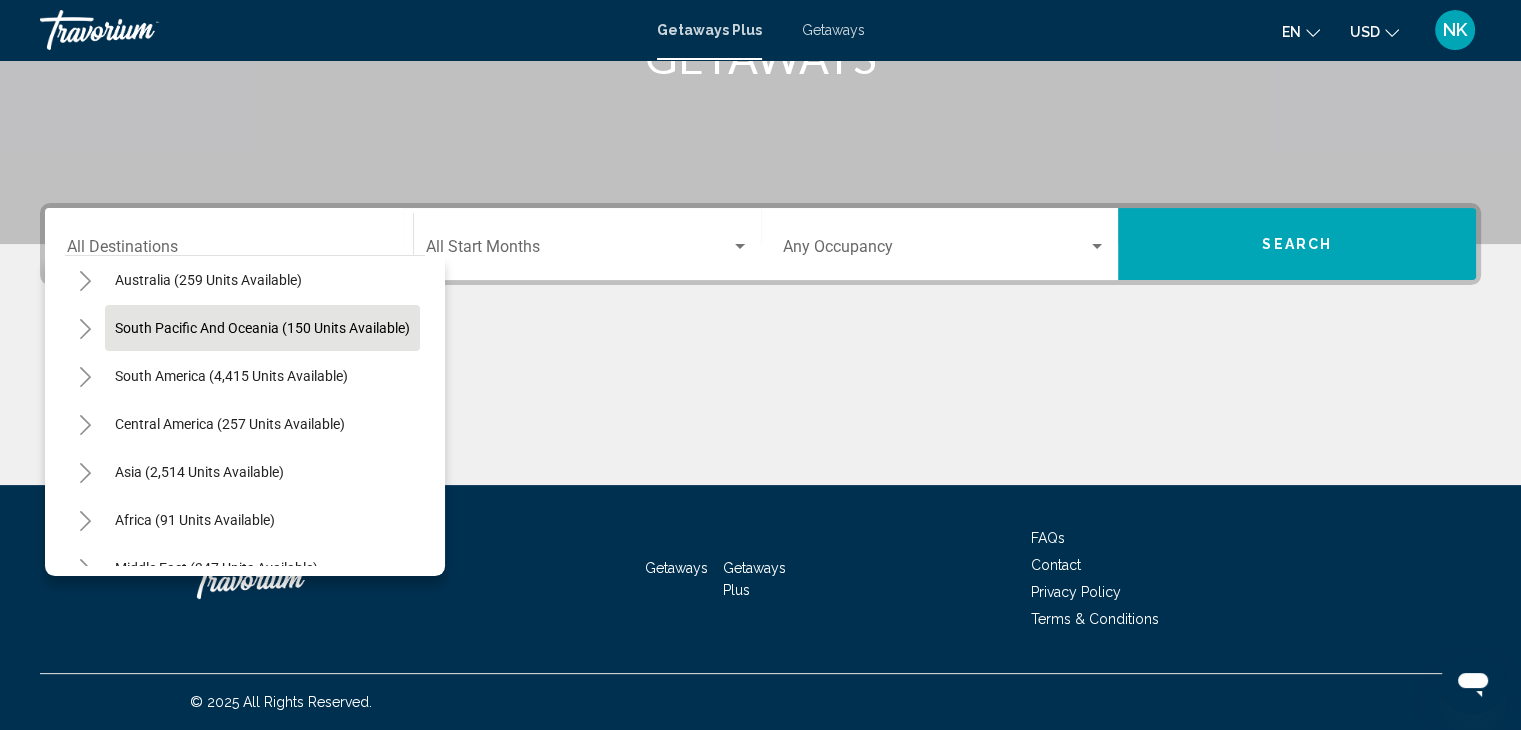 click on "South Pacific and Oceania (150 units available)" at bounding box center (231, 376) 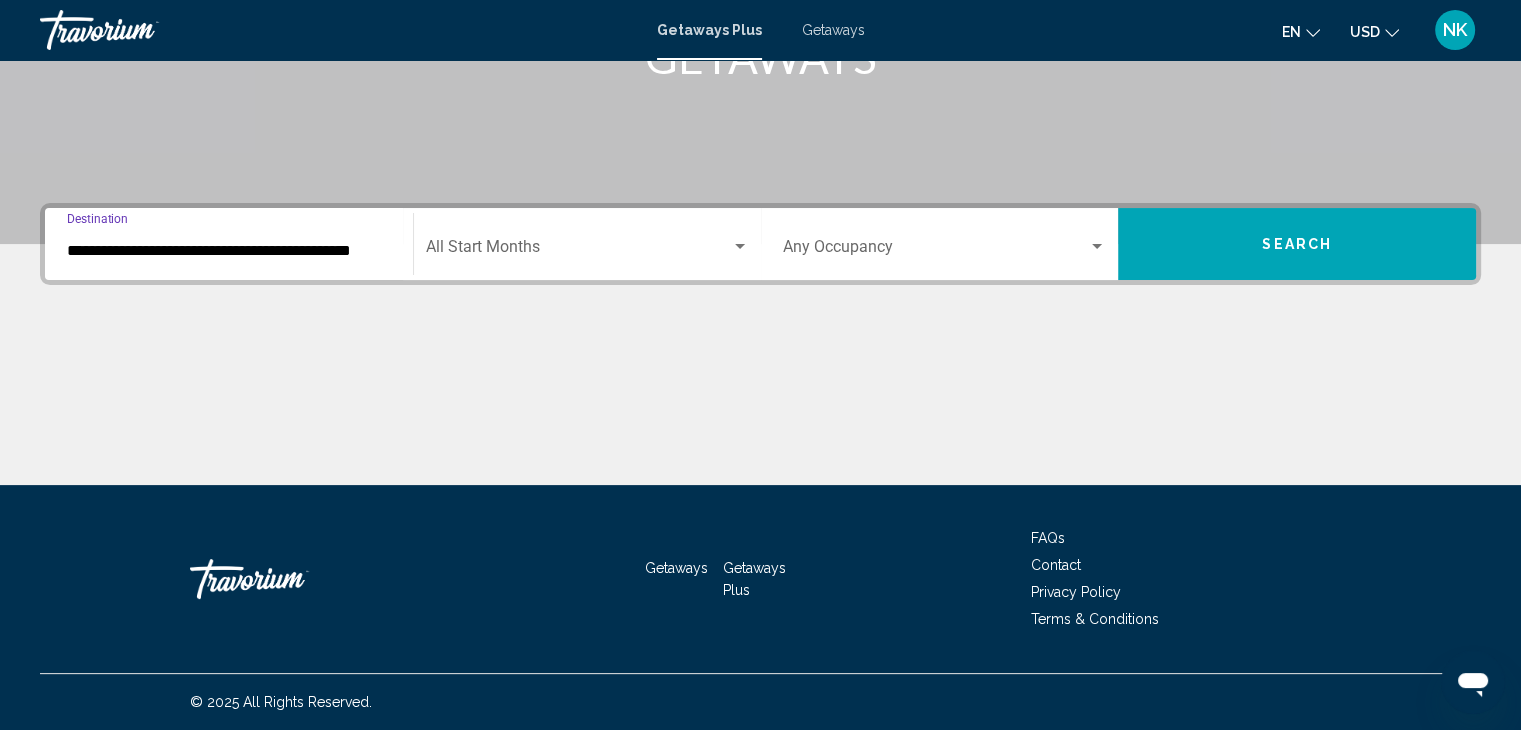 click at bounding box center [578, 251] 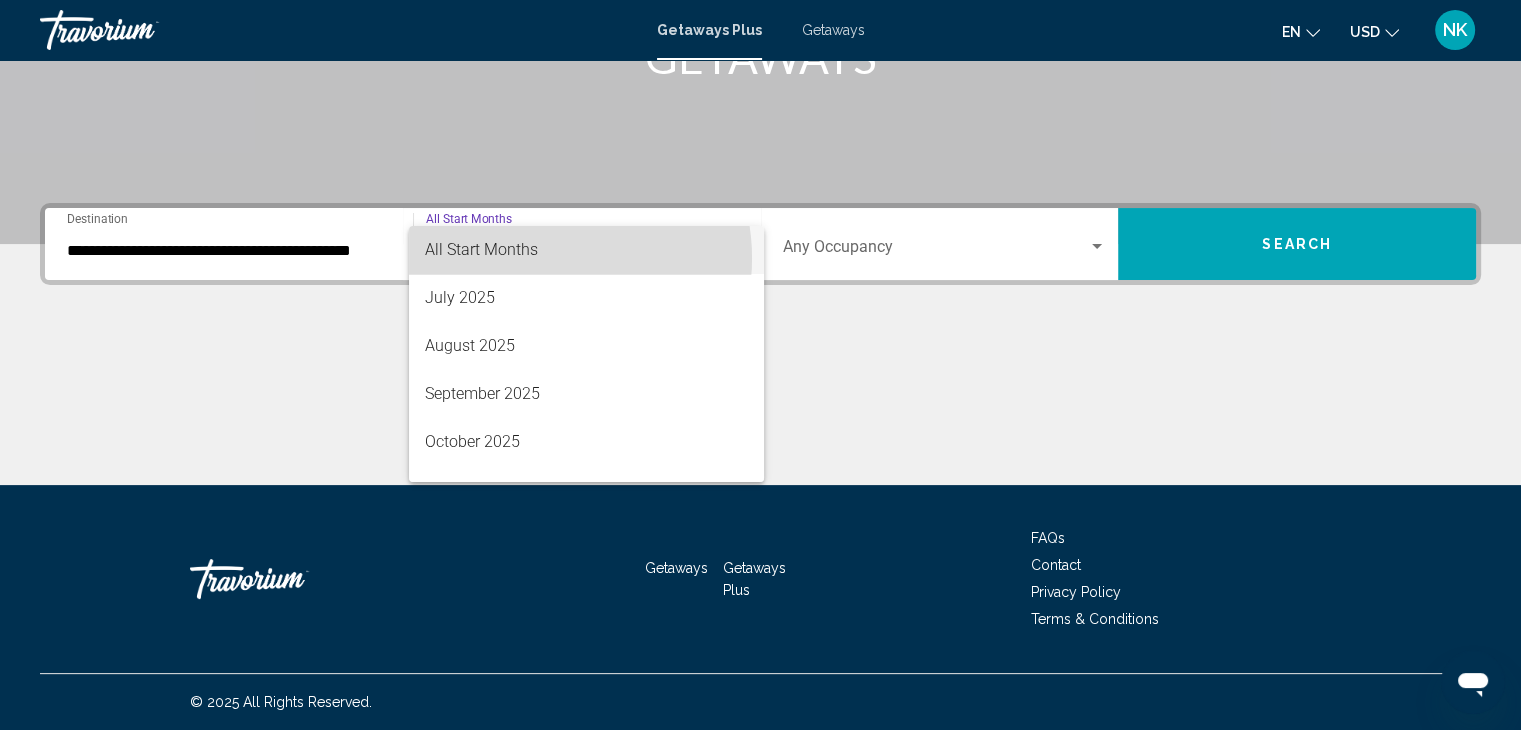 click on "All Start Months" at bounding box center [586, 250] 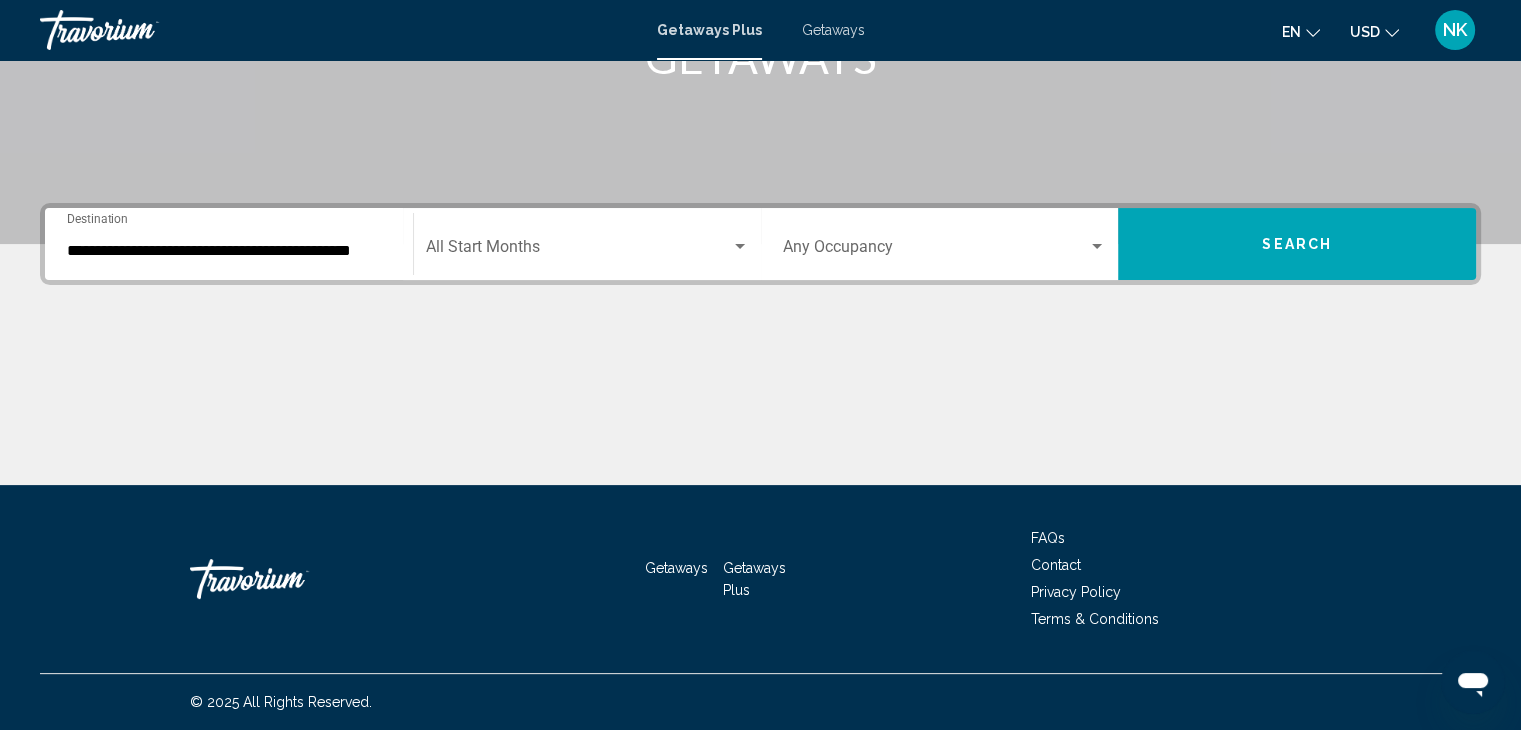click on "Occupancy Any Occupancy" at bounding box center [945, 244] 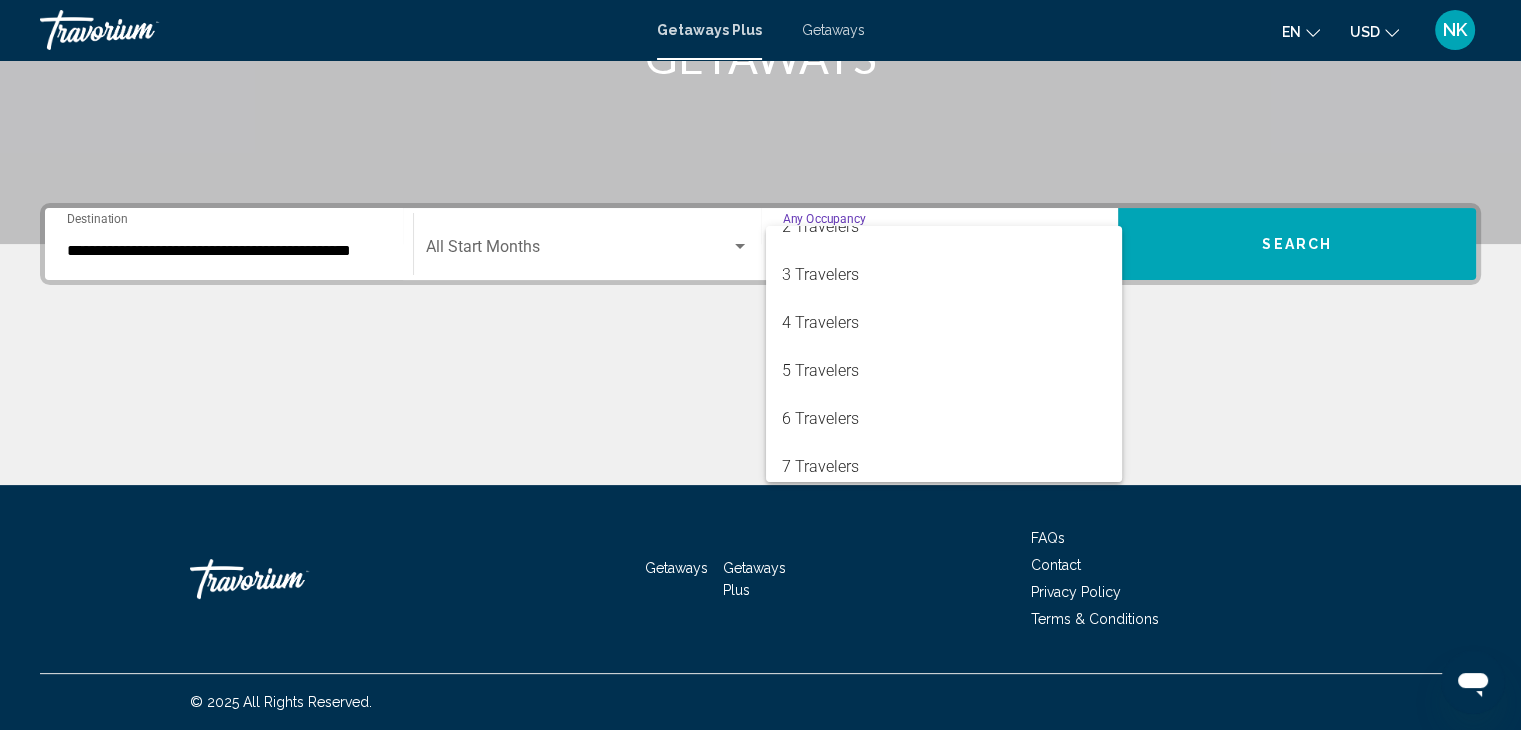 scroll, scrollTop: 127, scrollLeft: 0, axis: vertical 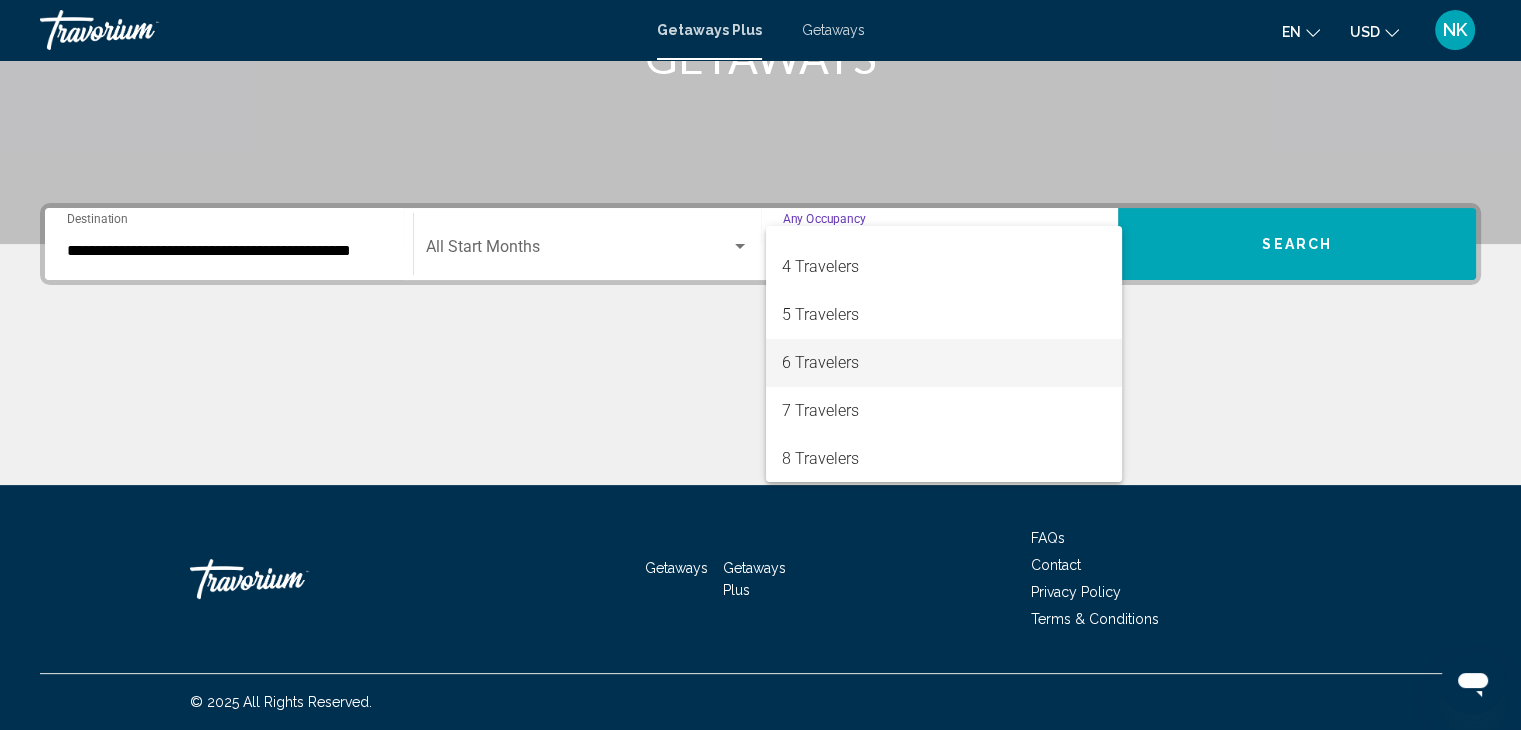 click on "6 Travelers" at bounding box center (944, 363) 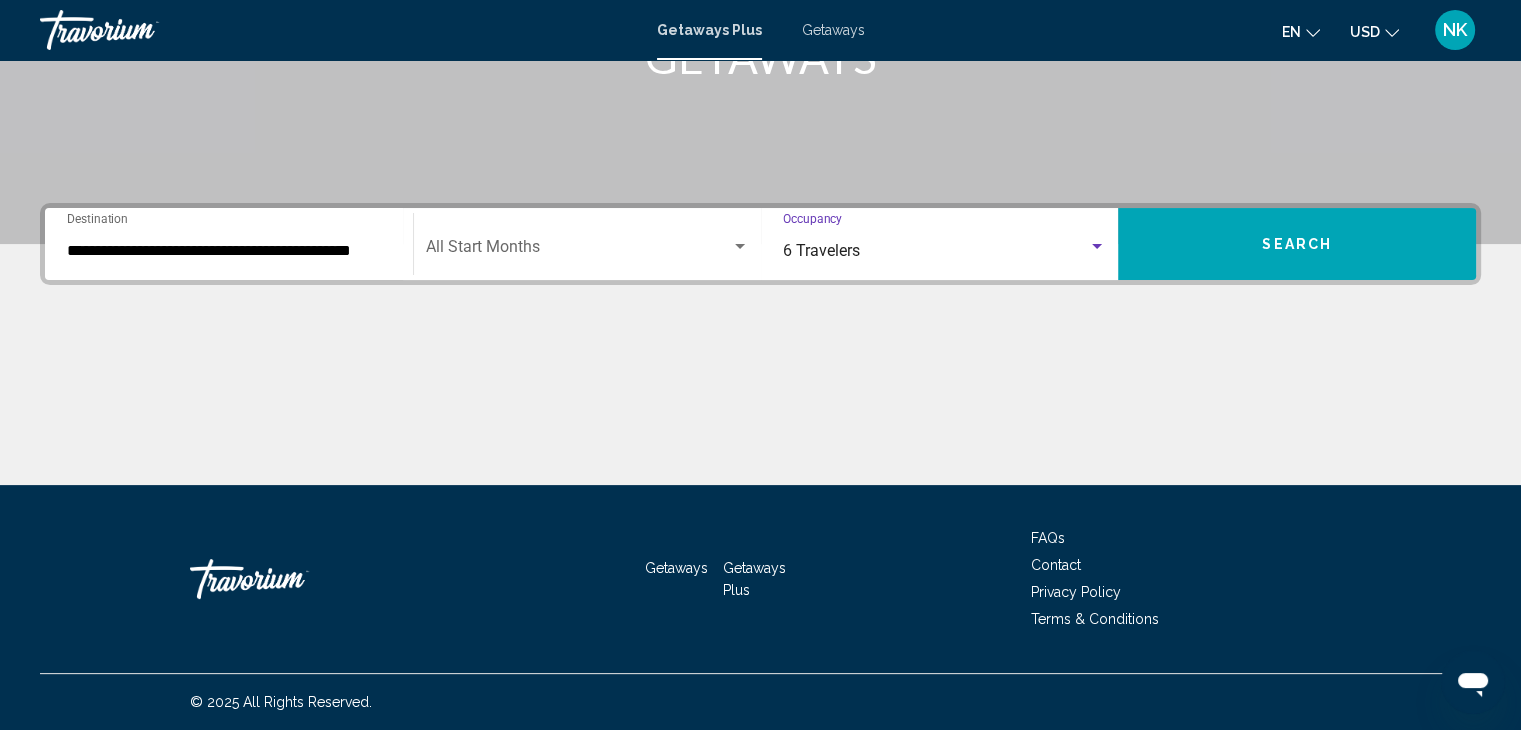 click on "Search" at bounding box center (1297, 244) 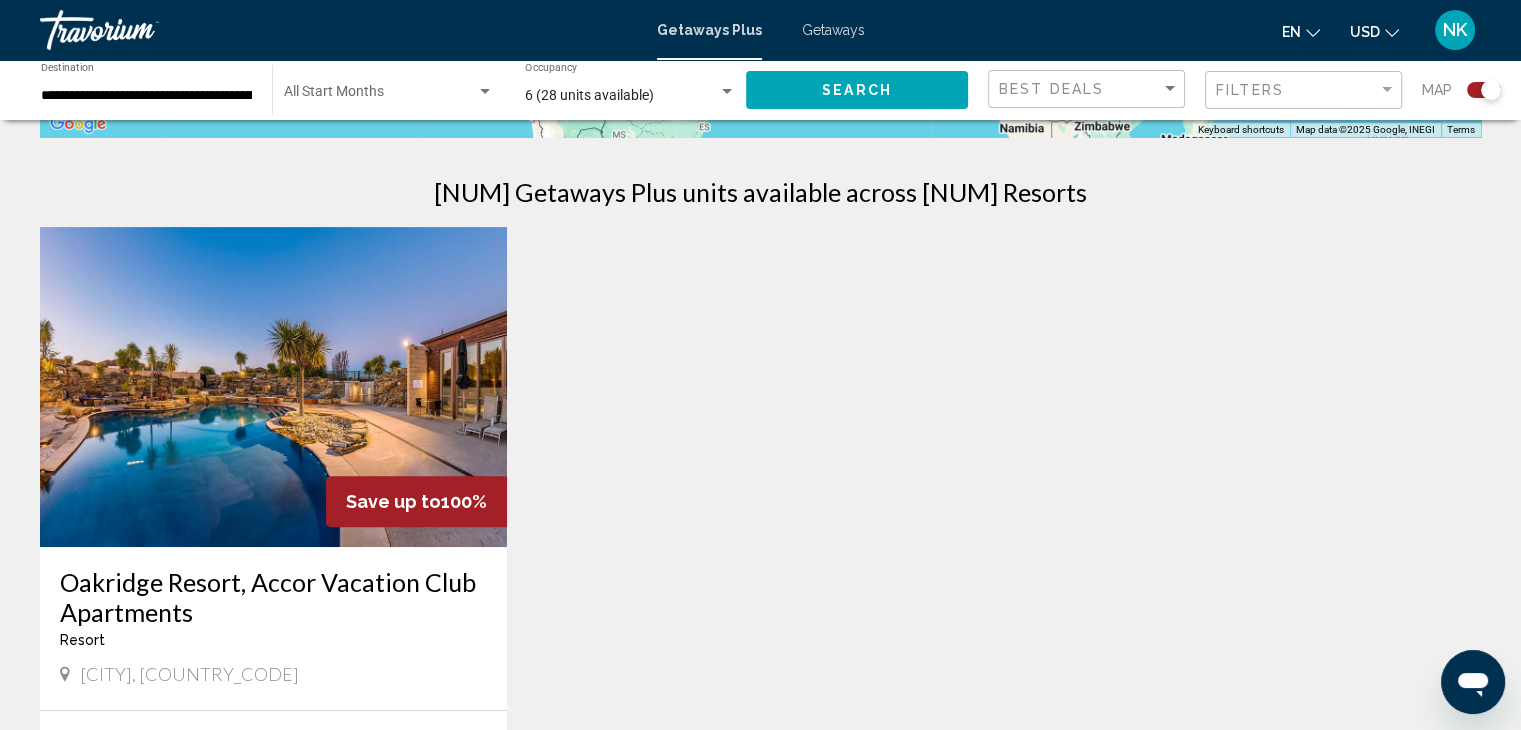 scroll, scrollTop: 630, scrollLeft: 0, axis: vertical 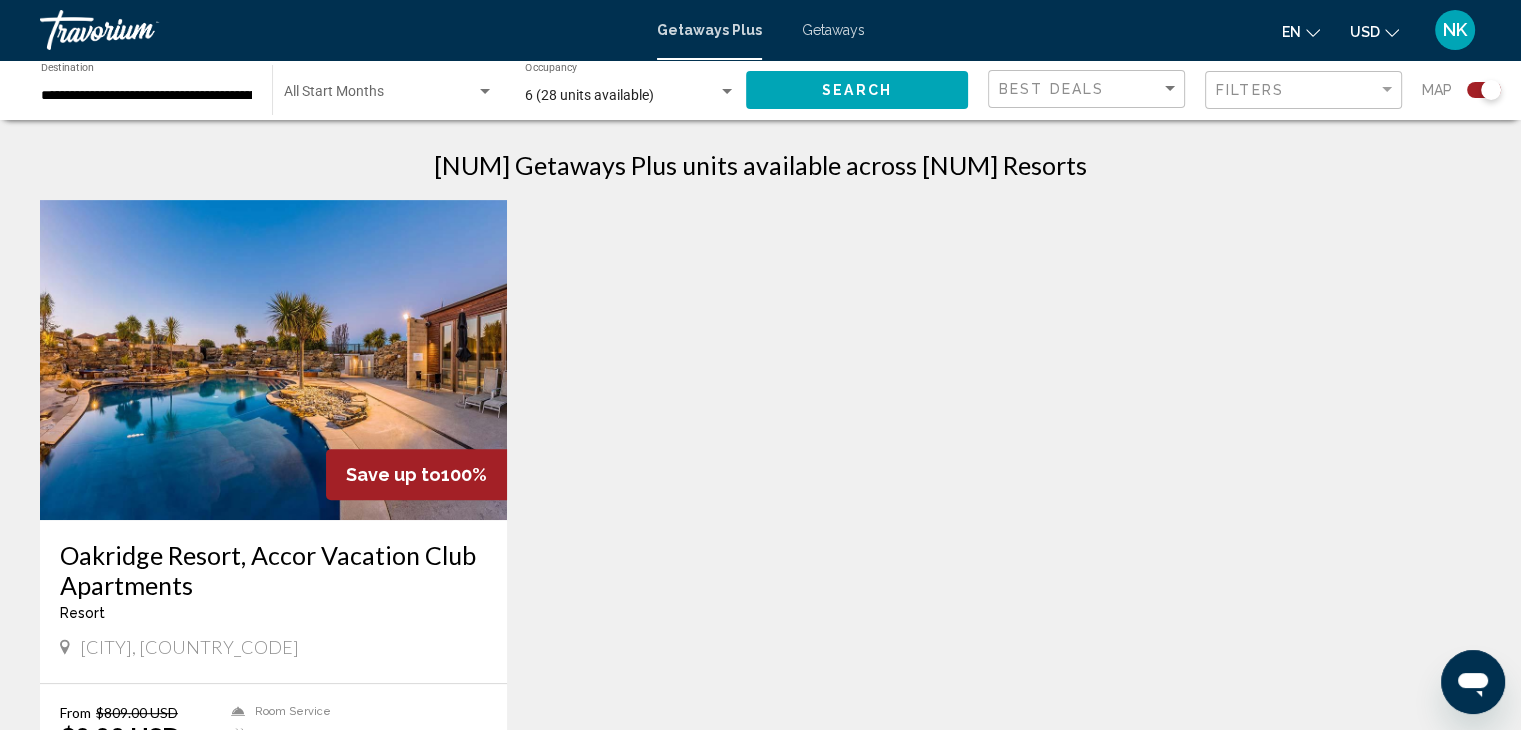 click on "Oakridge Resort, Accor Vacation Club Apartments" at bounding box center [273, 570] 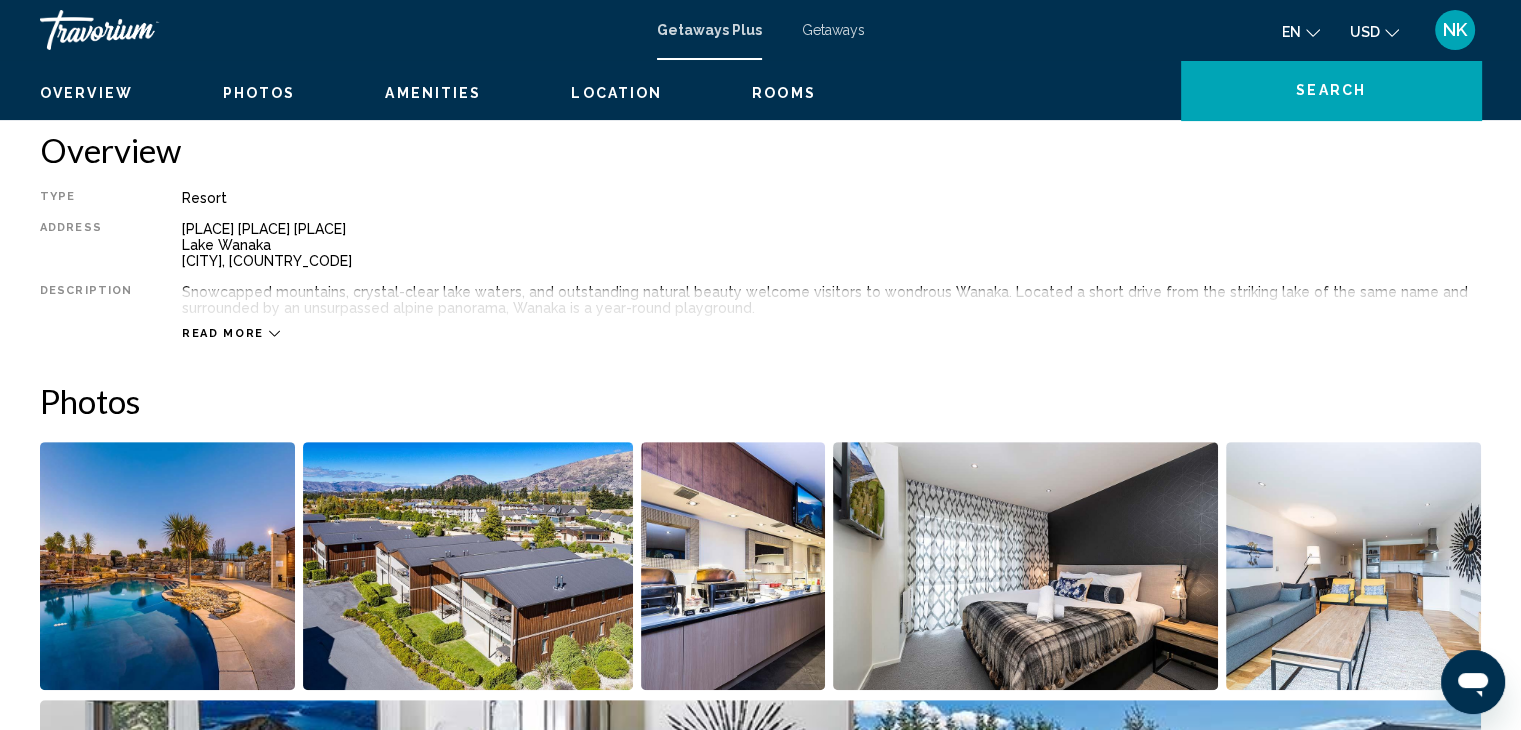 scroll, scrollTop: 0, scrollLeft: 0, axis: both 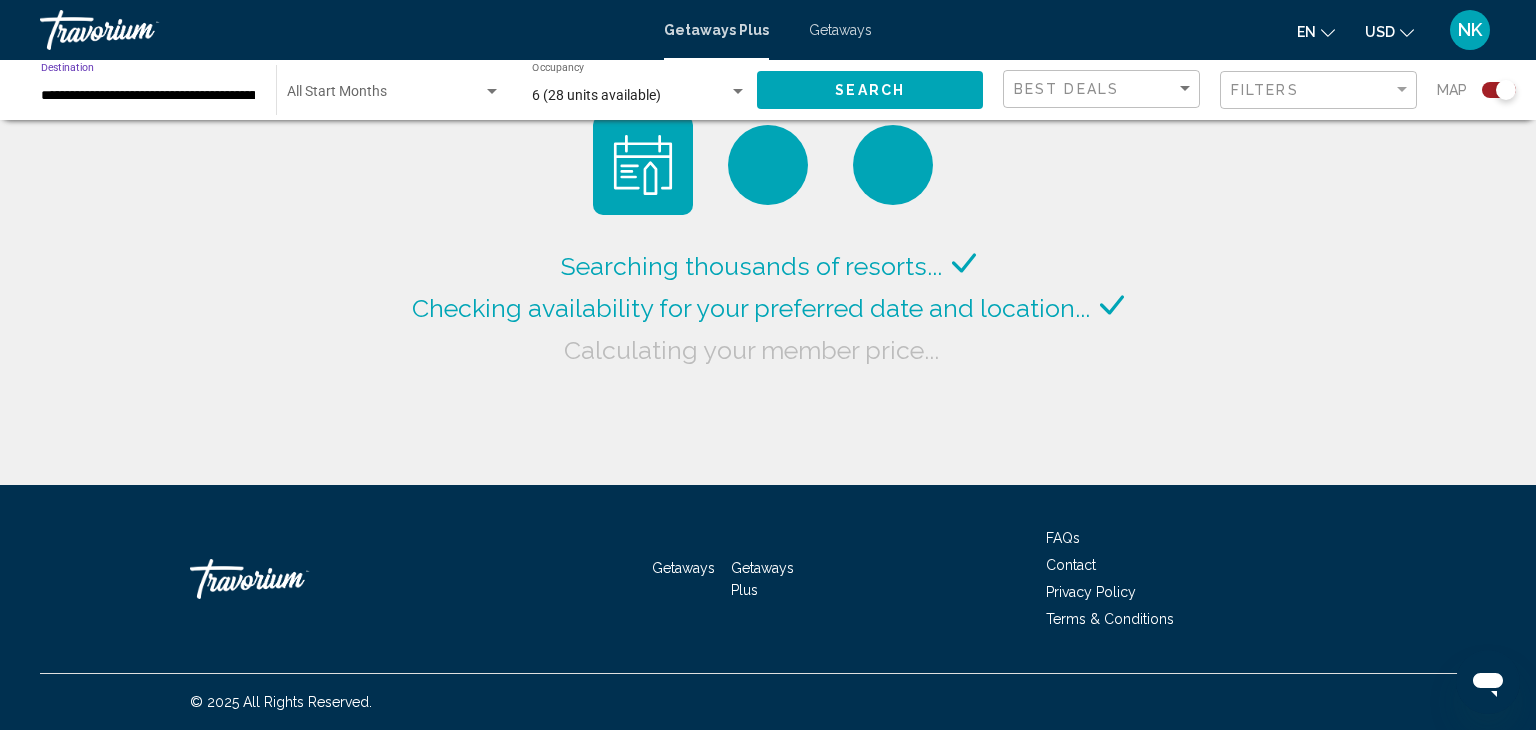 click on "**********" at bounding box center [148, 96] 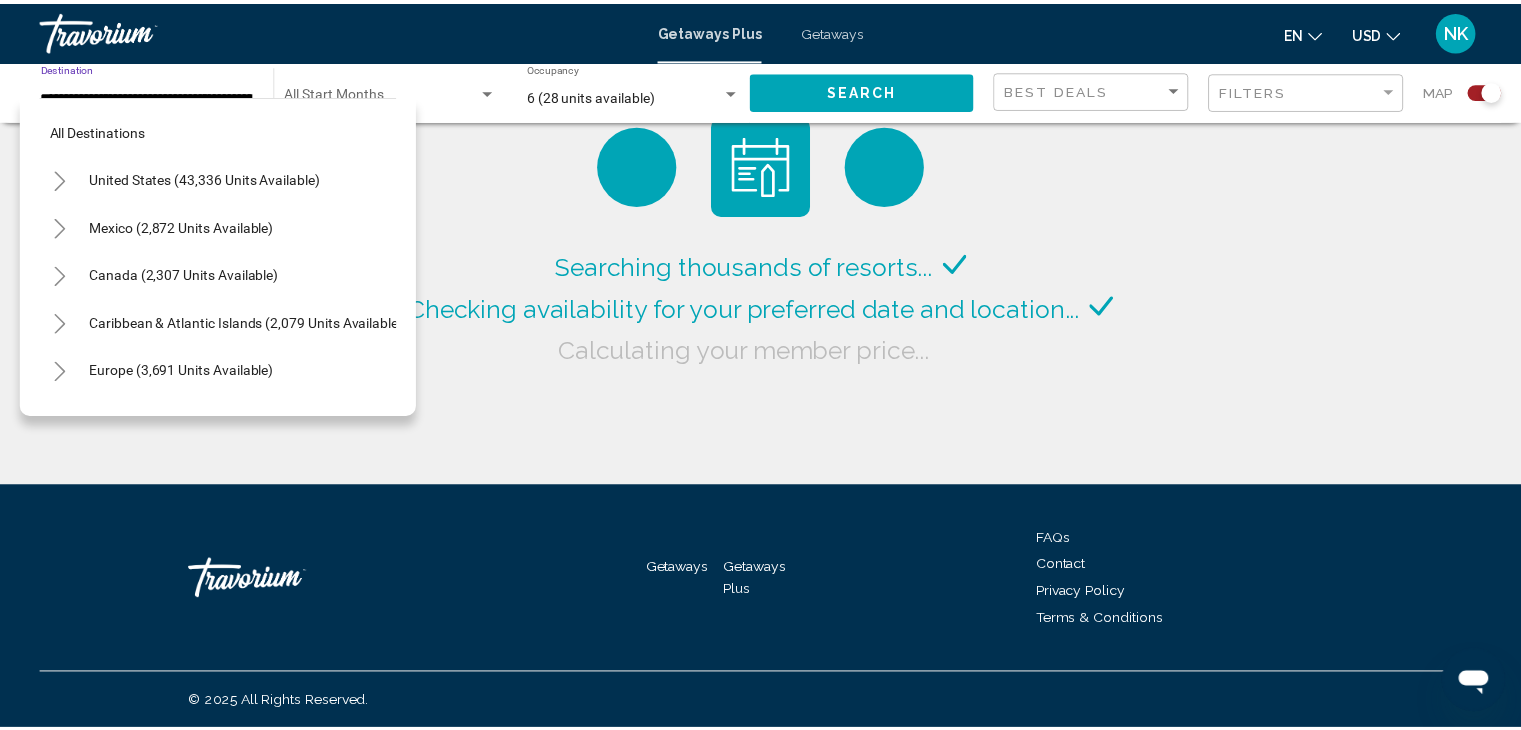 scroll, scrollTop: 222, scrollLeft: 11, axis: both 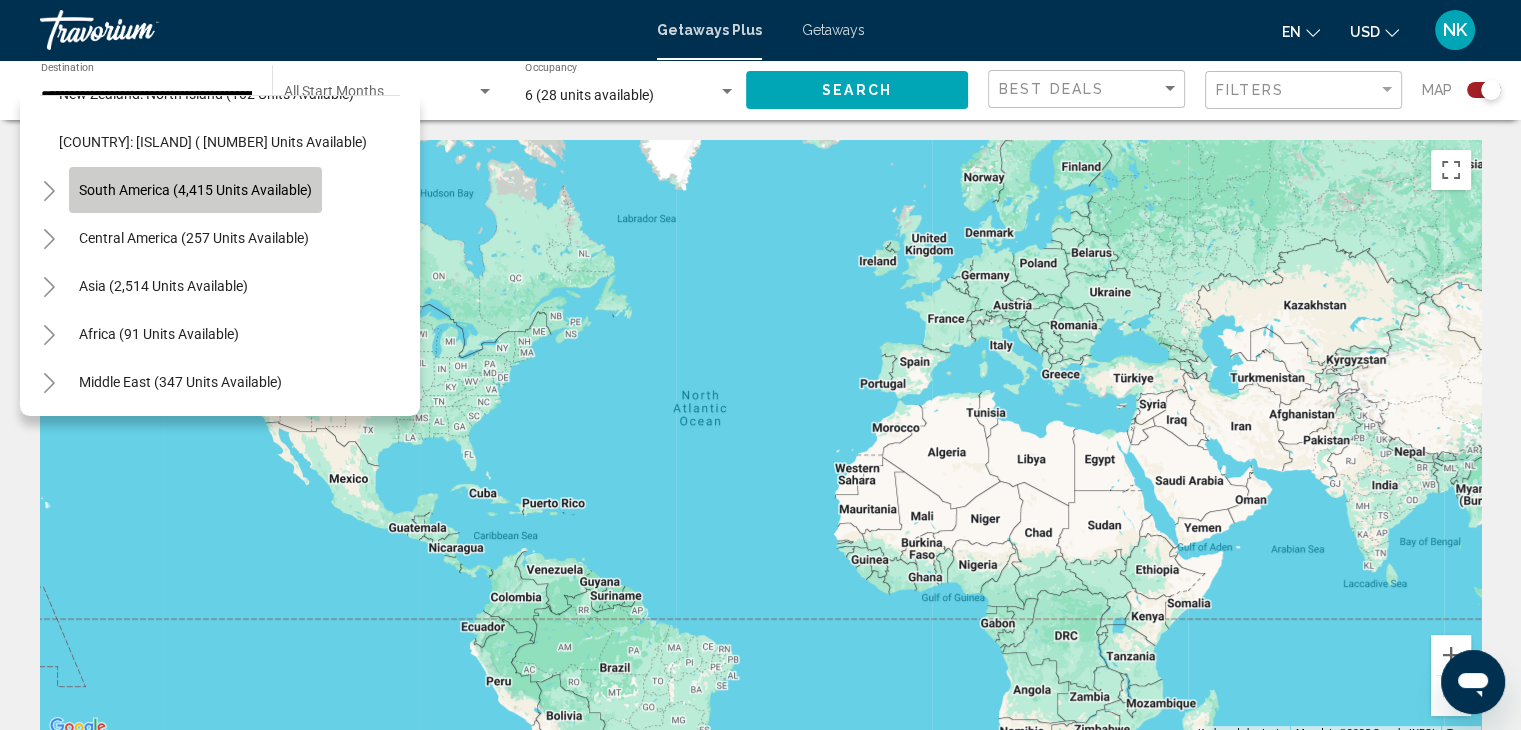 click on "South America (4,415 units available)" 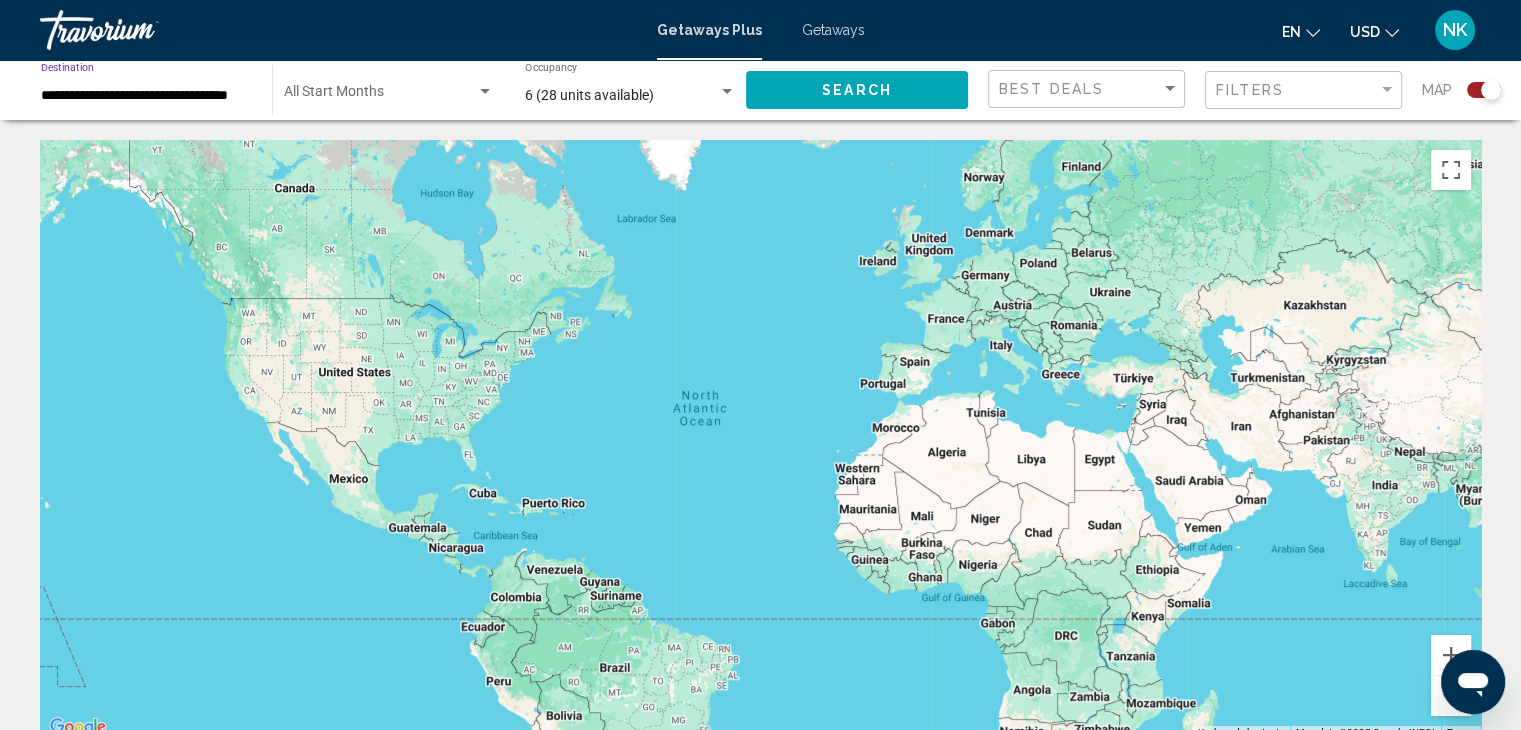 click on "Search" 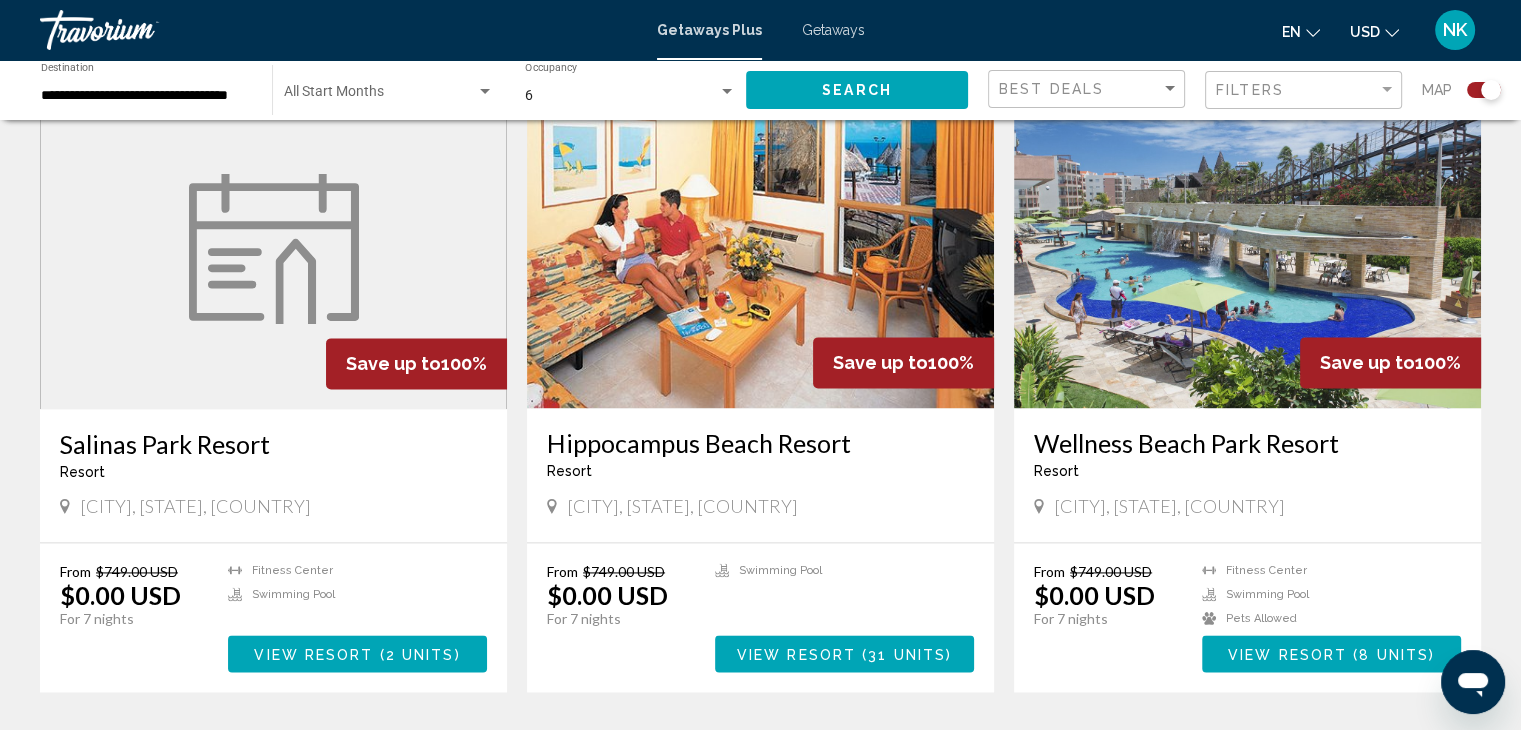 scroll, scrollTop: 2684, scrollLeft: 0, axis: vertical 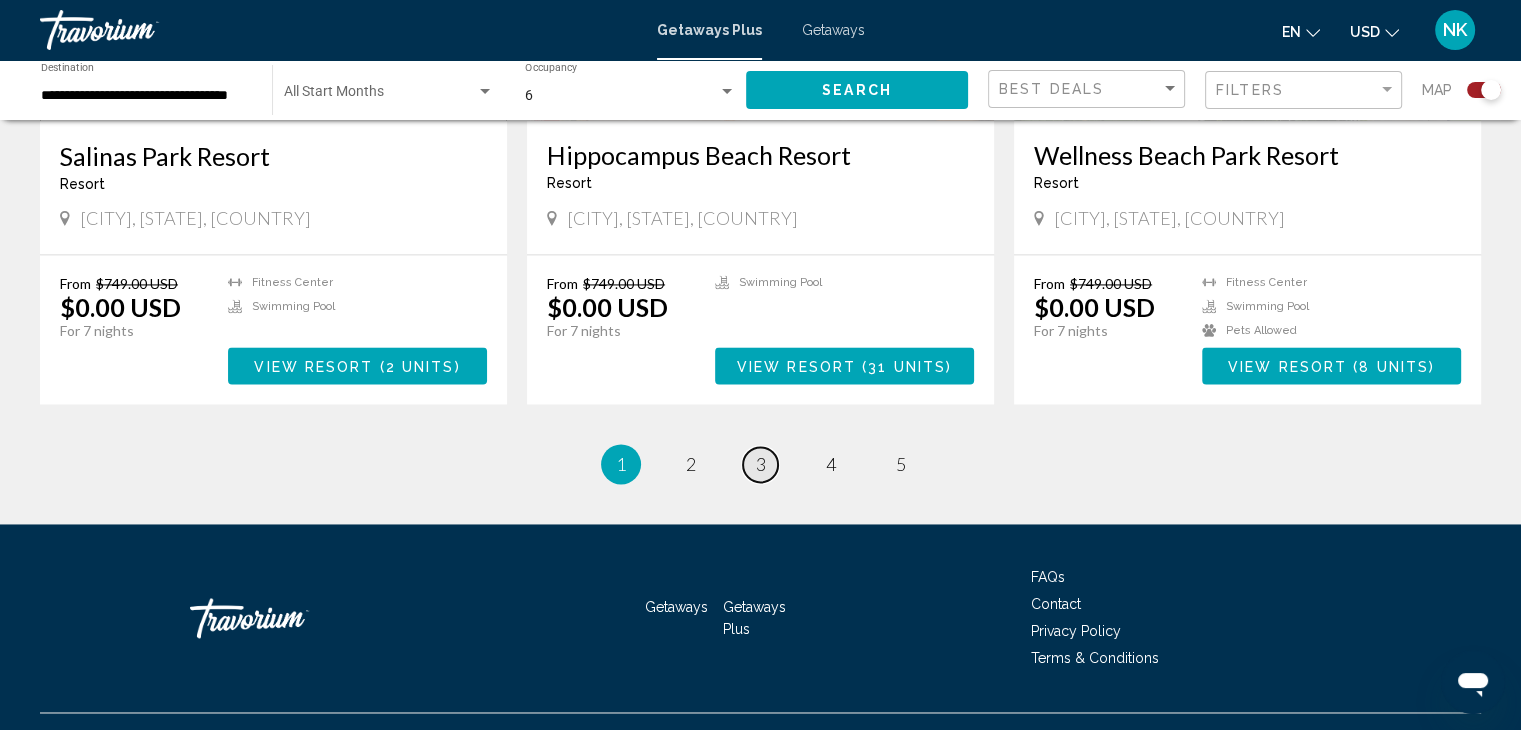 click on "3" at bounding box center (761, 464) 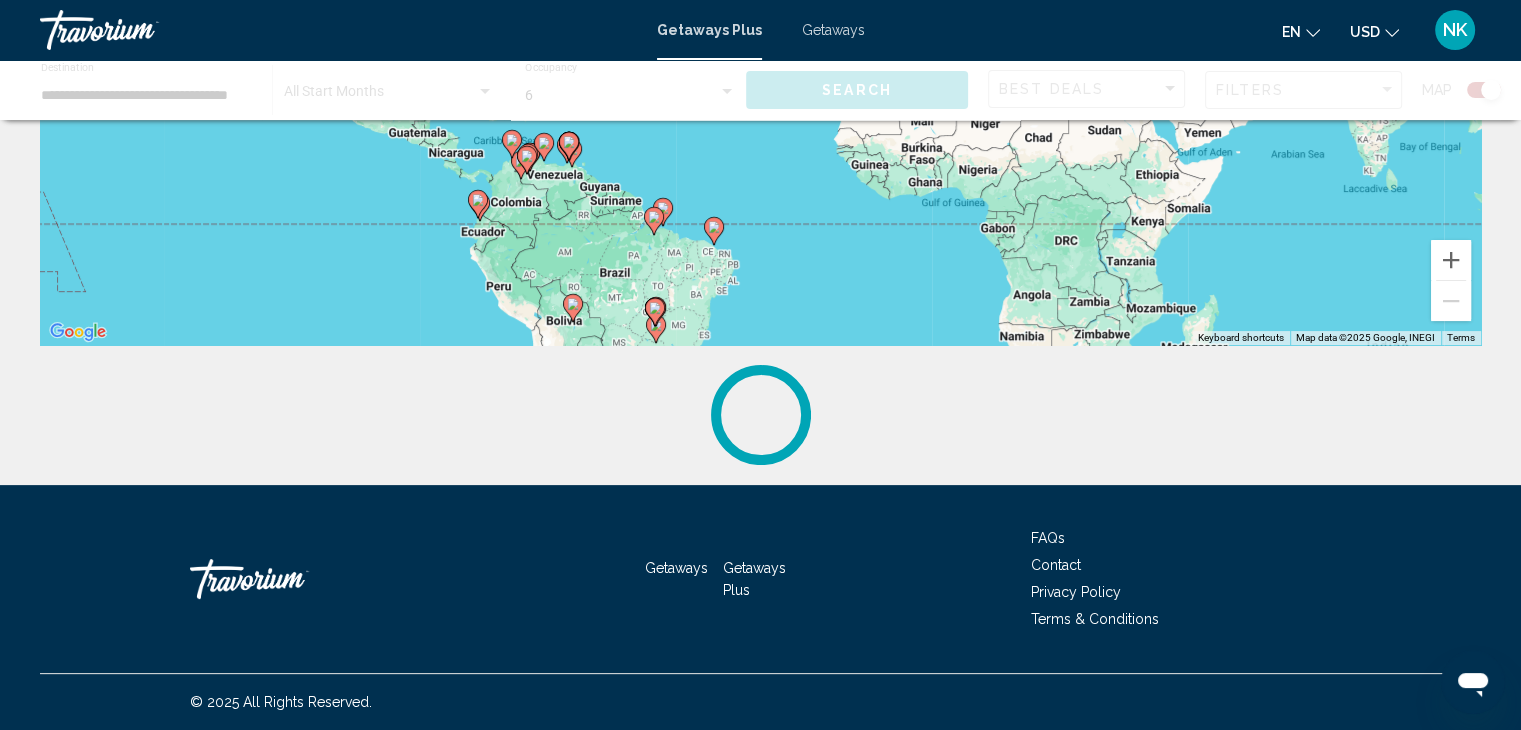scroll, scrollTop: 0, scrollLeft: 0, axis: both 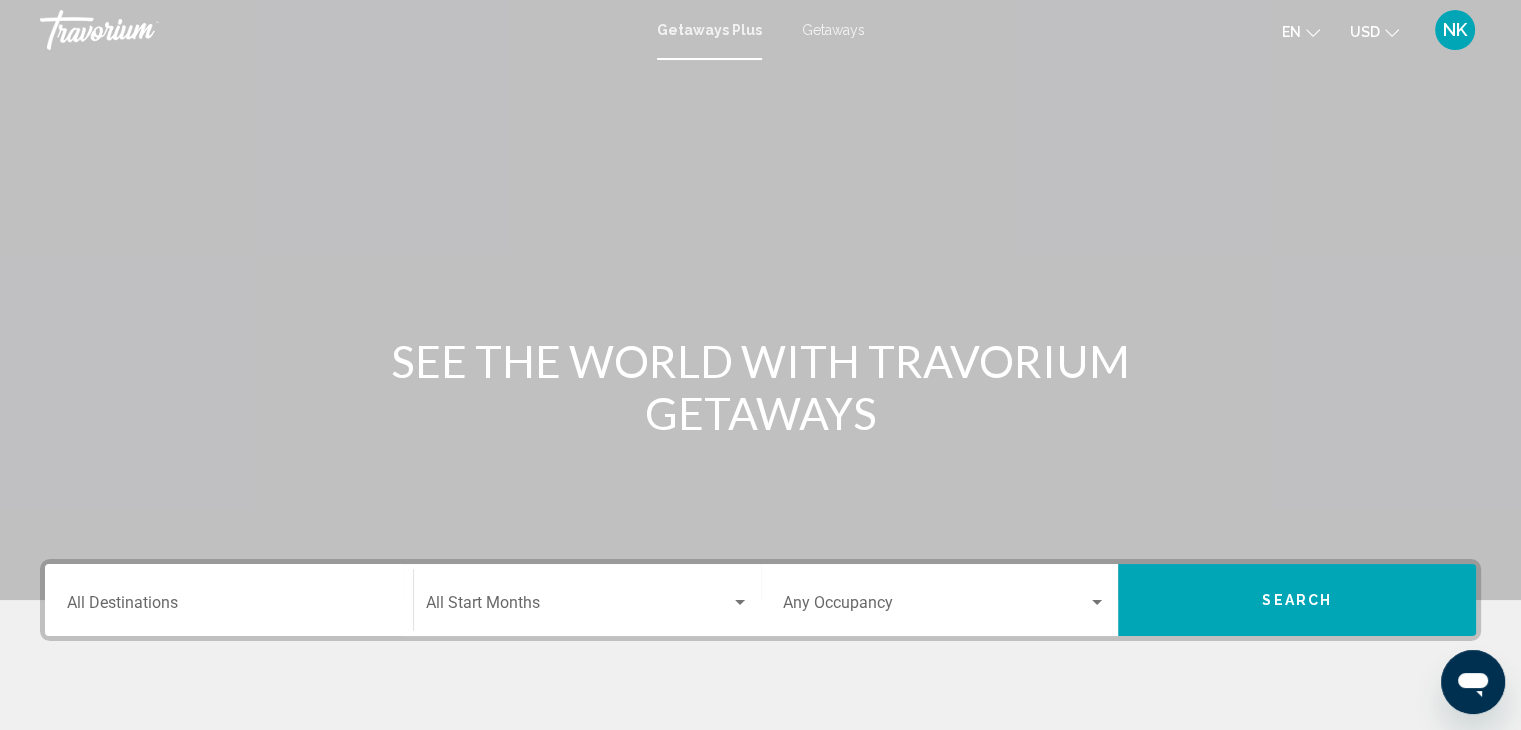 click on "Destination All Destinations" at bounding box center [229, 600] 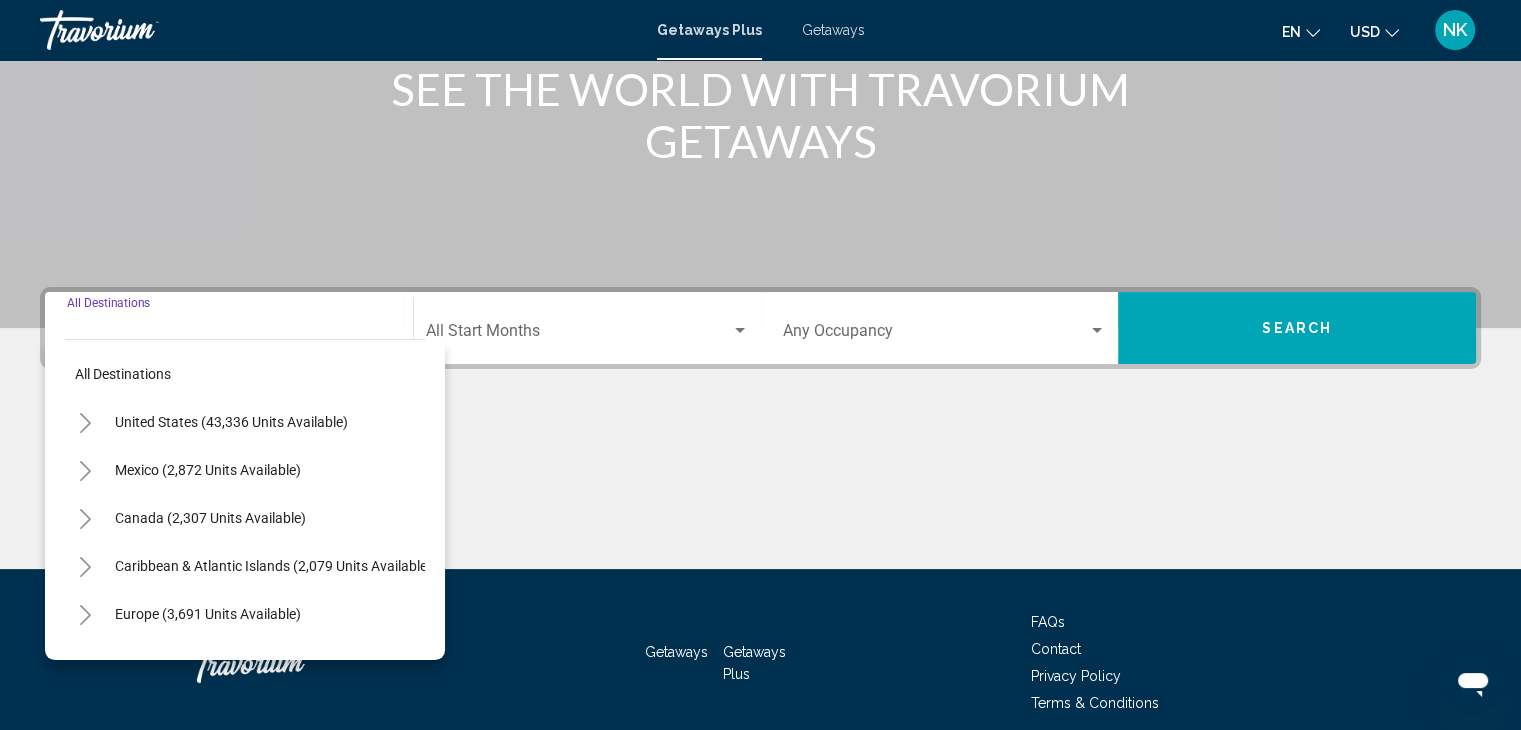 scroll, scrollTop: 356, scrollLeft: 0, axis: vertical 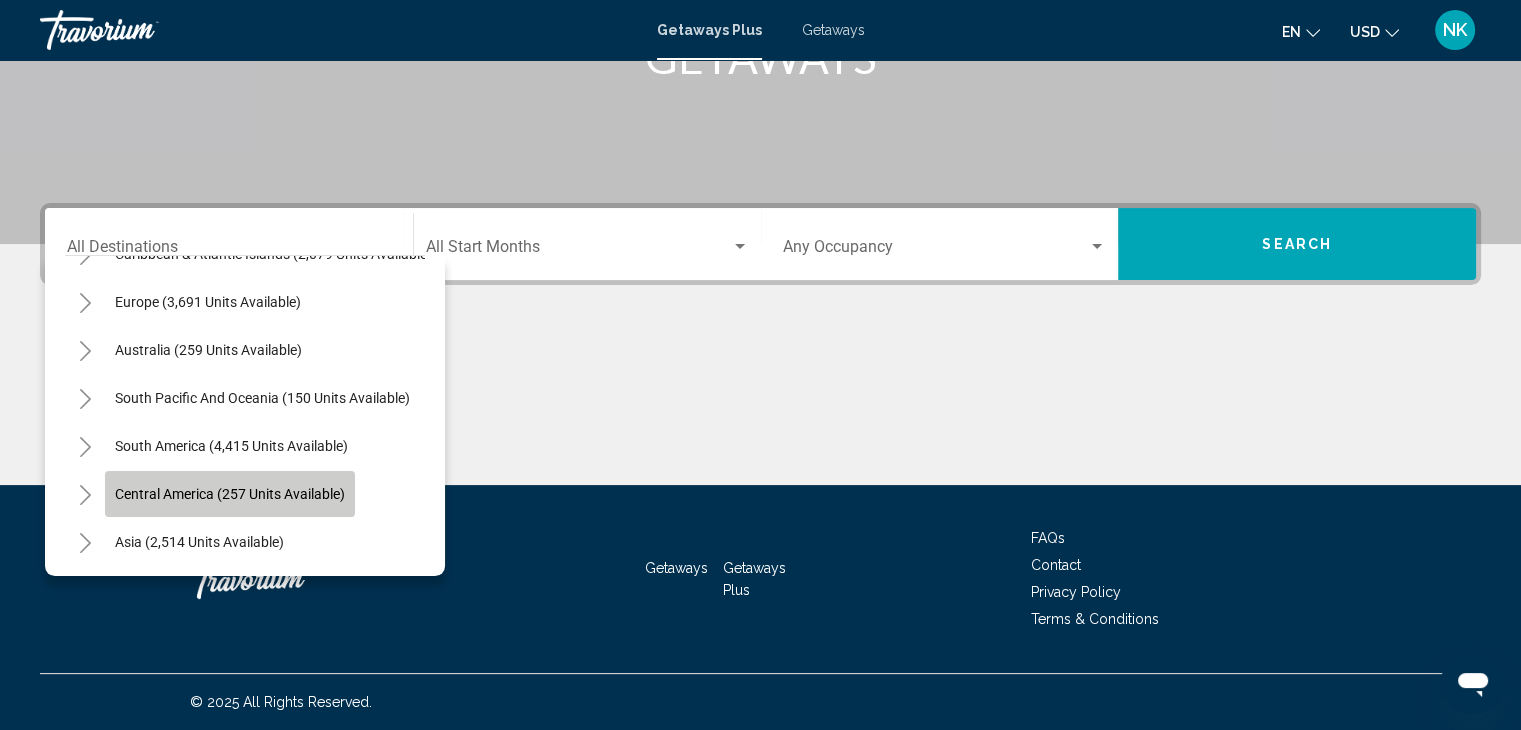 click on "Central America (257 units available)" 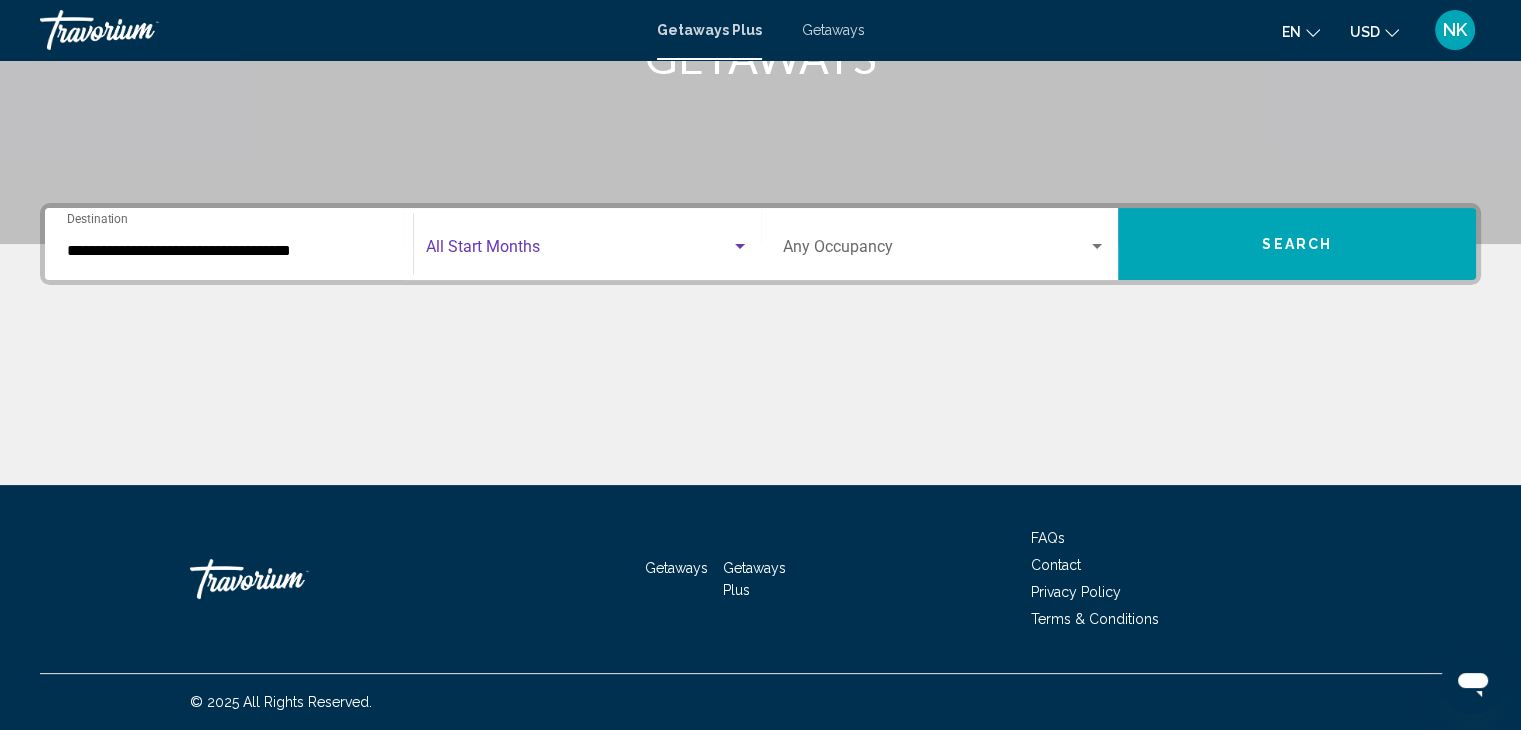 click at bounding box center (578, 251) 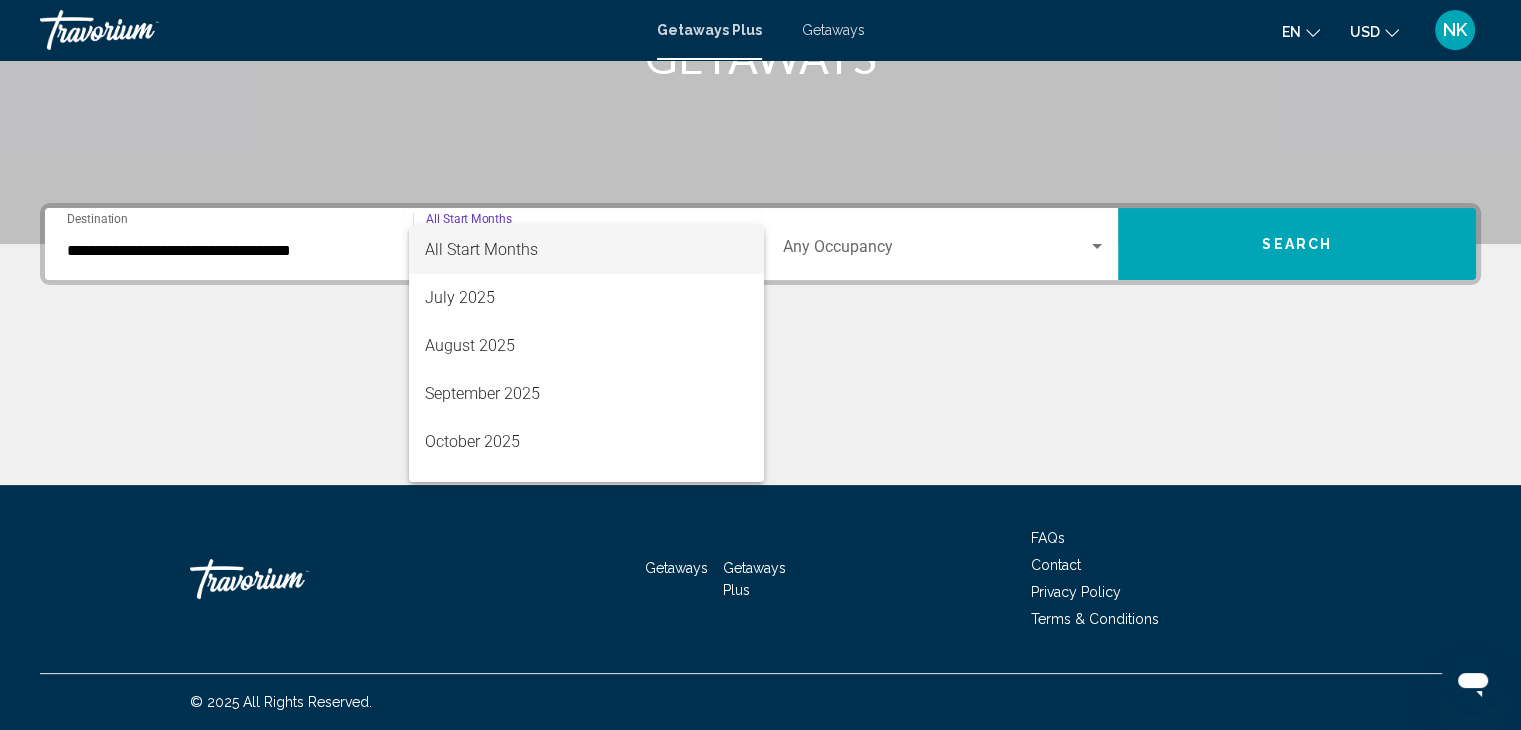 click on "All Start Months" at bounding box center (586, 250) 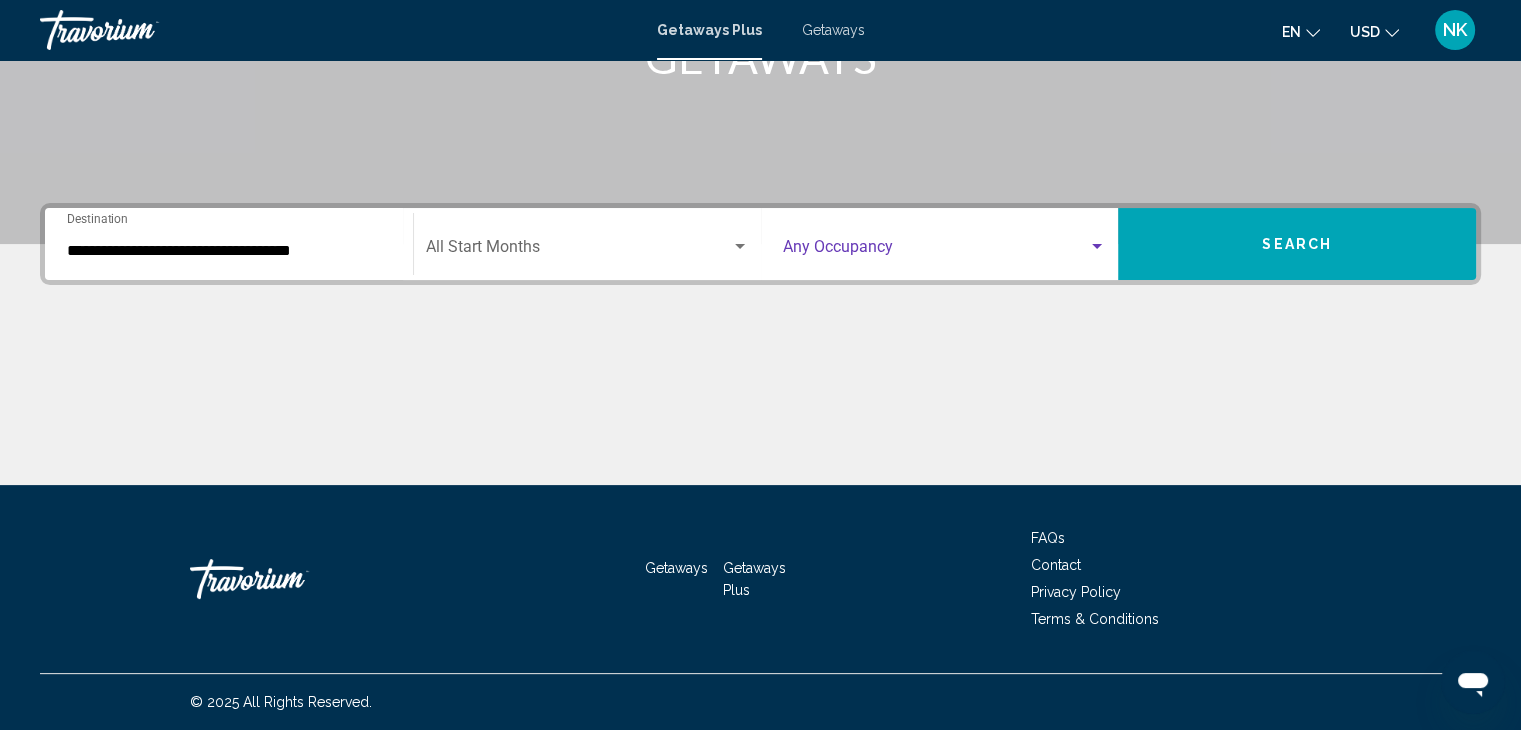 drag, startPoint x: 785, startPoint y: 253, endPoint x: 795, endPoint y: 254, distance: 10.049875 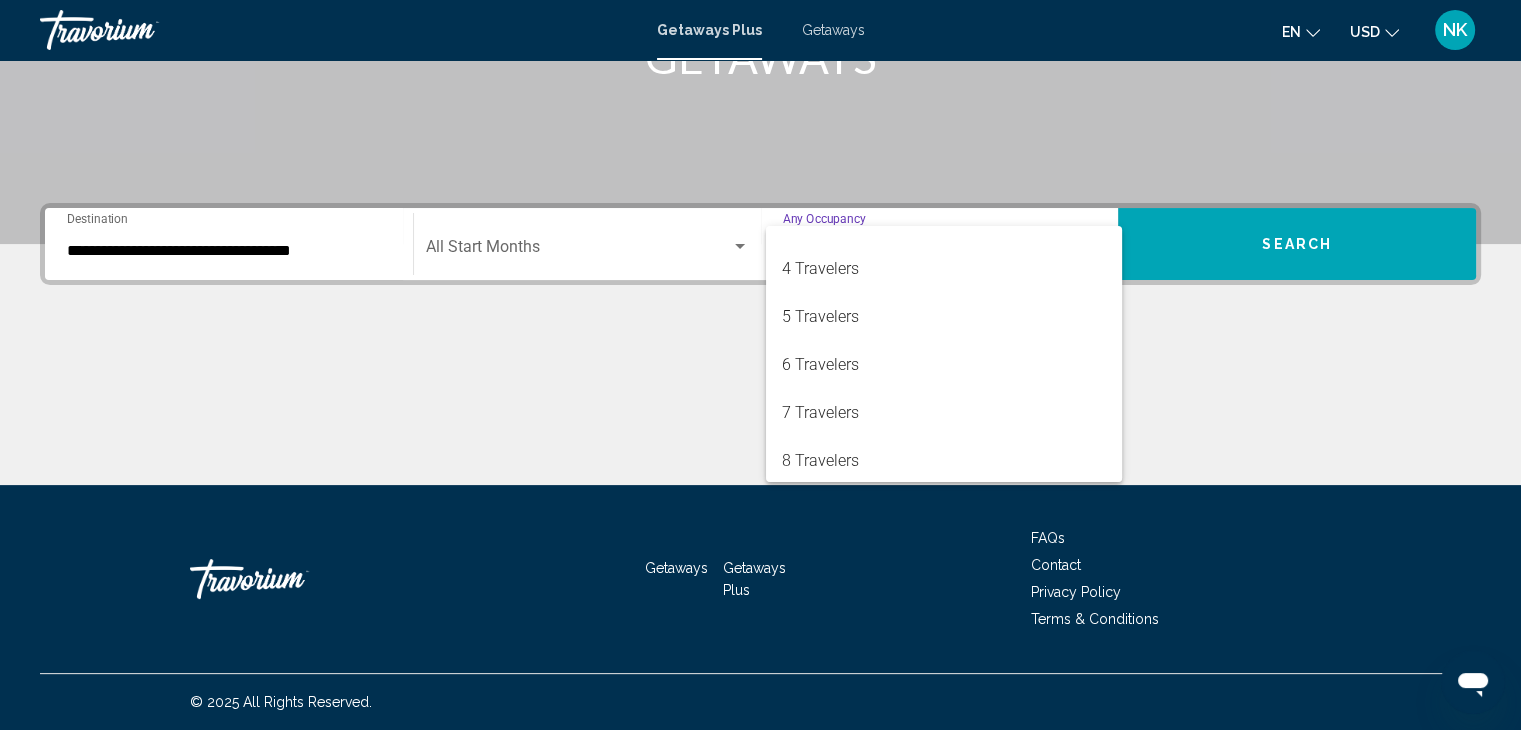 scroll, scrollTop: 136, scrollLeft: 0, axis: vertical 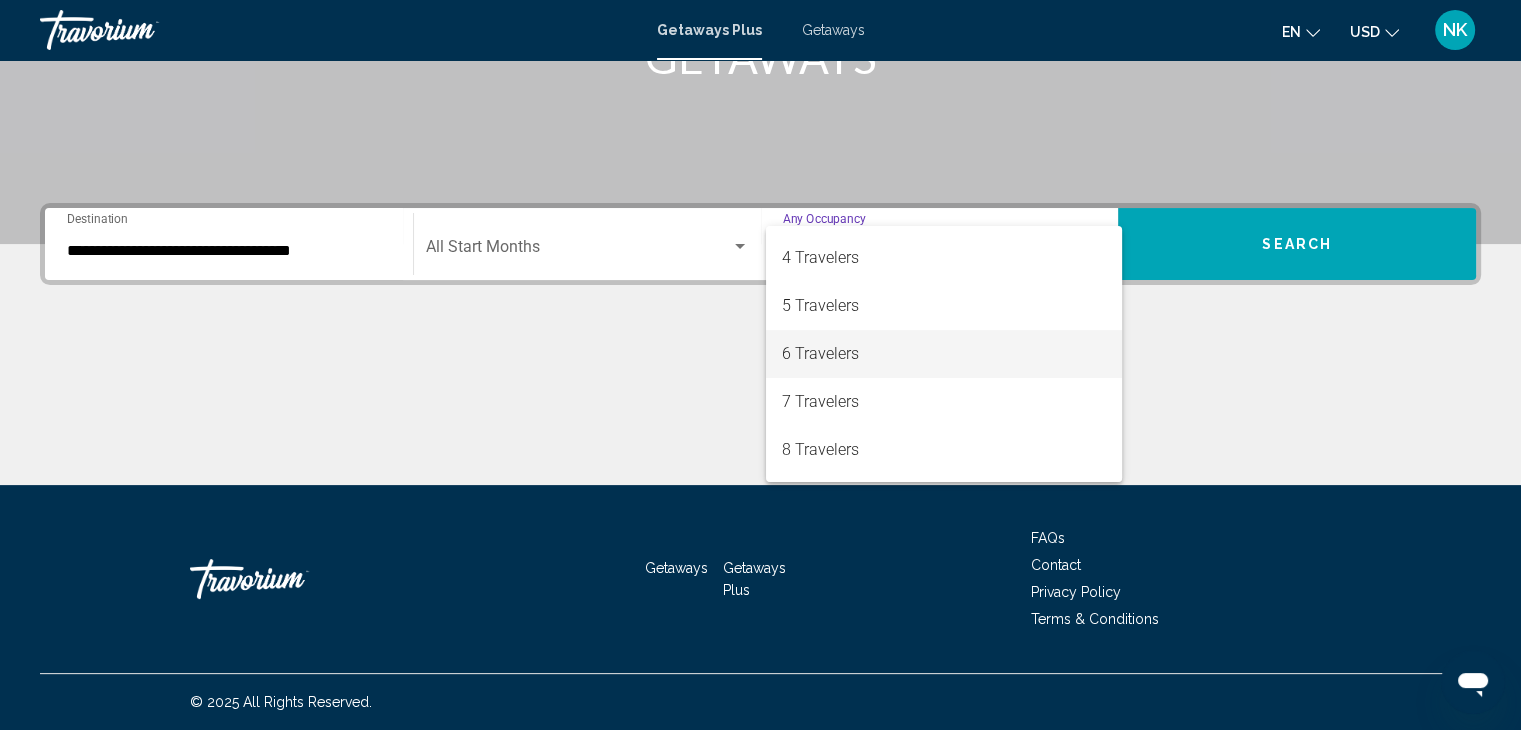 click on "6 Travelers" at bounding box center (944, 354) 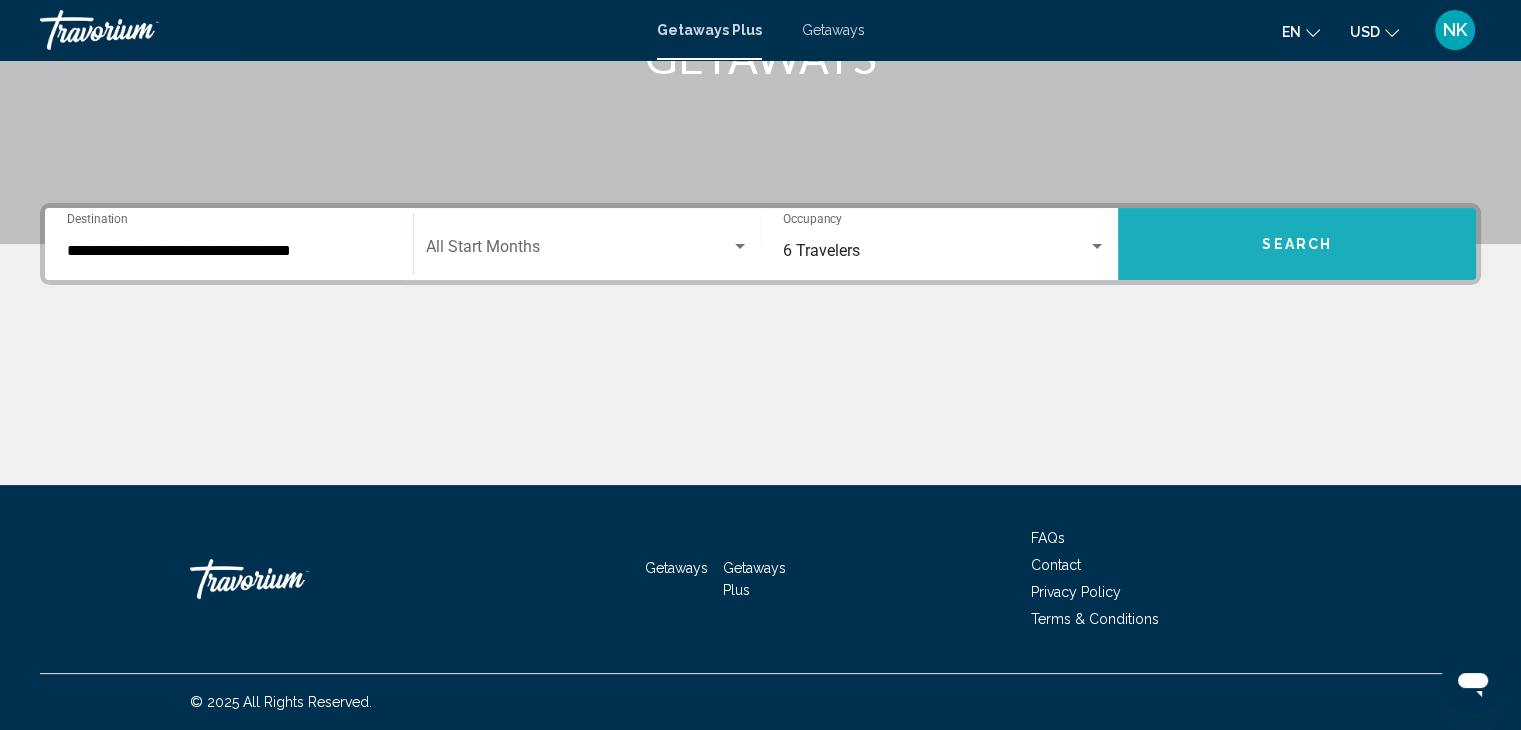 click on "Search" at bounding box center [1297, 244] 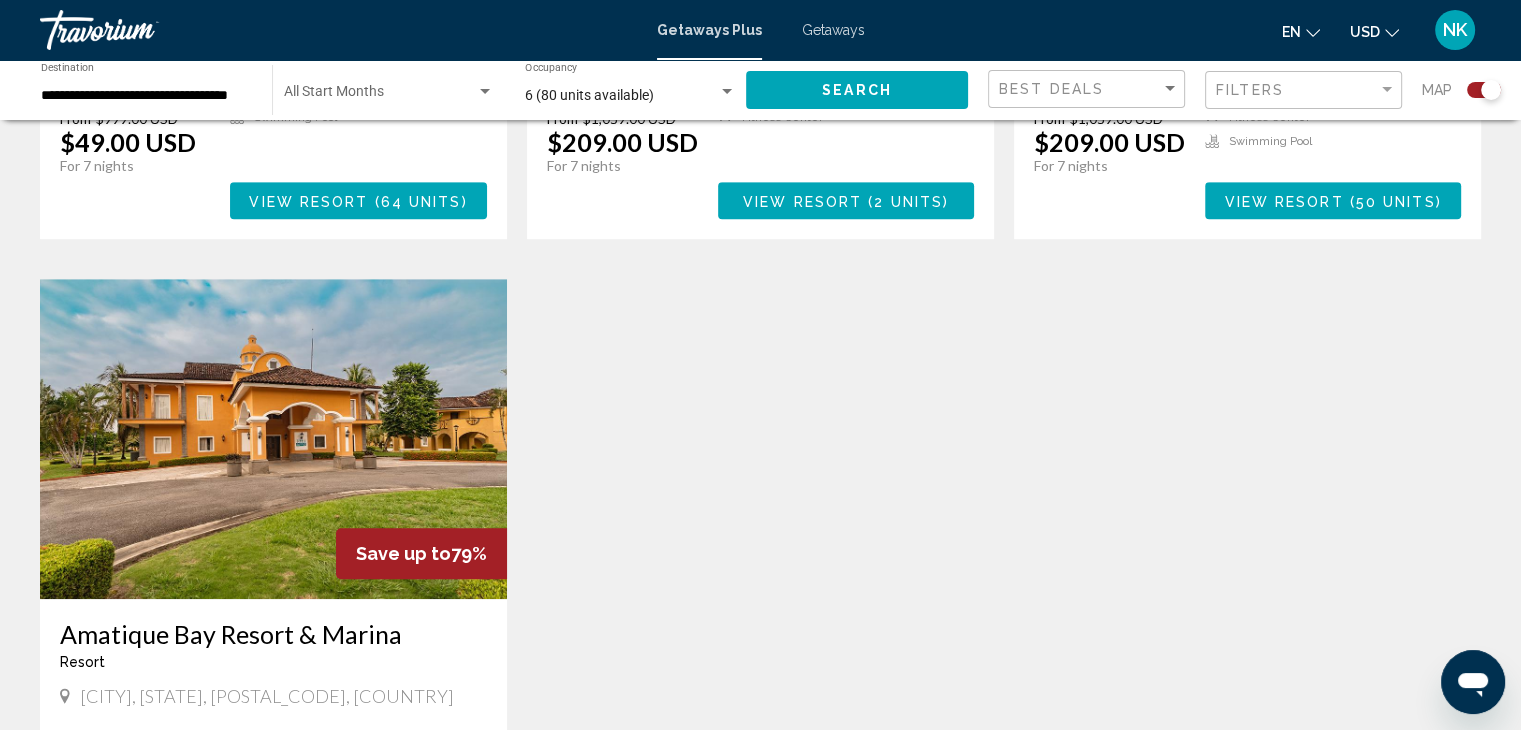 scroll, scrollTop: 1200, scrollLeft: 0, axis: vertical 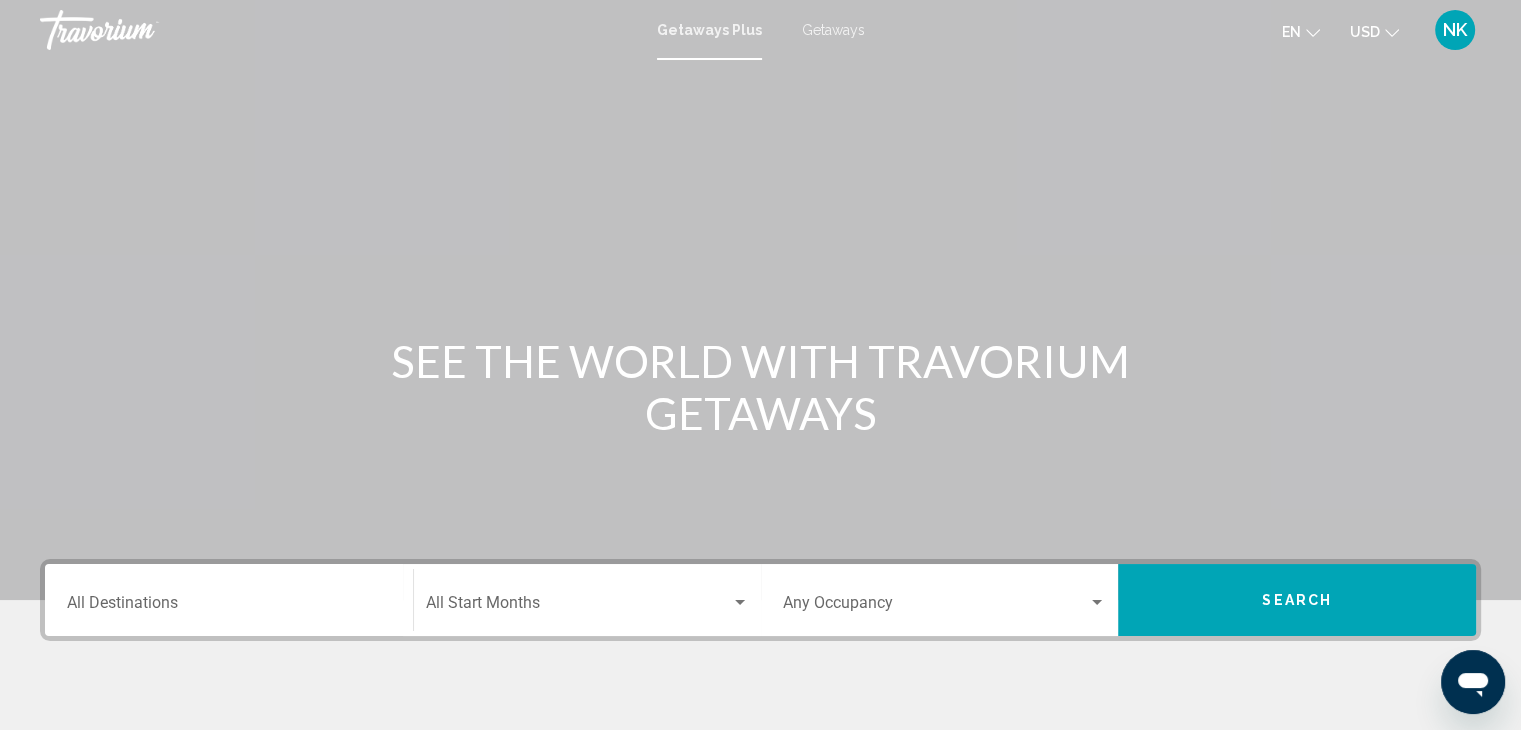 click on "Destination All Destinations" at bounding box center [229, 607] 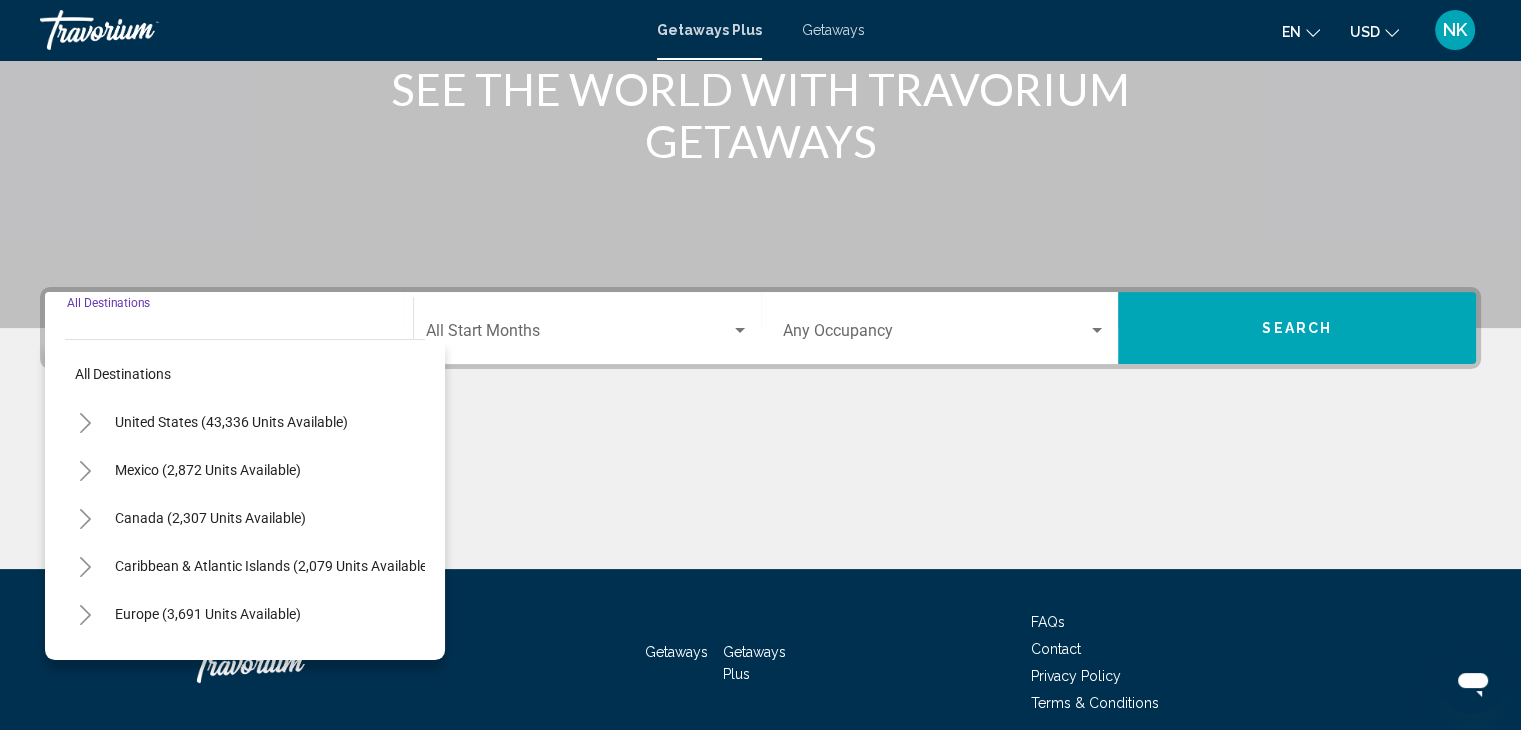 scroll, scrollTop: 356, scrollLeft: 0, axis: vertical 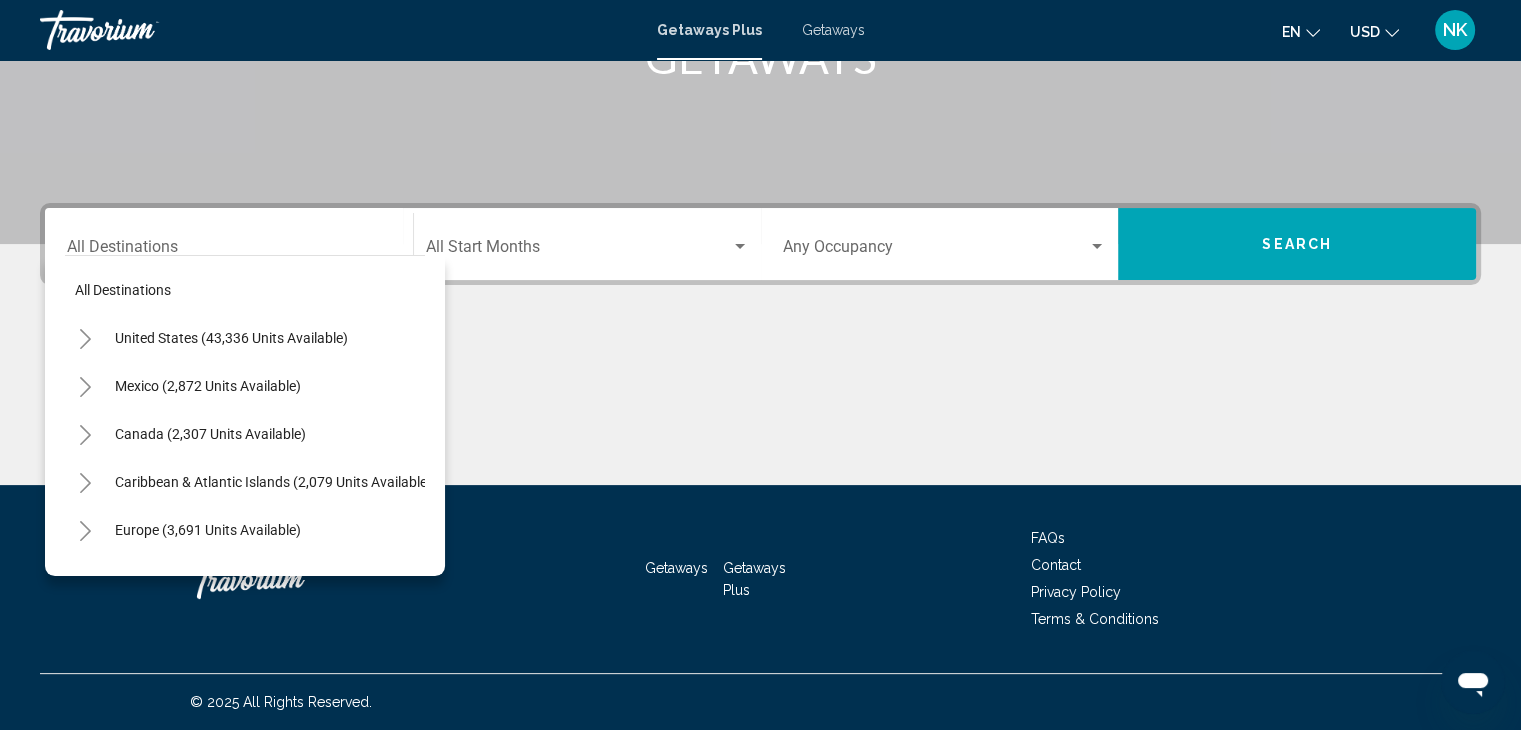 click on "Canada (2,307 units available)" at bounding box center (273, 482) 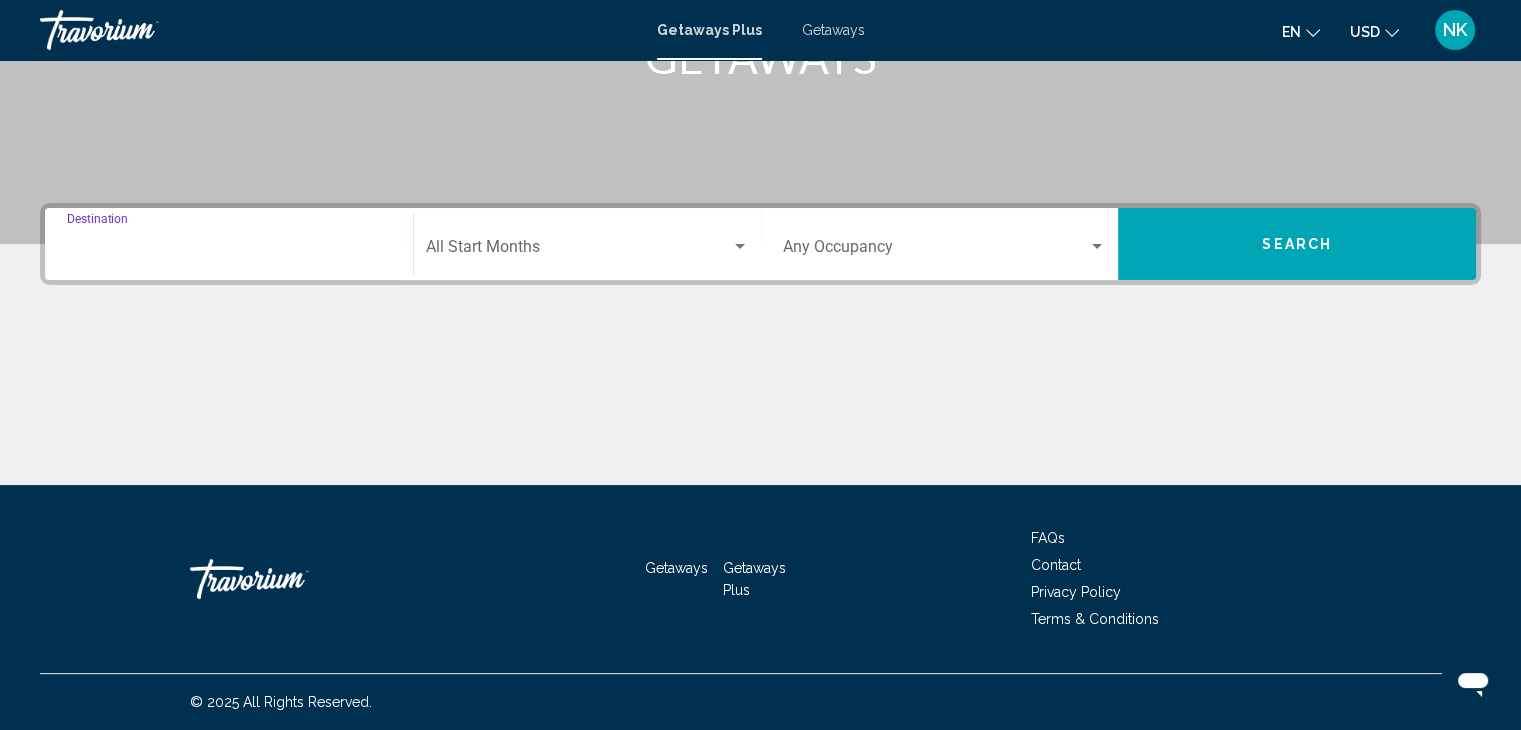 type on "**********" 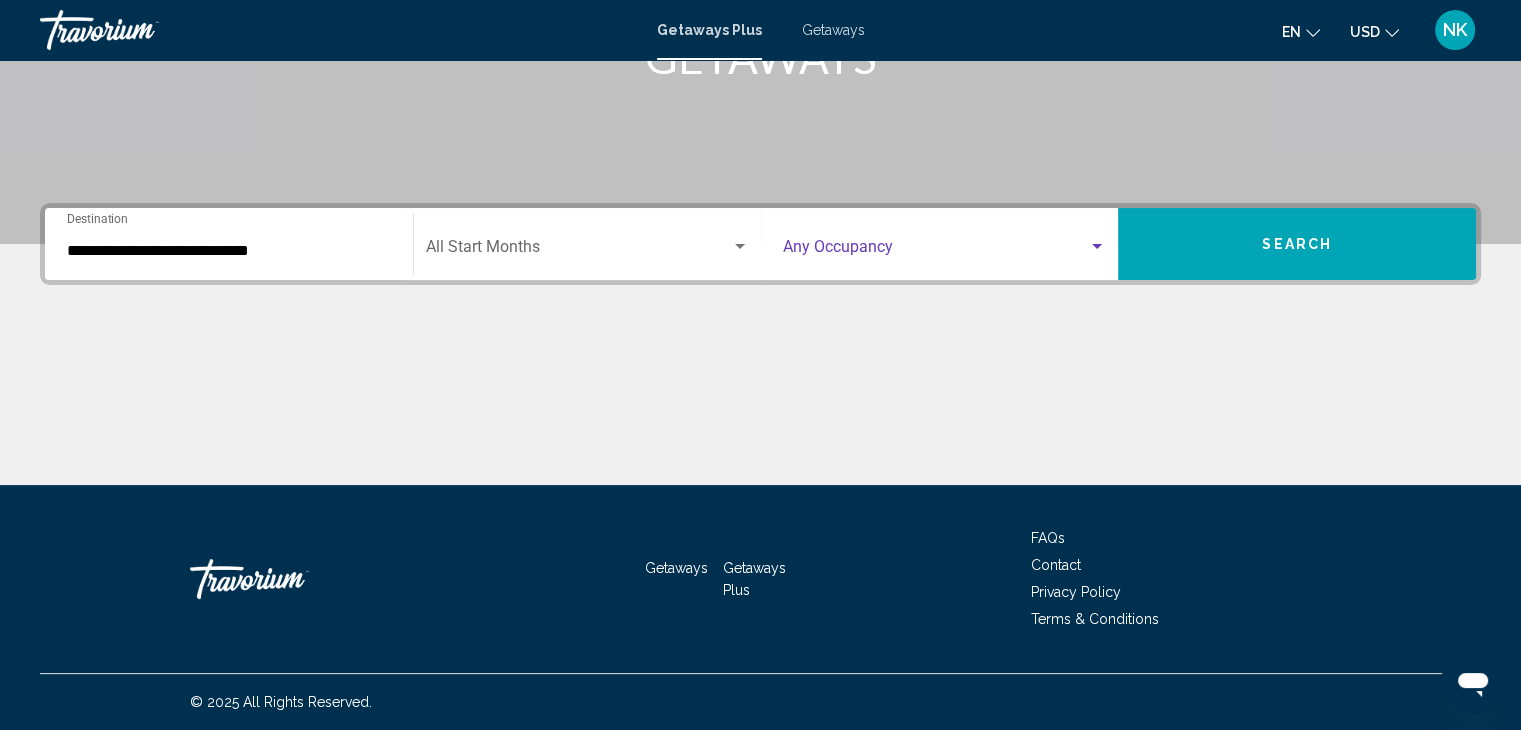 click at bounding box center [936, 251] 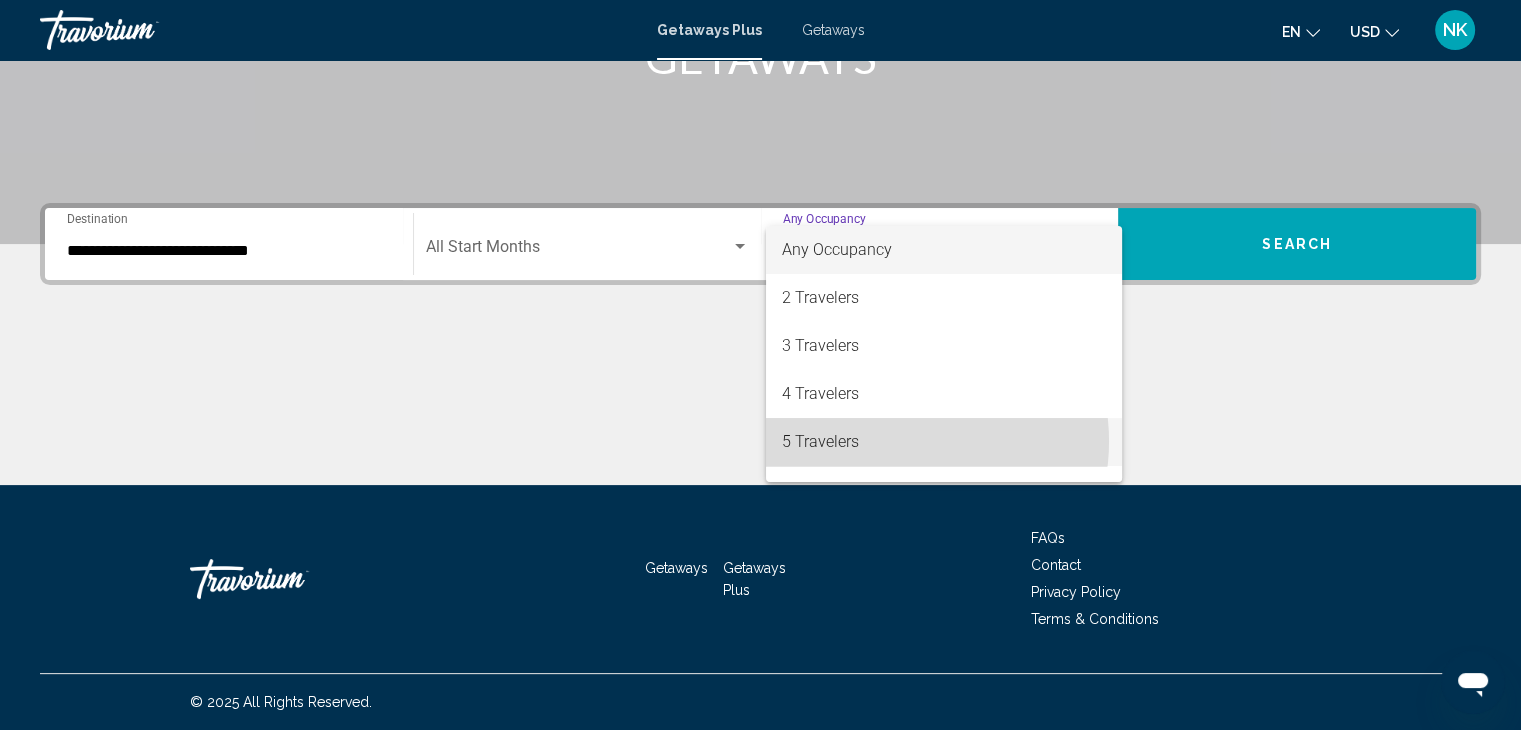 click on "5 Travelers" at bounding box center (944, 442) 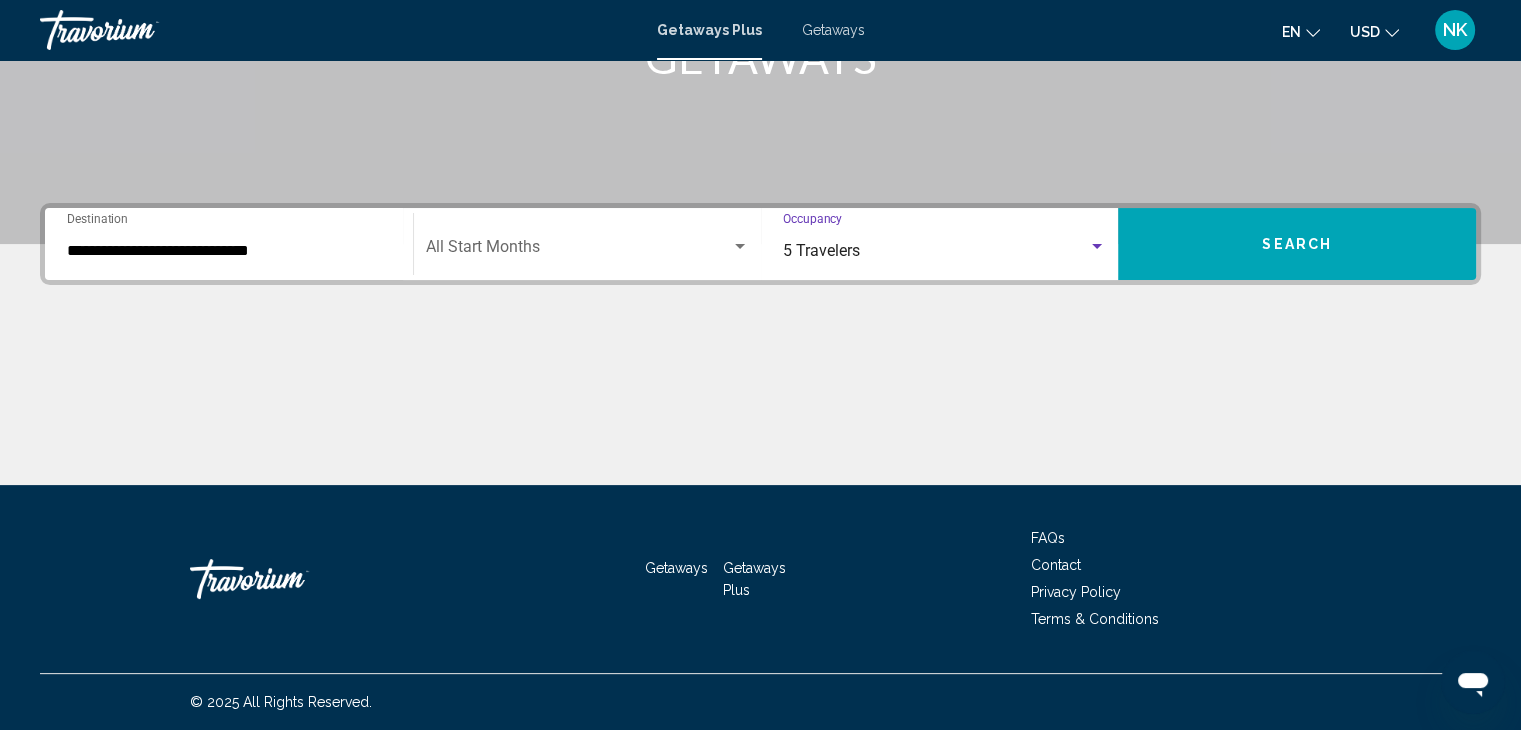 click at bounding box center (1097, 246) 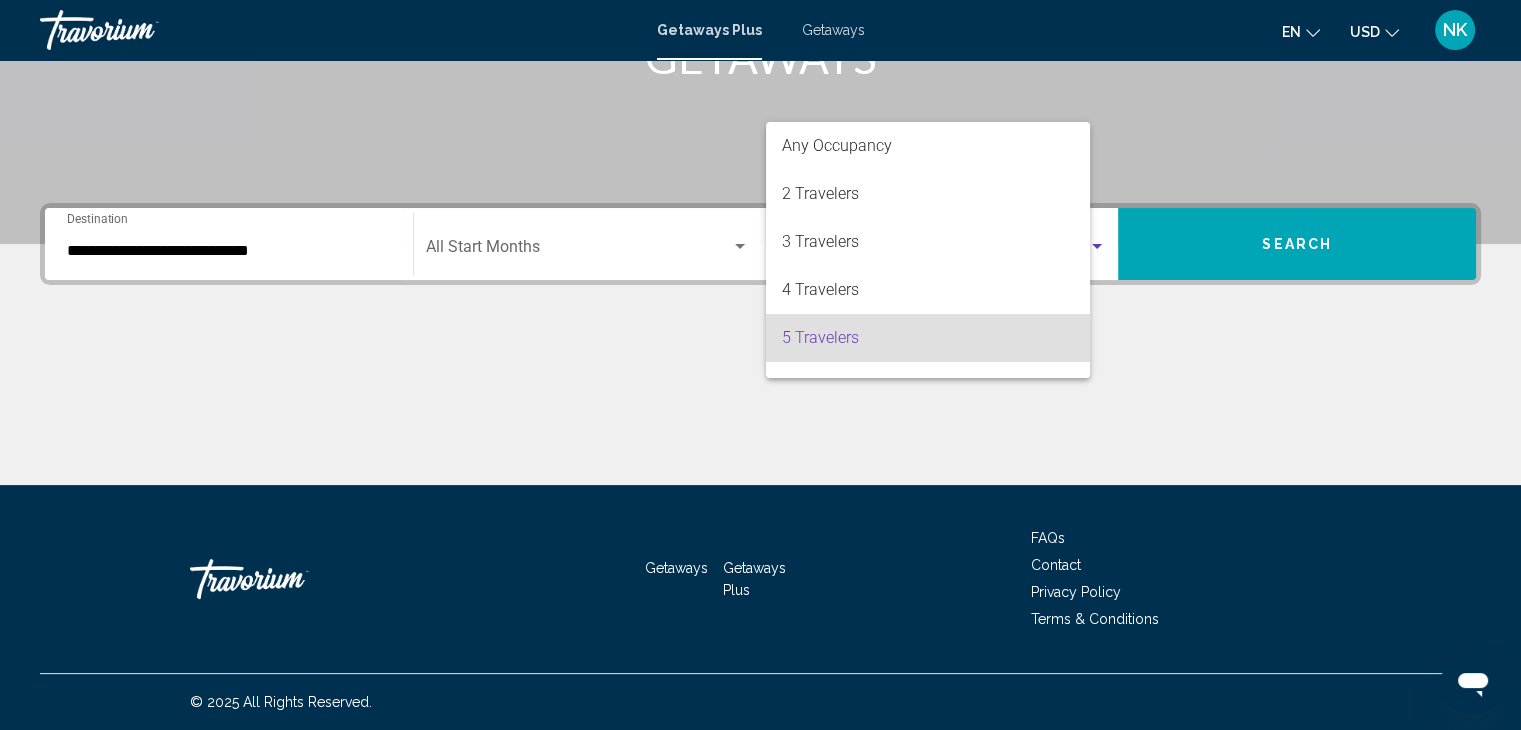 scroll, scrollTop: 88, scrollLeft: 0, axis: vertical 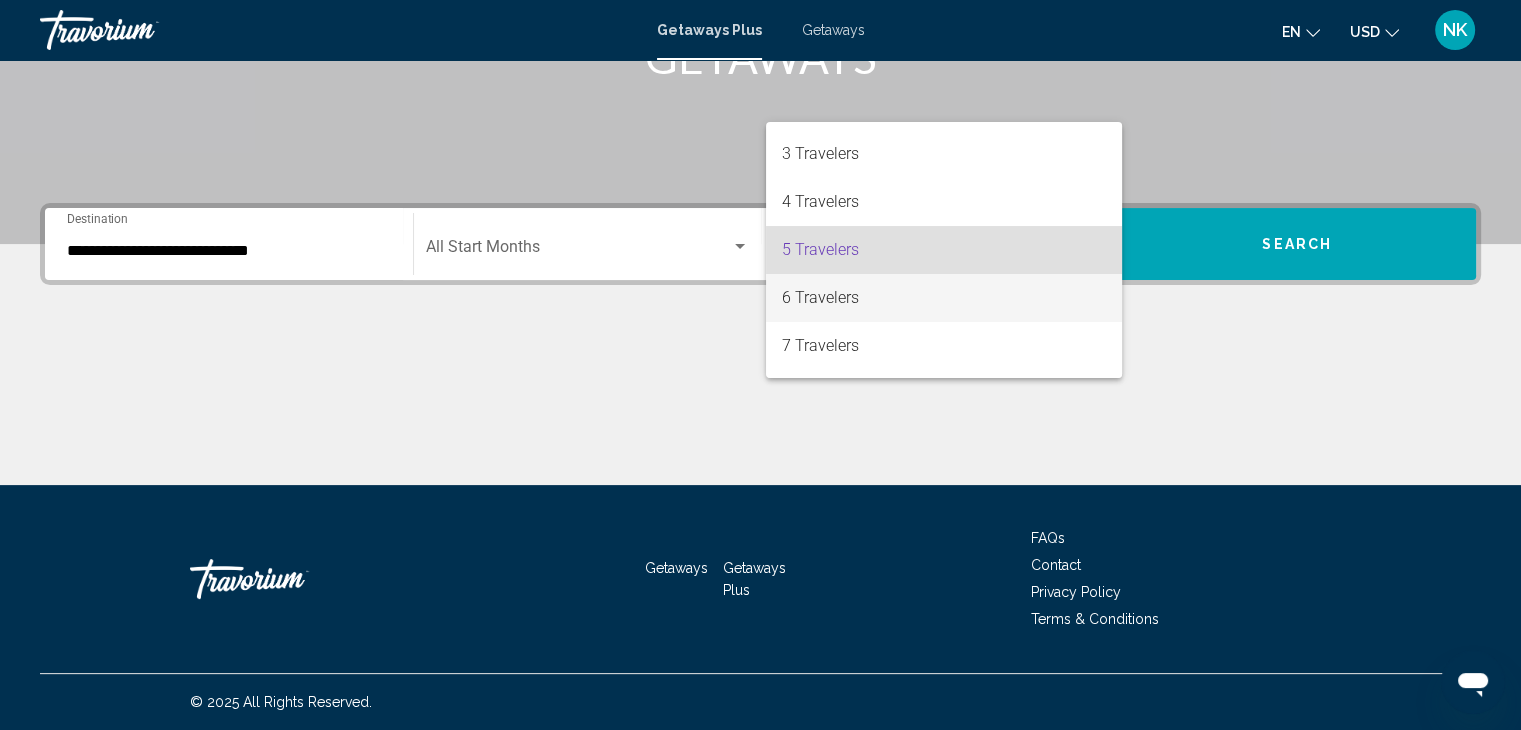 click on "6 Travelers" at bounding box center [944, 298] 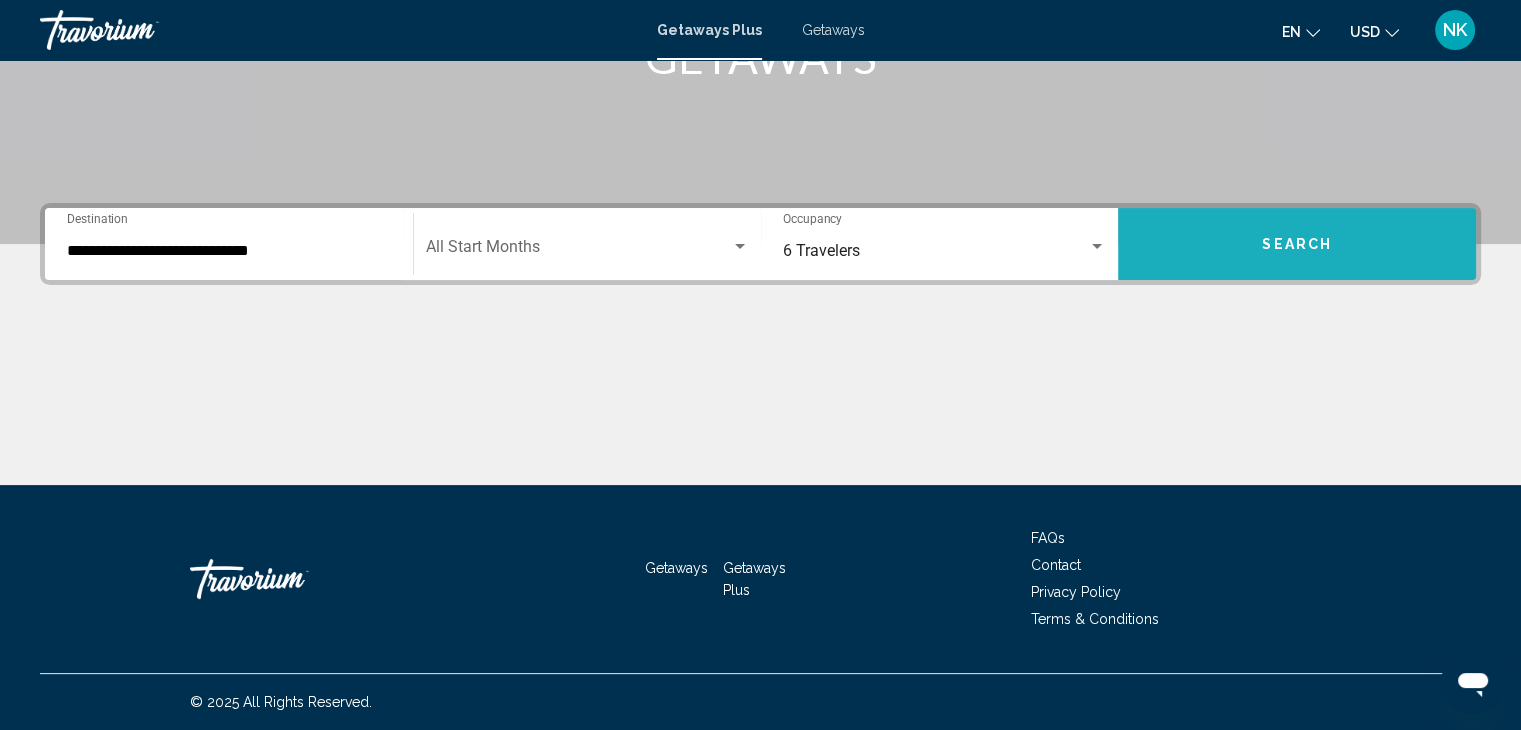click on "Search" at bounding box center (1297, 245) 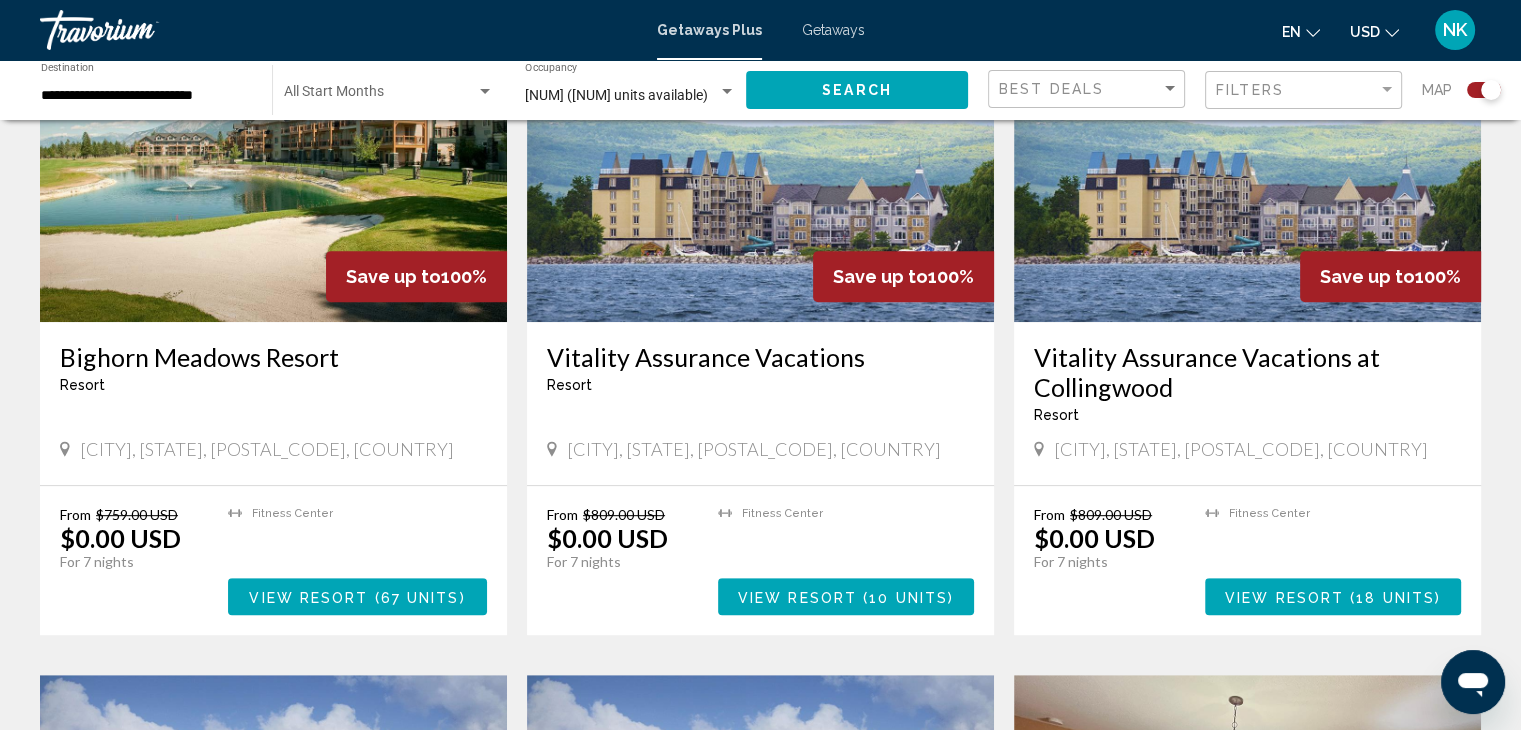 scroll, scrollTop: 818, scrollLeft: 0, axis: vertical 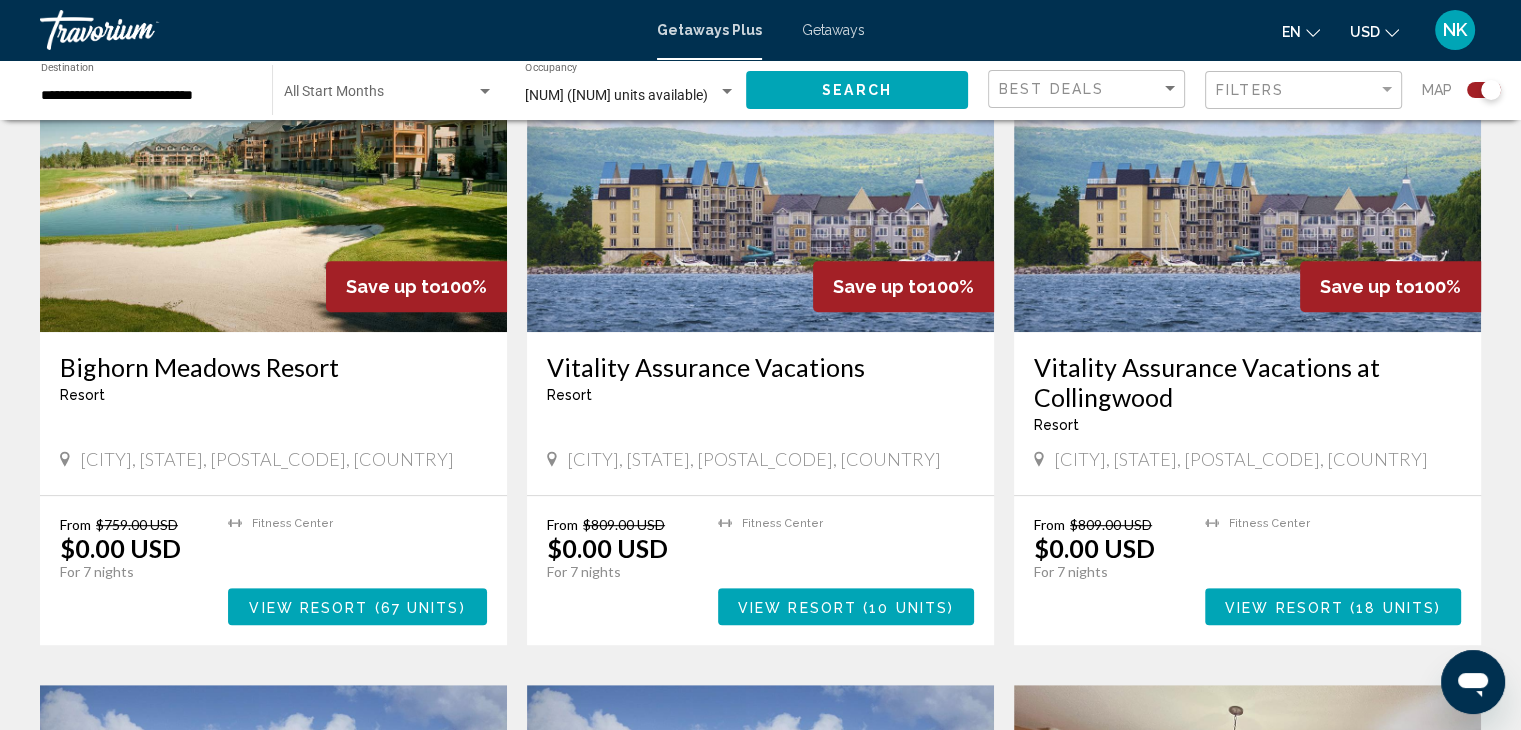click on "67 units" at bounding box center (420, 607) 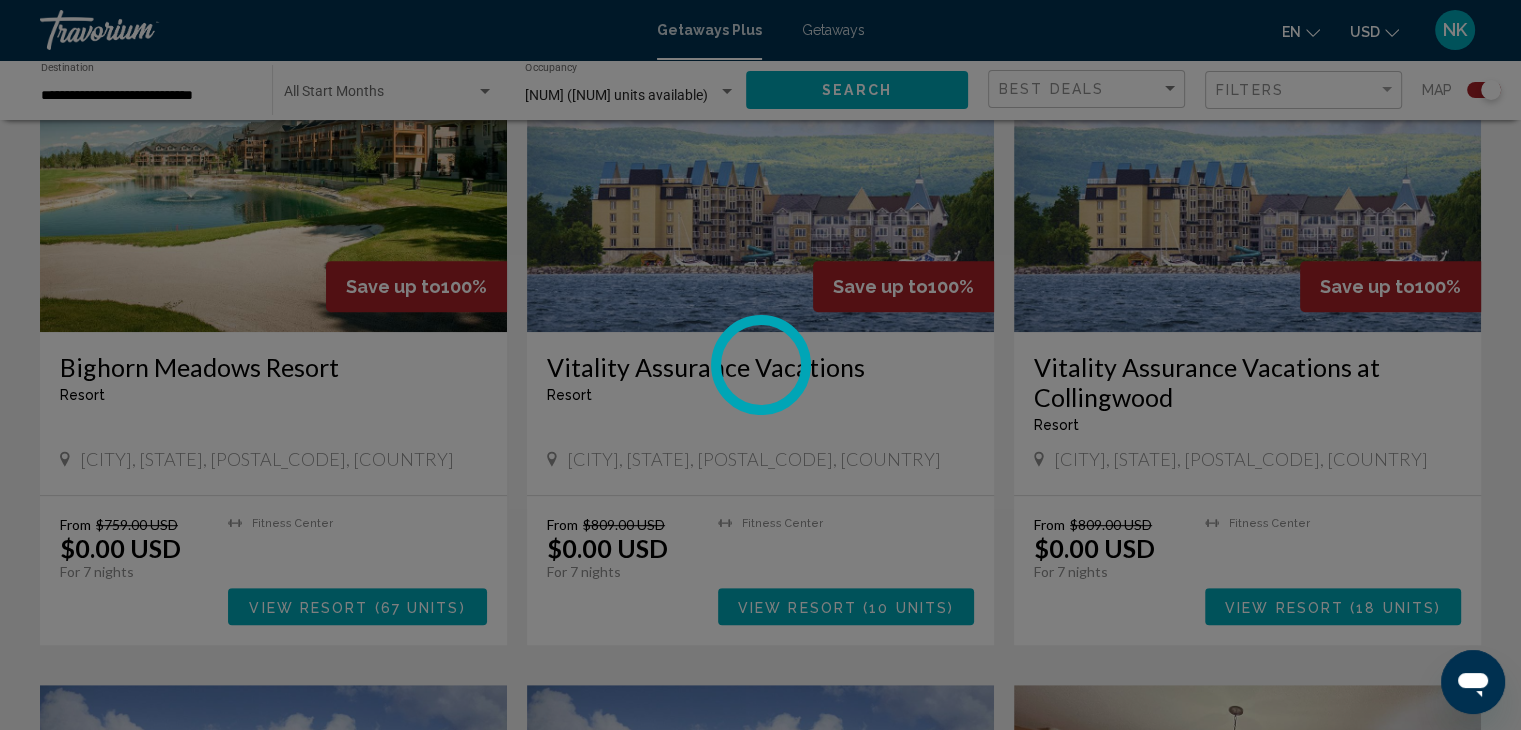 scroll, scrollTop: 0, scrollLeft: 0, axis: both 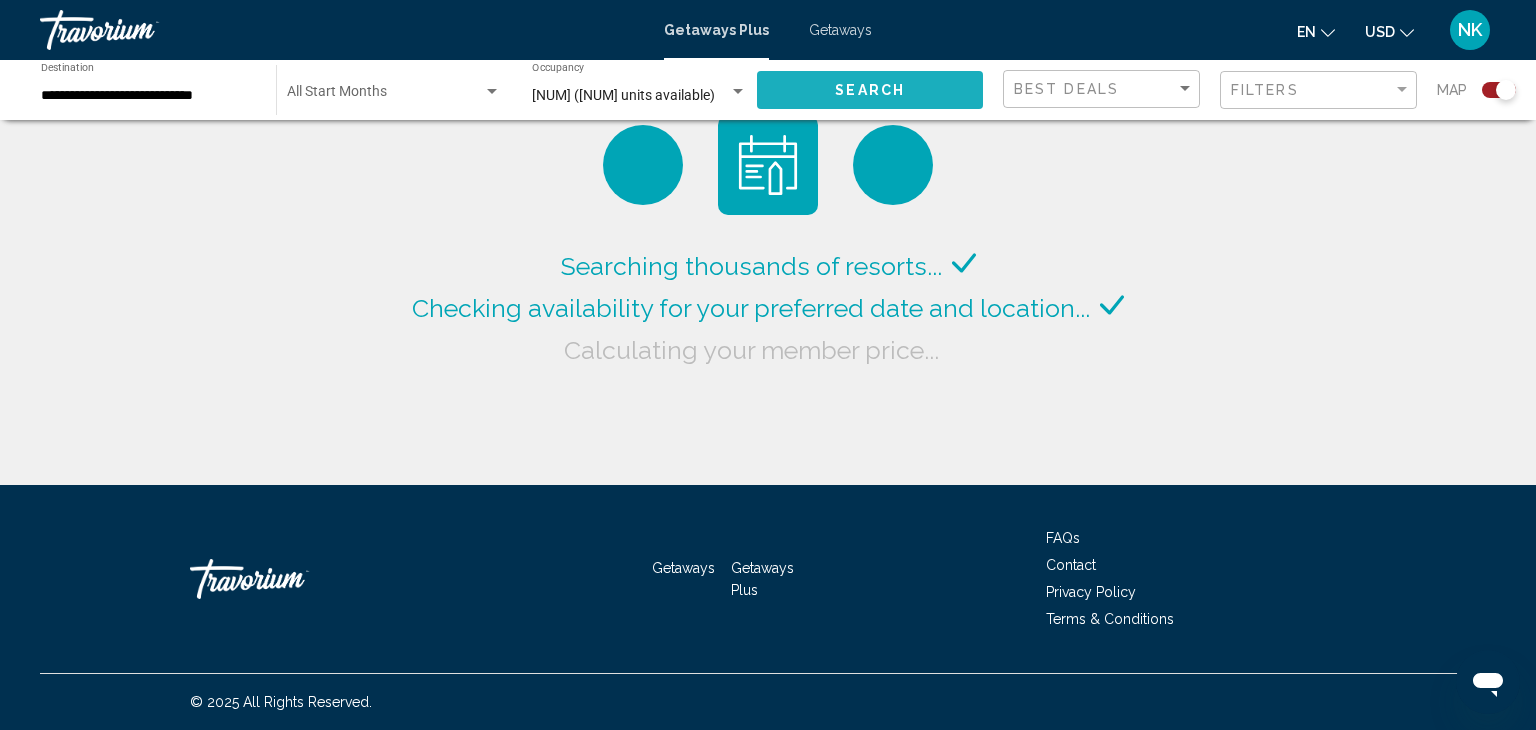 click on "Search" 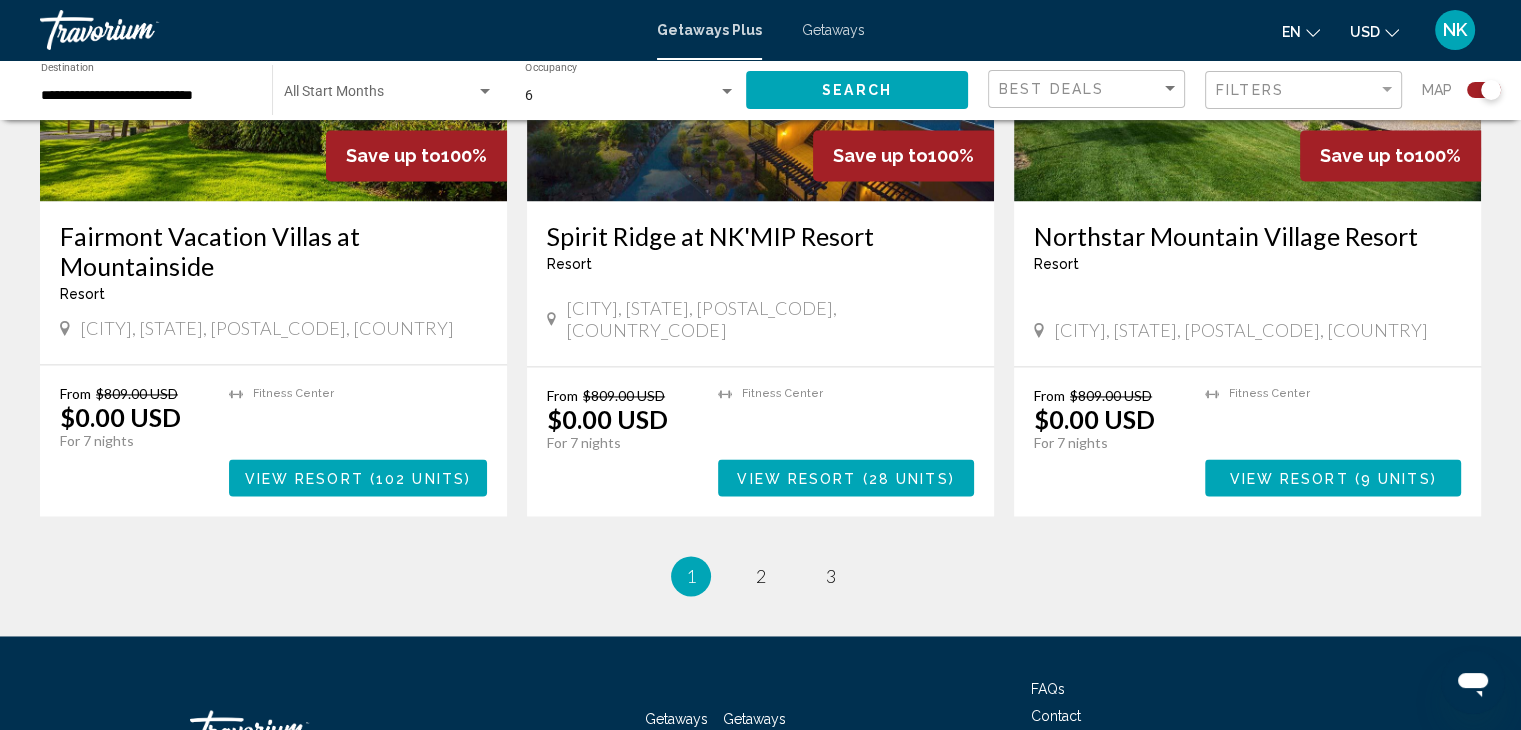scroll, scrollTop: 3085, scrollLeft: 0, axis: vertical 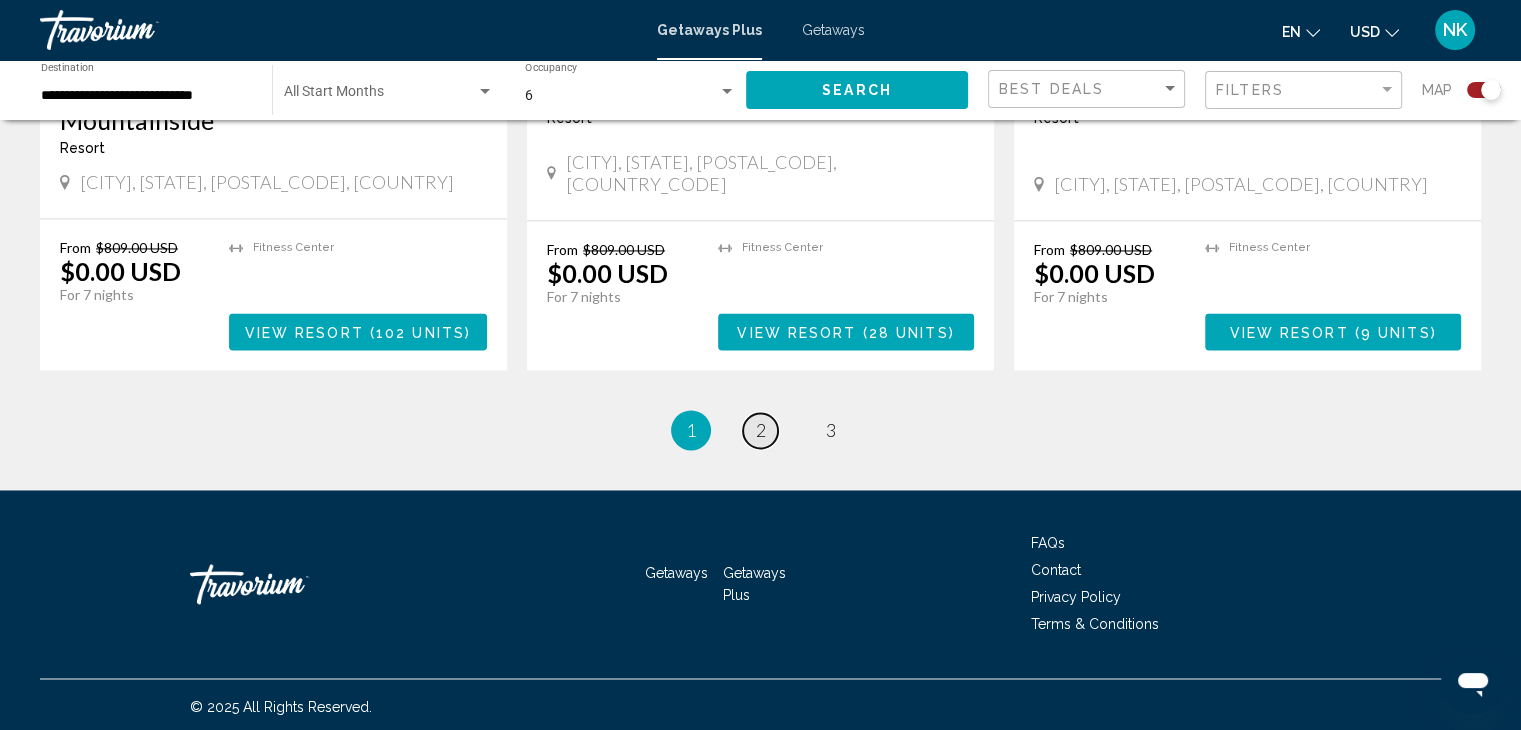 click on "2" at bounding box center (761, 430) 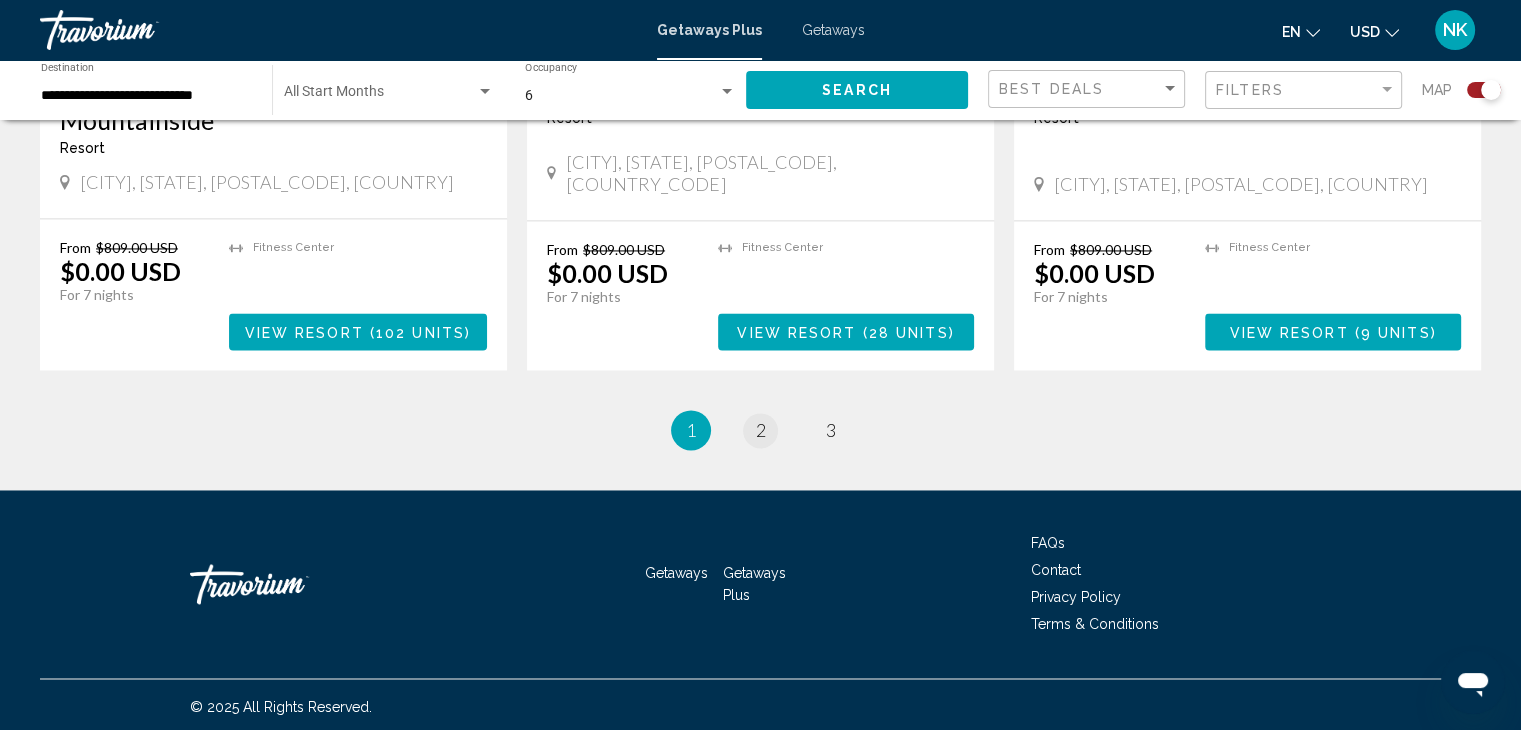 scroll, scrollTop: 0, scrollLeft: 0, axis: both 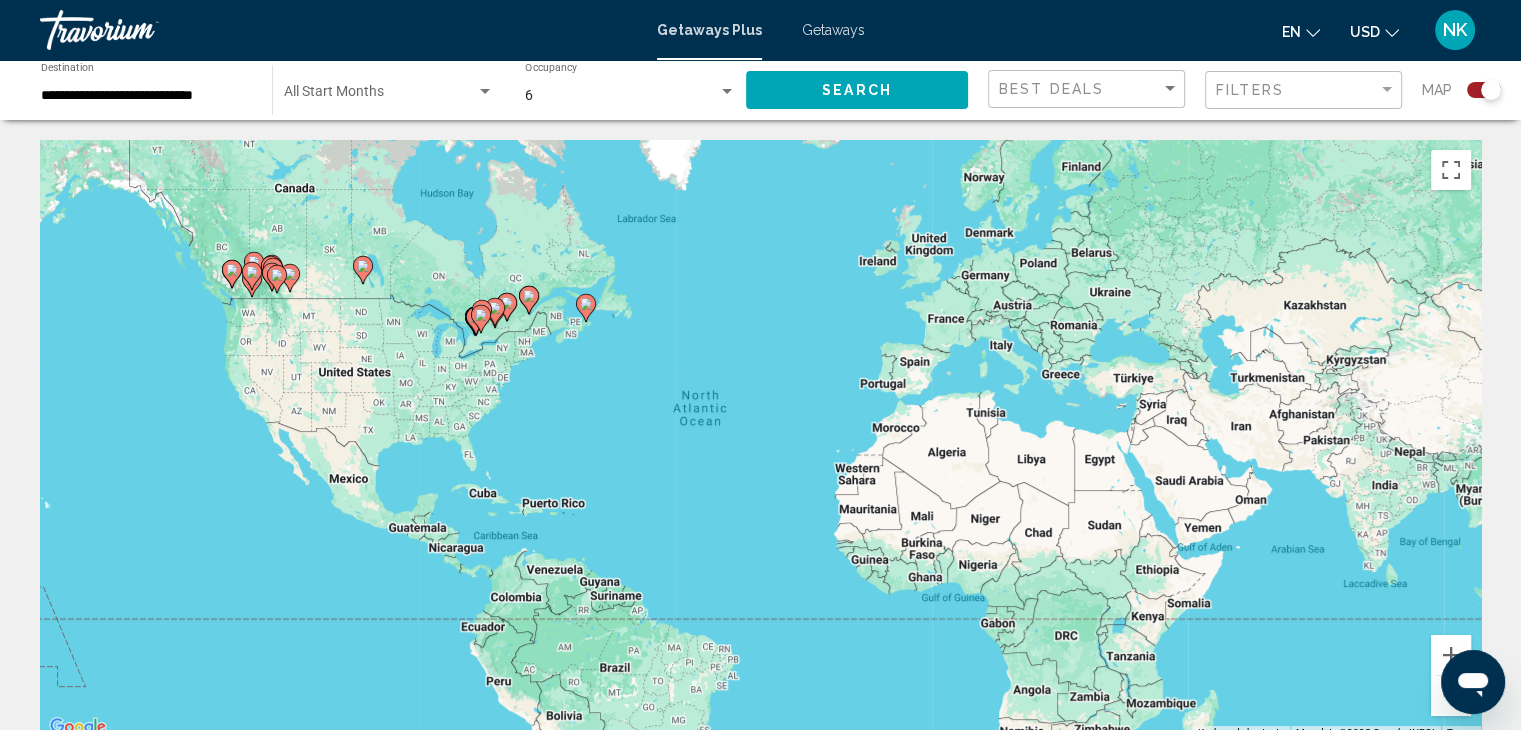 click on "Getaways" at bounding box center [833, 30] 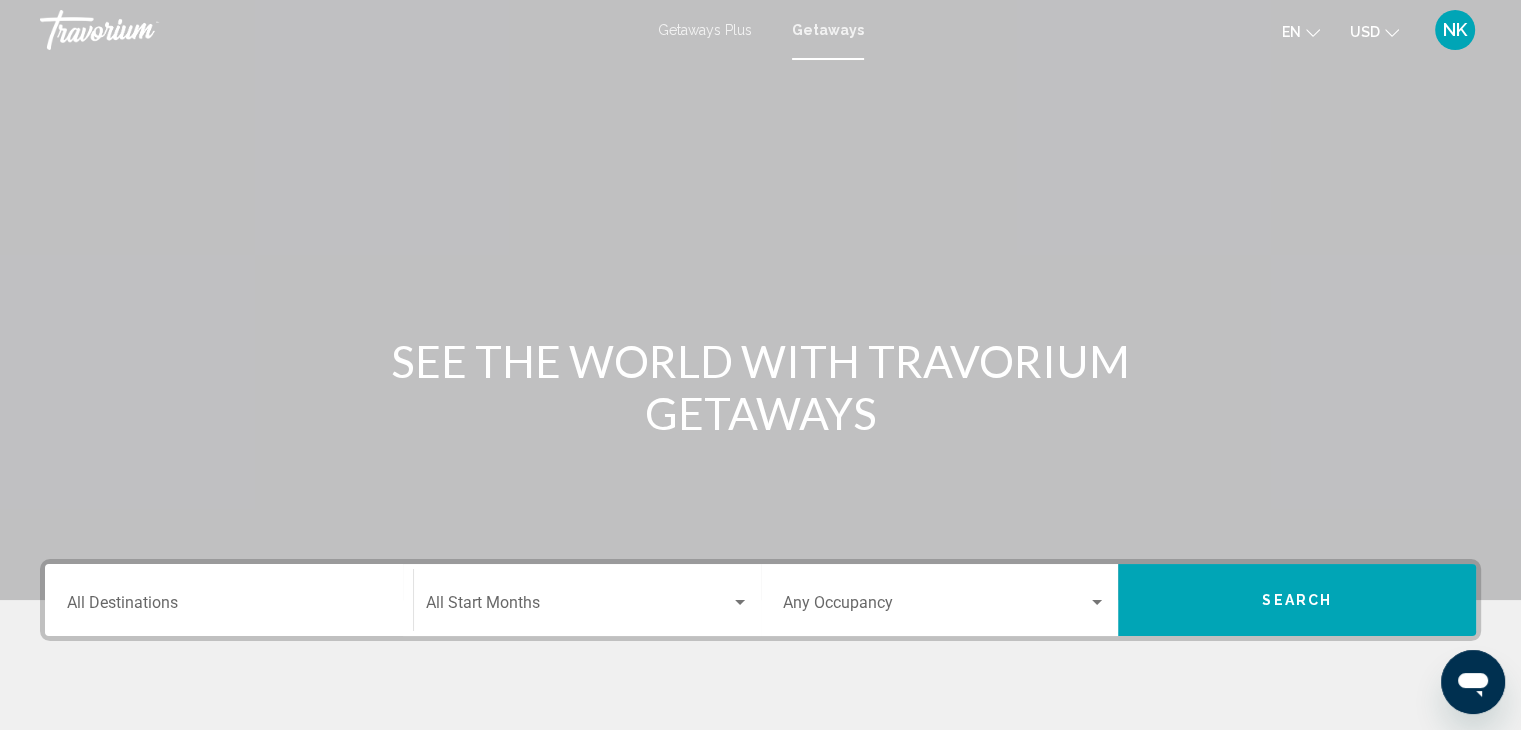 click on "Destination All Destinations" at bounding box center (229, 600) 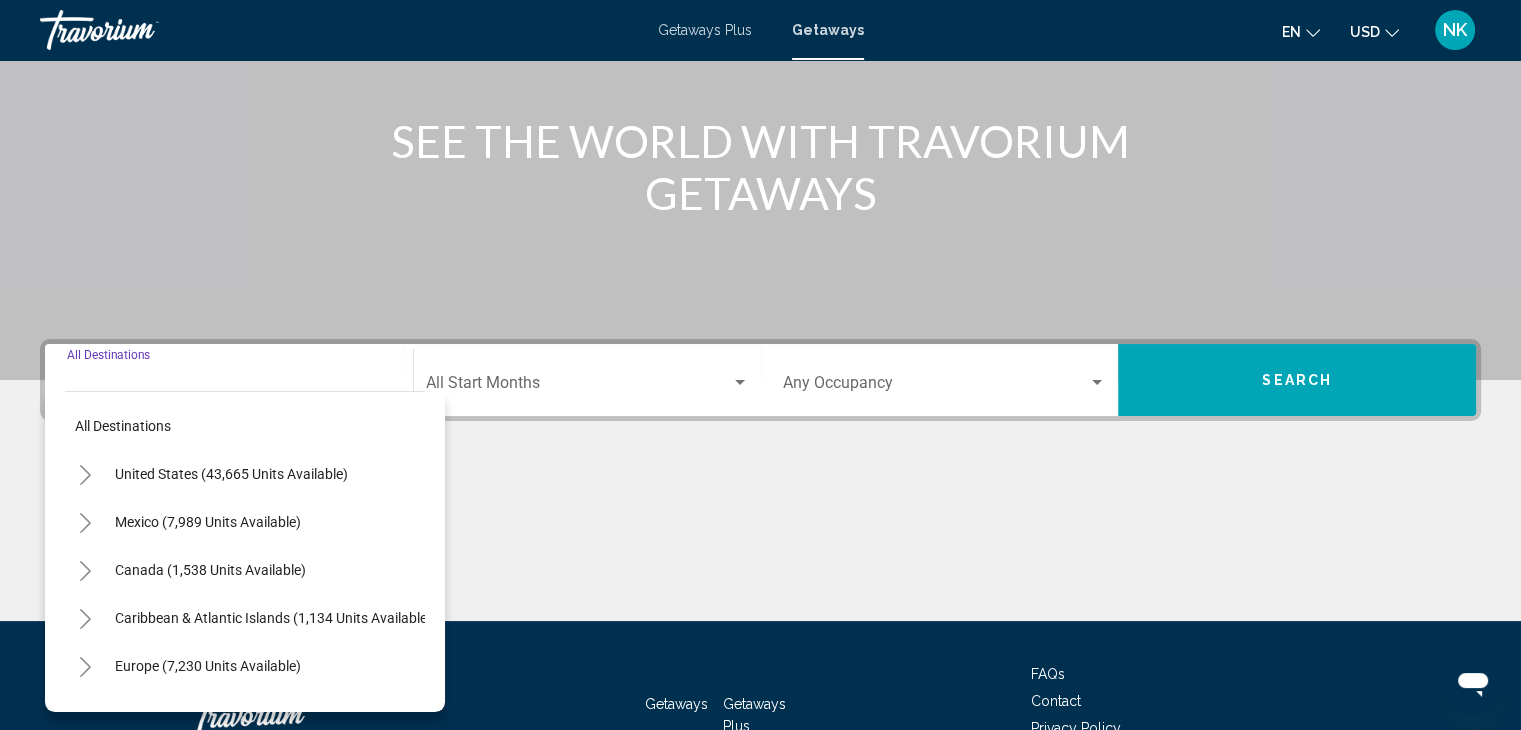 scroll, scrollTop: 356, scrollLeft: 0, axis: vertical 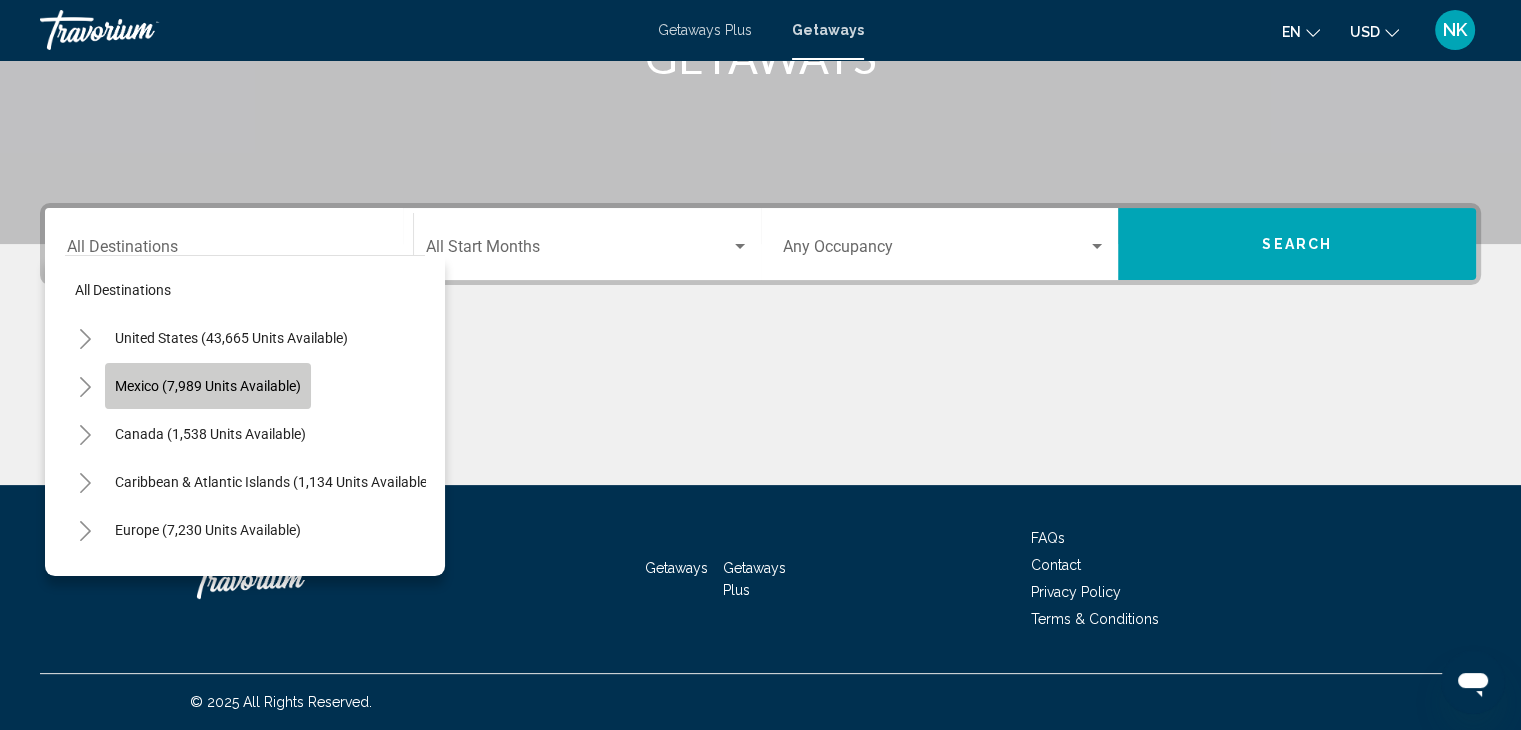 click on "Mexico (7,989 units available)" 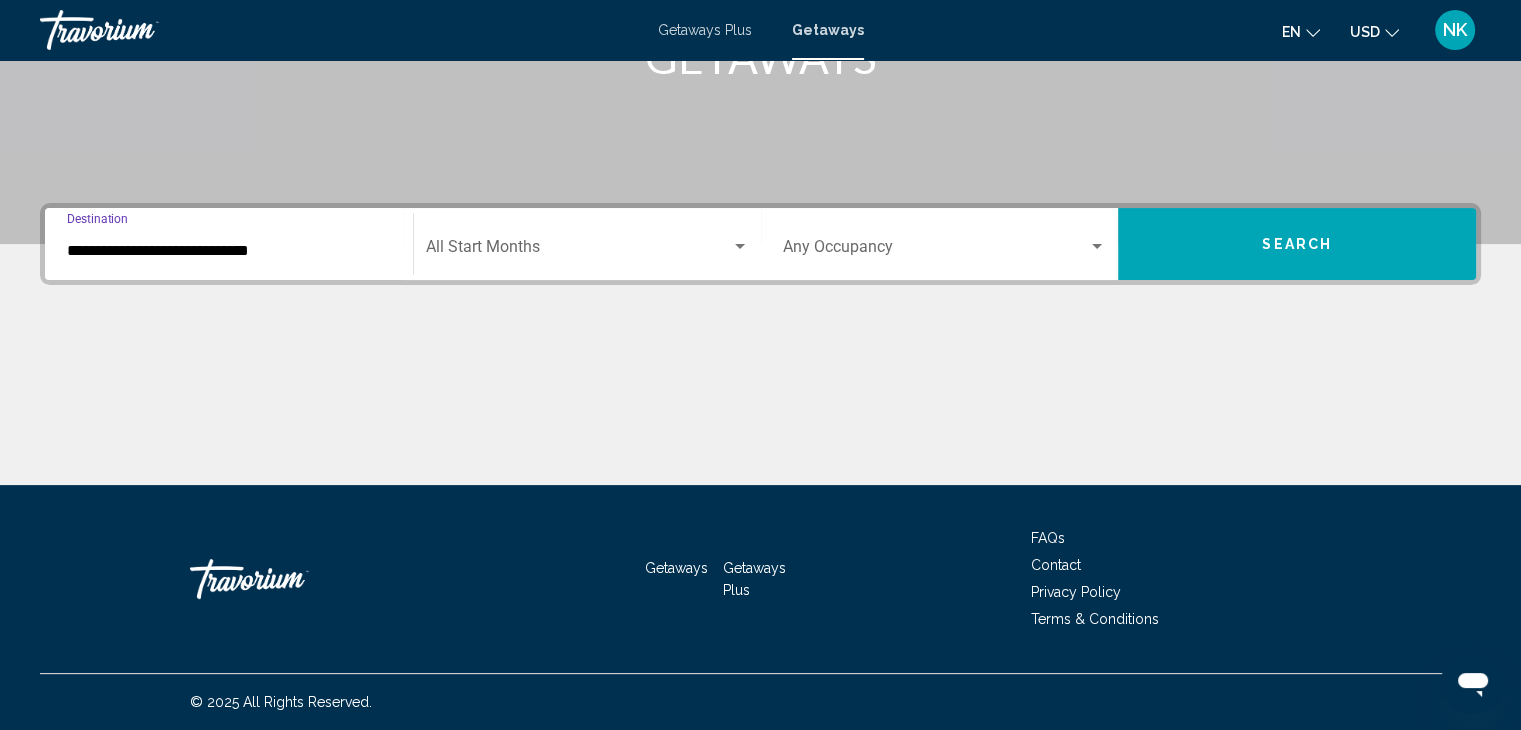 click on "Start Month All Start Months" 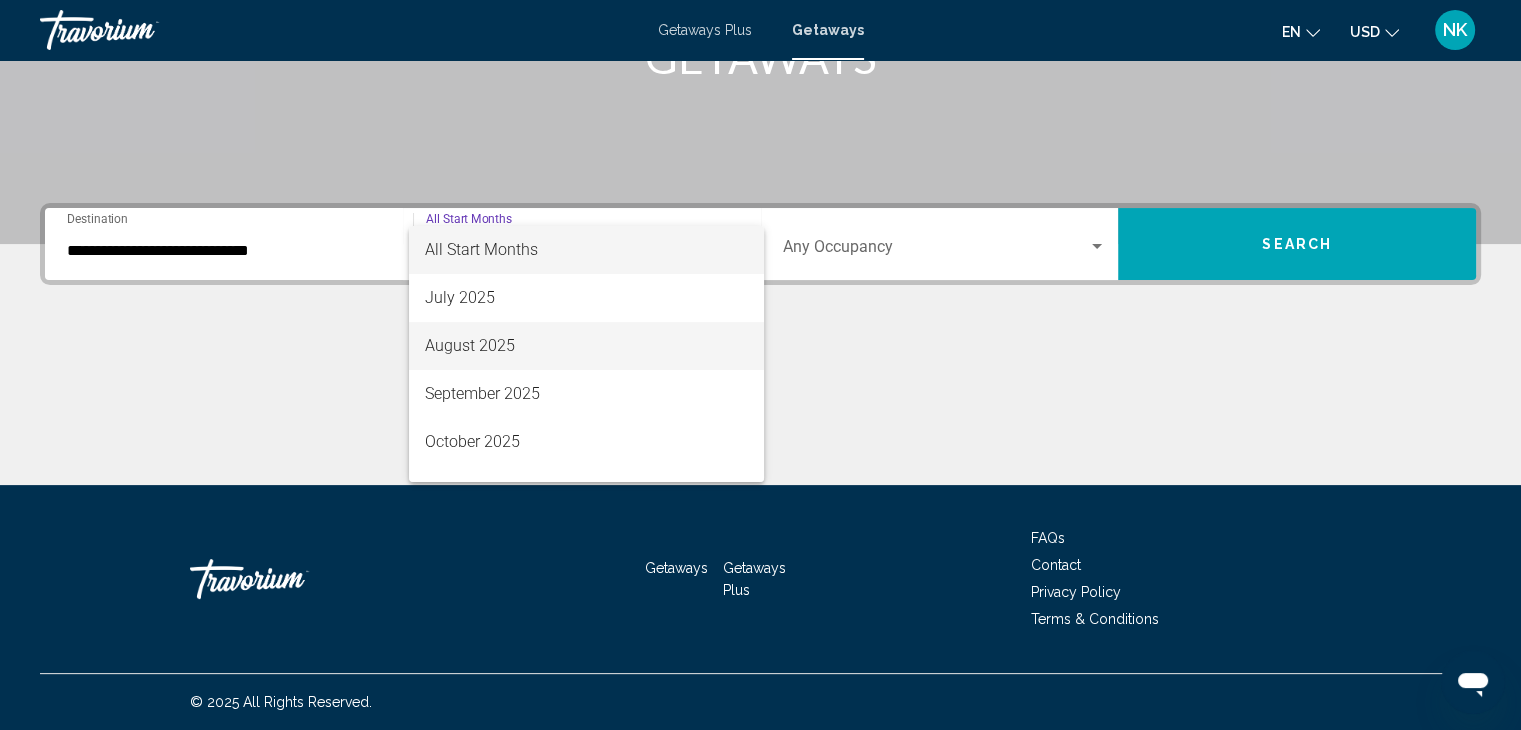 click on "August 2025" at bounding box center [586, 346] 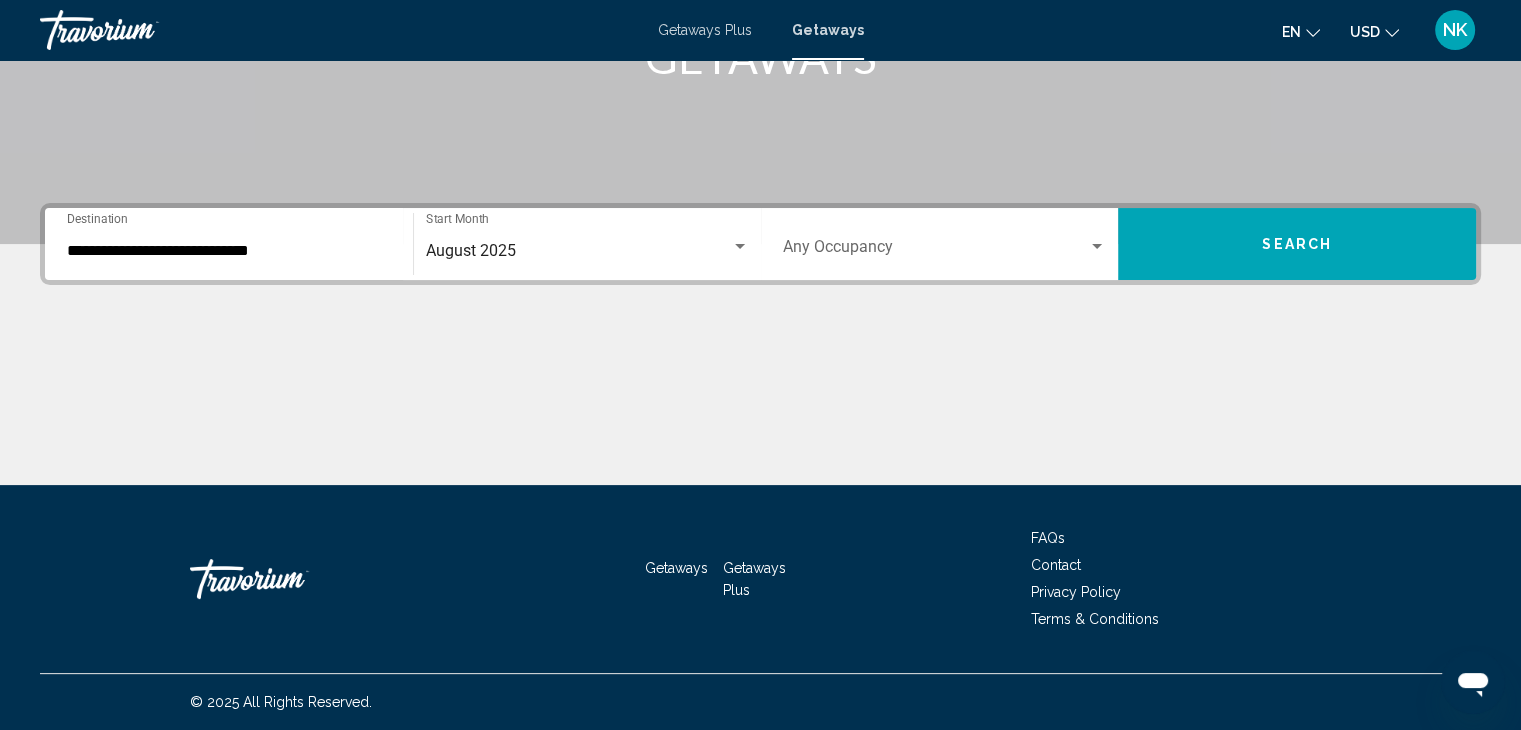 click on "Occupancy Any Occupancy" at bounding box center (945, 244) 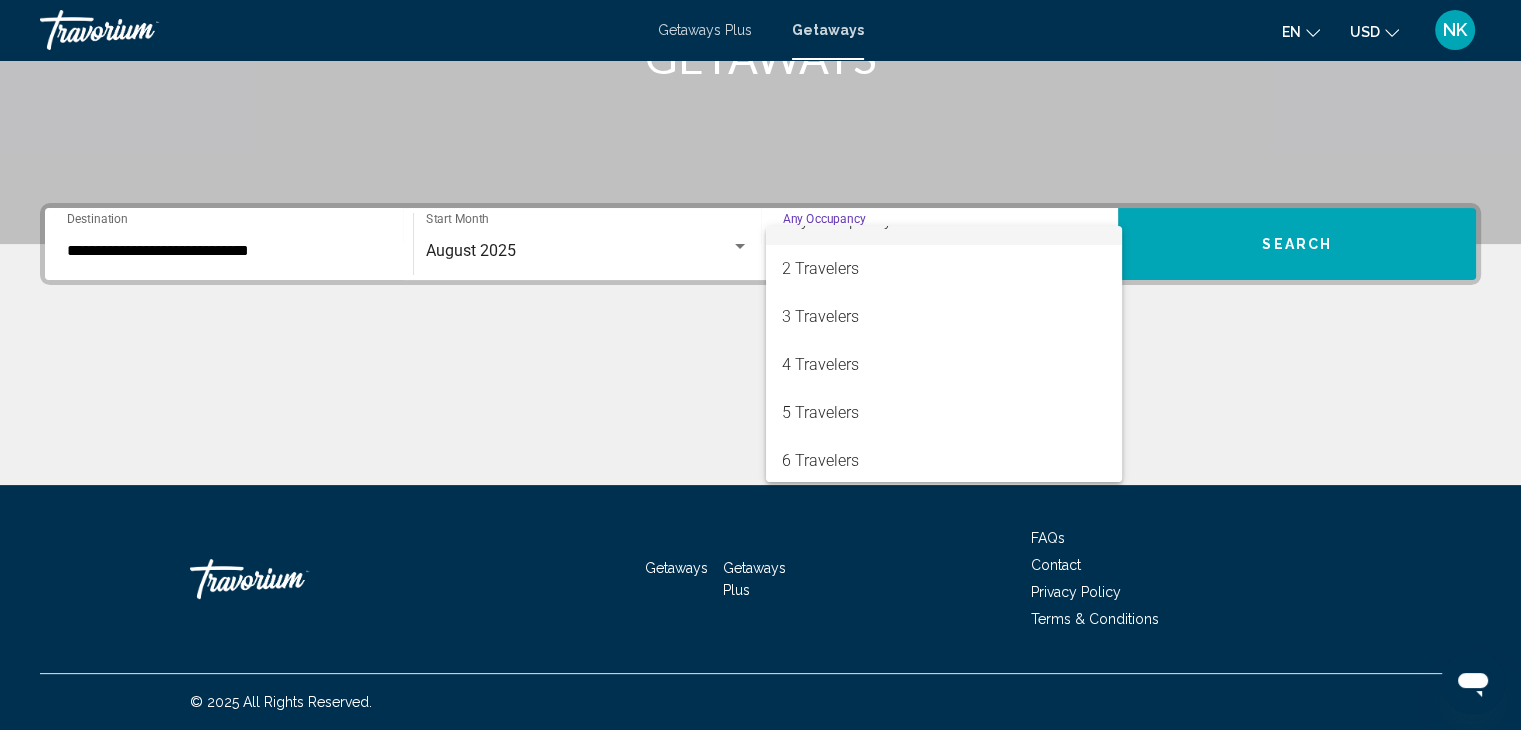 scroll, scrollTop: 87, scrollLeft: 0, axis: vertical 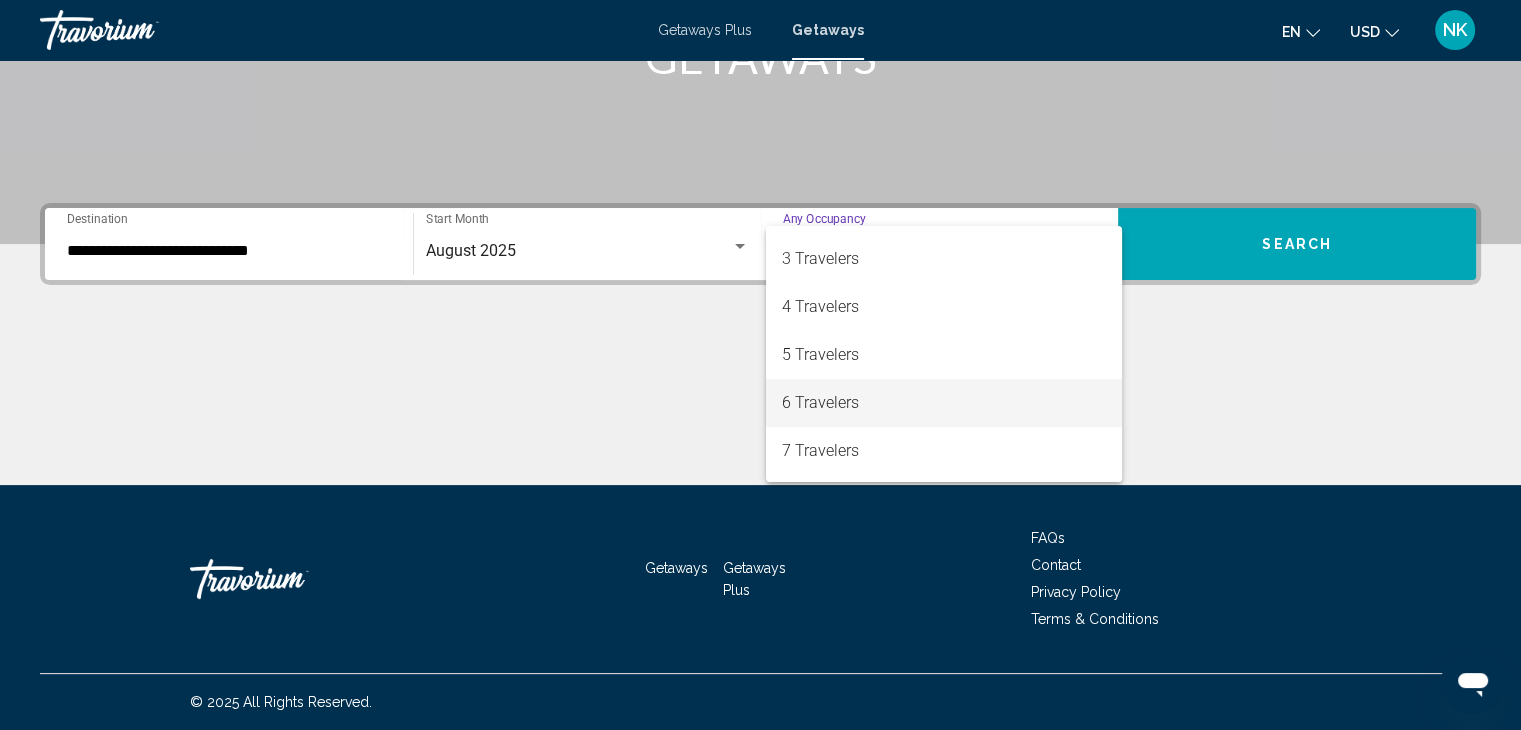 click on "6 Travelers" at bounding box center [944, 403] 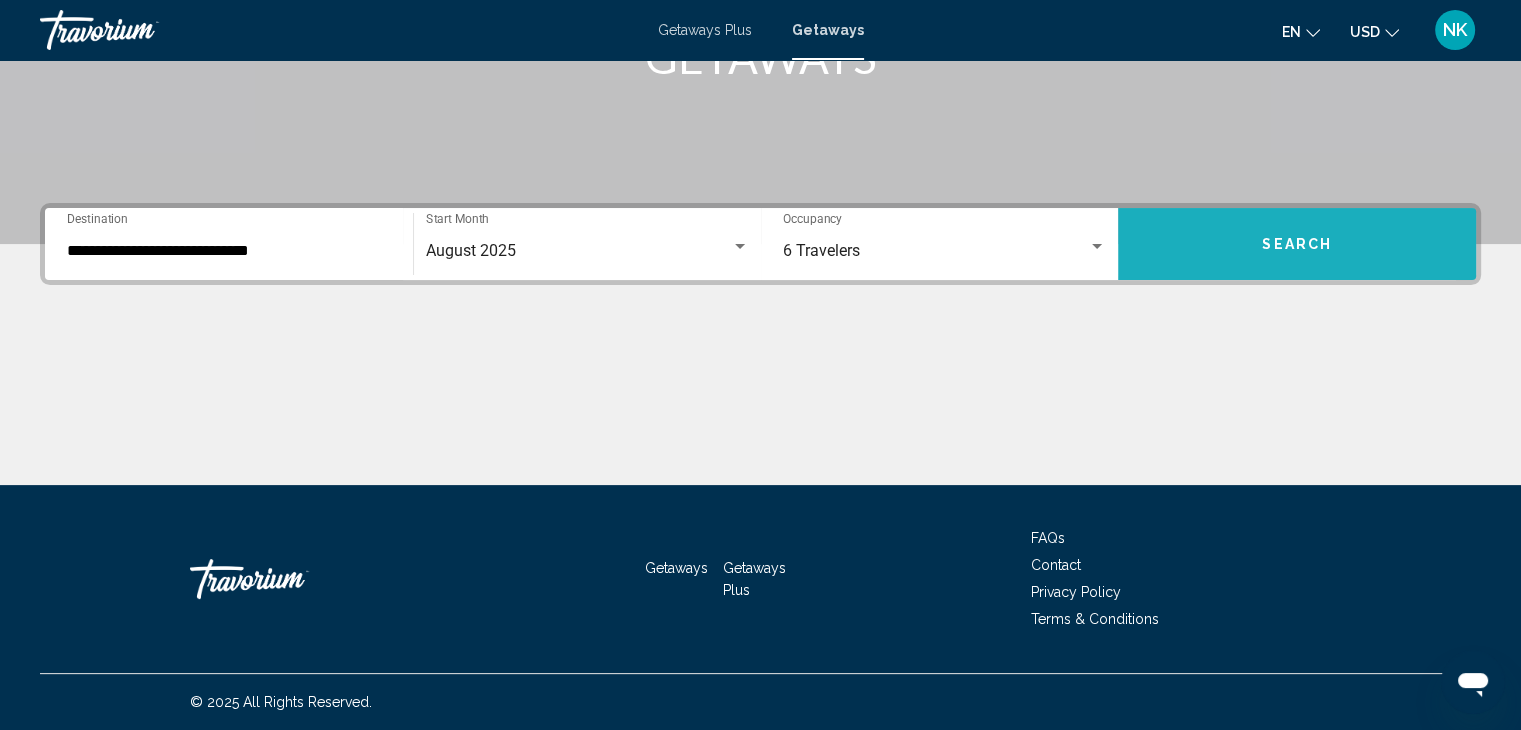 click on "Search" at bounding box center [1297, 244] 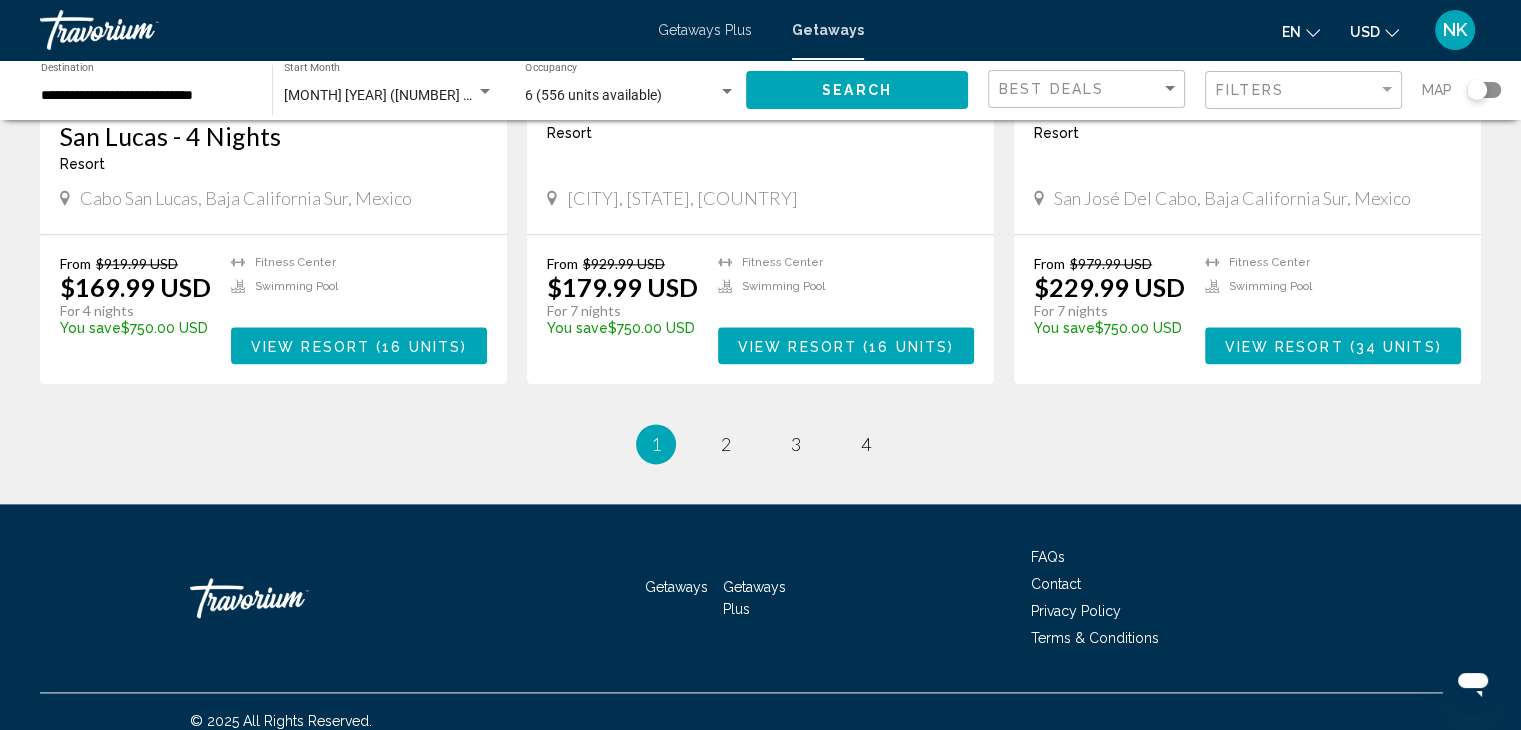 scroll, scrollTop: 2462, scrollLeft: 0, axis: vertical 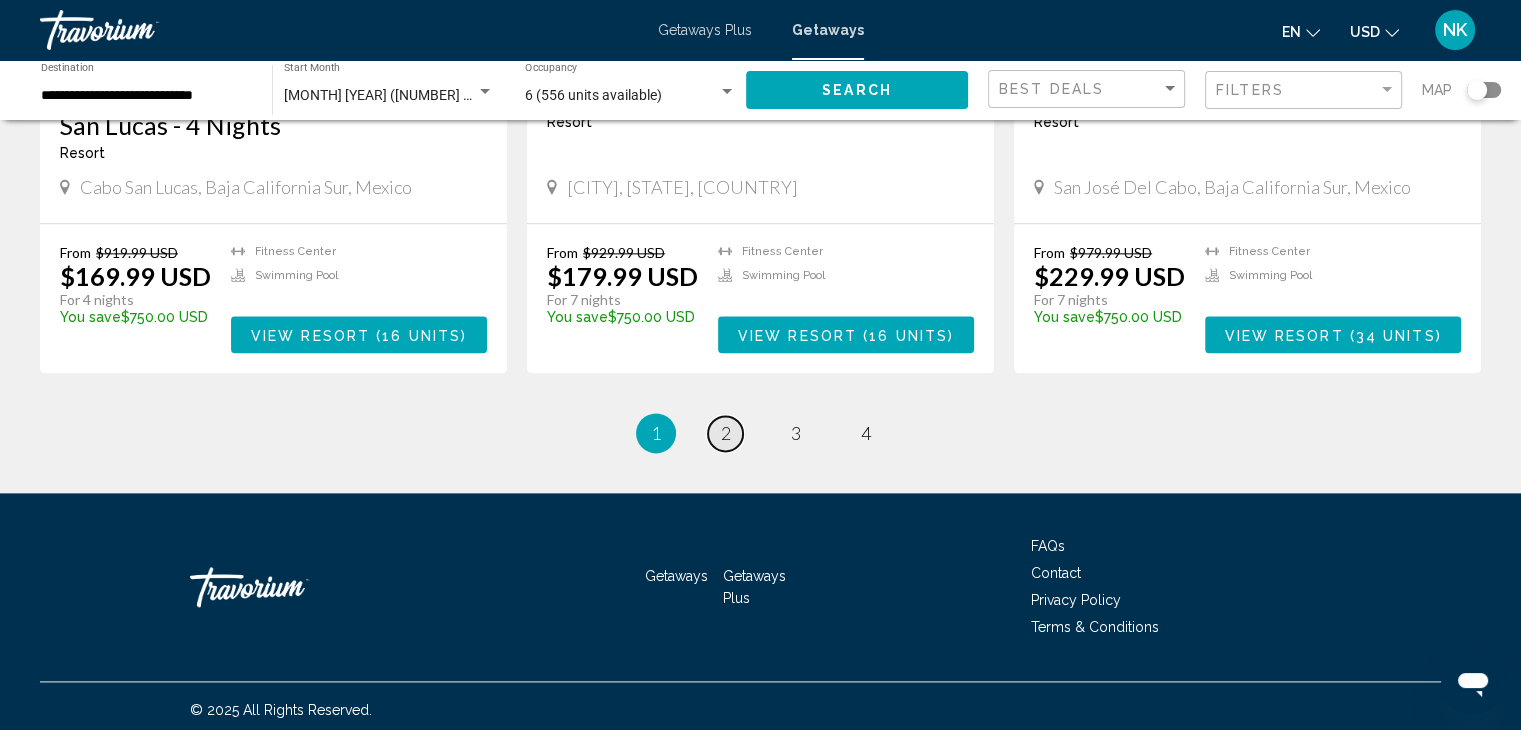 click on "2" at bounding box center (726, 433) 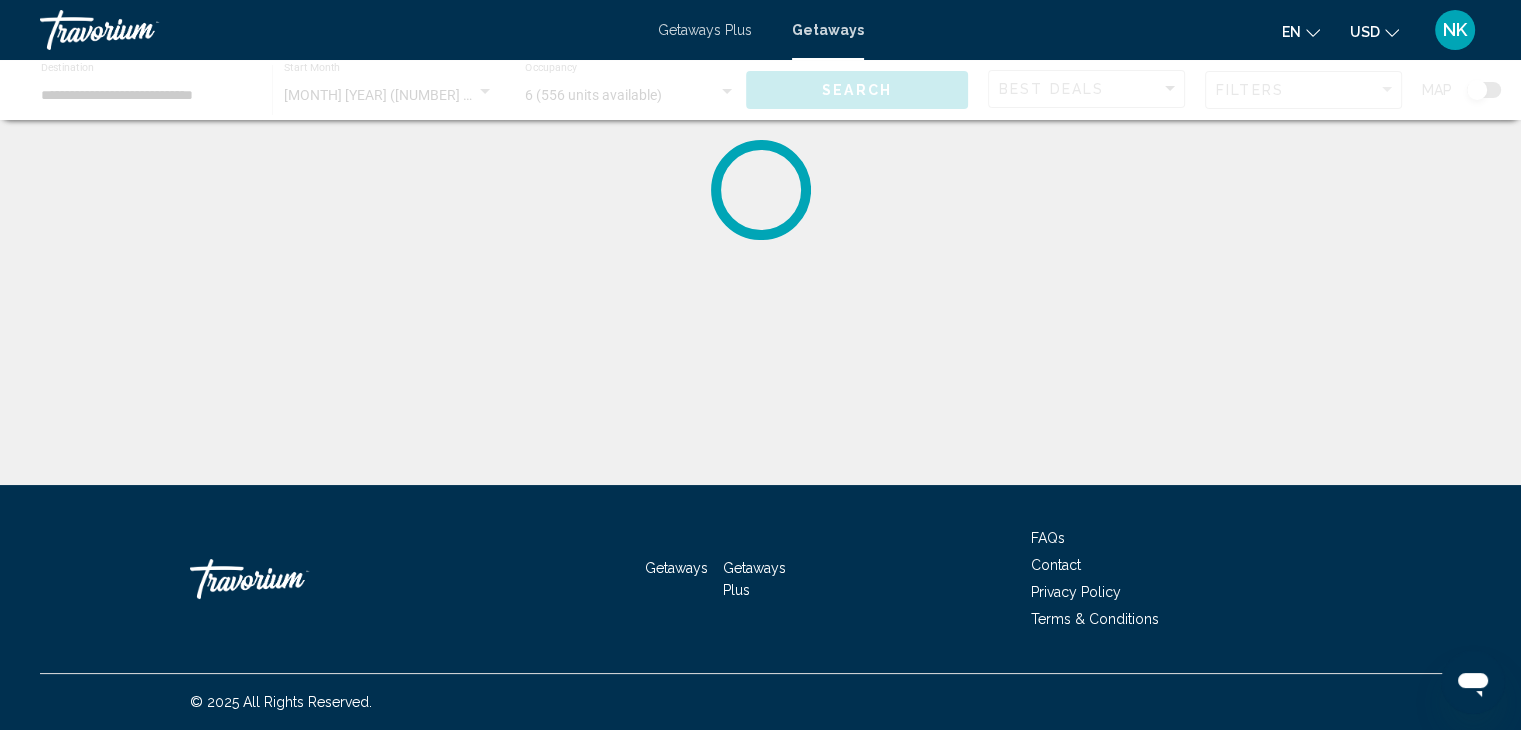 scroll, scrollTop: 0, scrollLeft: 0, axis: both 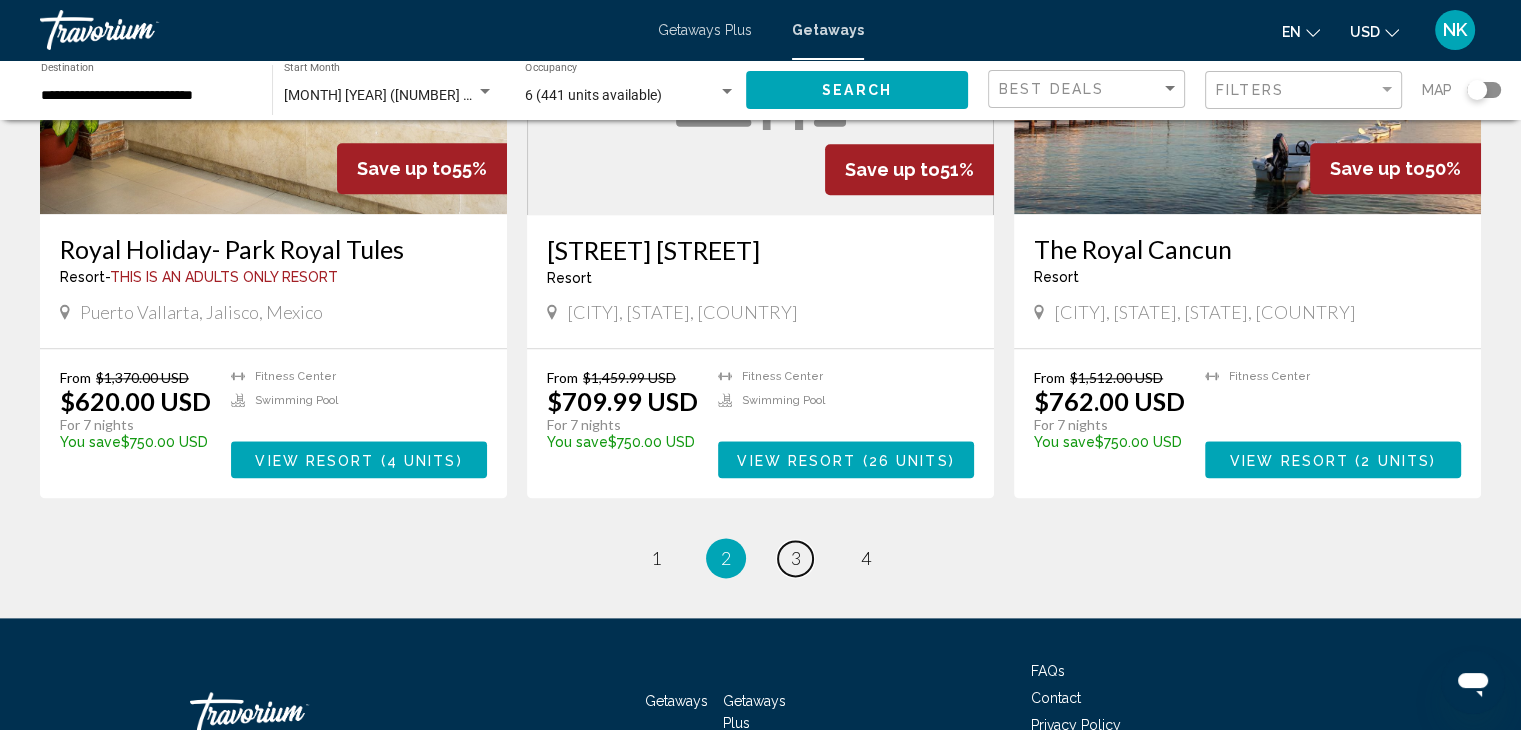 click on "page  3" at bounding box center (795, 558) 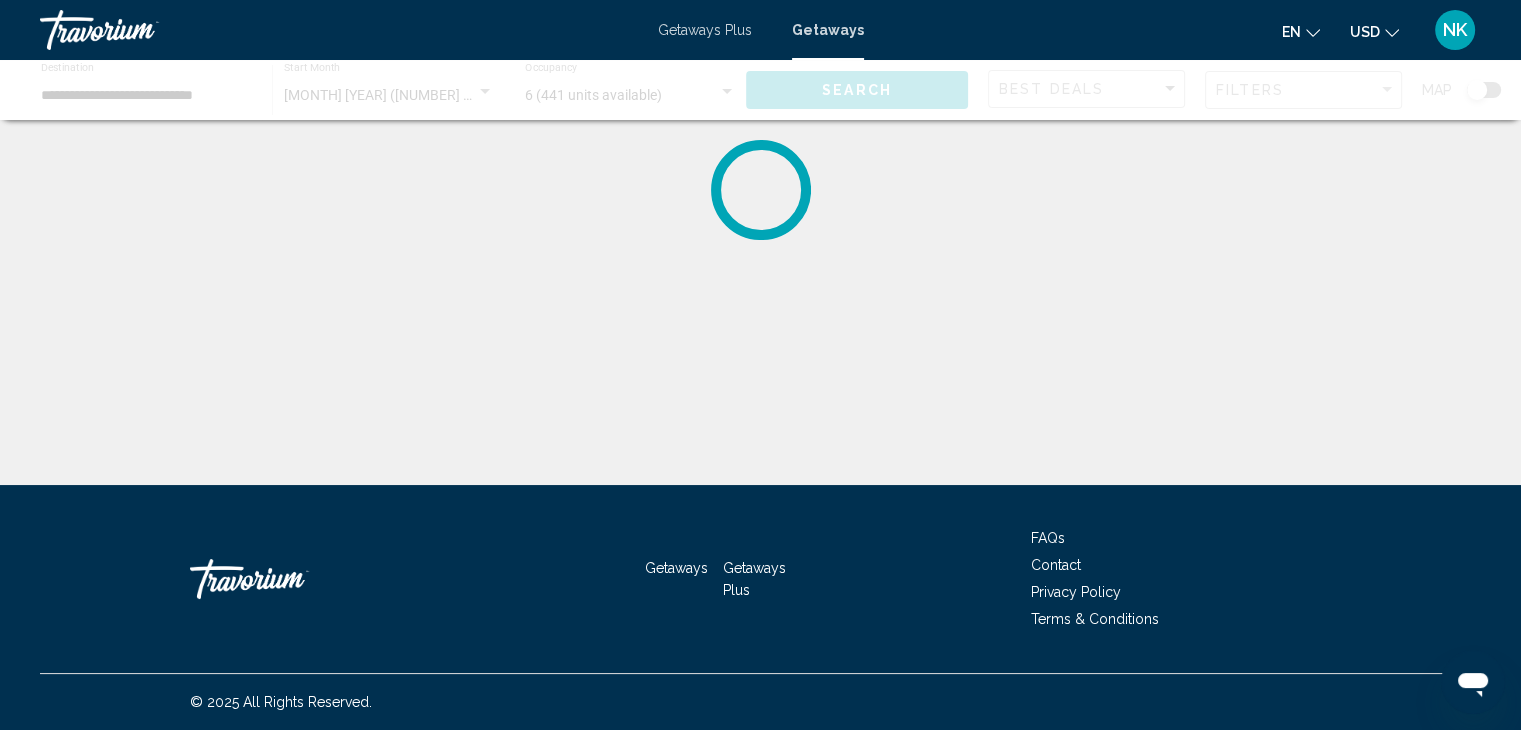 scroll, scrollTop: 0, scrollLeft: 0, axis: both 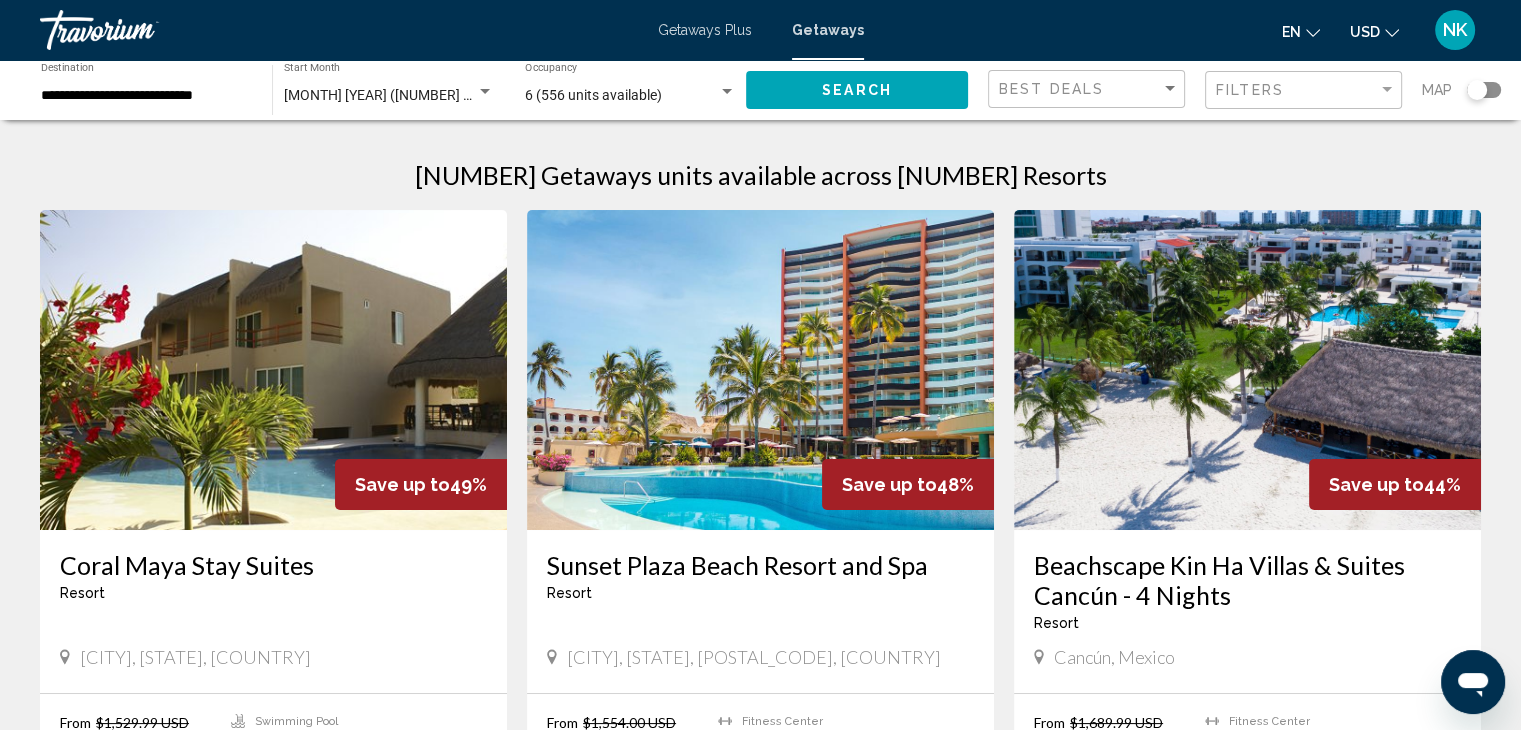 click on "Getaways Plus" at bounding box center [705, 30] 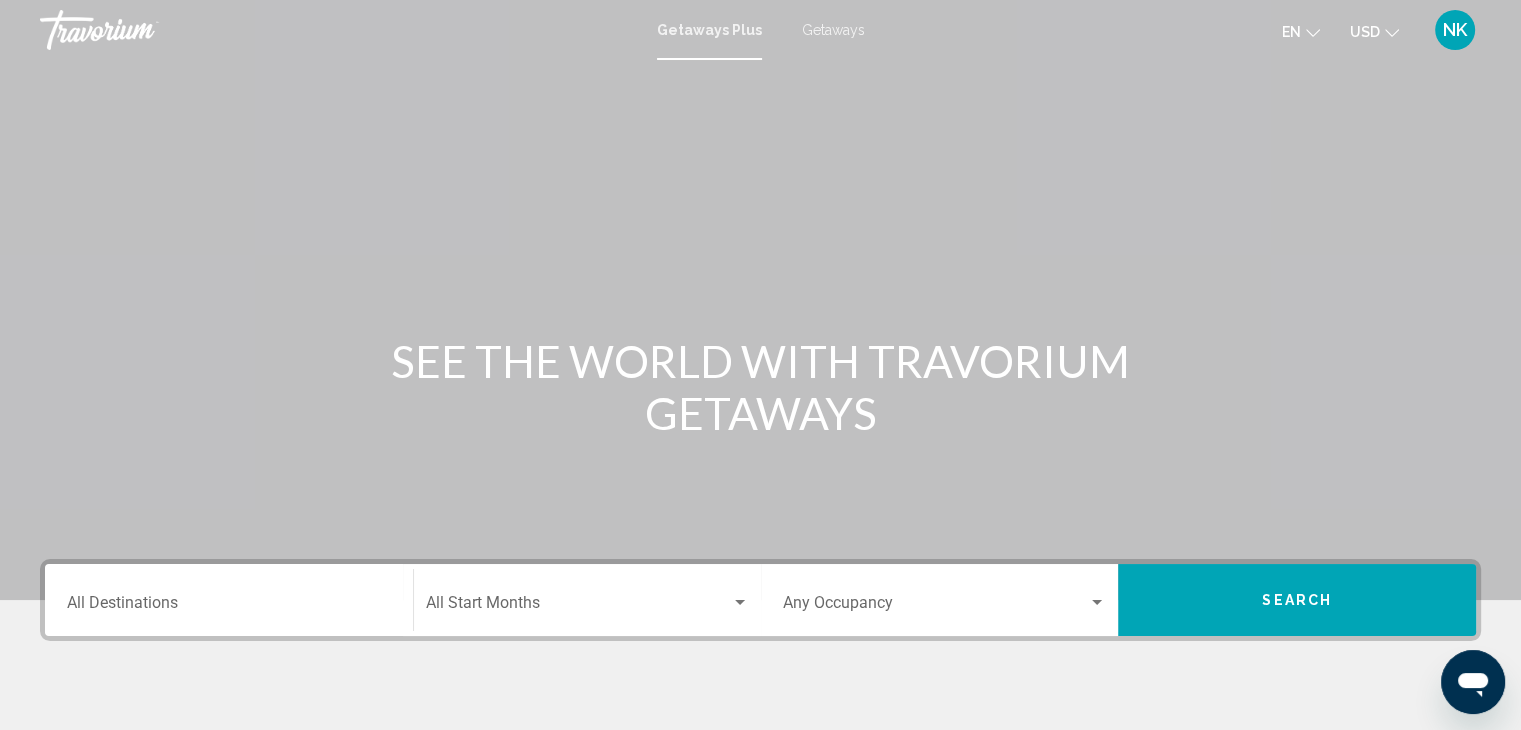 click on "Destination All Destinations" at bounding box center [229, 600] 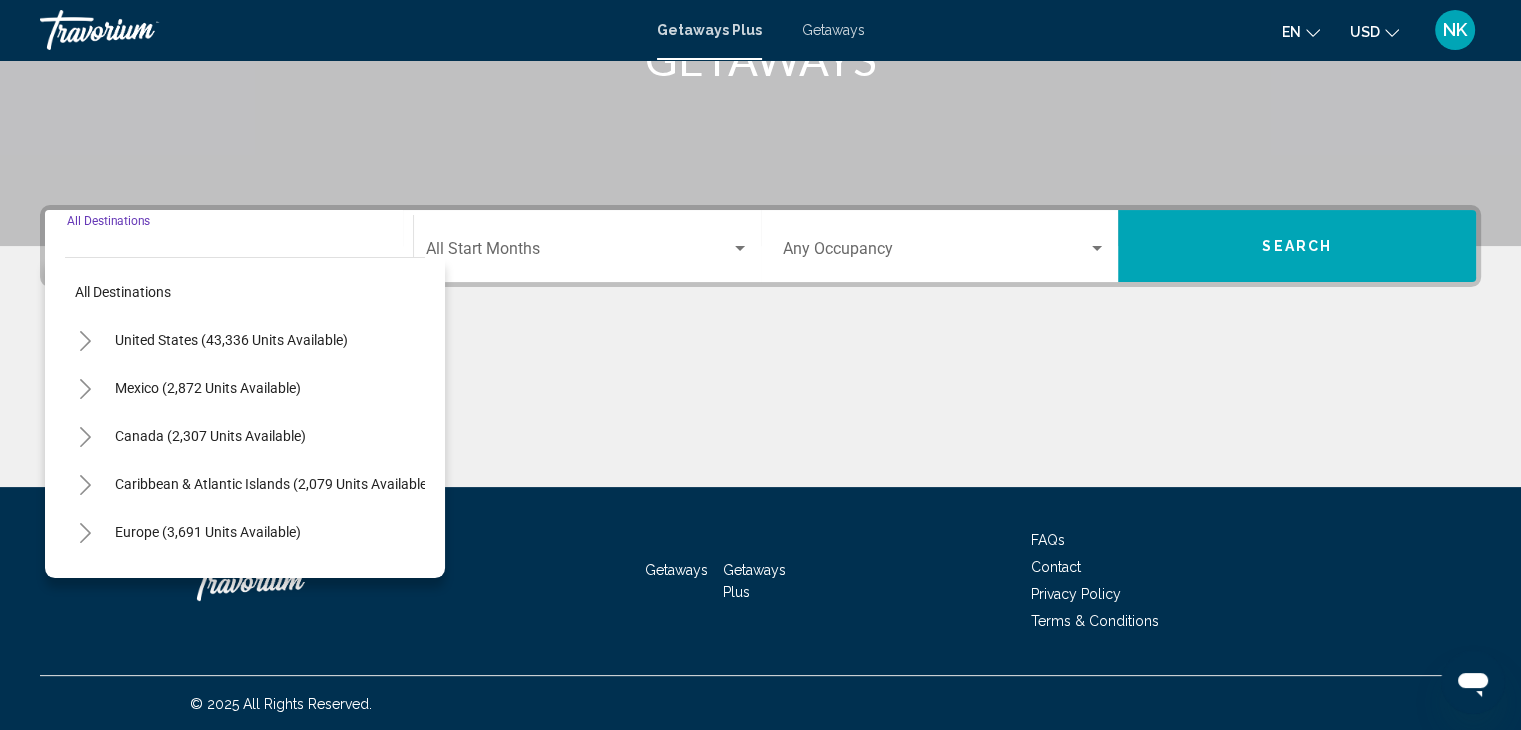 scroll, scrollTop: 356, scrollLeft: 0, axis: vertical 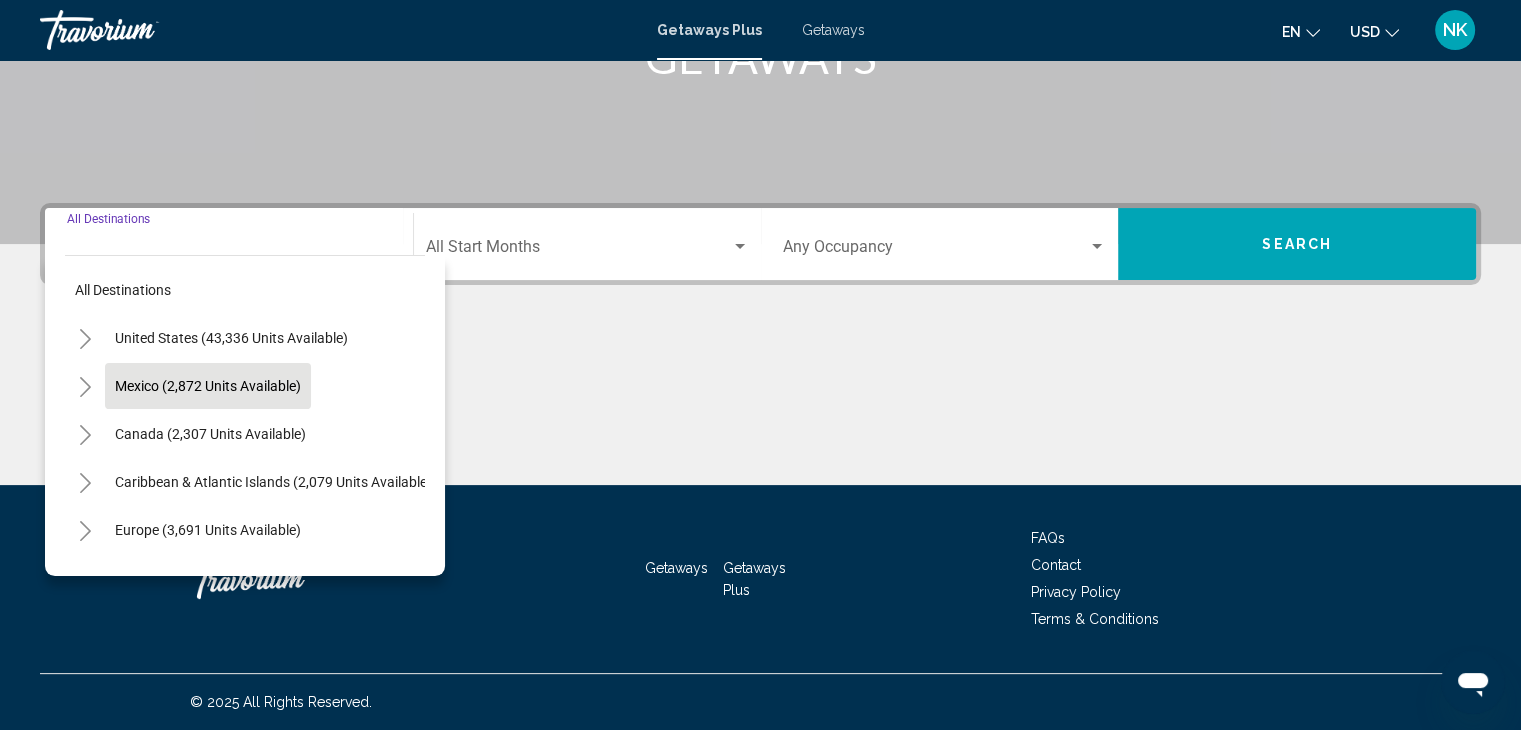 click on "Mexico (2,872 units available)" at bounding box center [210, 434] 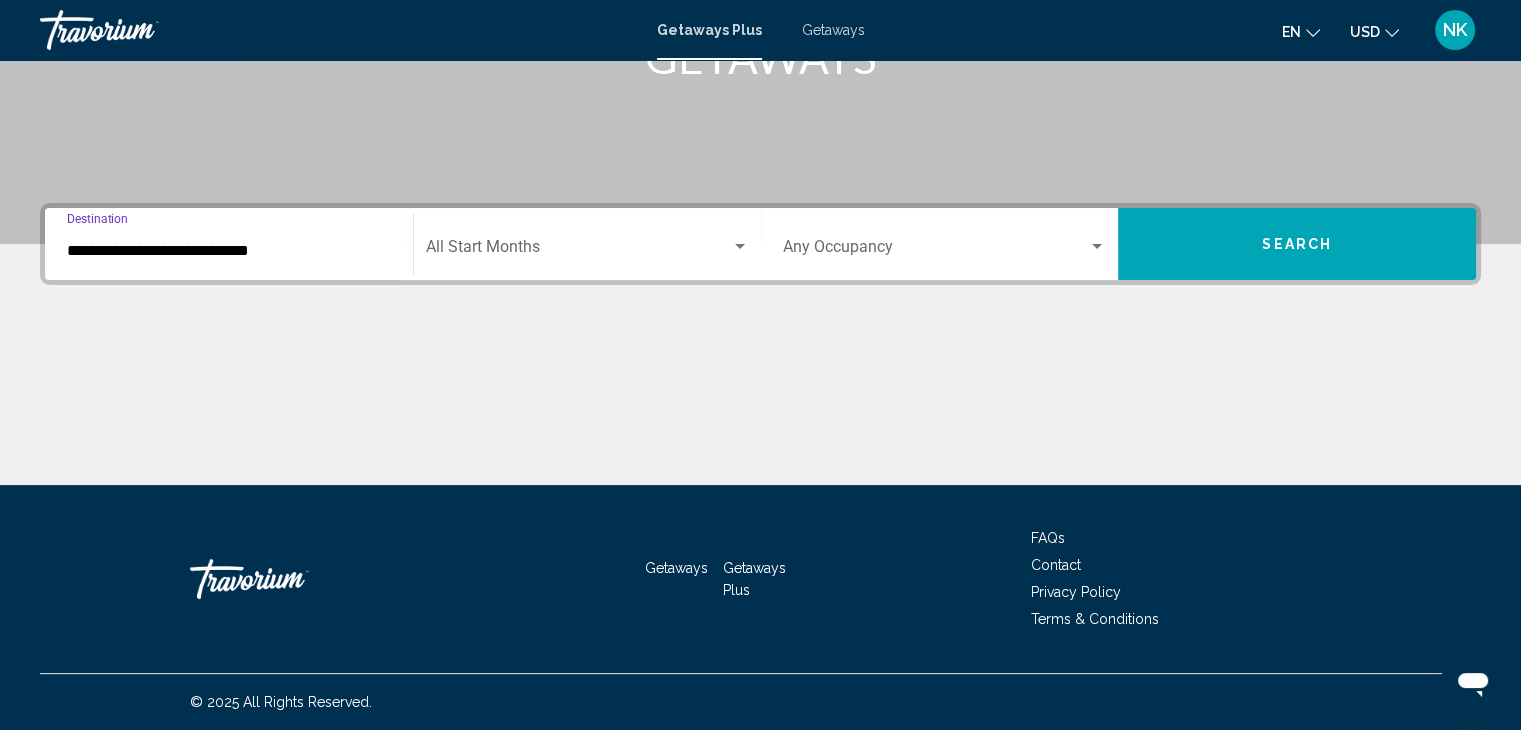click on "Start Month All Start Months" 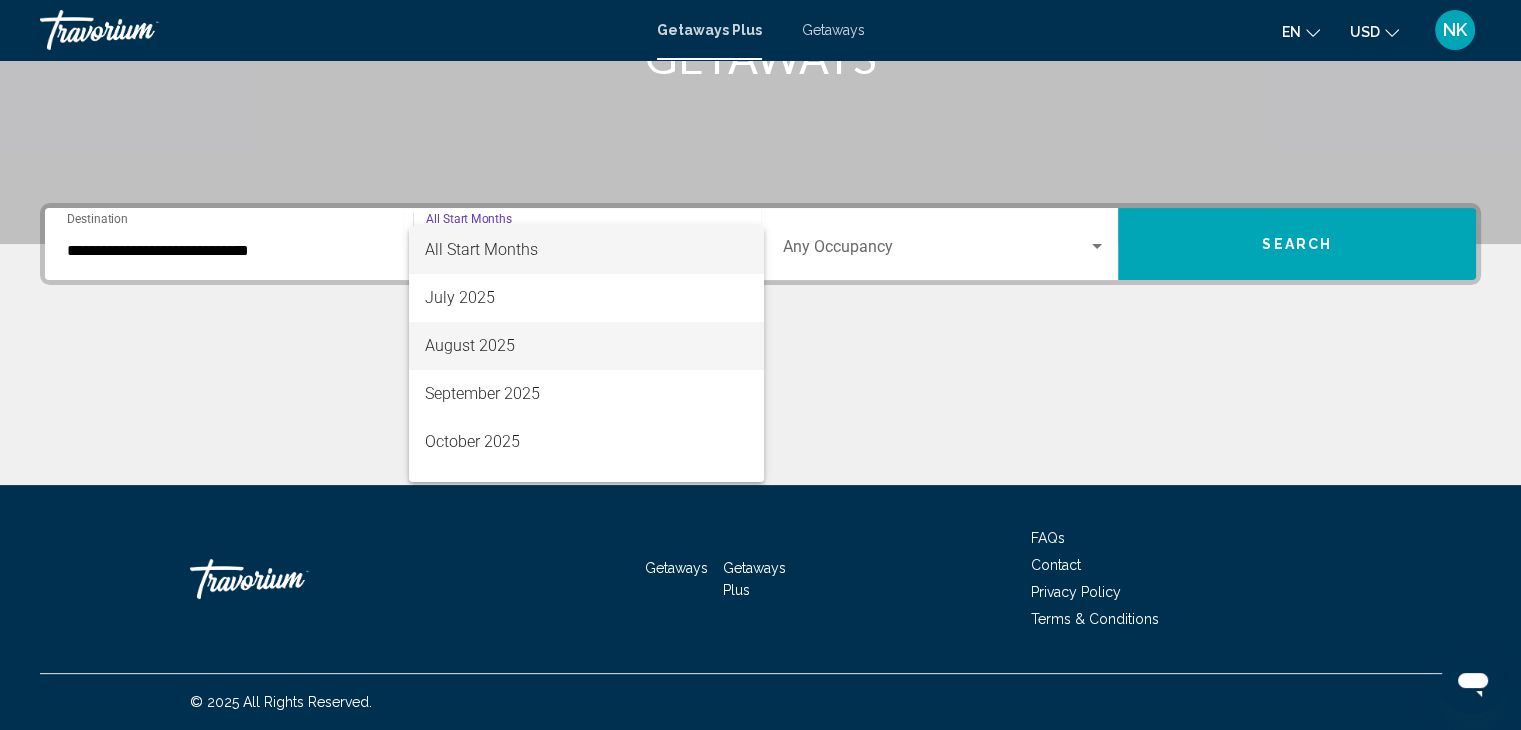 click on "August 2025" at bounding box center (586, 346) 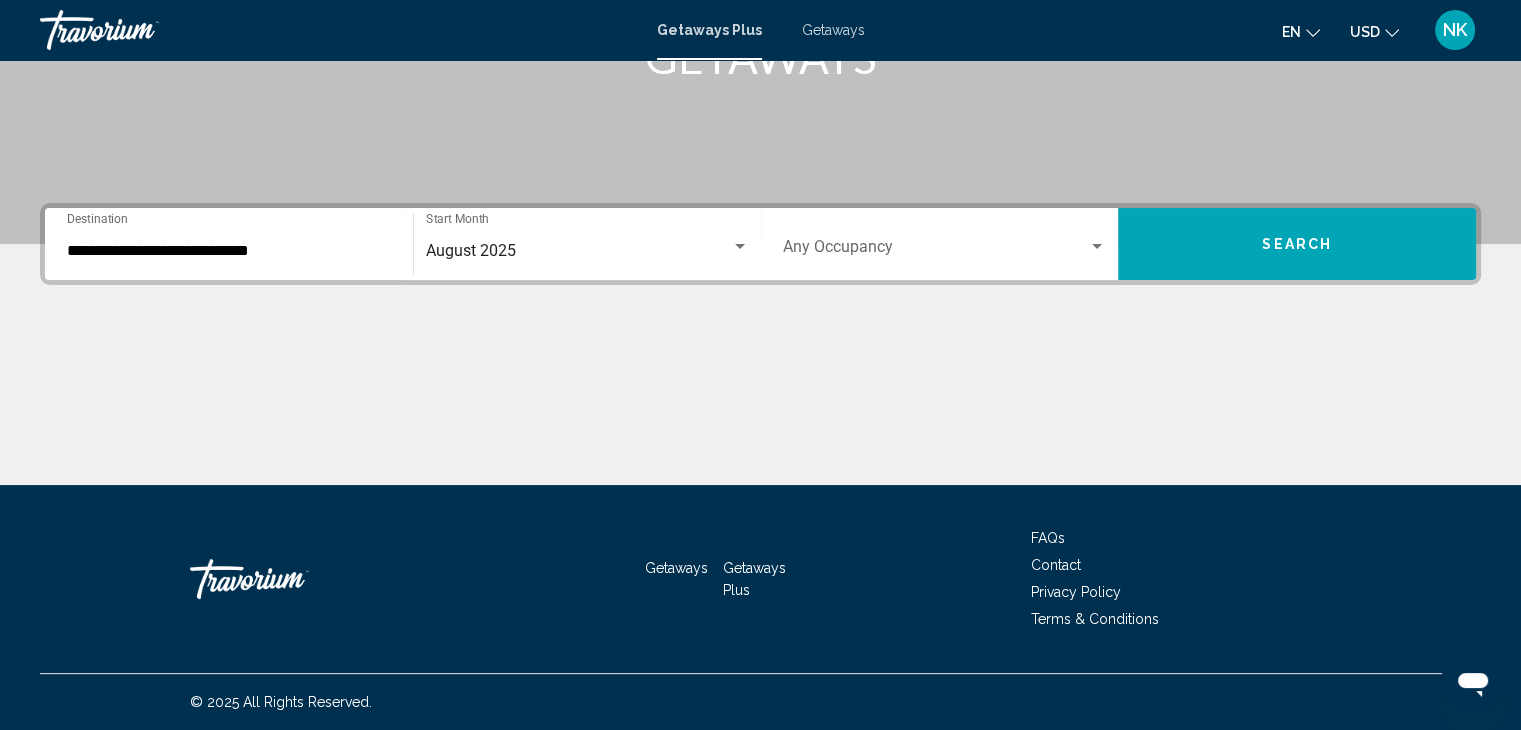 click on "Occupancy Any Occupancy" at bounding box center (945, 244) 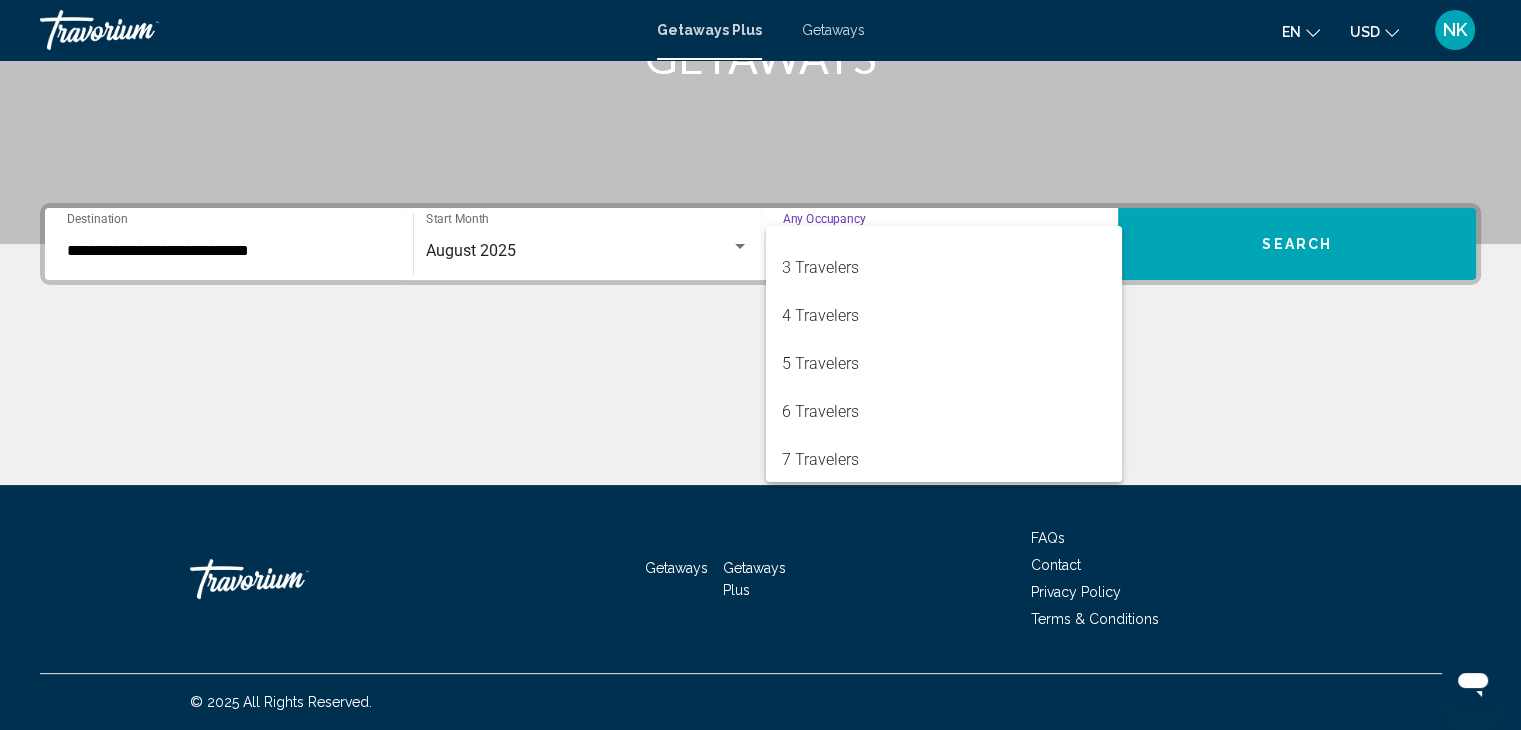 scroll, scrollTop: 97, scrollLeft: 0, axis: vertical 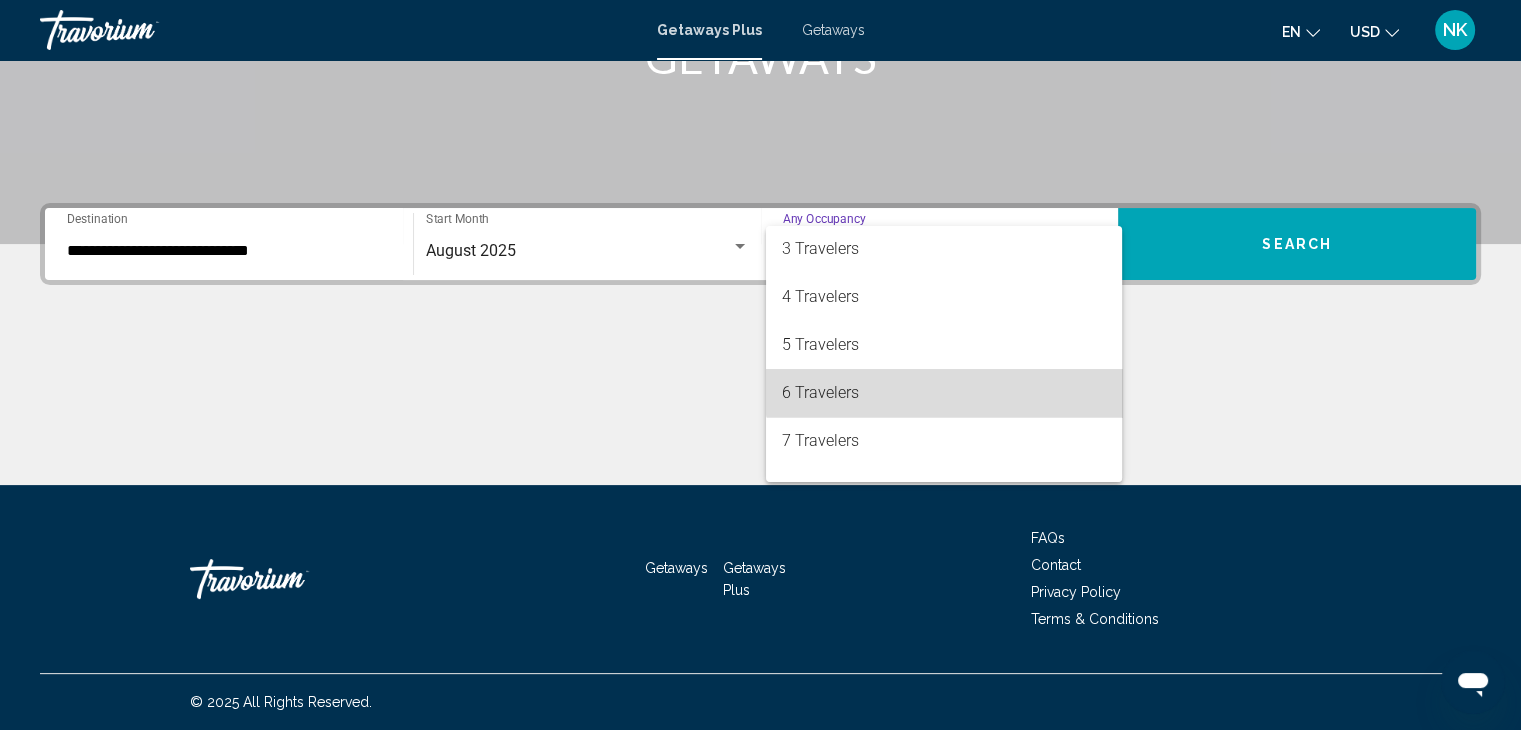 click on "6 Travelers" at bounding box center (944, 393) 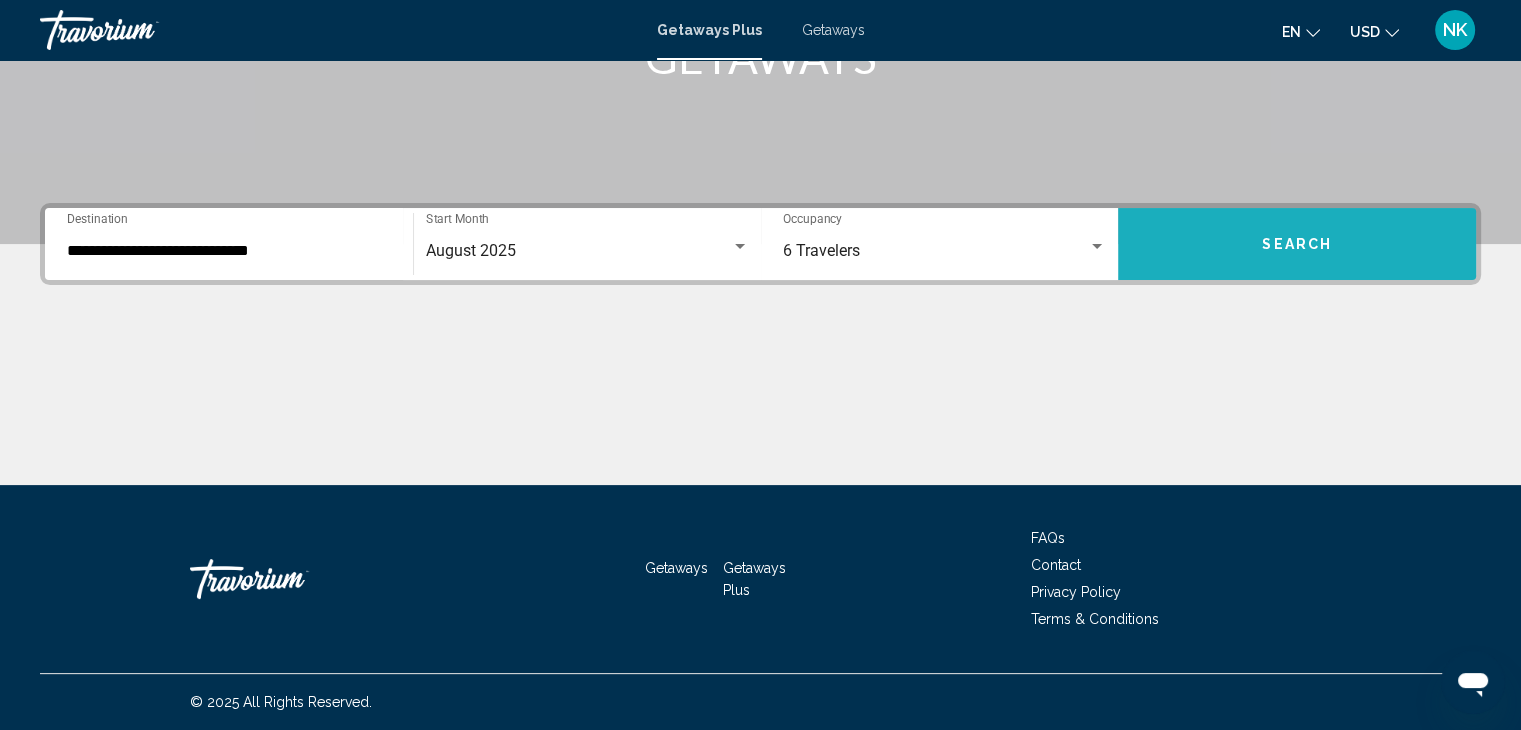 click on "Search" at bounding box center (1297, 245) 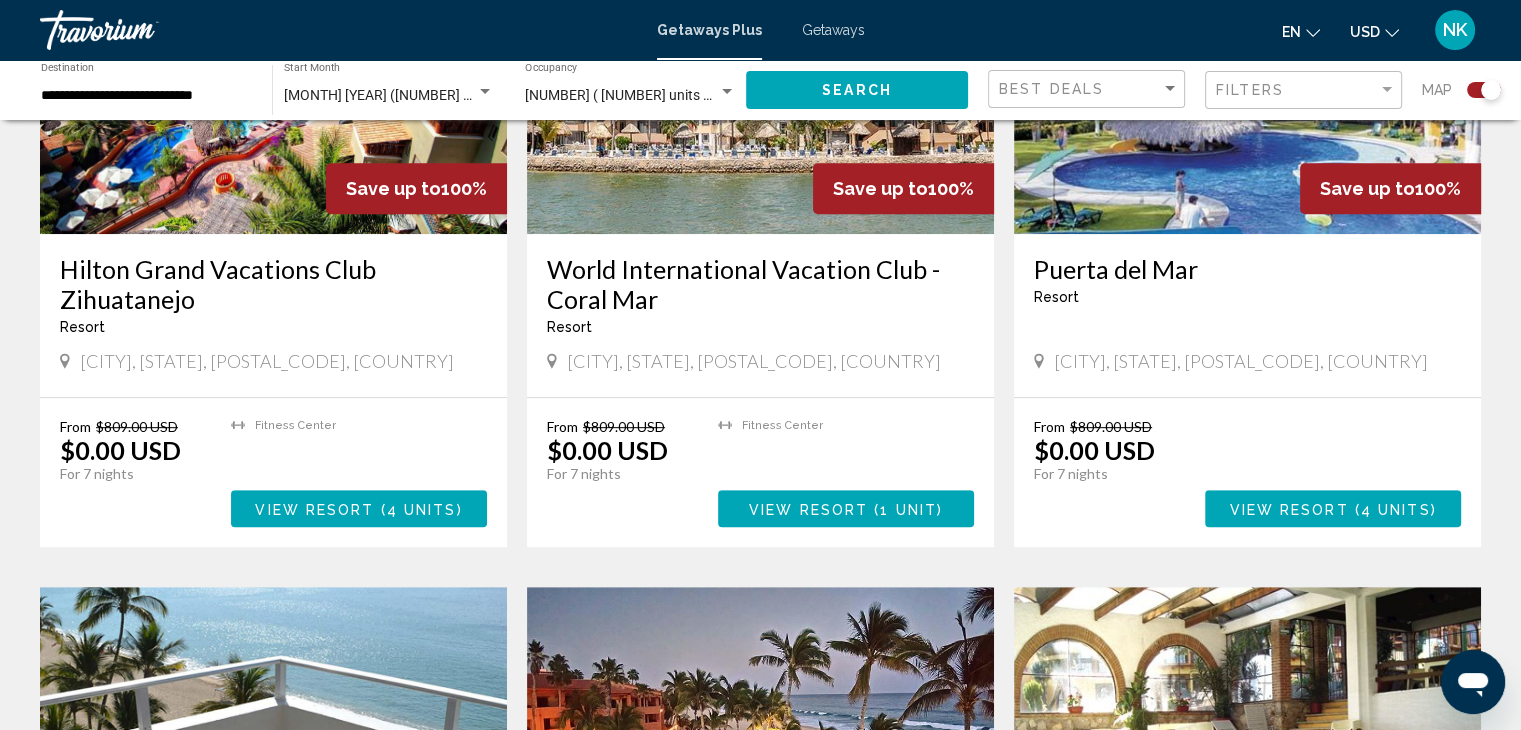 scroll, scrollTop: 996, scrollLeft: 0, axis: vertical 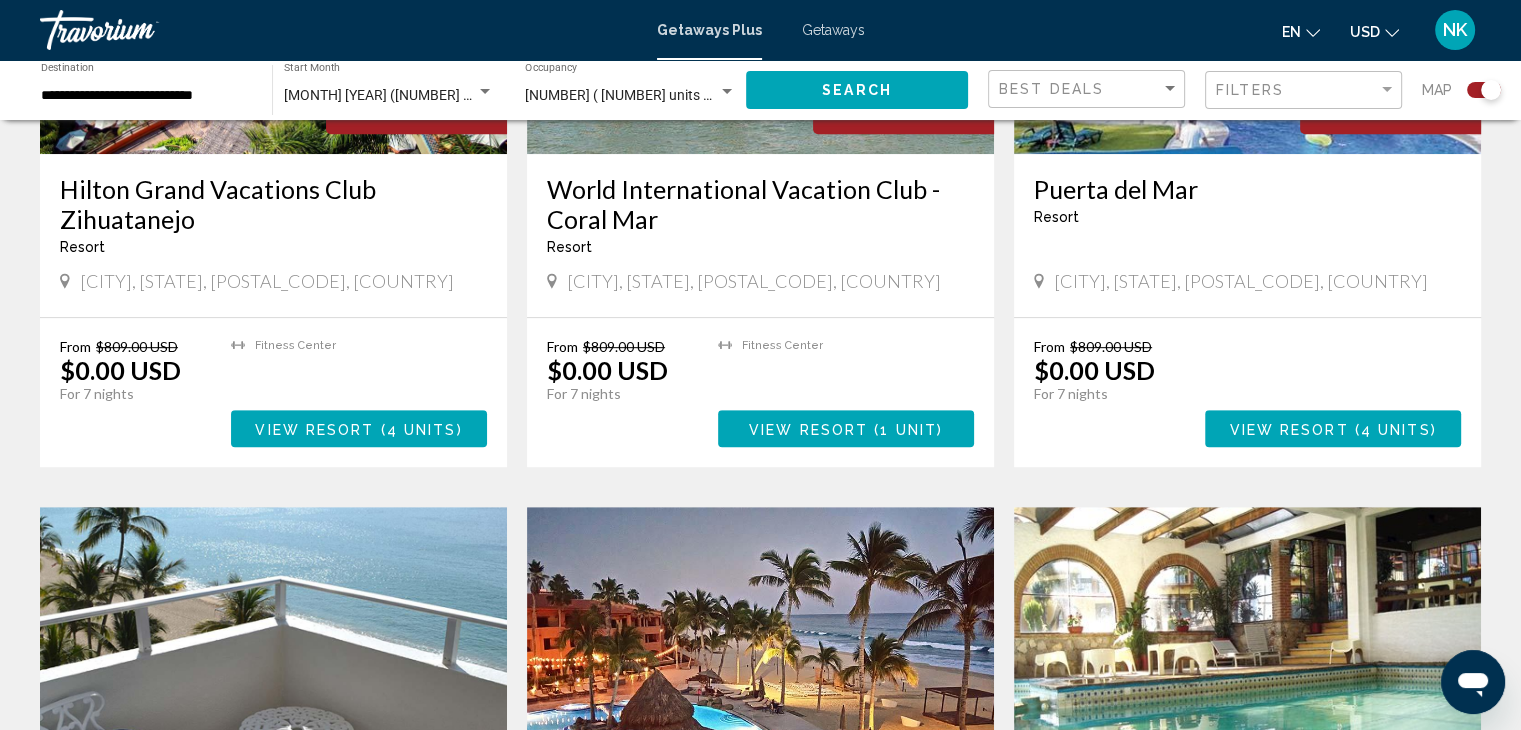 click on "1 unit" at bounding box center (908, 429) 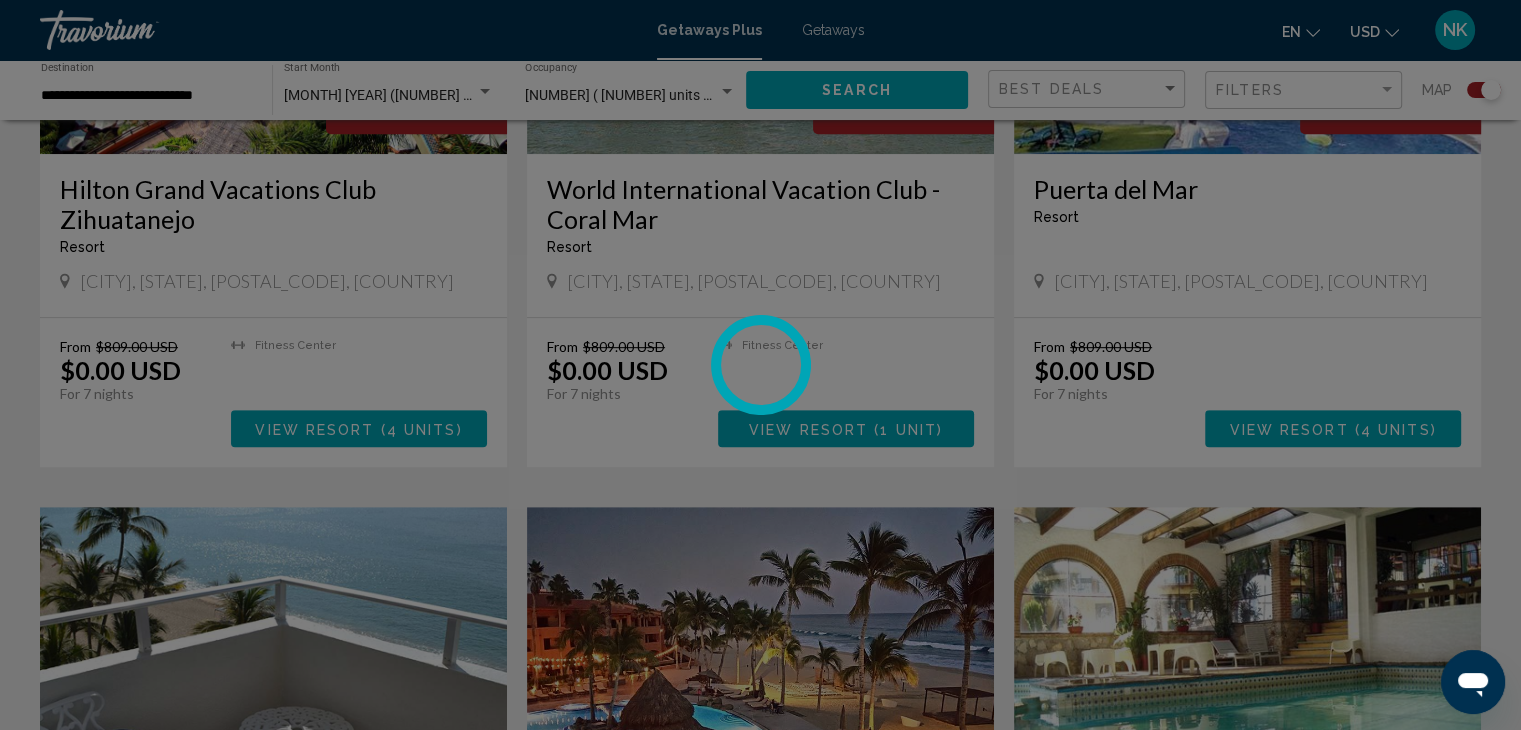 scroll, scrollTop: 0, scrollLeft: 0, axis: both 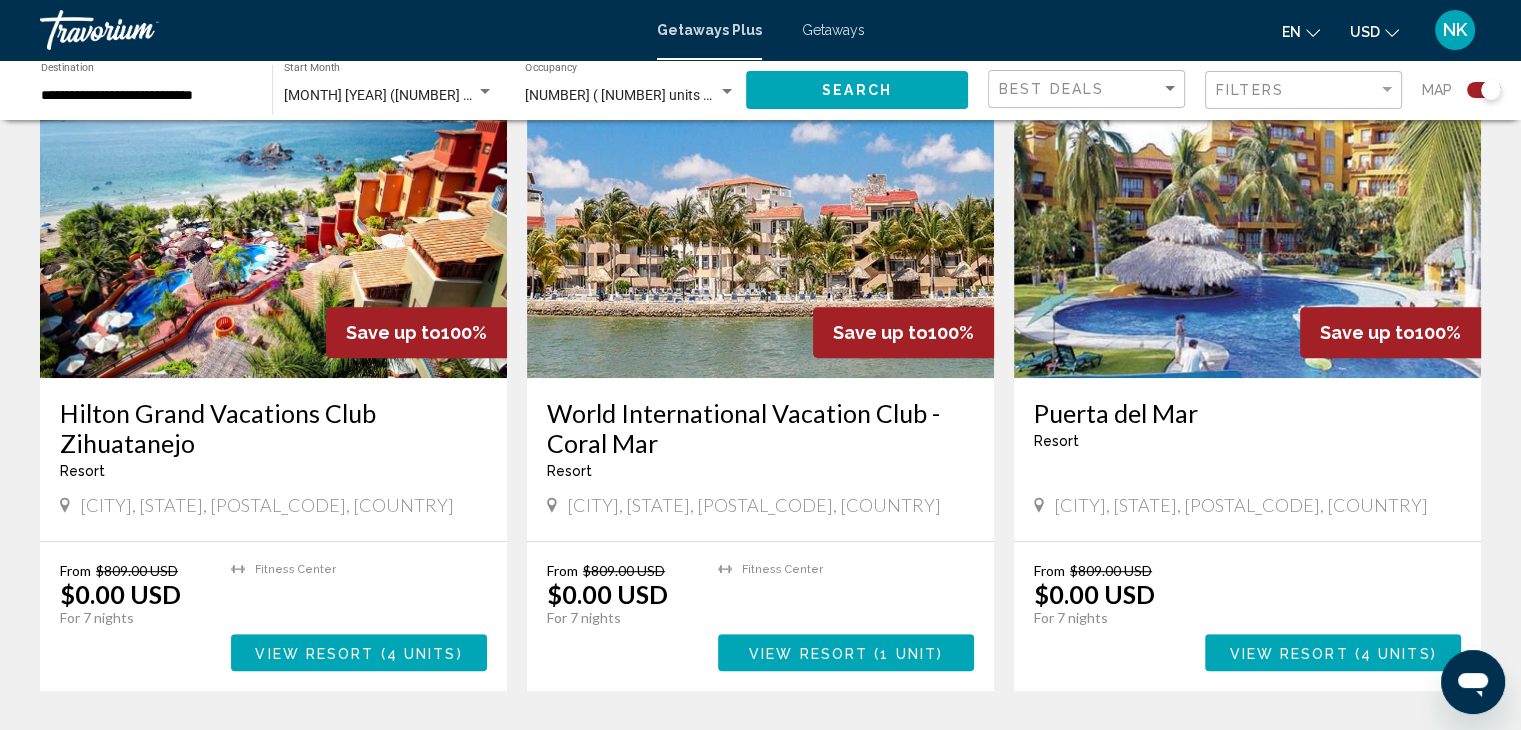 click on "[NUMBER] ( [NUMBER] units available)" at bounding box center (621, 96) 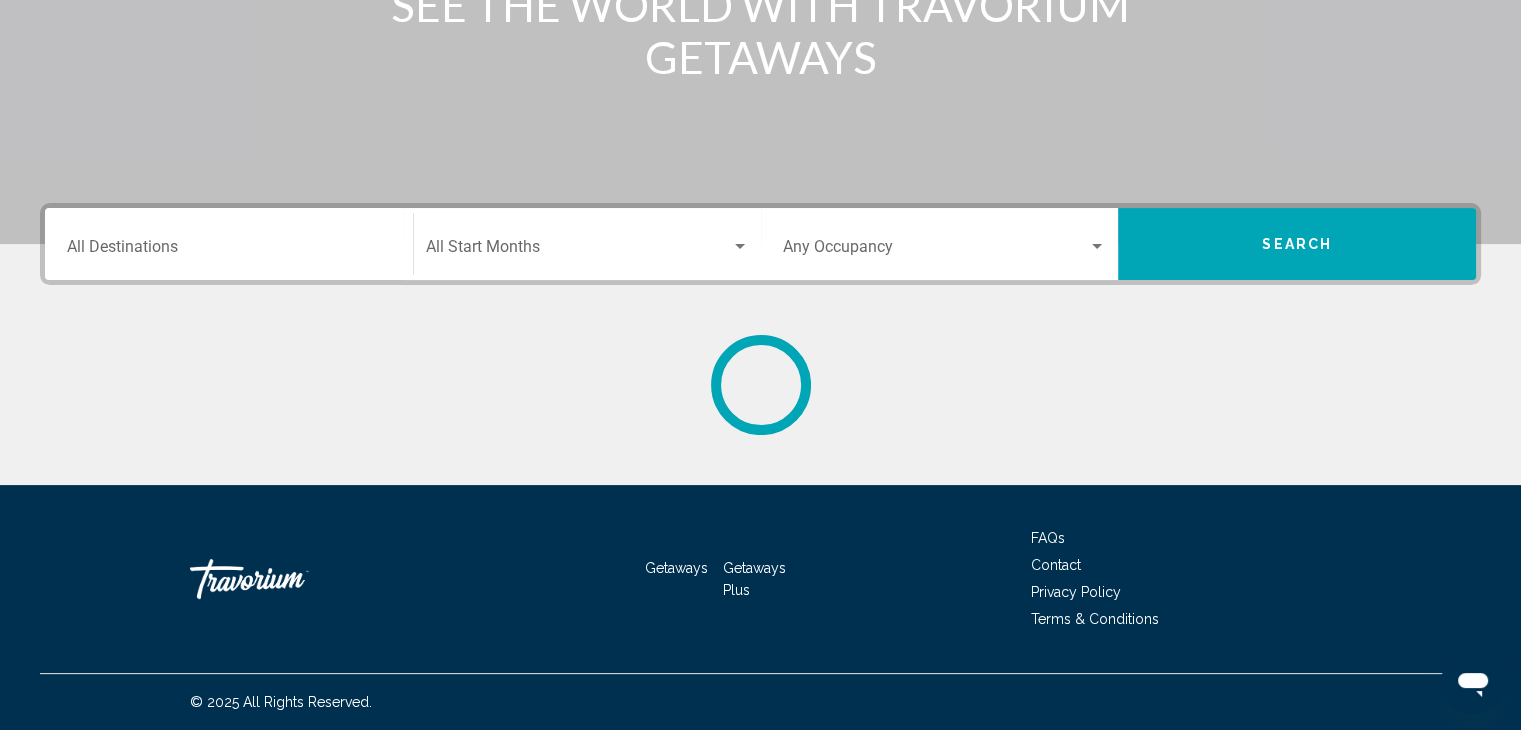 scroll, scrollTop: 0, scrollLeft: 0, axis: both 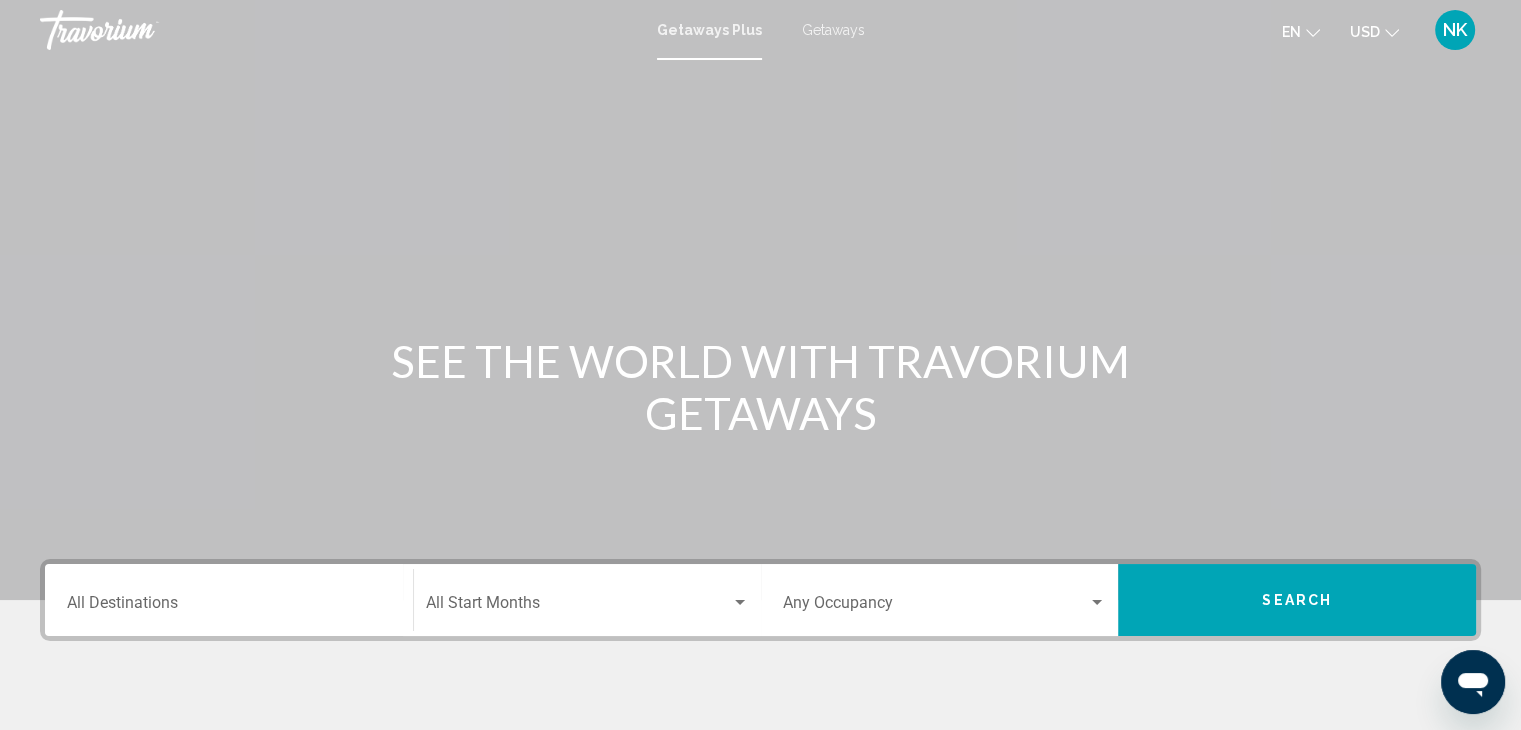 click on "Destination All Destinations" at bounding box center [229, 600] 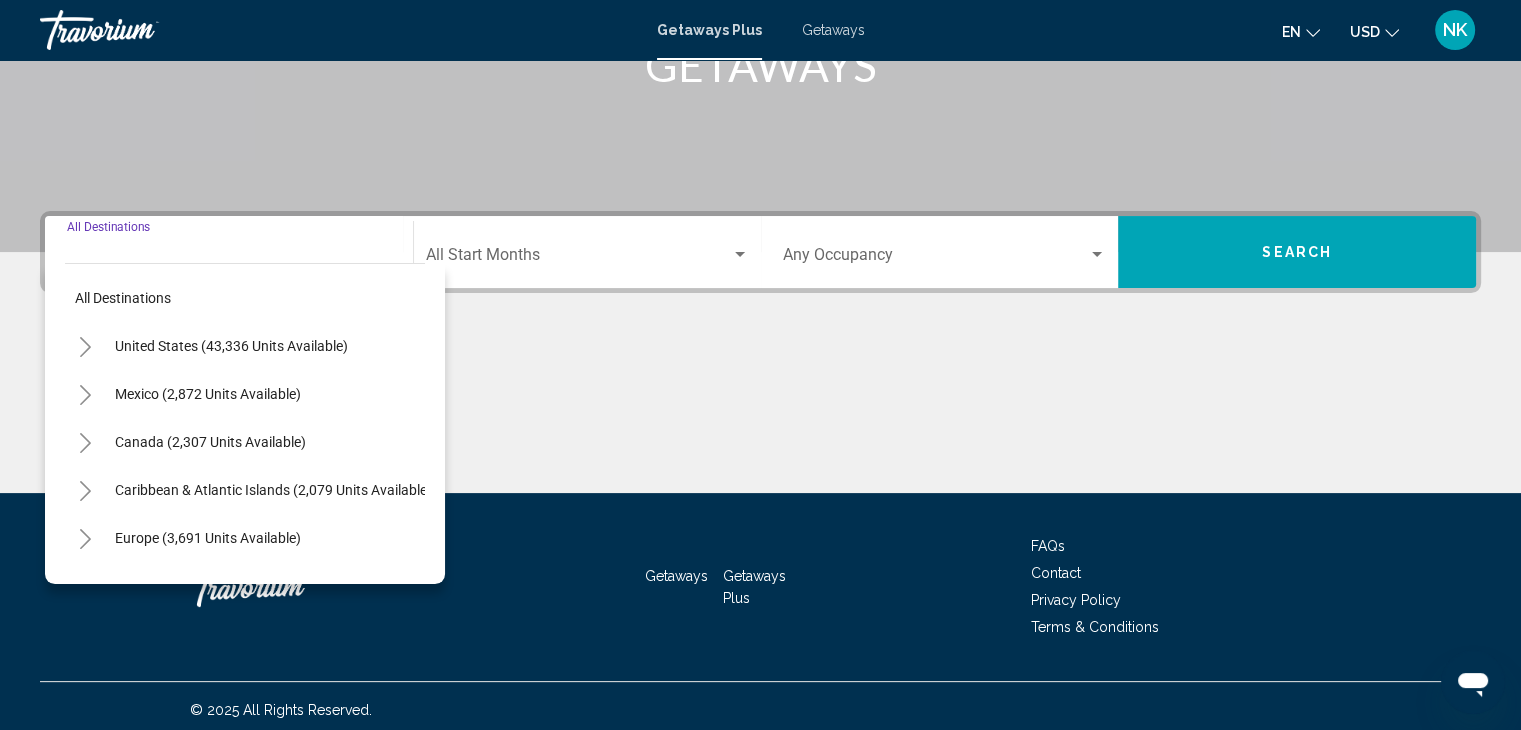 scroll, scrollTop: 356, scrollLeft: 0, axis: vertical 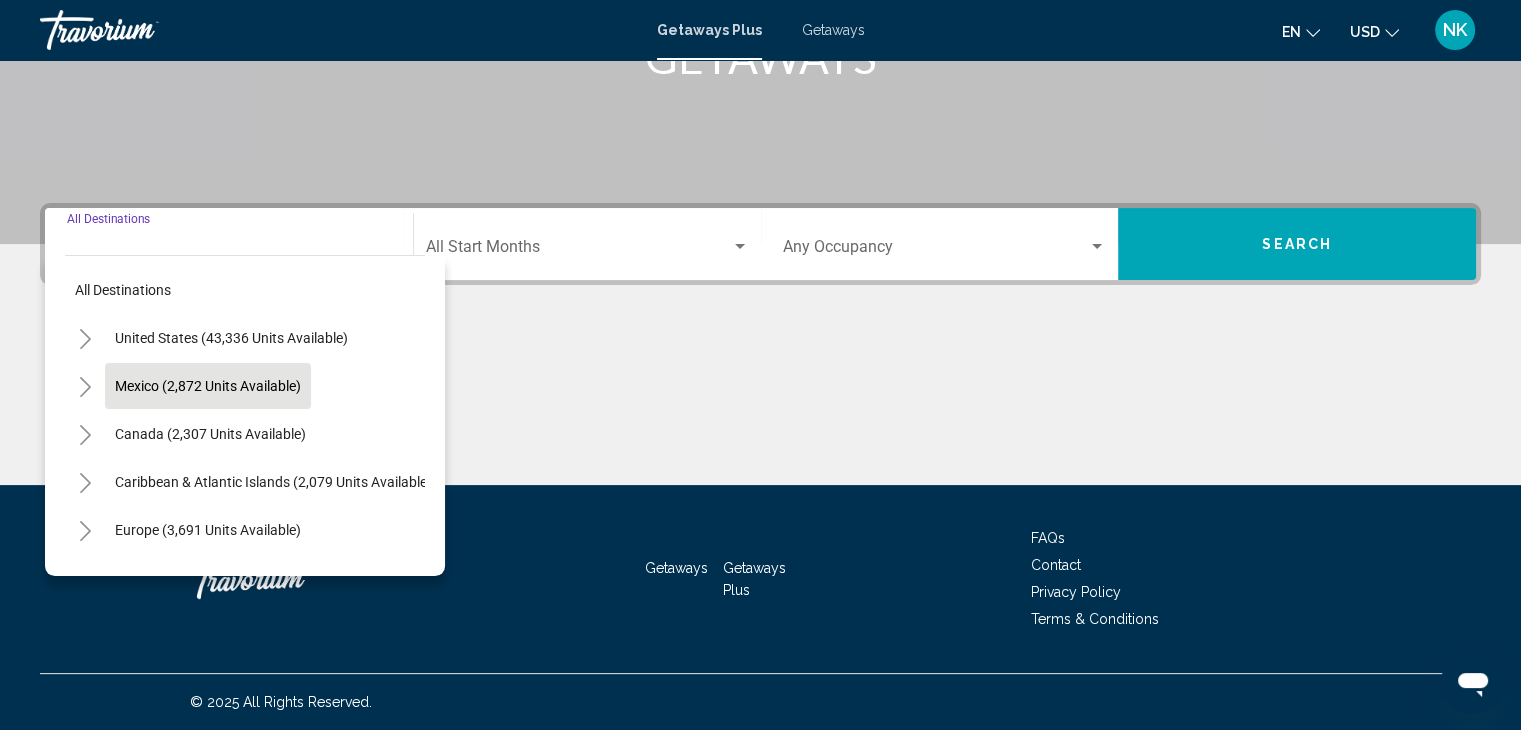 click on "Mexico (2,872 units available)" at bounding box center (210, 434) 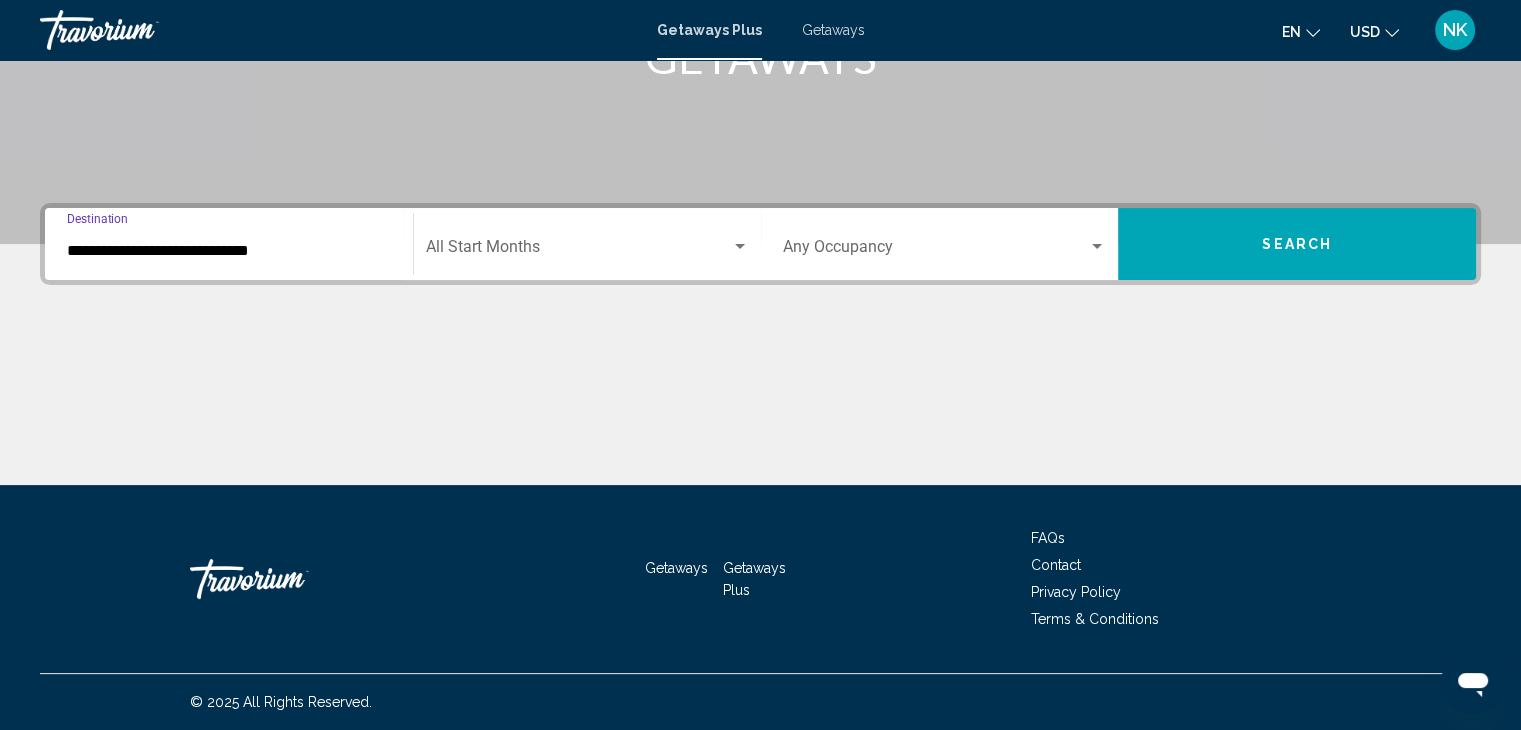 click on "Start Month All Start Months" 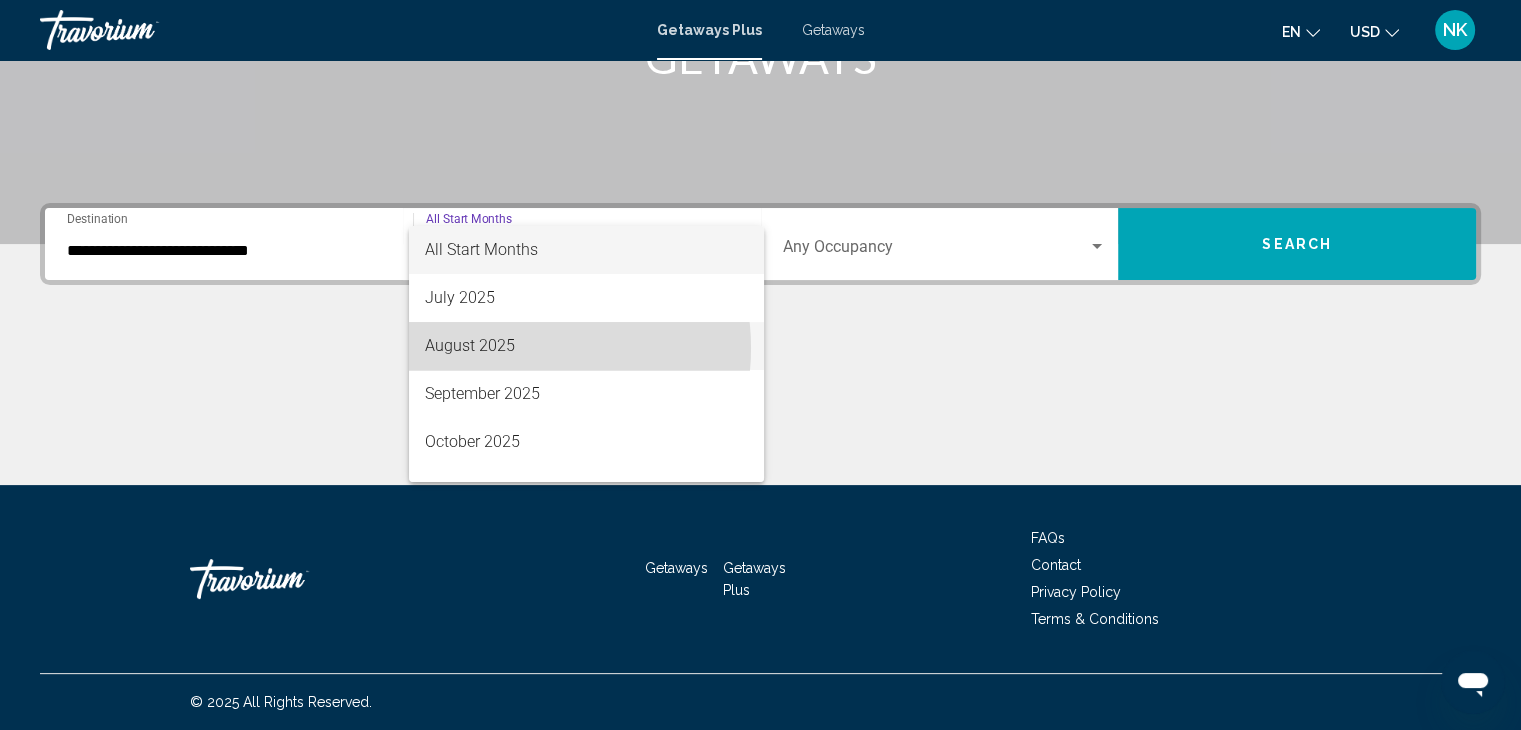 click on "August 2025" at bounding box center (586, 346) 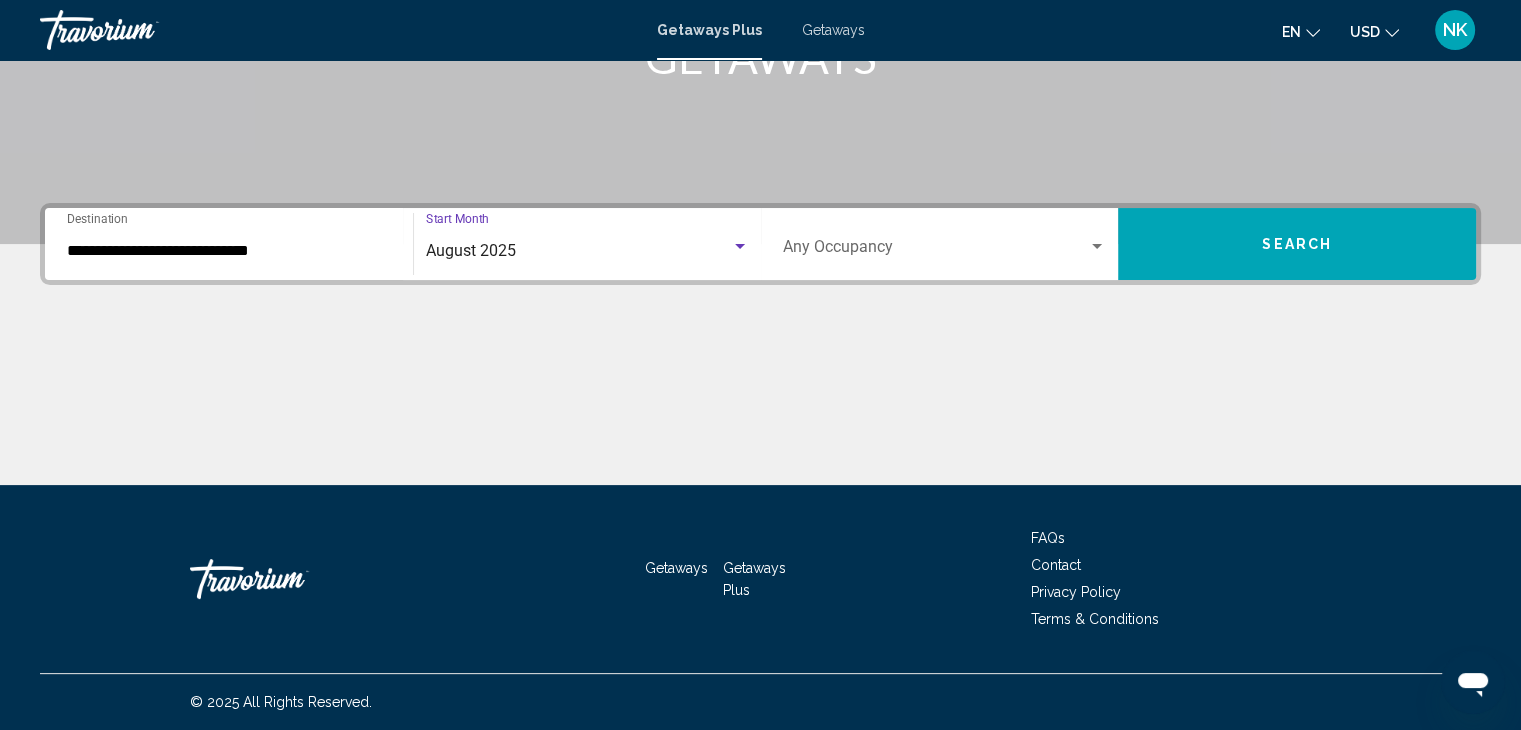 click on "Occupancy Any Occupancy" at bounding box center [945, 244] 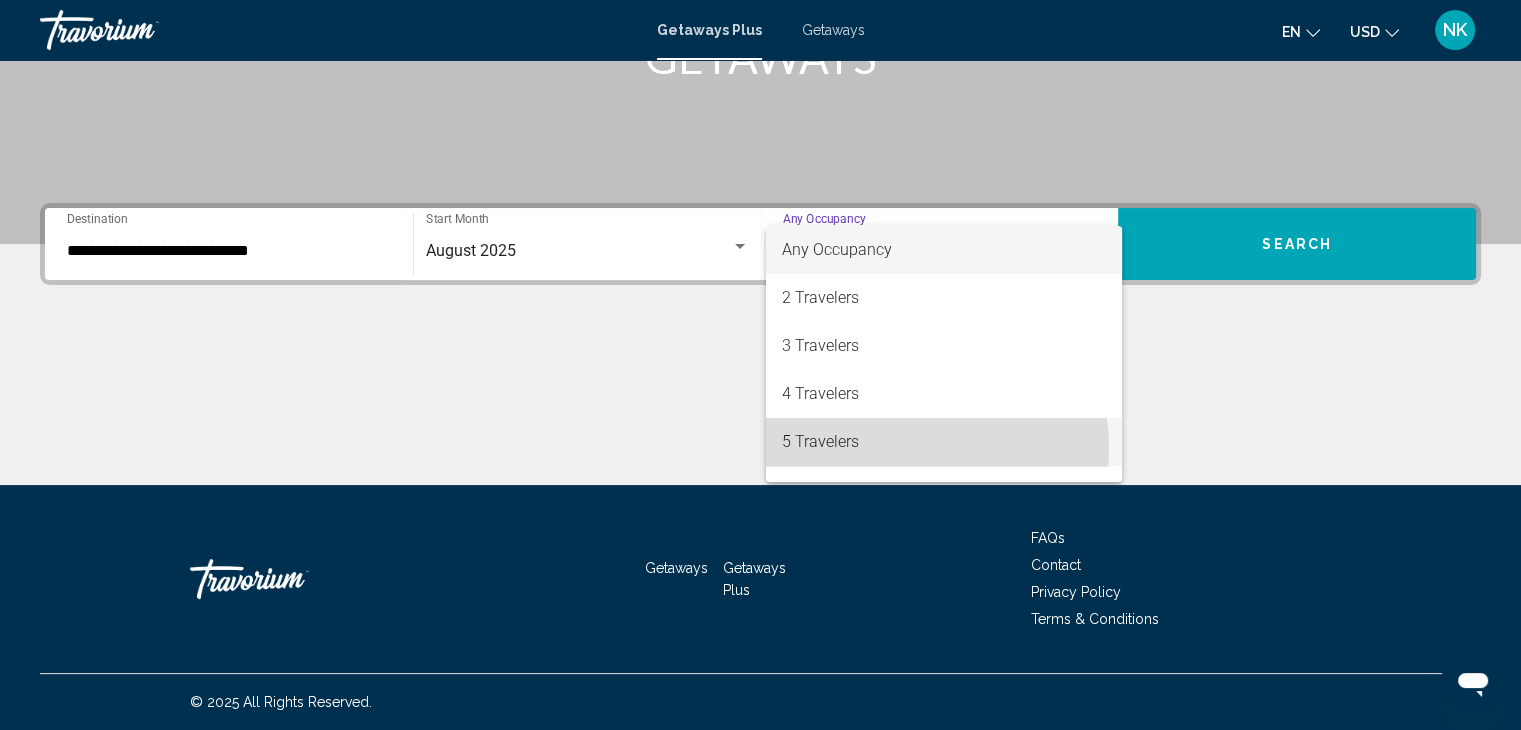 click on "5 Travelers" at bounding box center [944, 442] 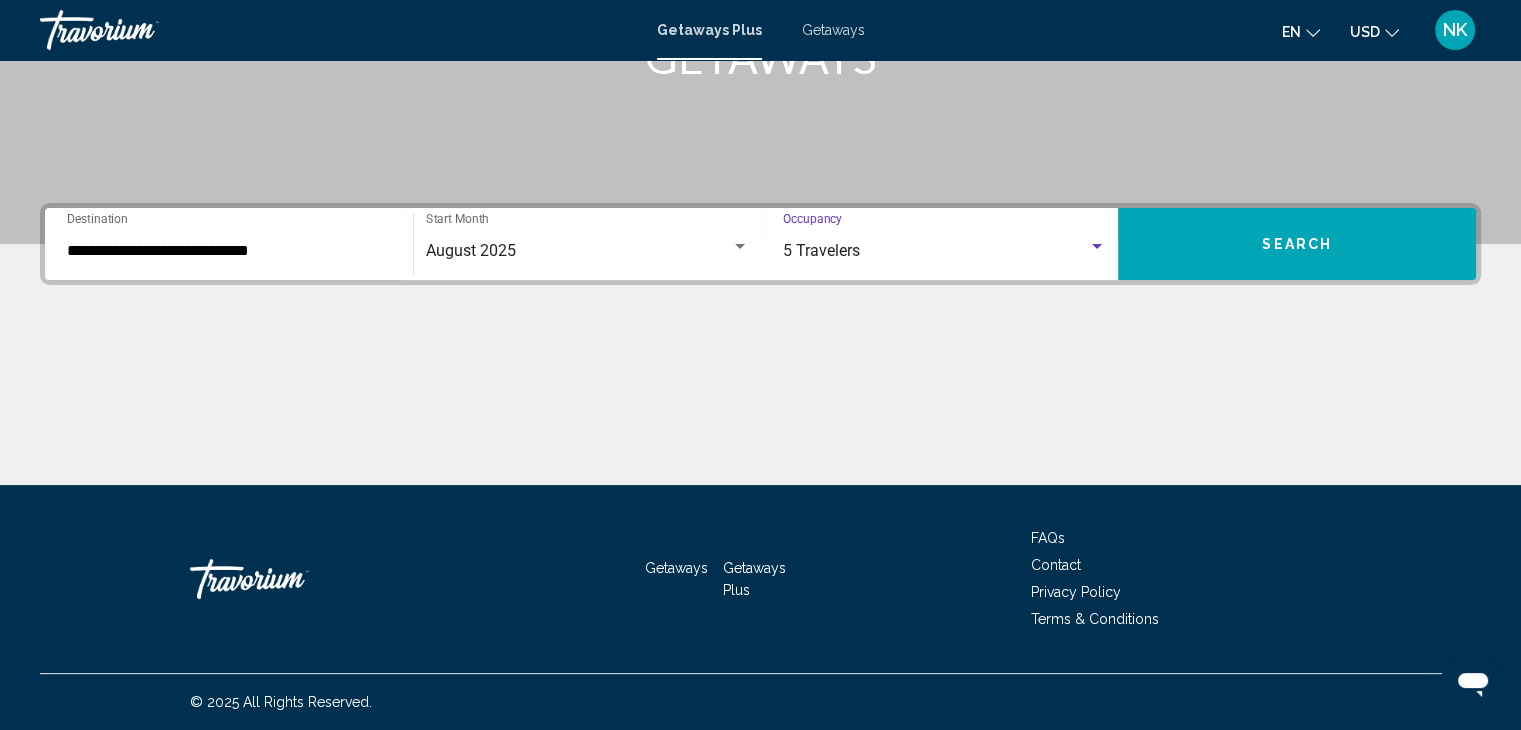click on "Search" at bounding box center (1297, 244) 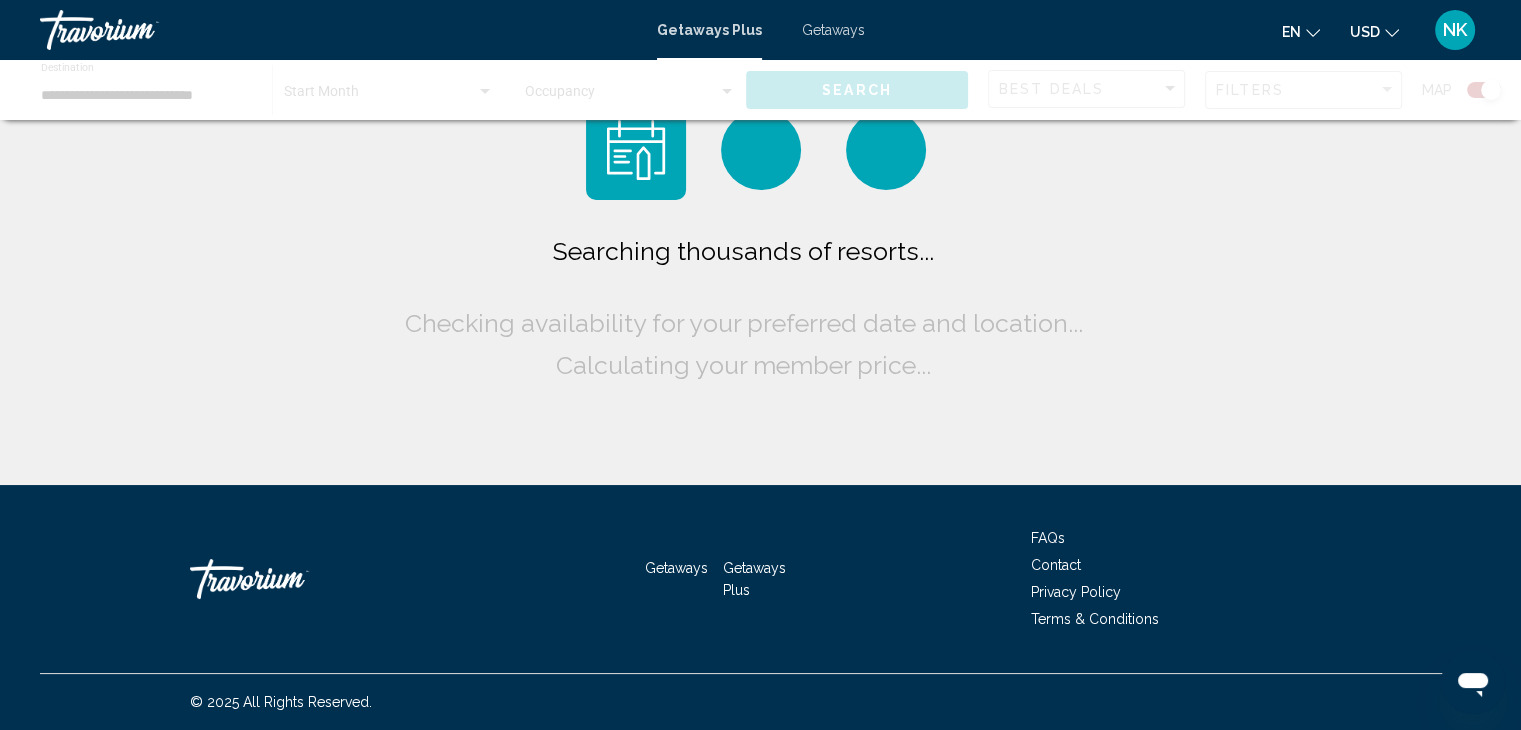 scroll, scrollTop: 0, scrollLeft: 0, axis: both 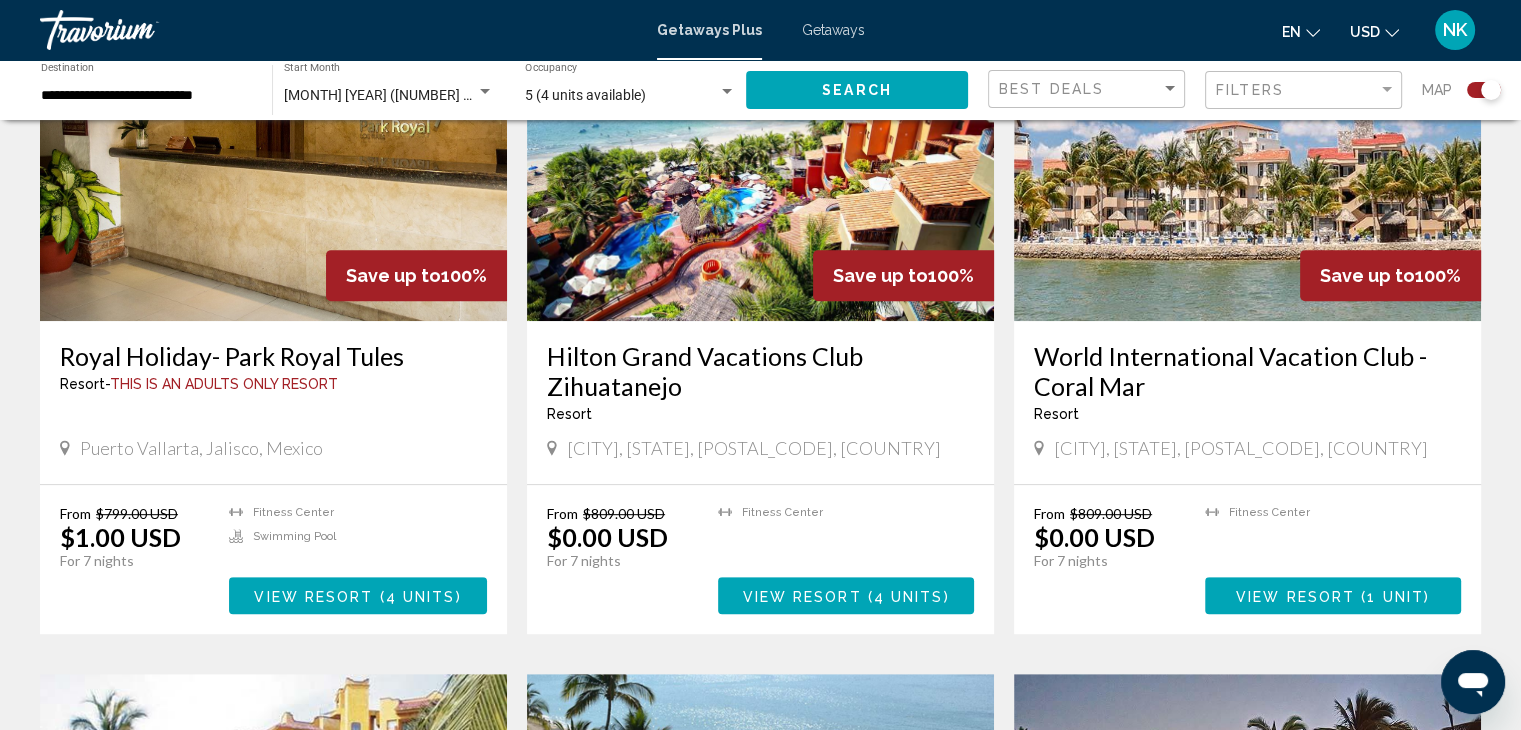 click on "( 4 units )" at bounding box center [418, 596] 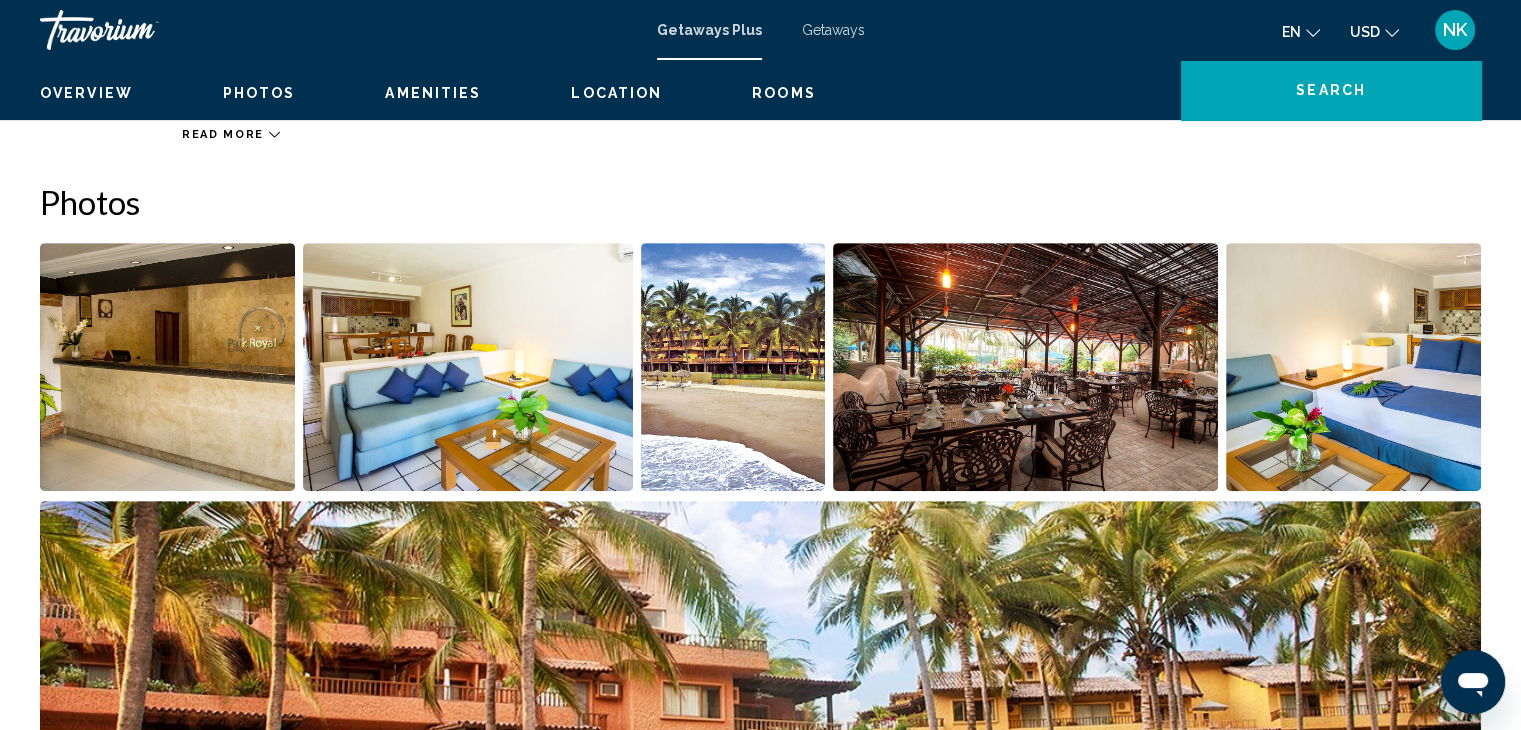 scroll, scrollTop: 0, scrollLeft: 0, axis: both 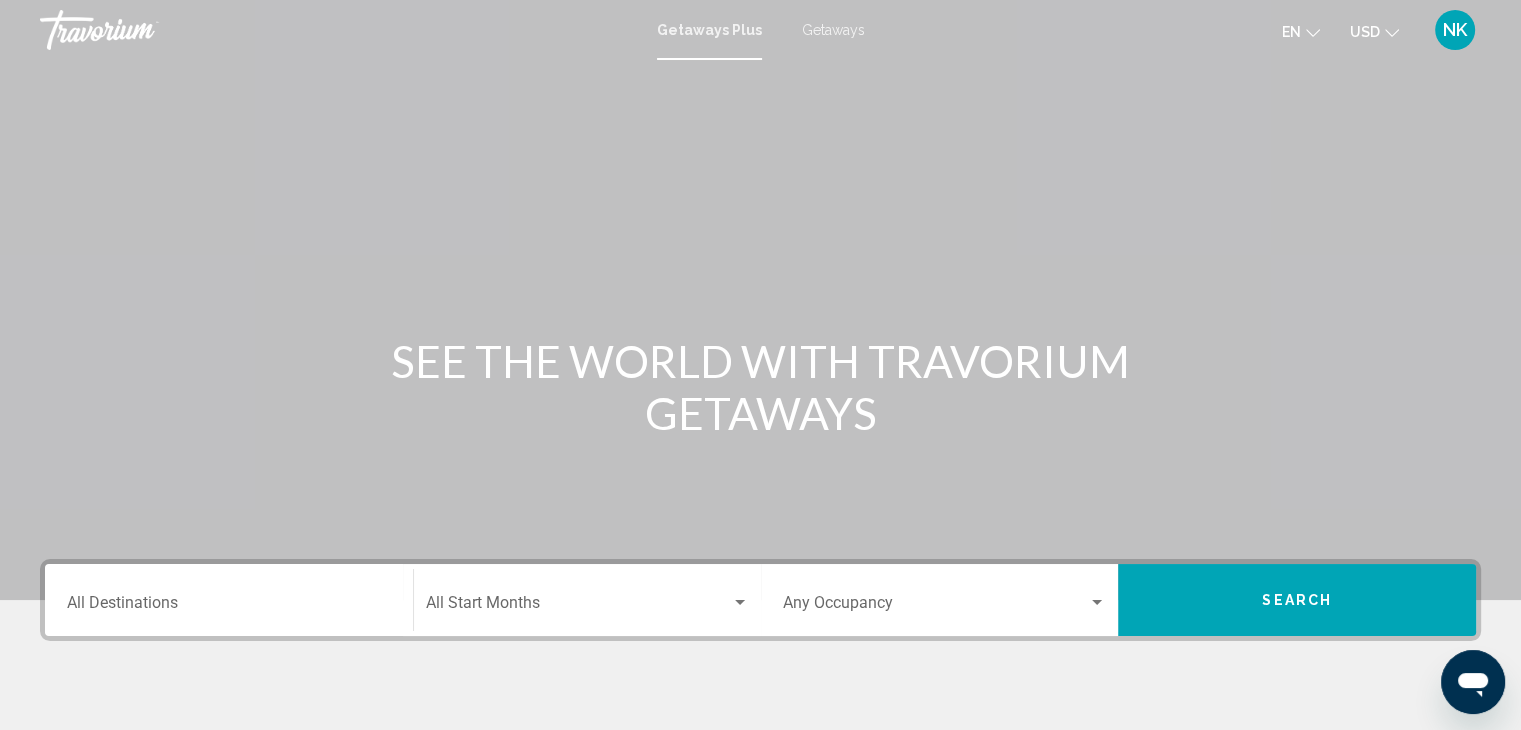 click on "Destination All Destinations" at bounding box center (229, 600) 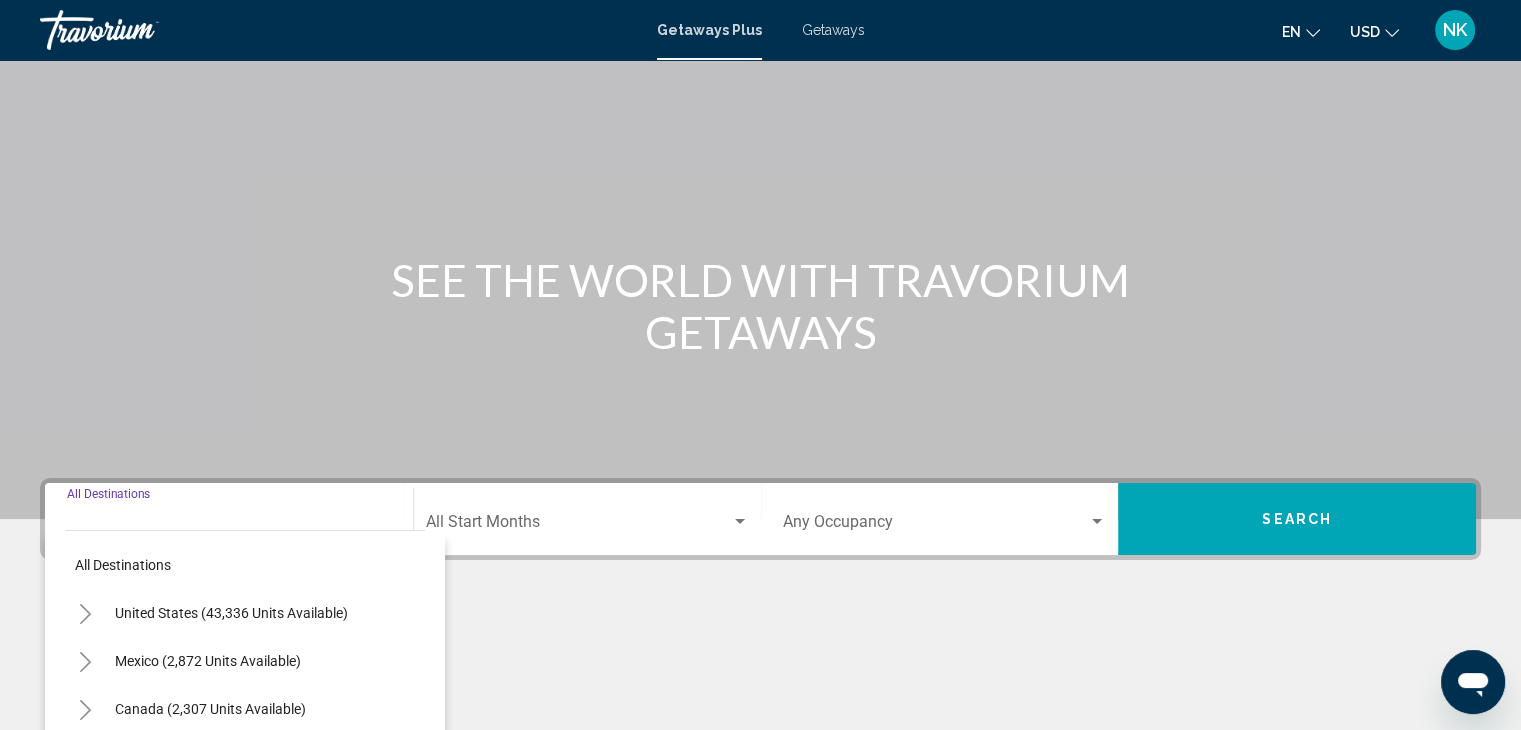scroll, scrollTop: 356, scrollLeft: 0, axis: vertical 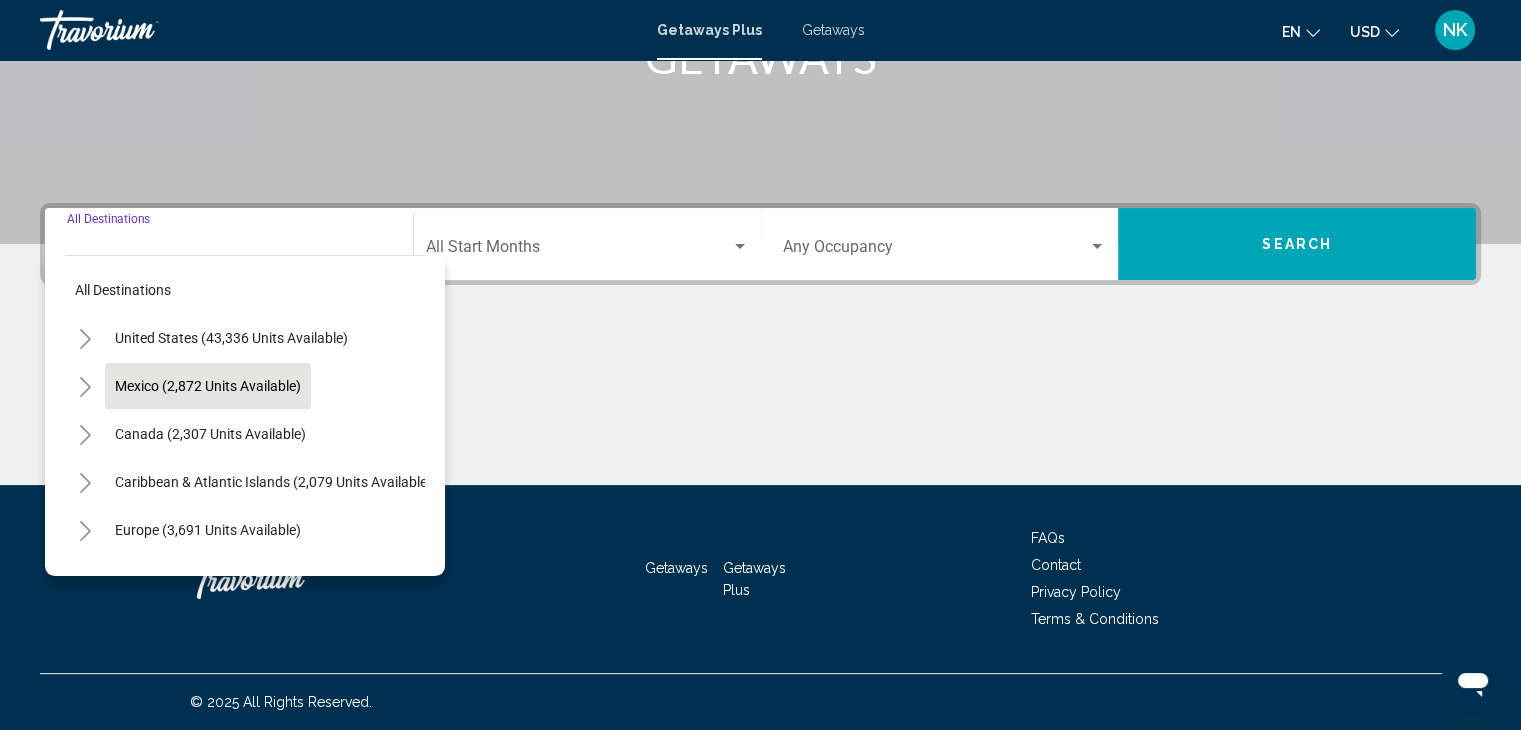 click on "Mexico (2,872 units available)" at bounding box center (210, 434) 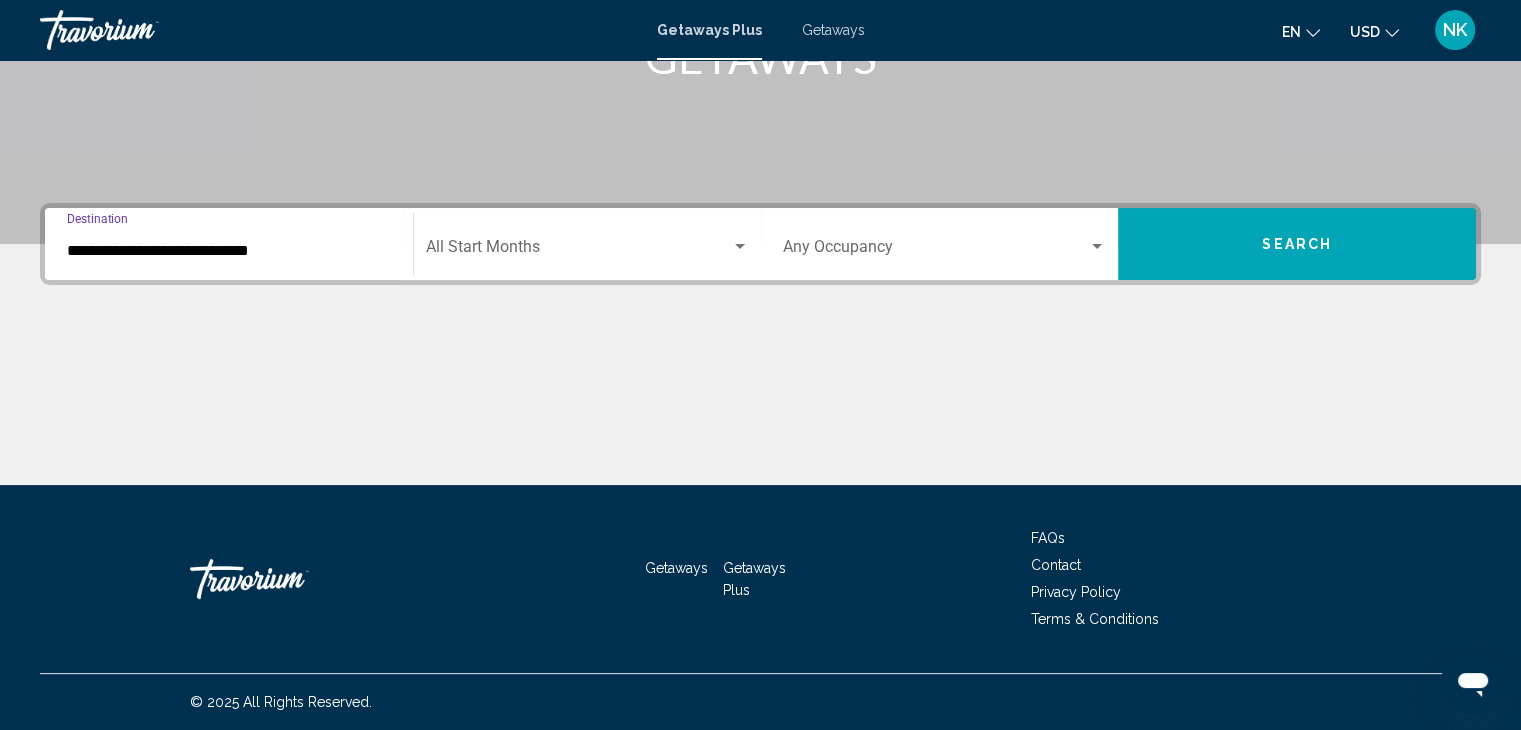 click on "Start Month All Start Months" 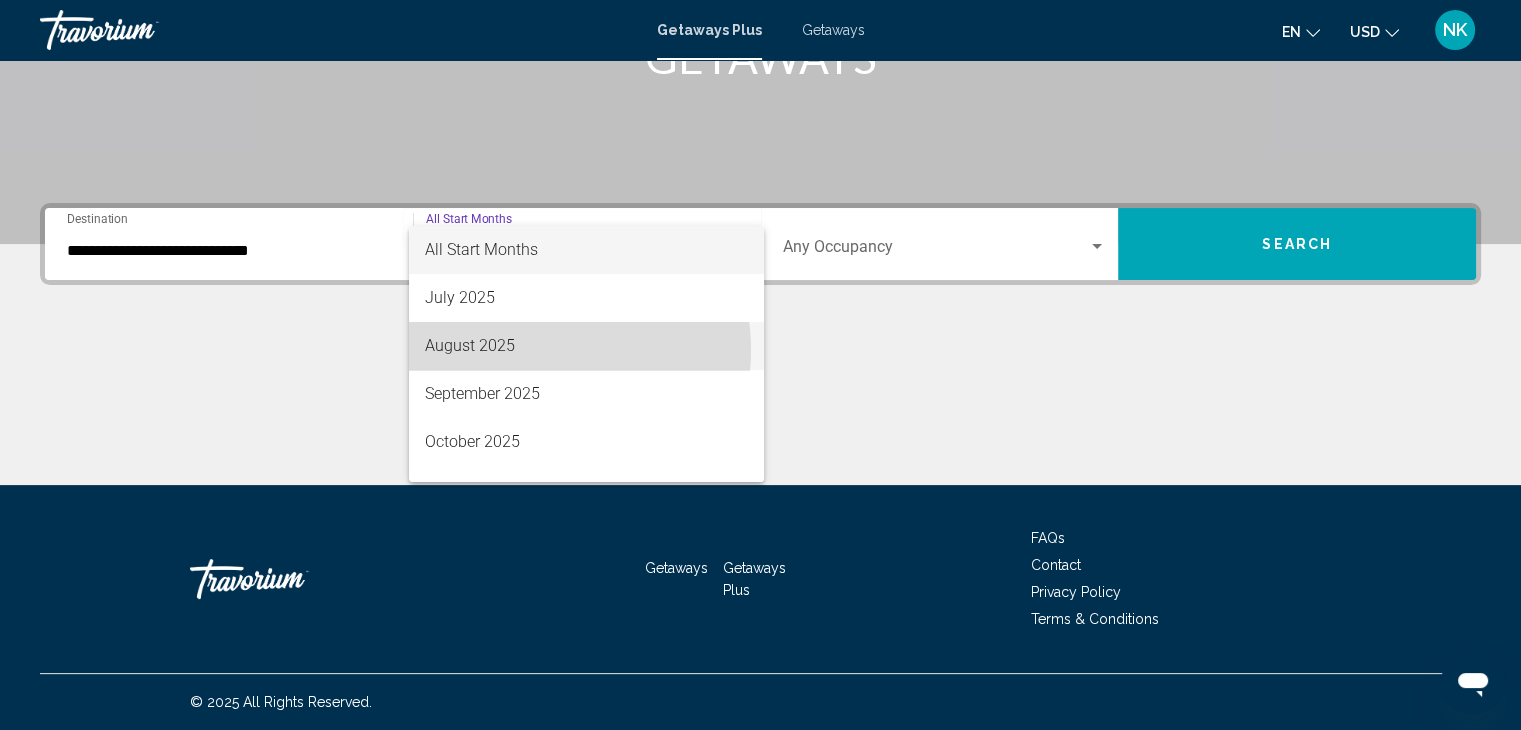click on "August 2025" at bounding box center [586, 346] 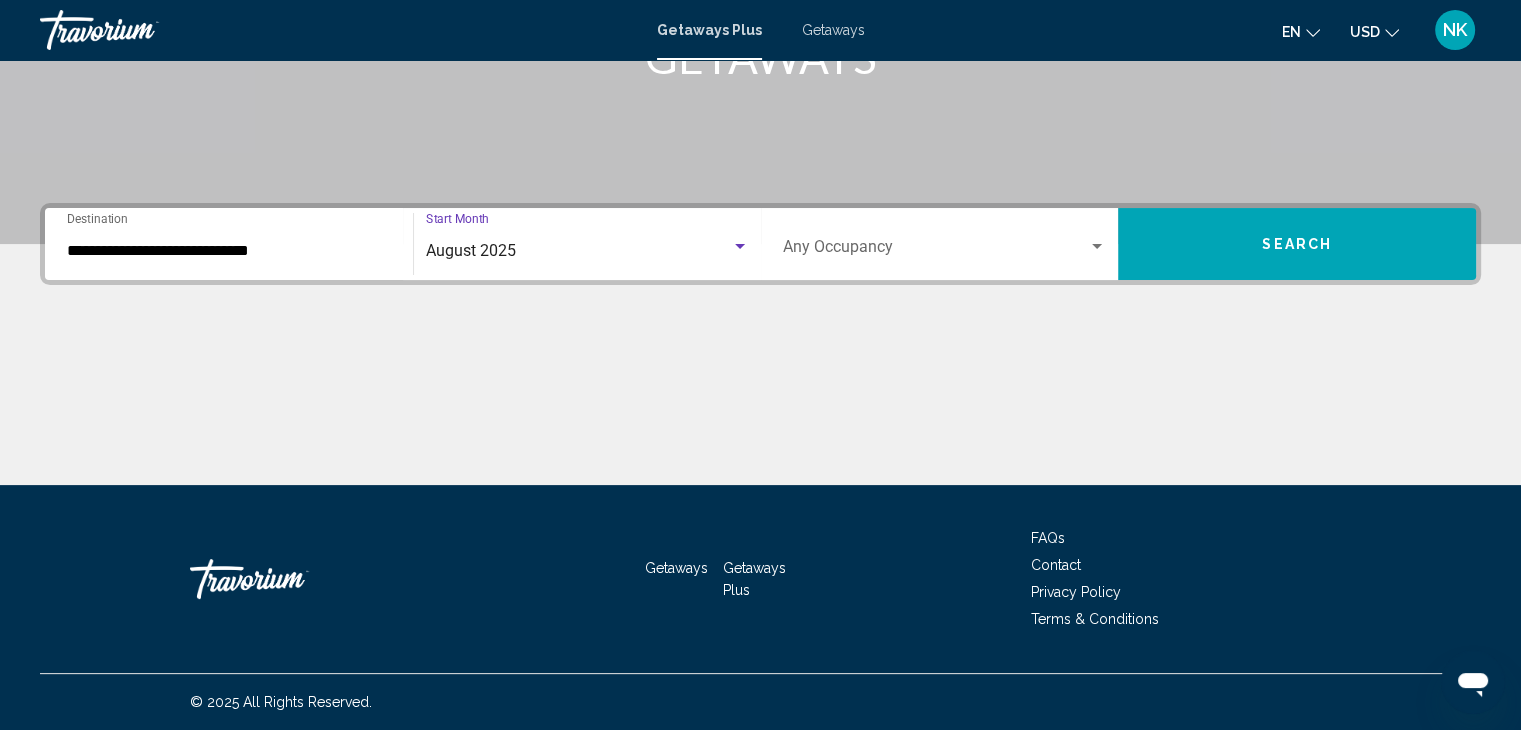 click at bounding box center (936, 251) 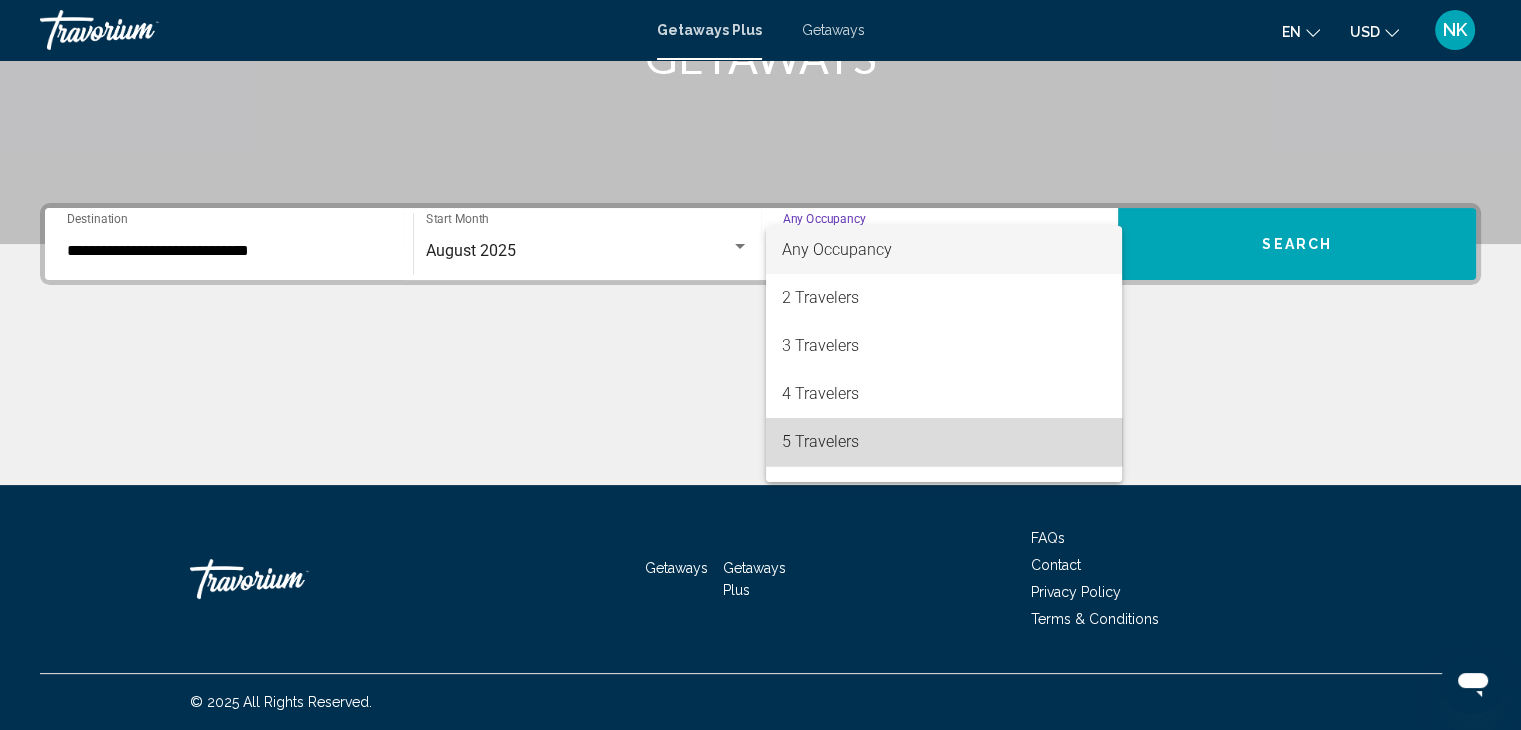 click on "5 Travelers" at bounding box center [944, 442] 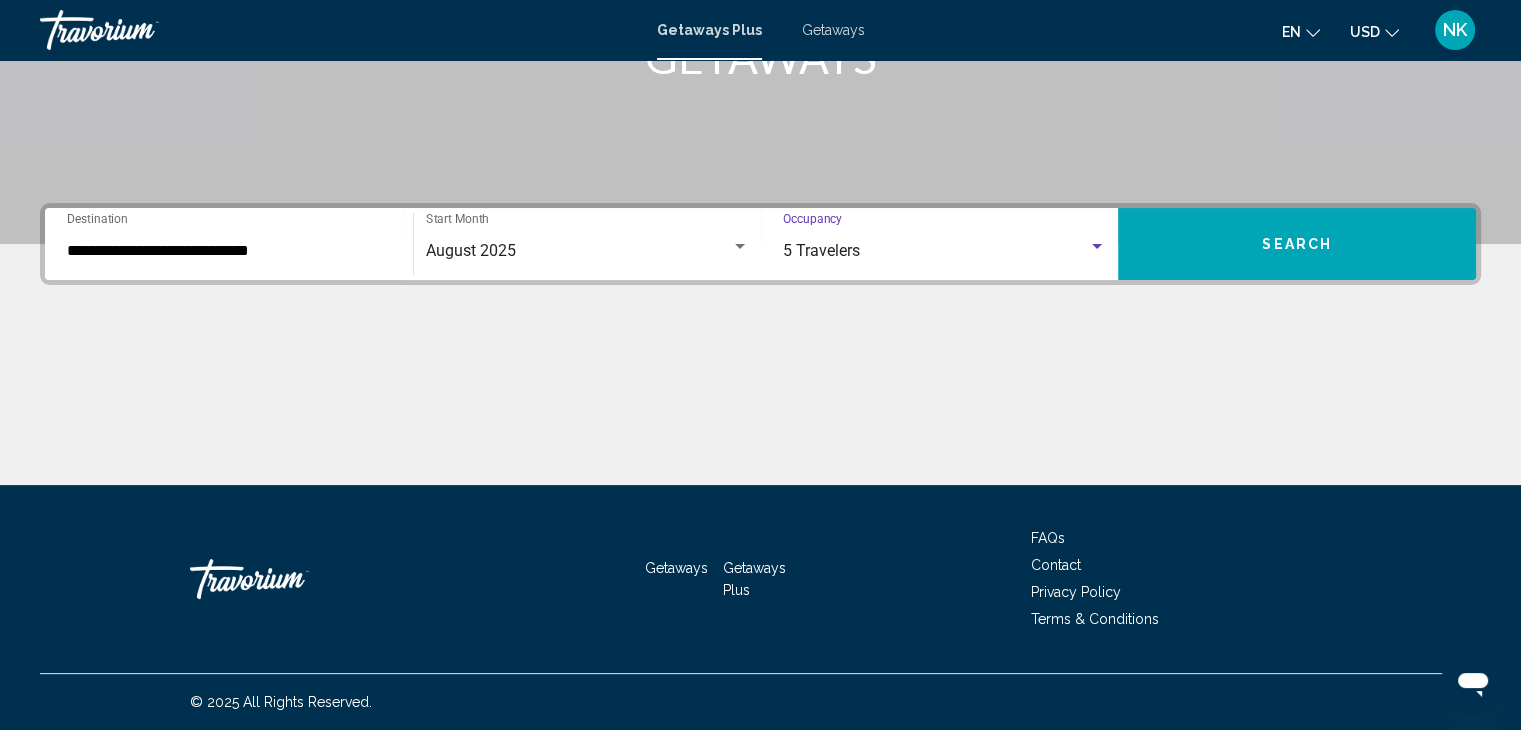 click on "Search" at bounding box center (1297, 244) 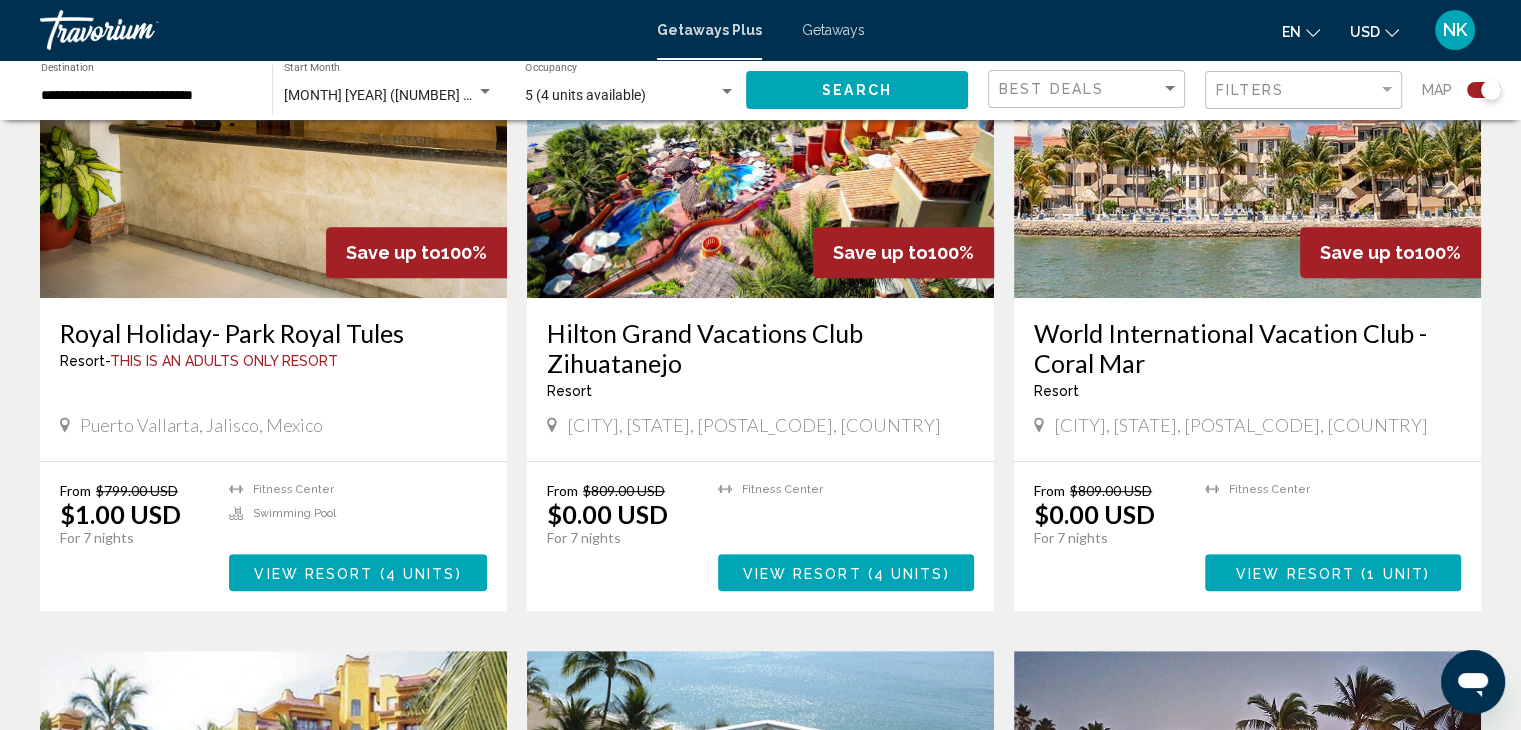 scroll, scrollTop: 855, scrollLeft: 0, axis: vertical 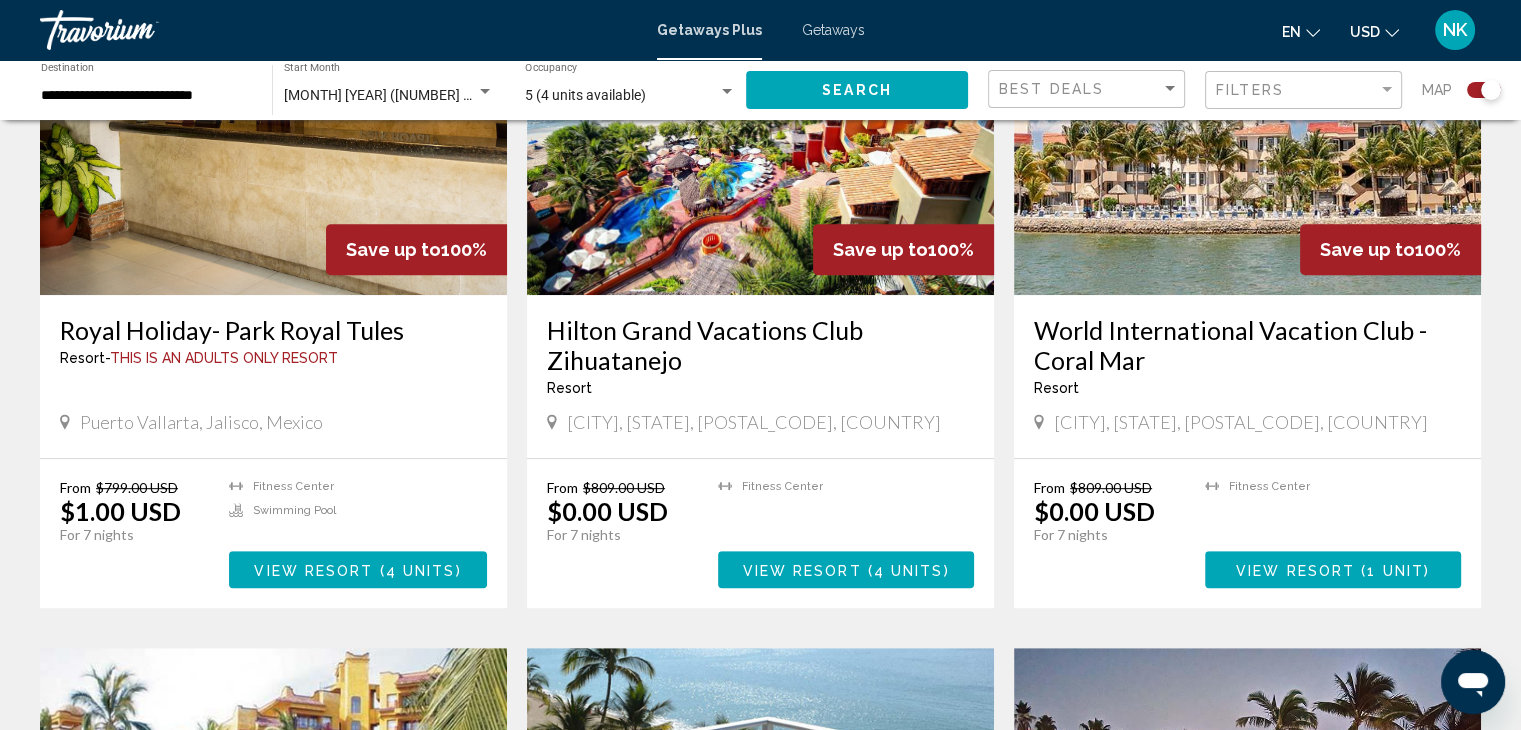 click on "Hilton Grand Vacations Club Zihuatanejo" at bounding box center (760, 345) 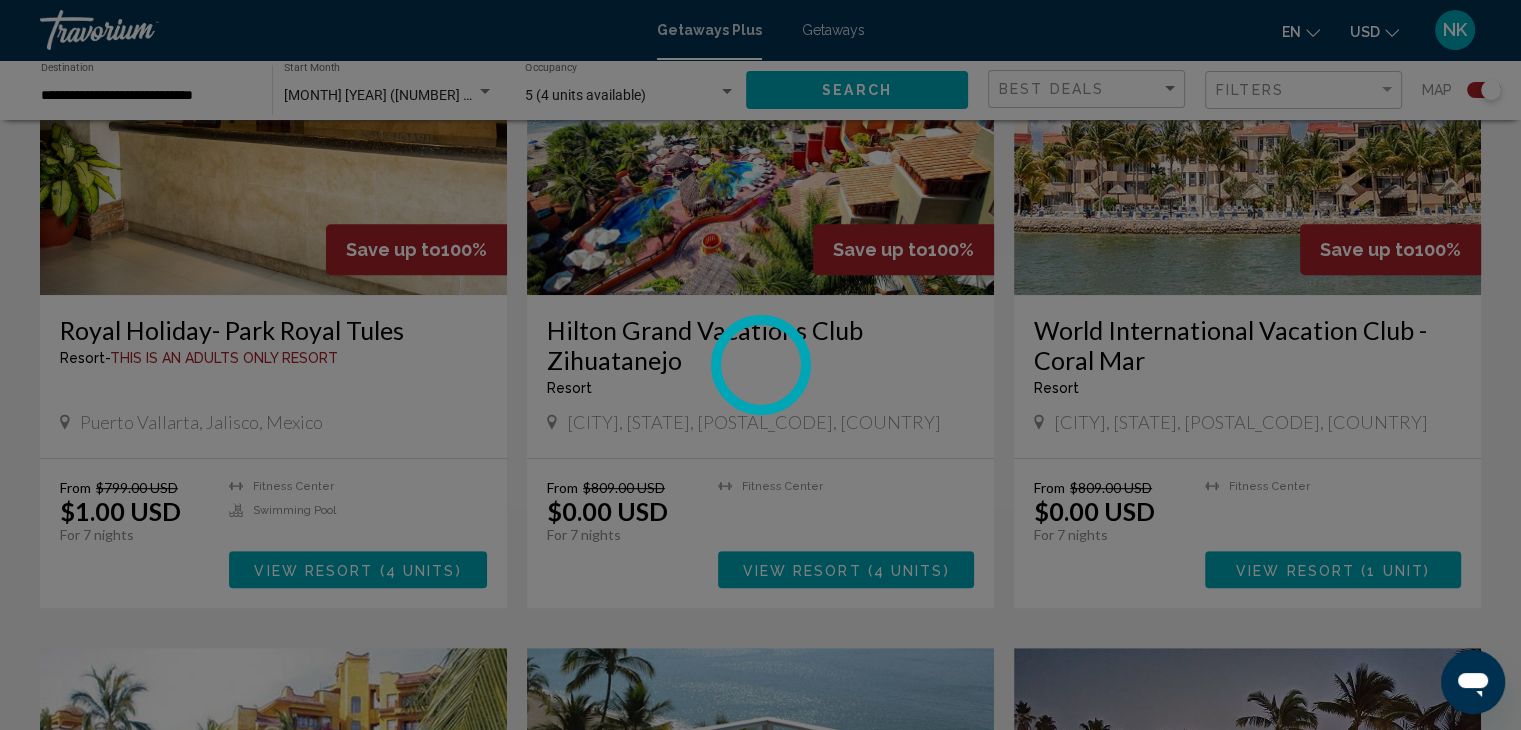 scroll, scrollTop: 0, scrollLeft: 0, axis: both 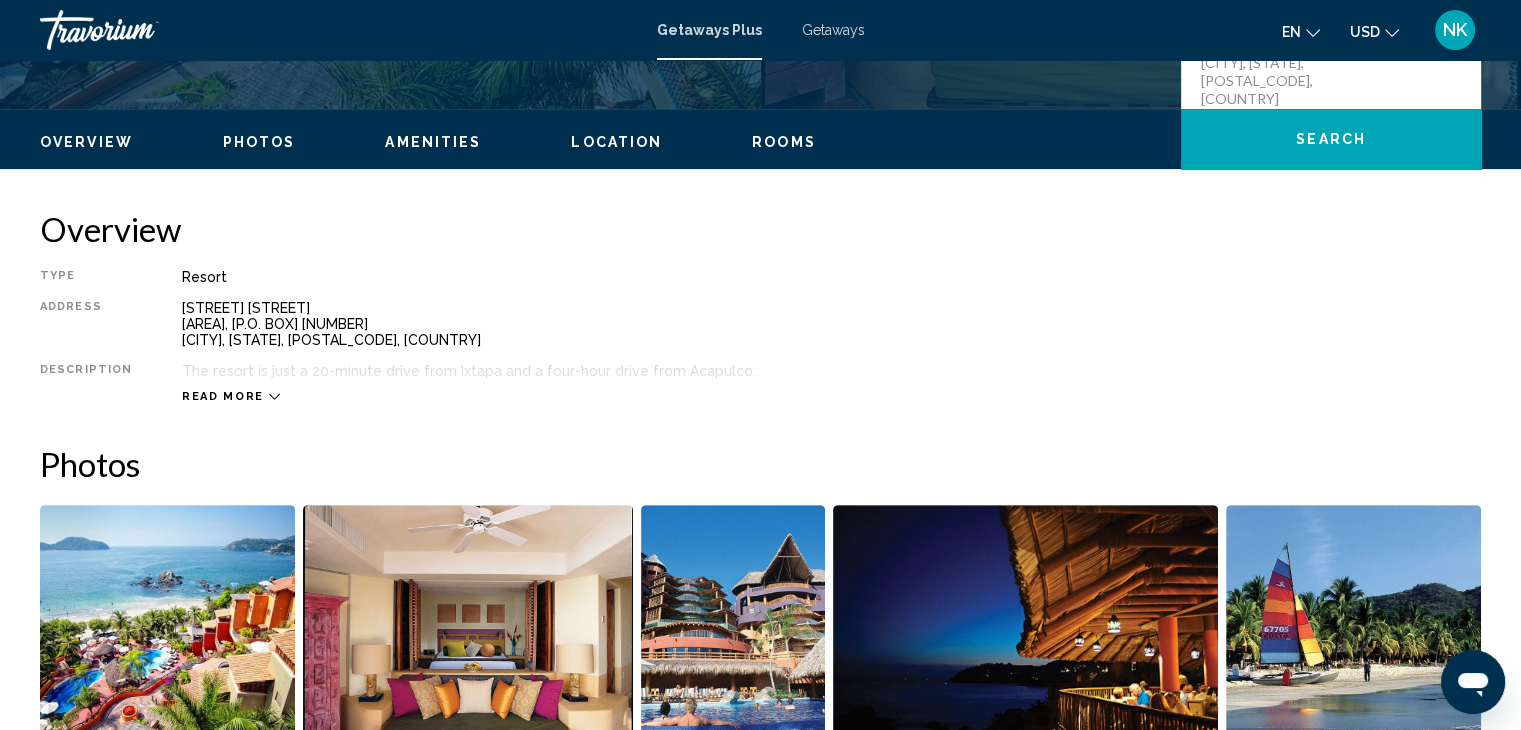 click on "Overview Type Resort All-Inclusive No All-Inclusive Address [ADDRESS] [AREA], [P.O. BOX] [NUMBER] [CITY], [STATE], [POSTAL_CODE], [COUNTRY] Description Hilton Grand Vacations Club Zihuatanejo is located on the shore of Playa la Ropa in the quaint fishing village of Zihuatanejo. Accommodations feature large terraces, private plunge pools, and an open-air design with seamless transition from indoor to outdoor living. The on-site infinity pool and two dining venues also provide great opportunities to enjoy this tropical destination. The resort is just a 20-minute drive from Ixtapa and a four-hour drive from Acapulco. Read more
Photos Amenities gym No Amenities available. All-Inclusive Information Location To navigate the map with touch gestures double-tap and hold your finger on the map, then drag the map. ← Move left → Move right ↑ Move up ↓ Move down + Zoom in - Zoom out Home Jump left by 75% End Jump right by 75% Page Up Jump up by 75% Page Down Jump down by 75% Map Data 2" at bounding box center [760, 1737] 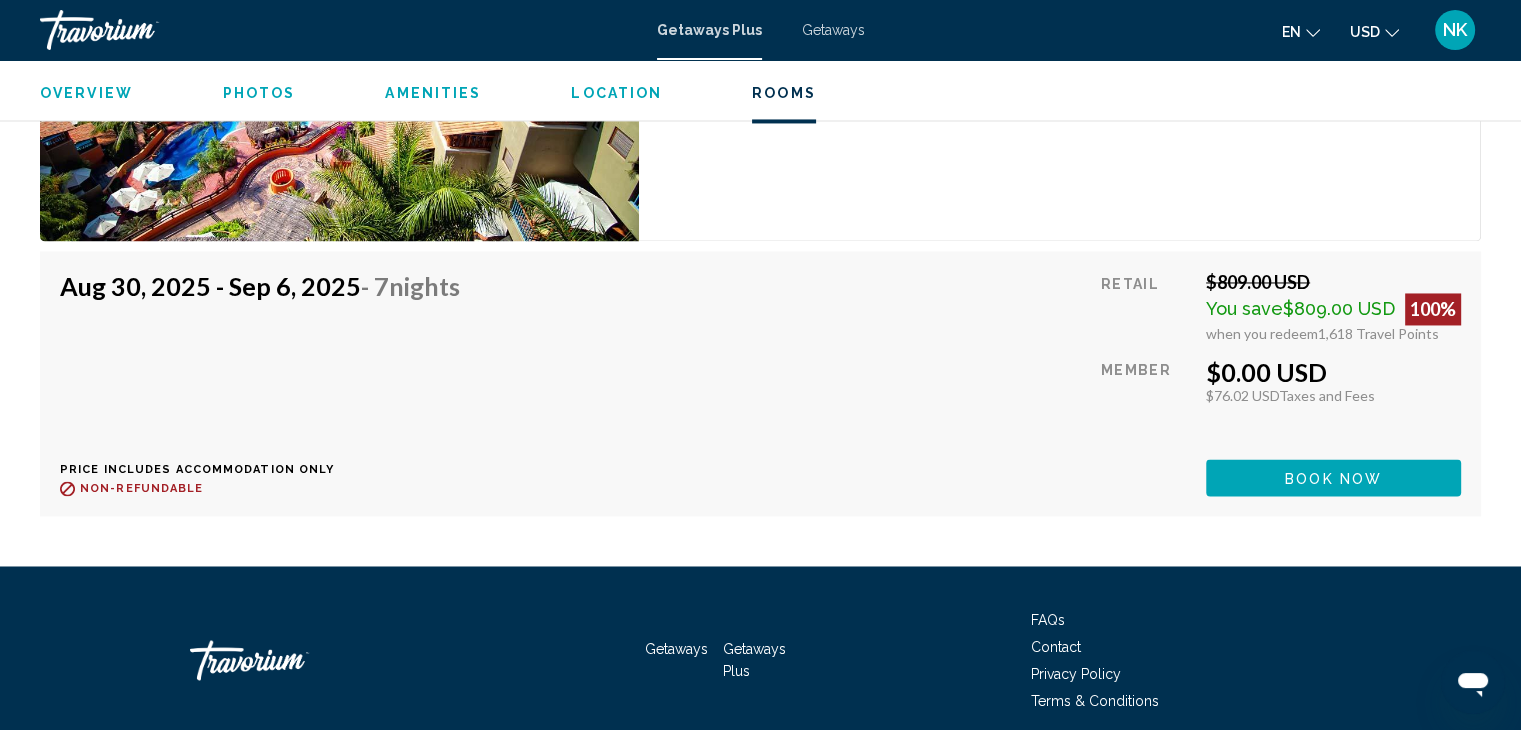 scroll, scrollTop: 3281, scrollLeft: 0, axis: vertical 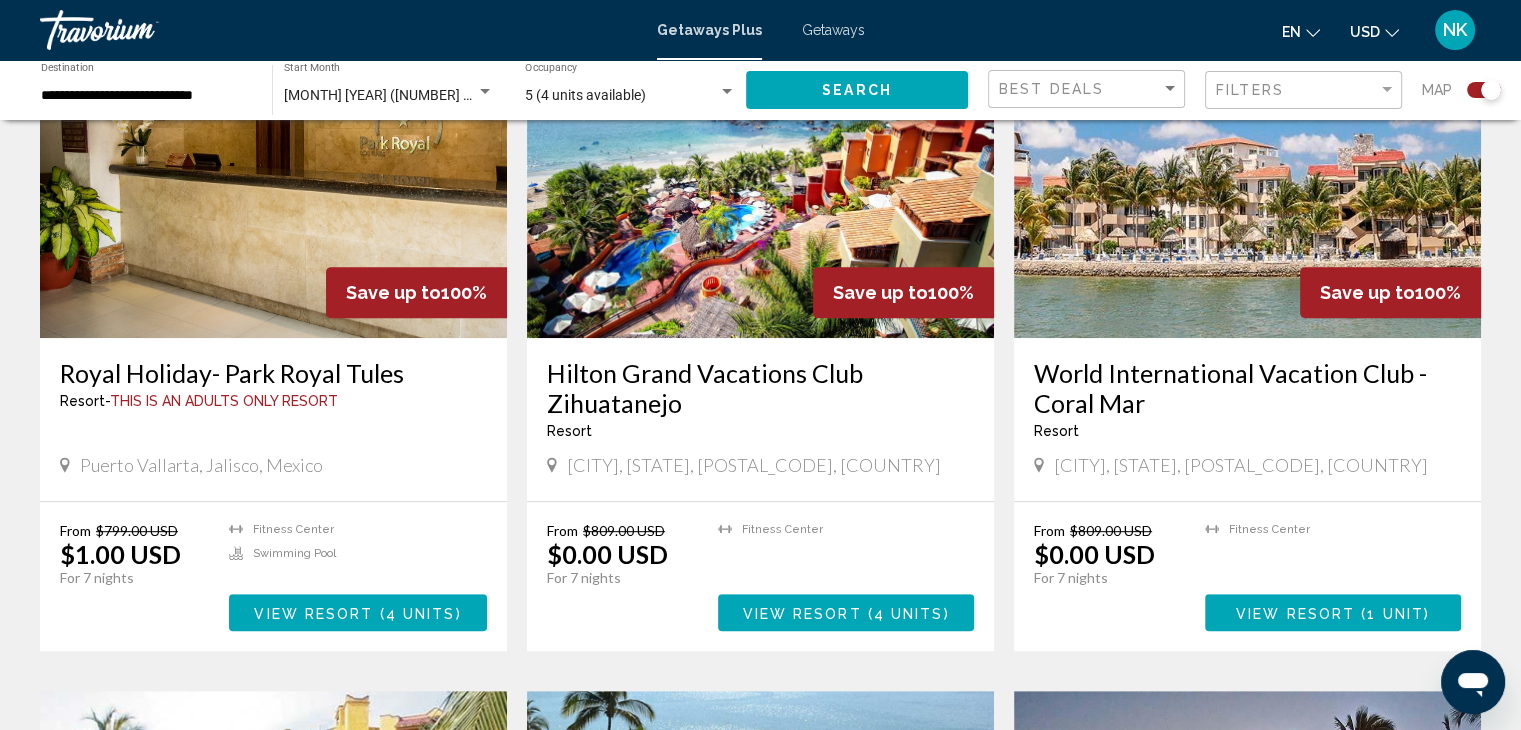 click on "4 units" at bounding box center (421, 613) 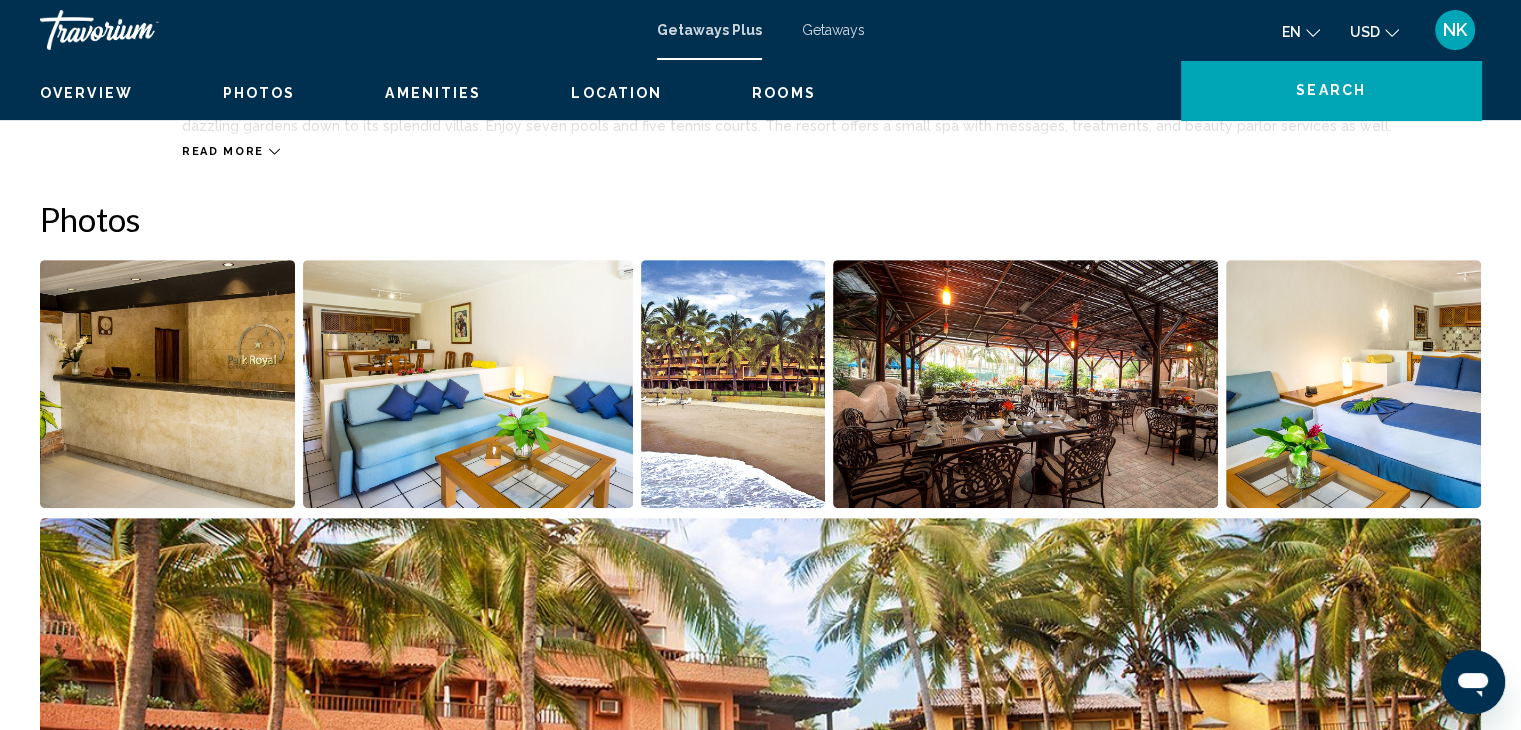 scroll, scrollTop: 0, scrollLeft: 0, axis: both 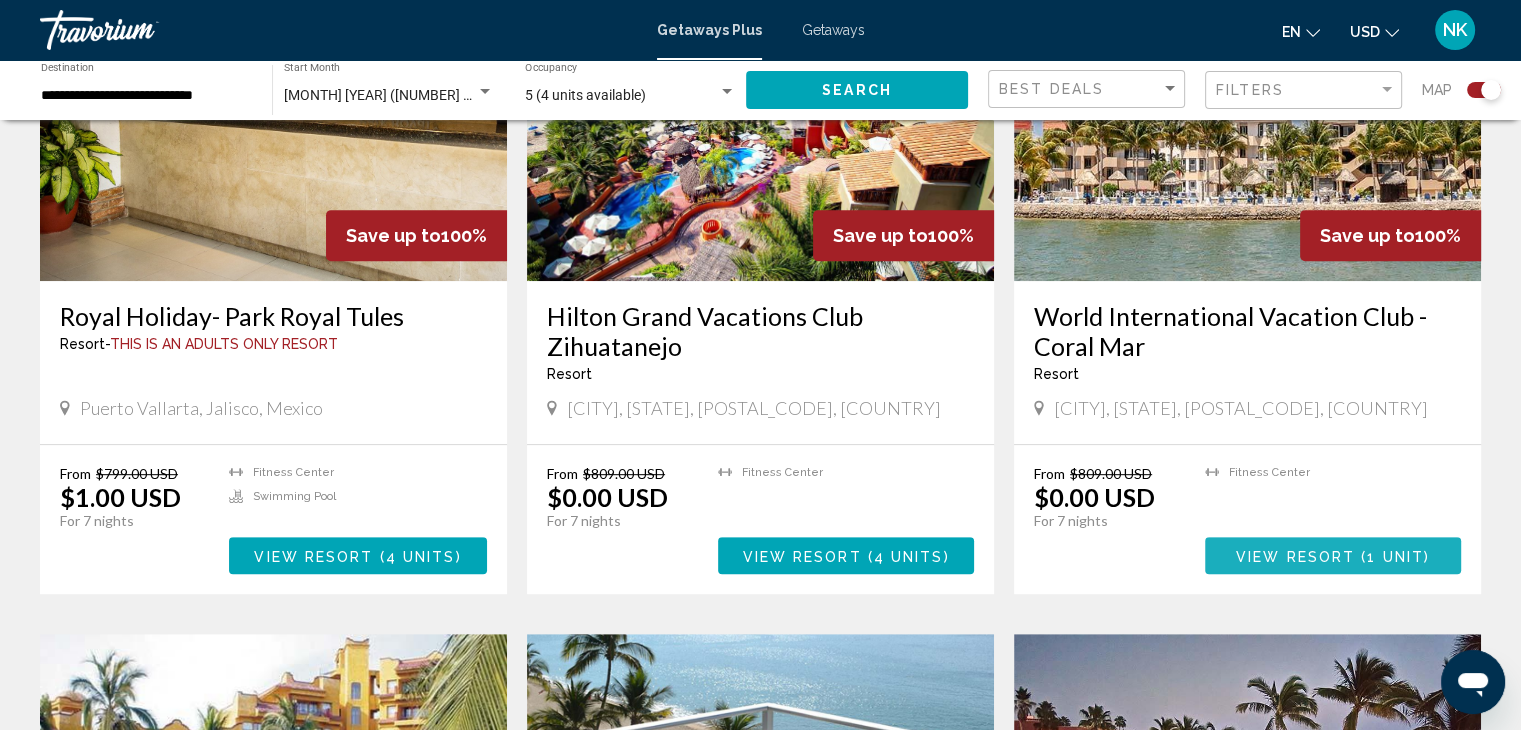 click on "1 unit" at bounding box center [1395, 556] 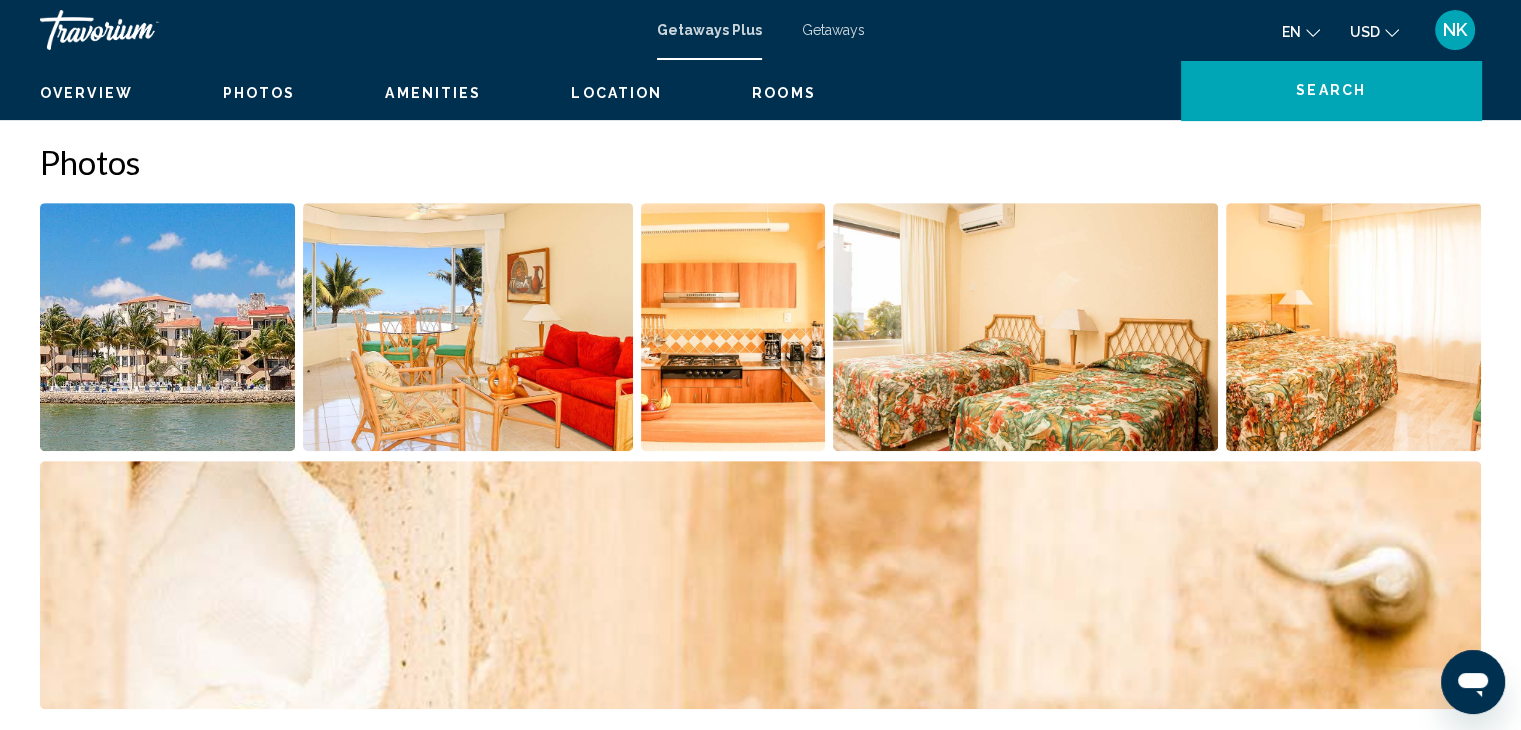 scroll, scrollTop: 0, scrollLeft: 0, axis: both 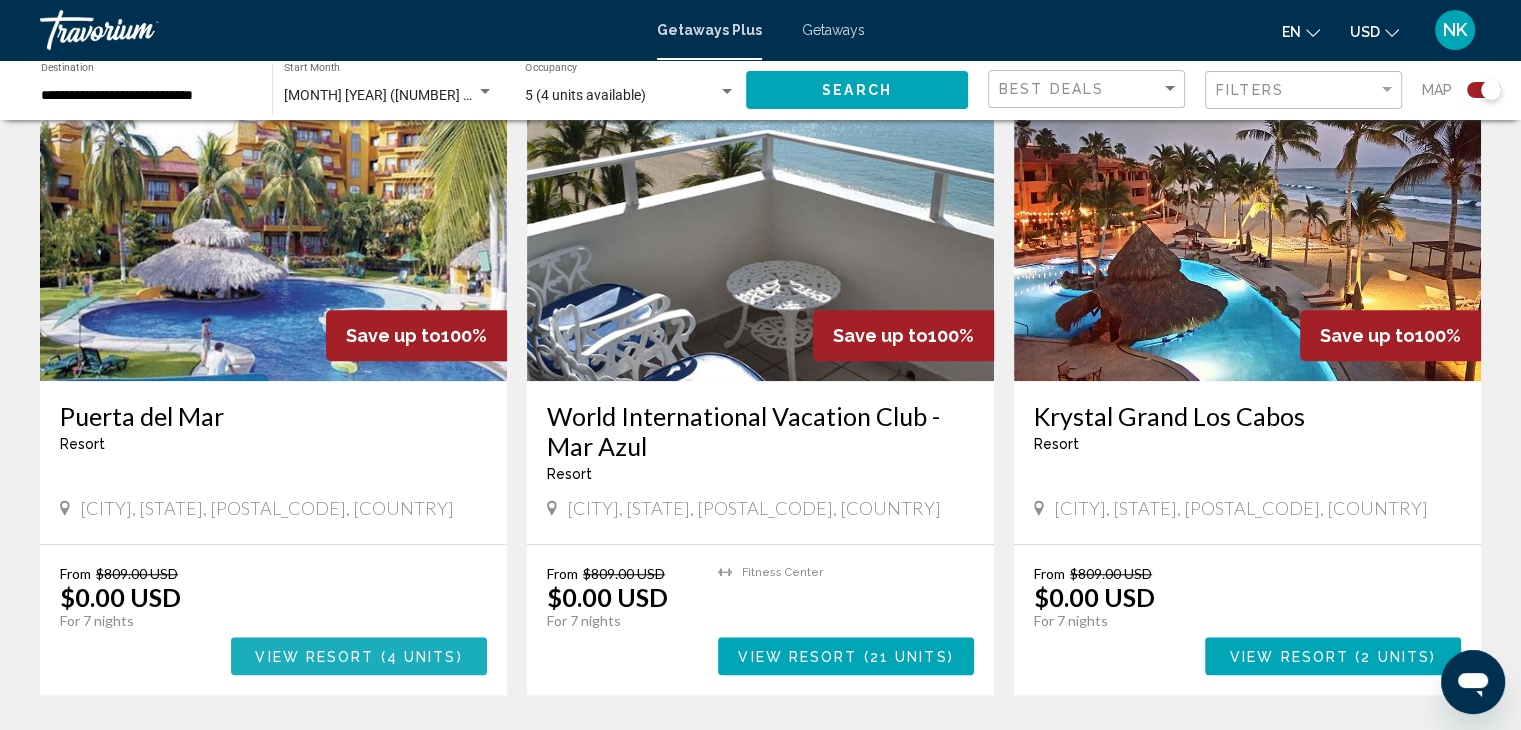click on "View Resort    ( 4 units )" at bounding box center (359, 655) 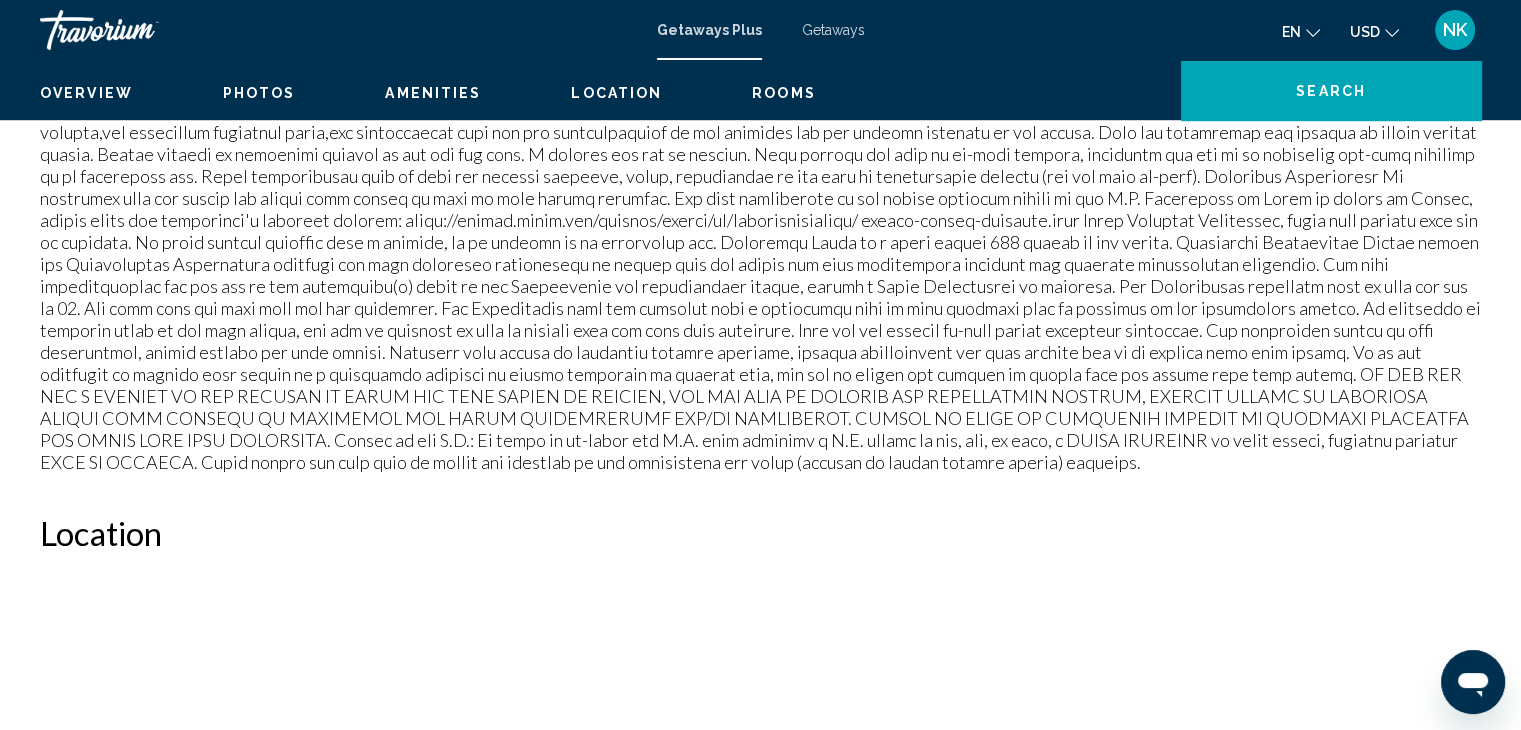 scroll, scrollTop: 0, scrollLeft: 0, axis: both 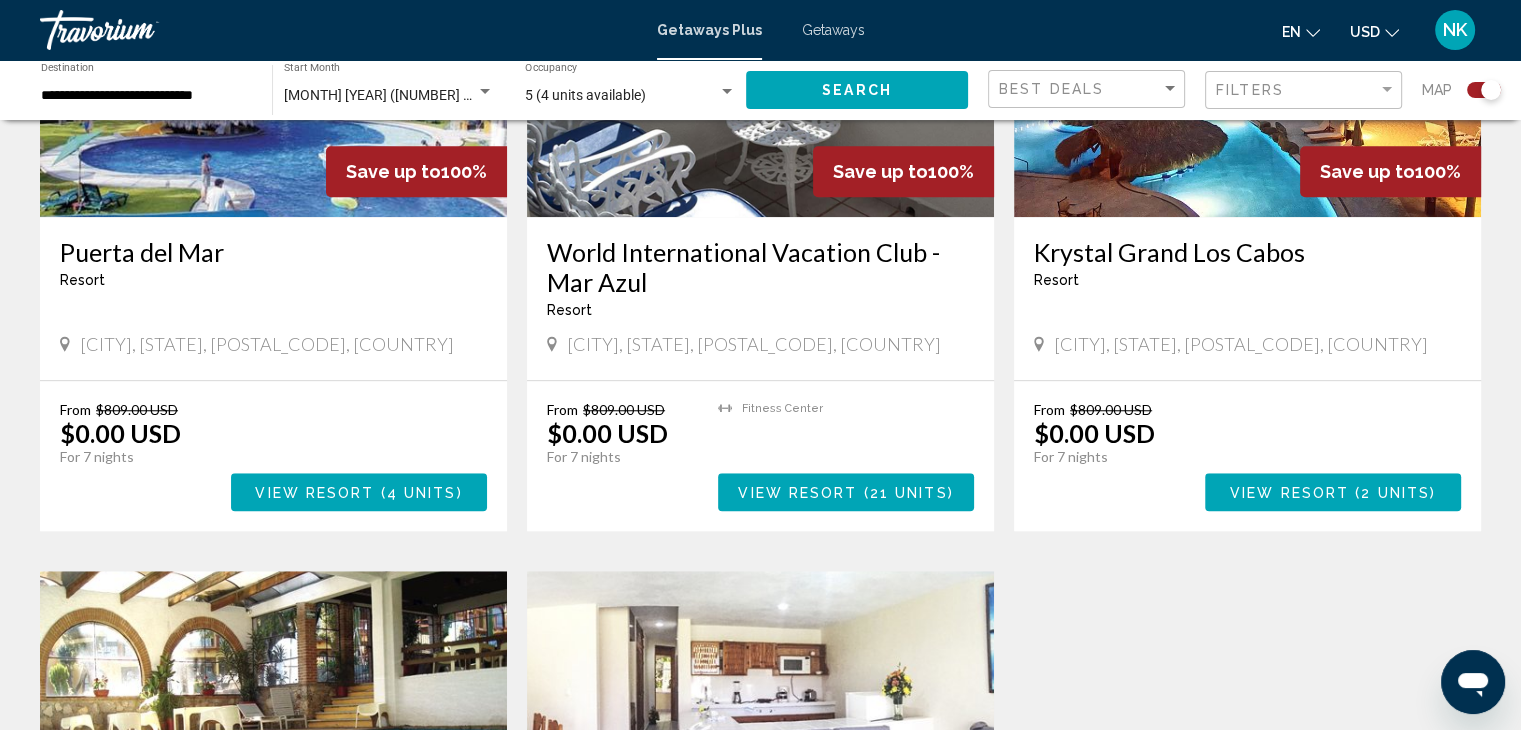 click on "View Resort    ( 2 units )" at bounding box center [1333, 491] 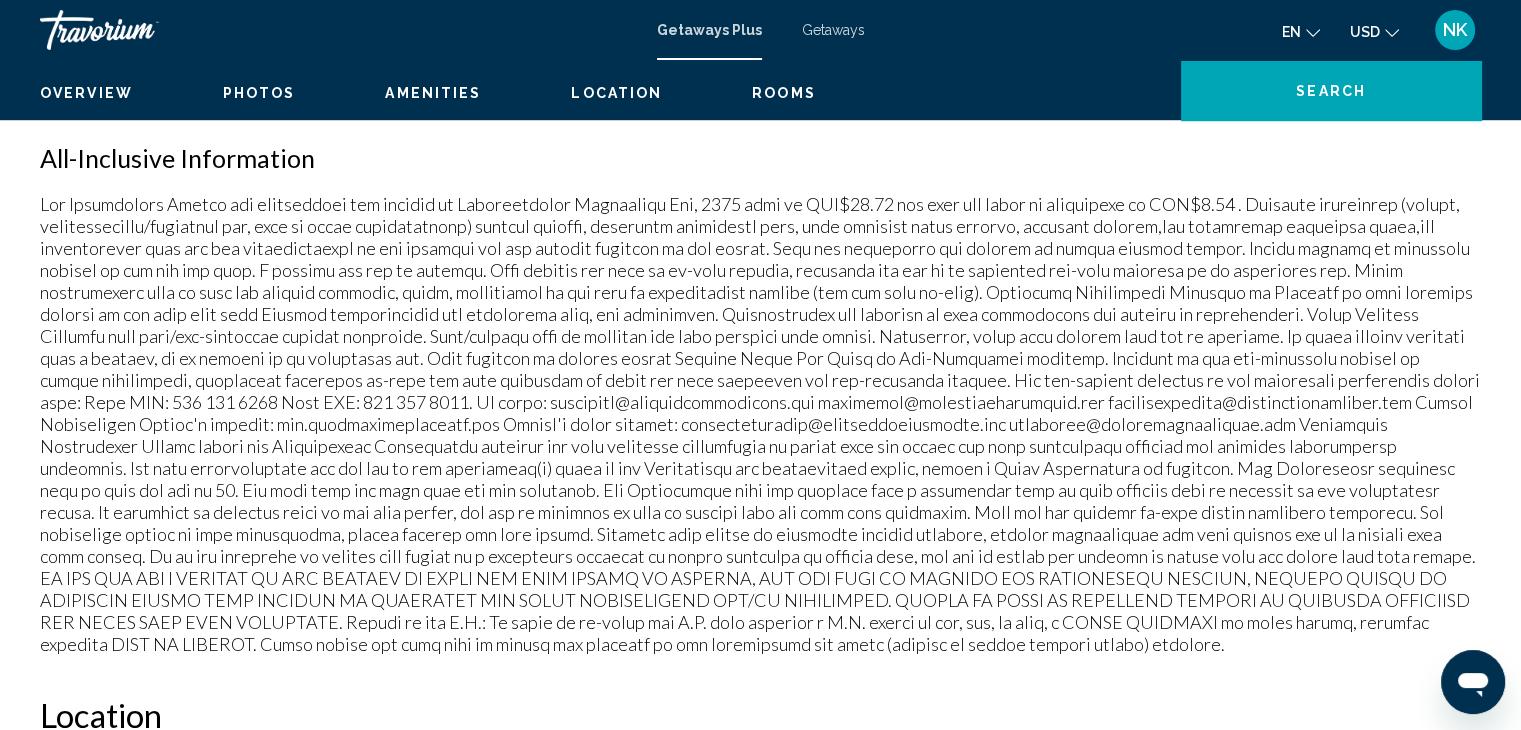scroll, scrollTop: 0, scrollLeft: 0, axis: both 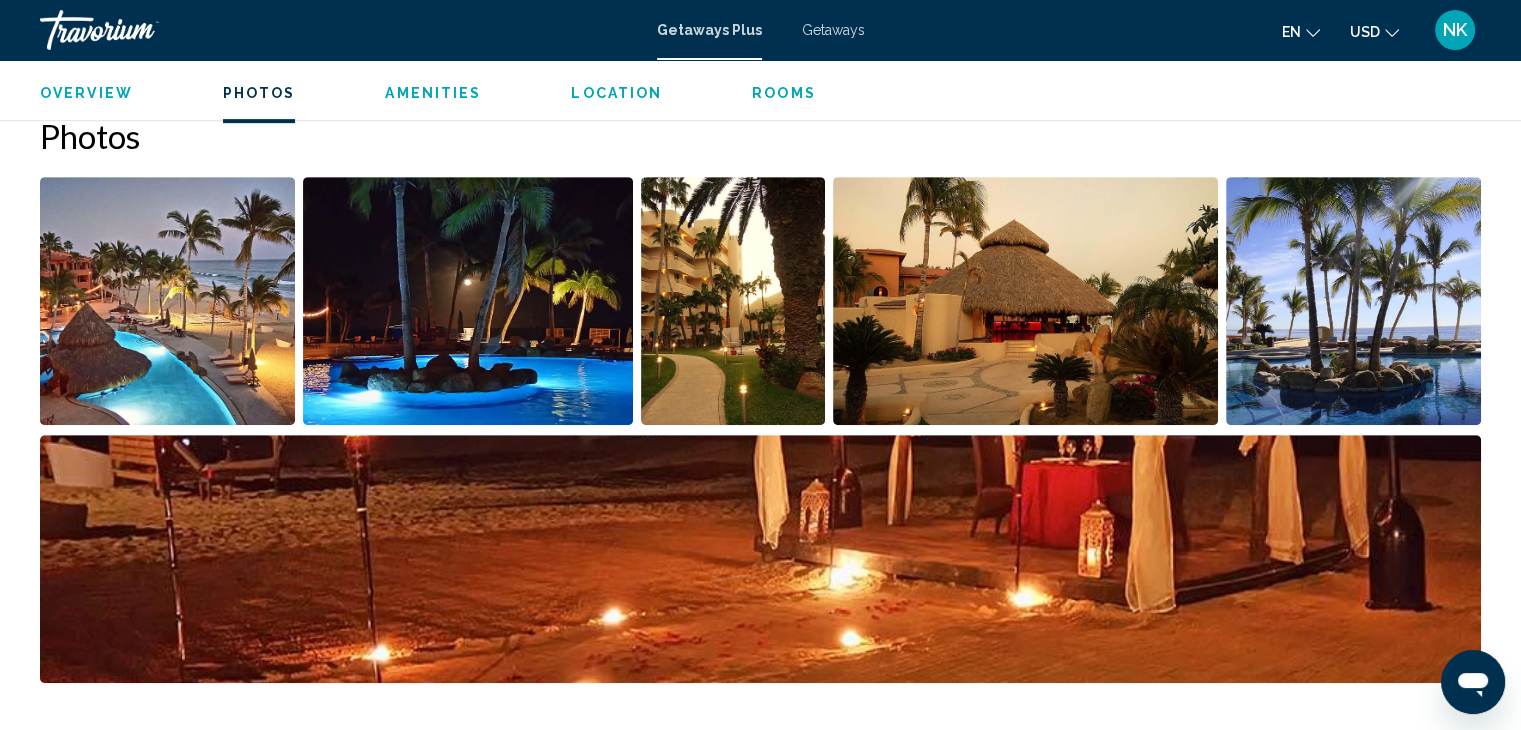 click on "Getaways" at bounding box center [833, 30] 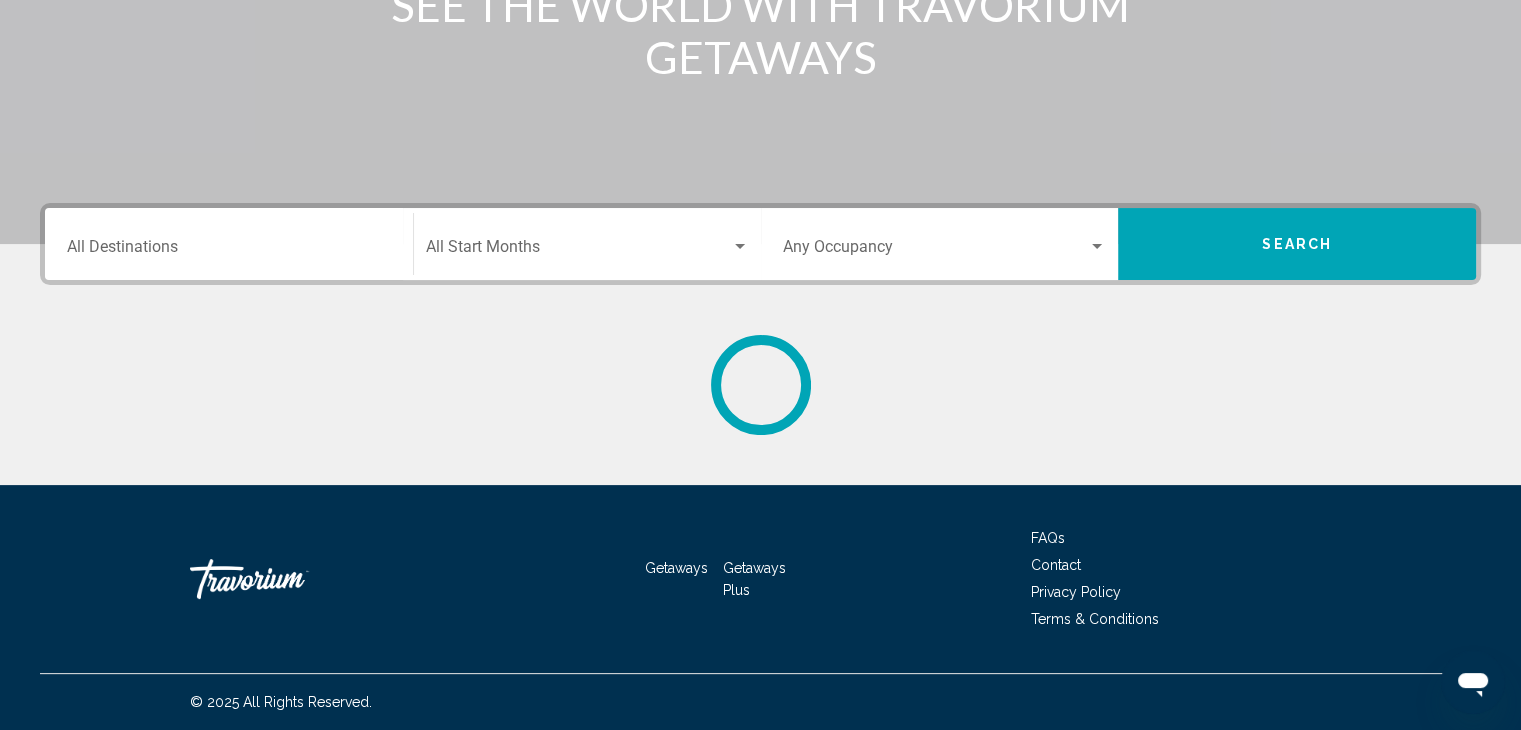 scroll, scrollTop: 0, scrollLeft: 0, axis: both 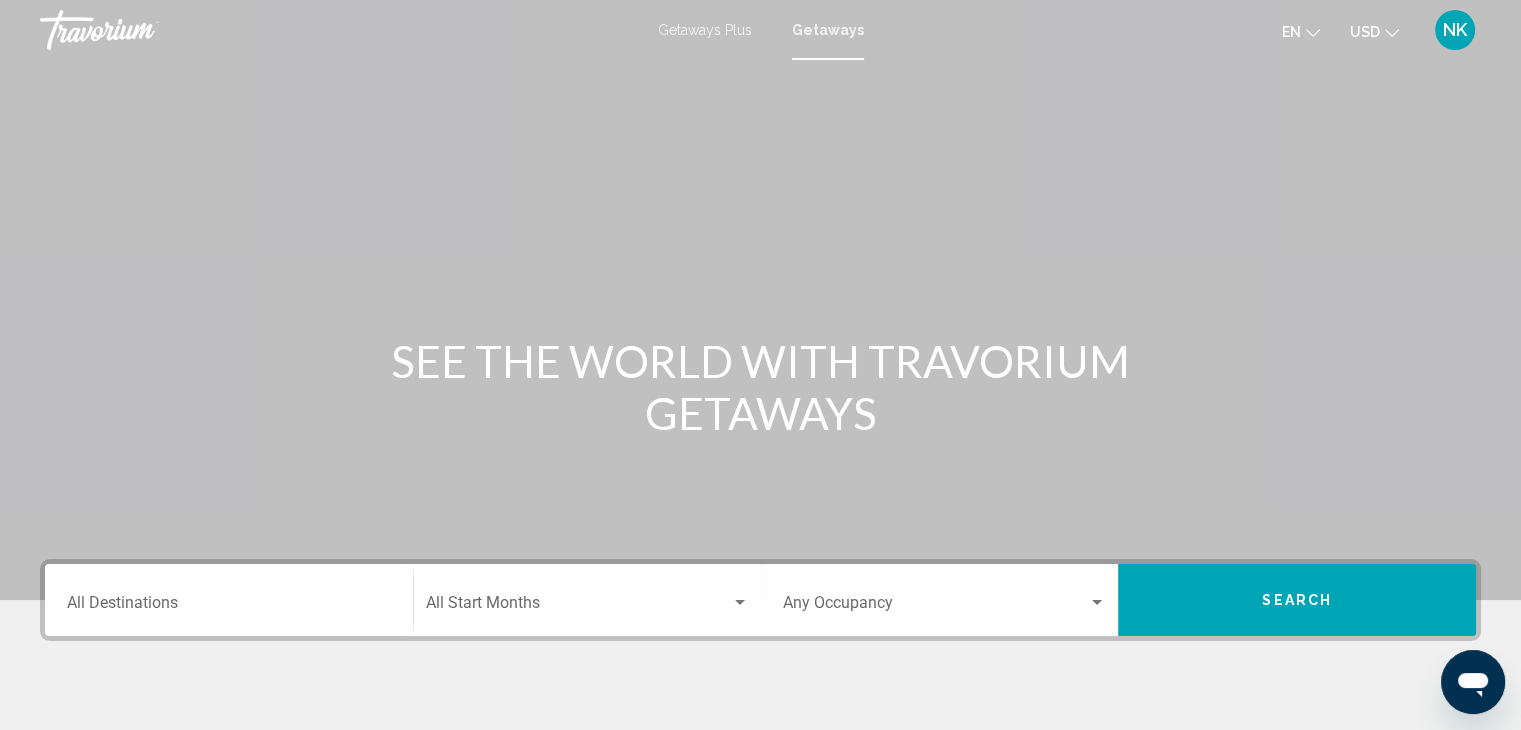 click on "Destination All Destinations" at bounding box center (229, 600) 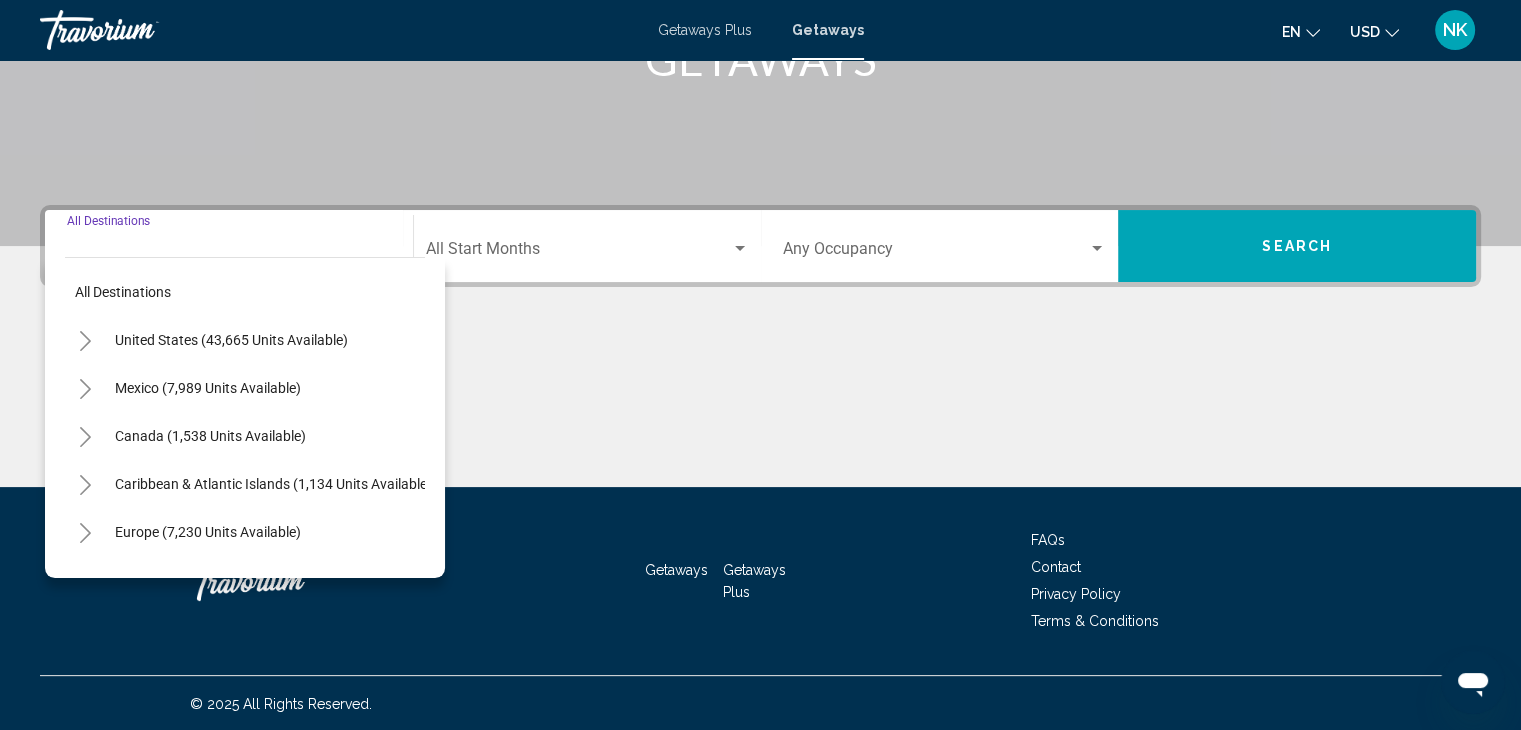scroll, scrollTop: 356, scrollLeft: 0, axis: vertical 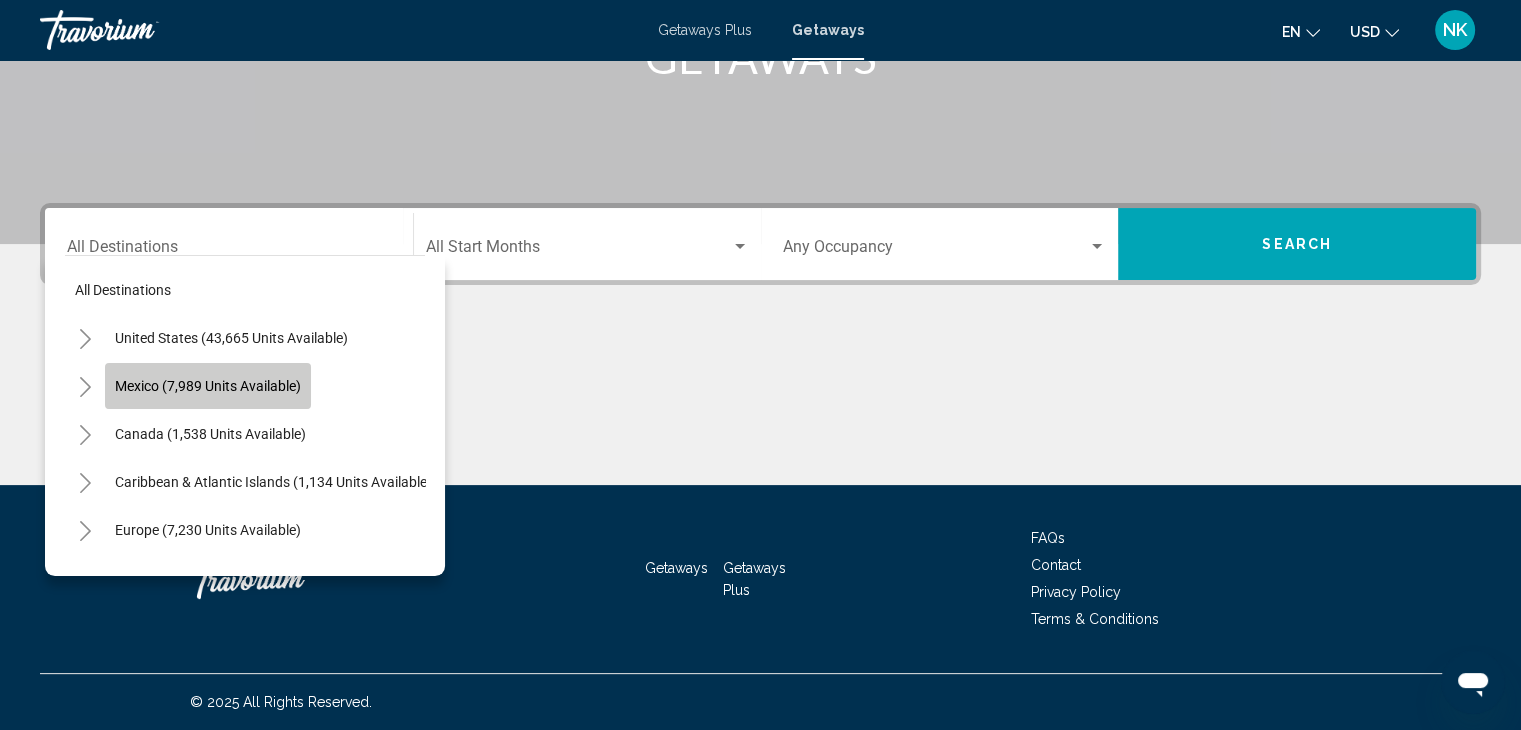 click on "Mexico (7,989 units available)" 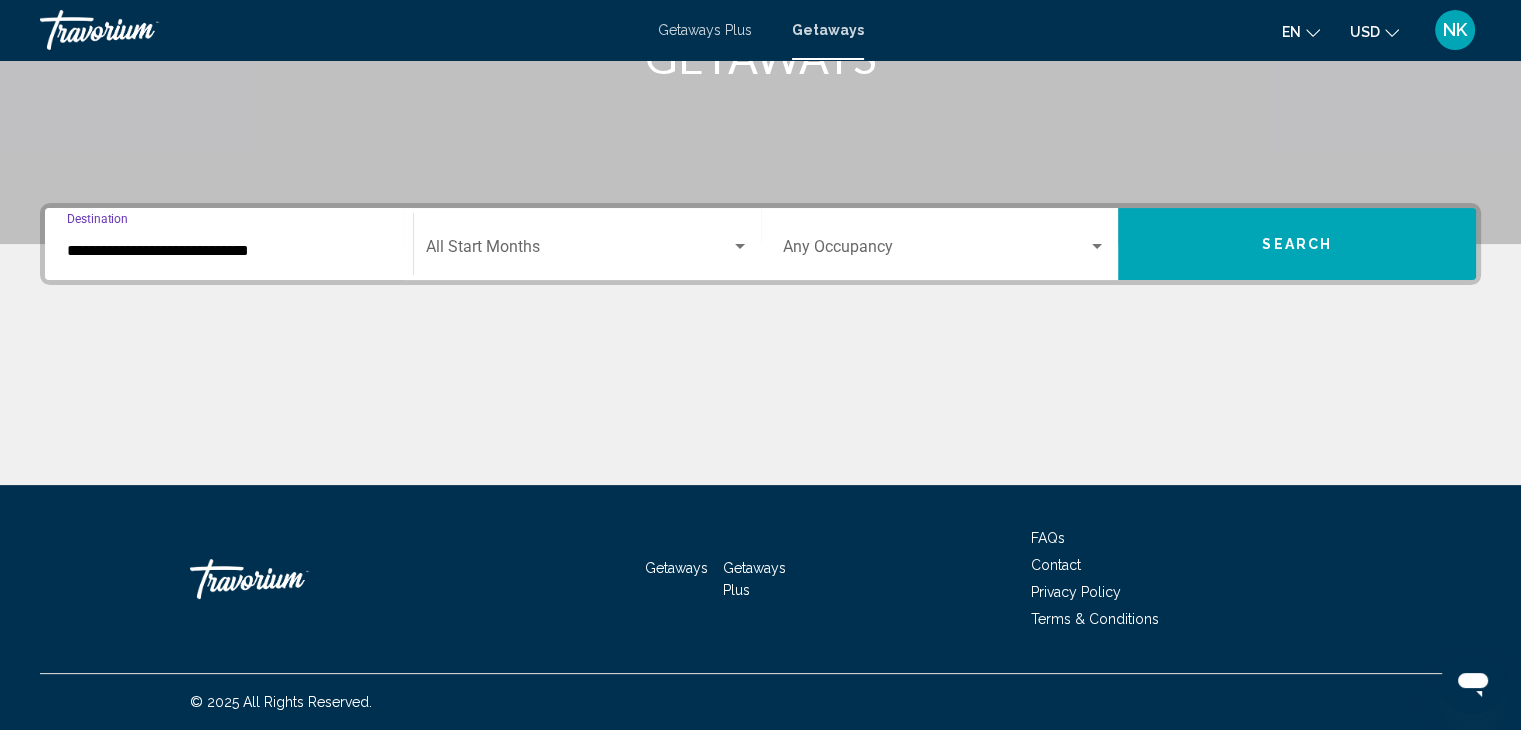 click at bounding box center [936, 251] 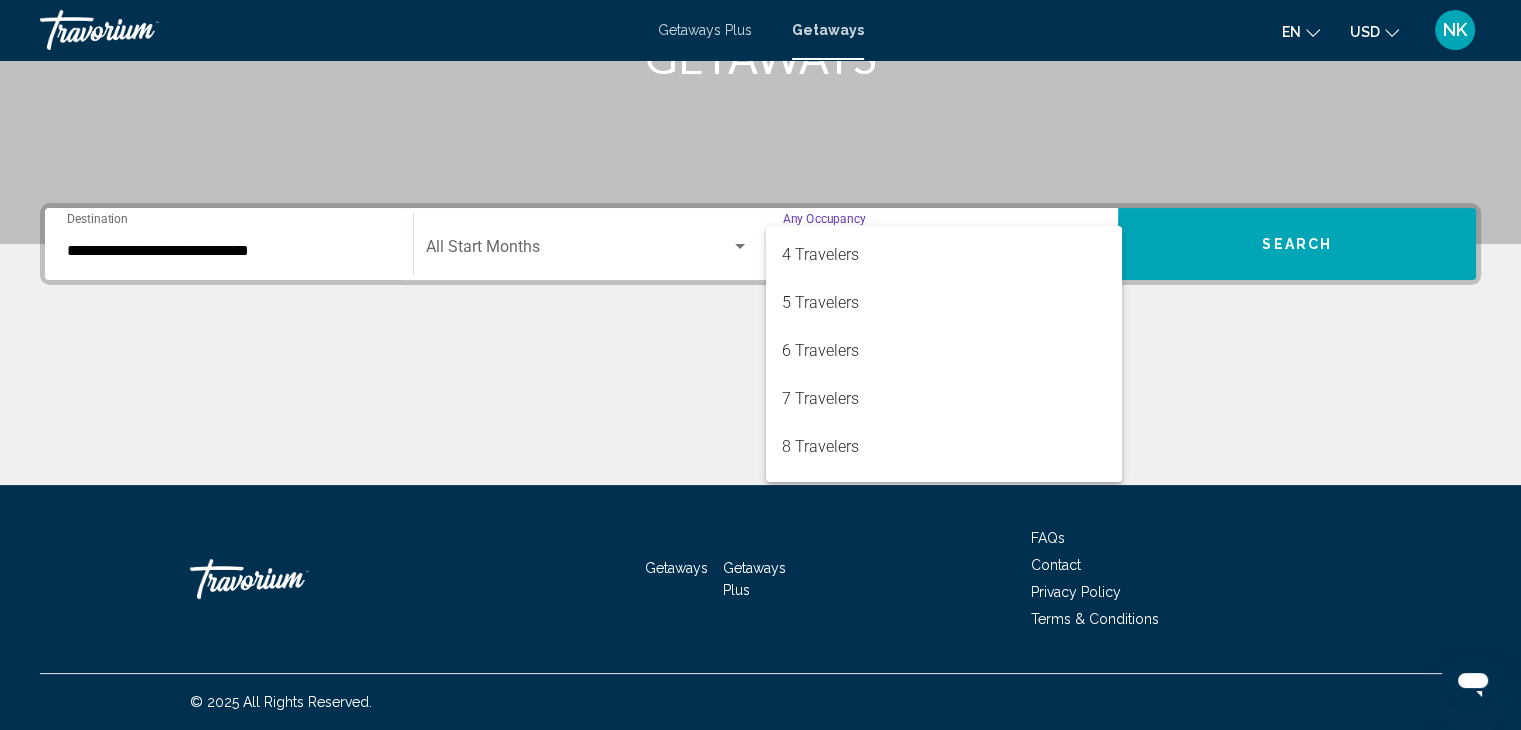 scroll, scrollTop: 148, scrollLeft: 0, axis: vertical 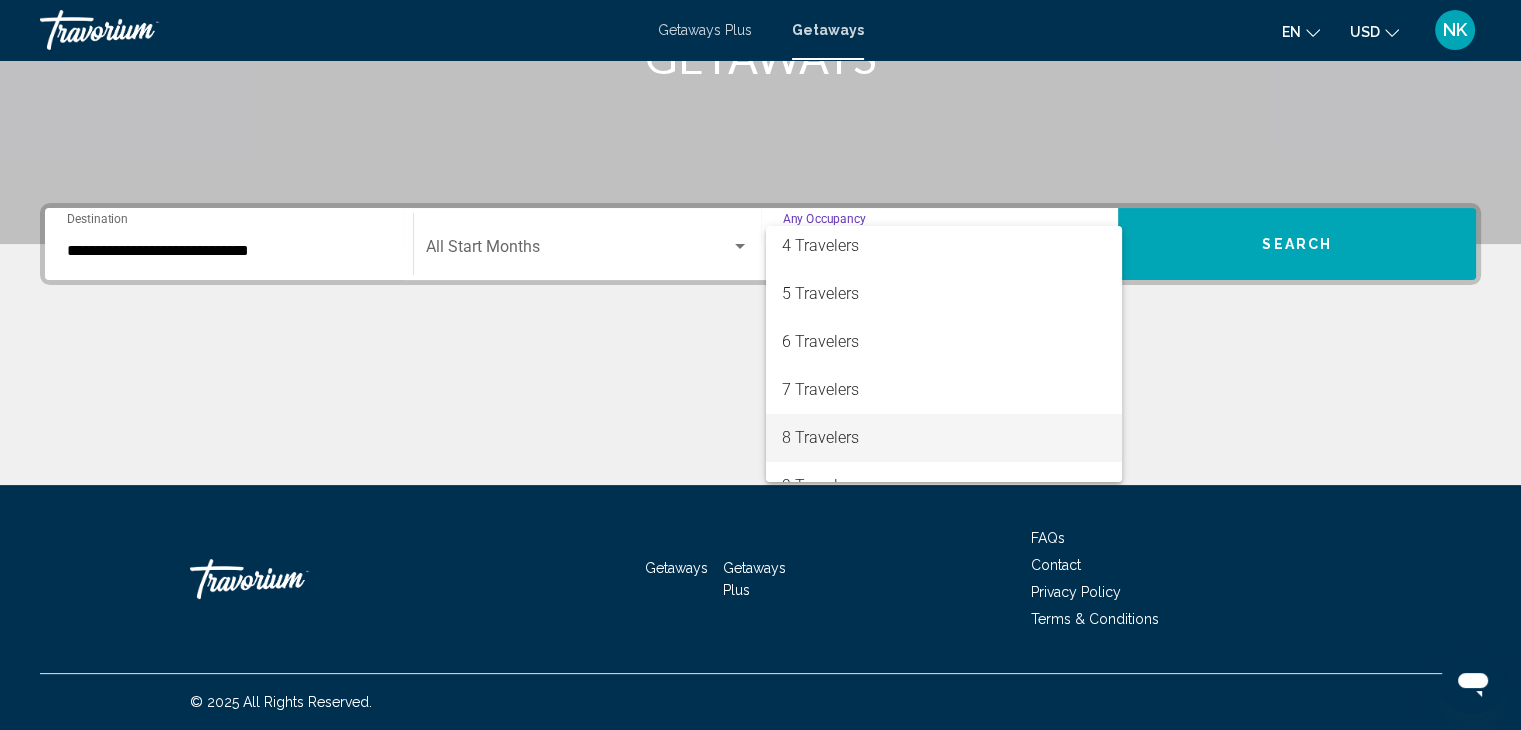 click on "8 Travelers" at bounding box center [944, 438] 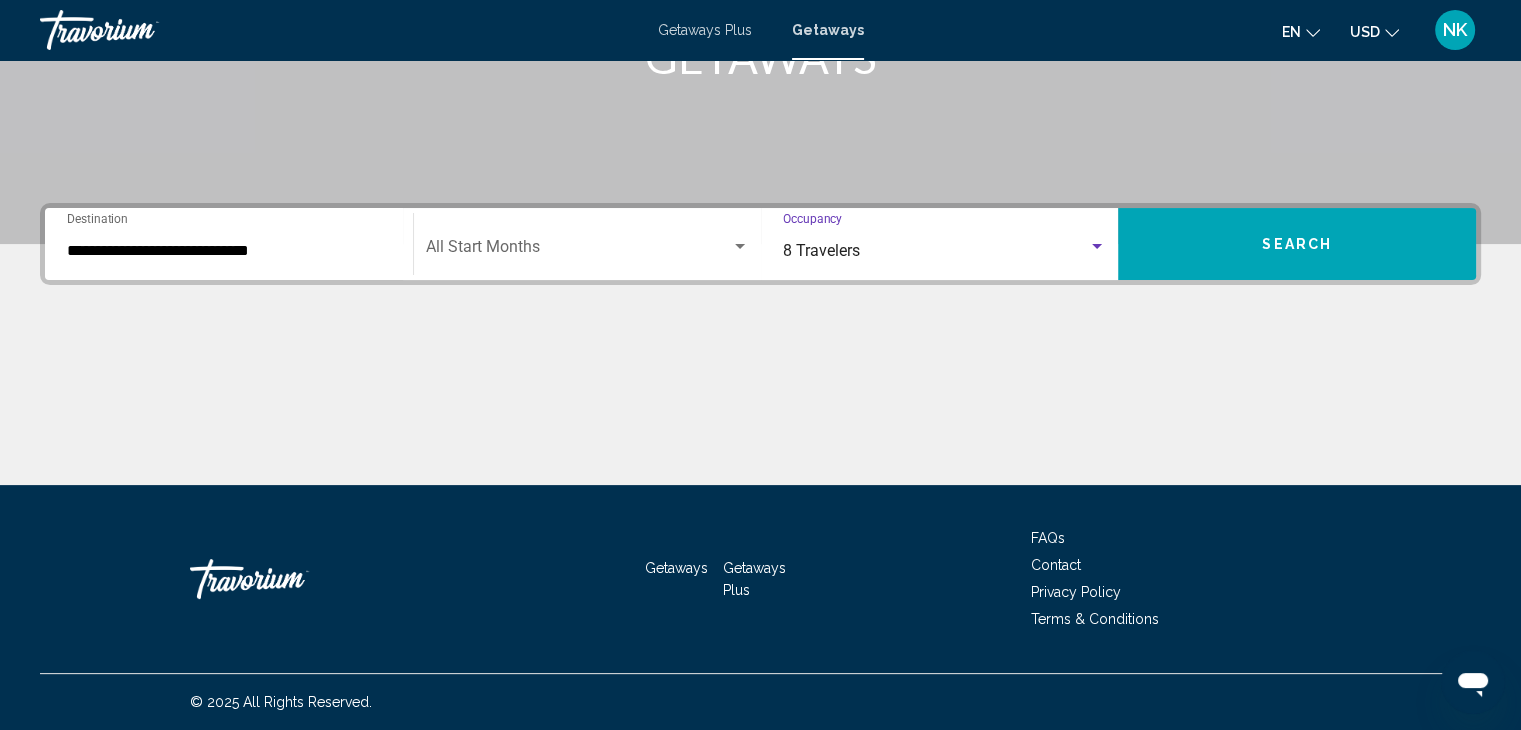click on "Search" at bounding box center (1297, 244) 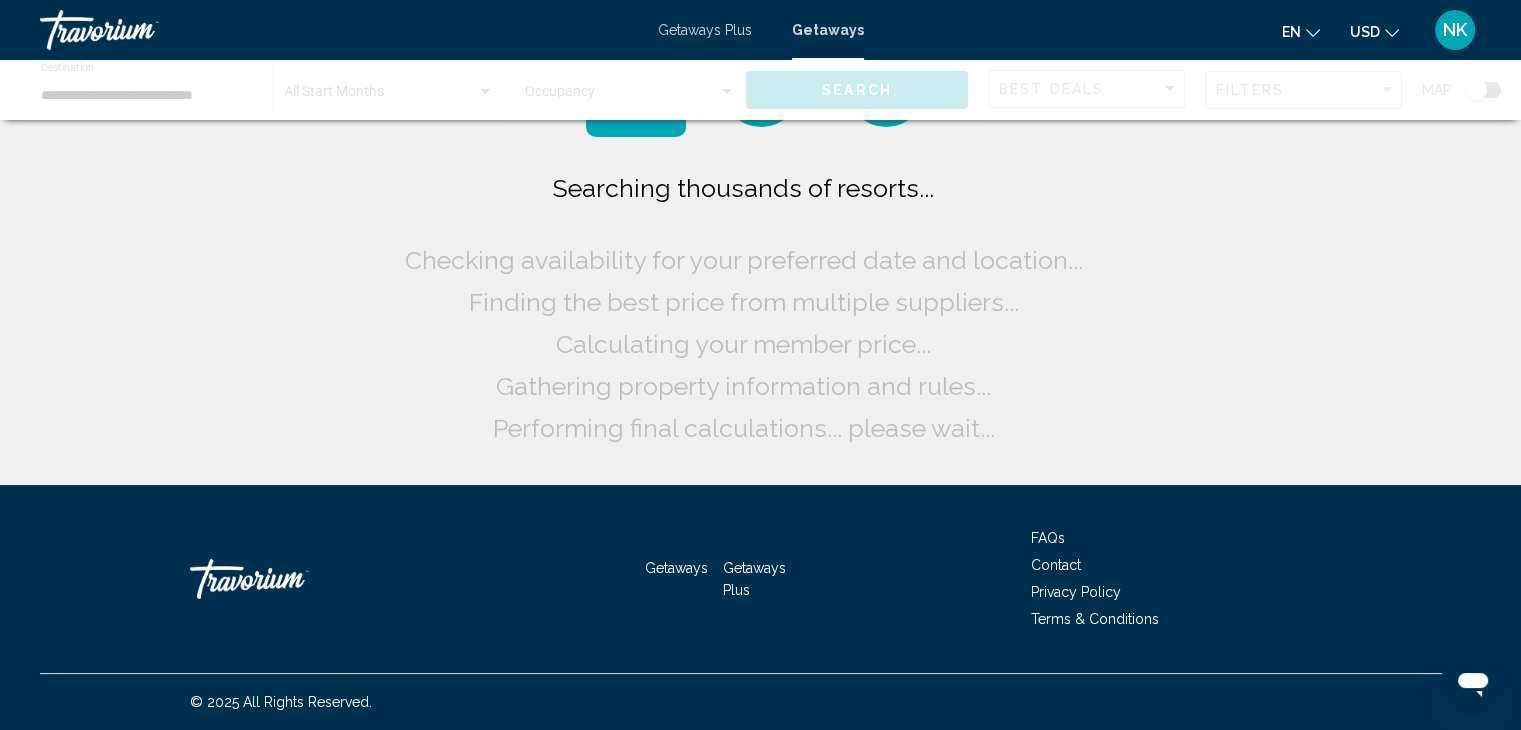 scroll, scrollTop: 0, scrollLeft: 0, axis: both 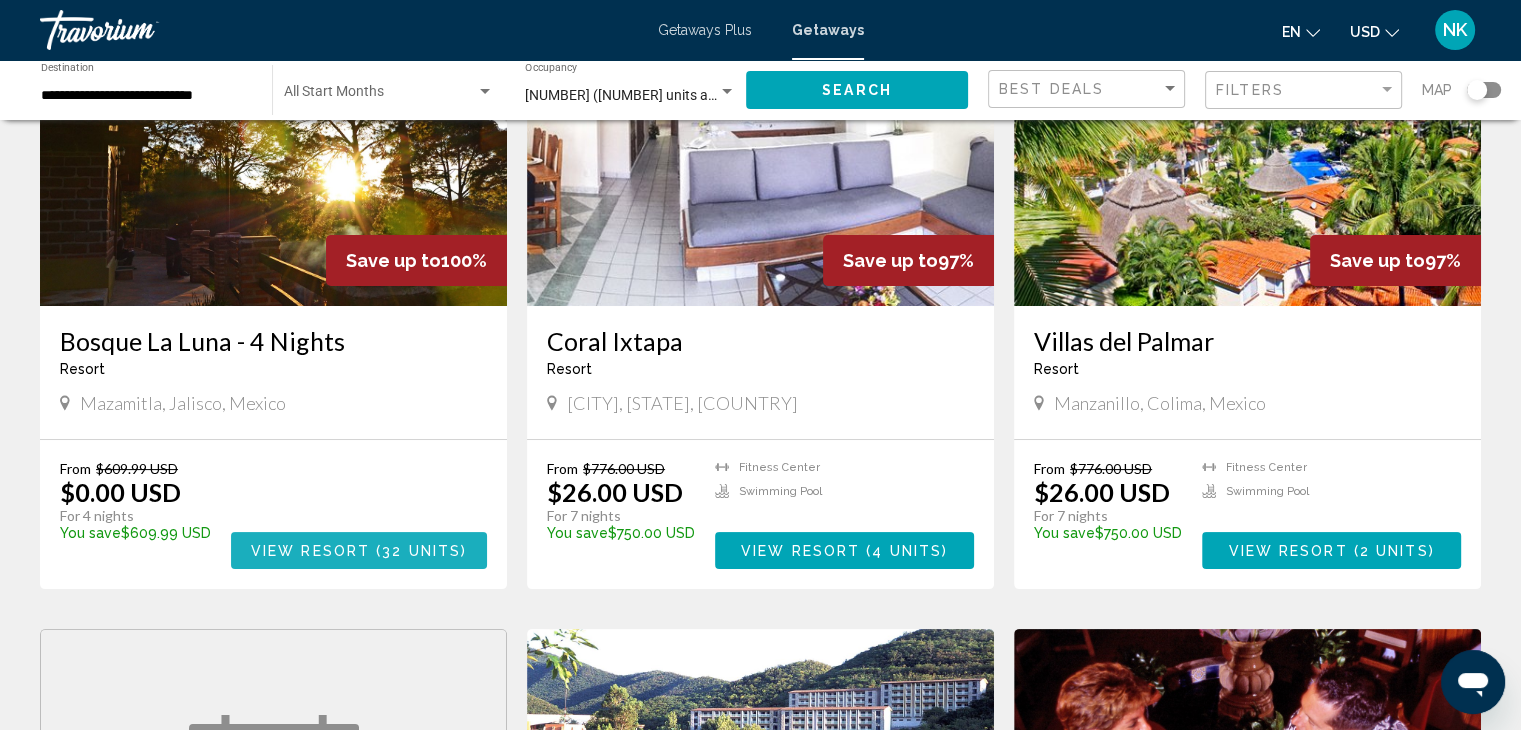 click on "32 units" at bounding box center [421, 551] 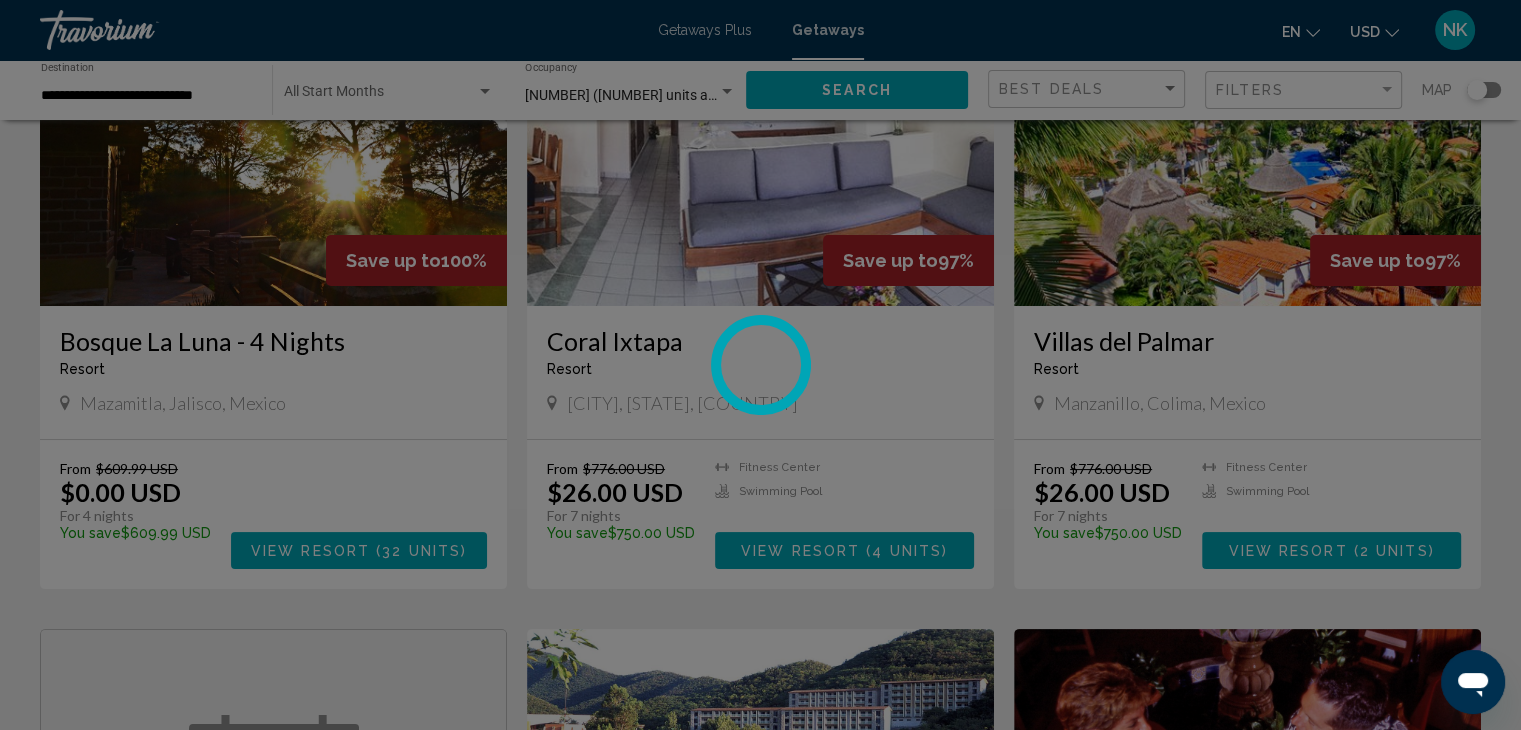 scroll, scrollTop: 0, scrollLeft: 0, axis: both 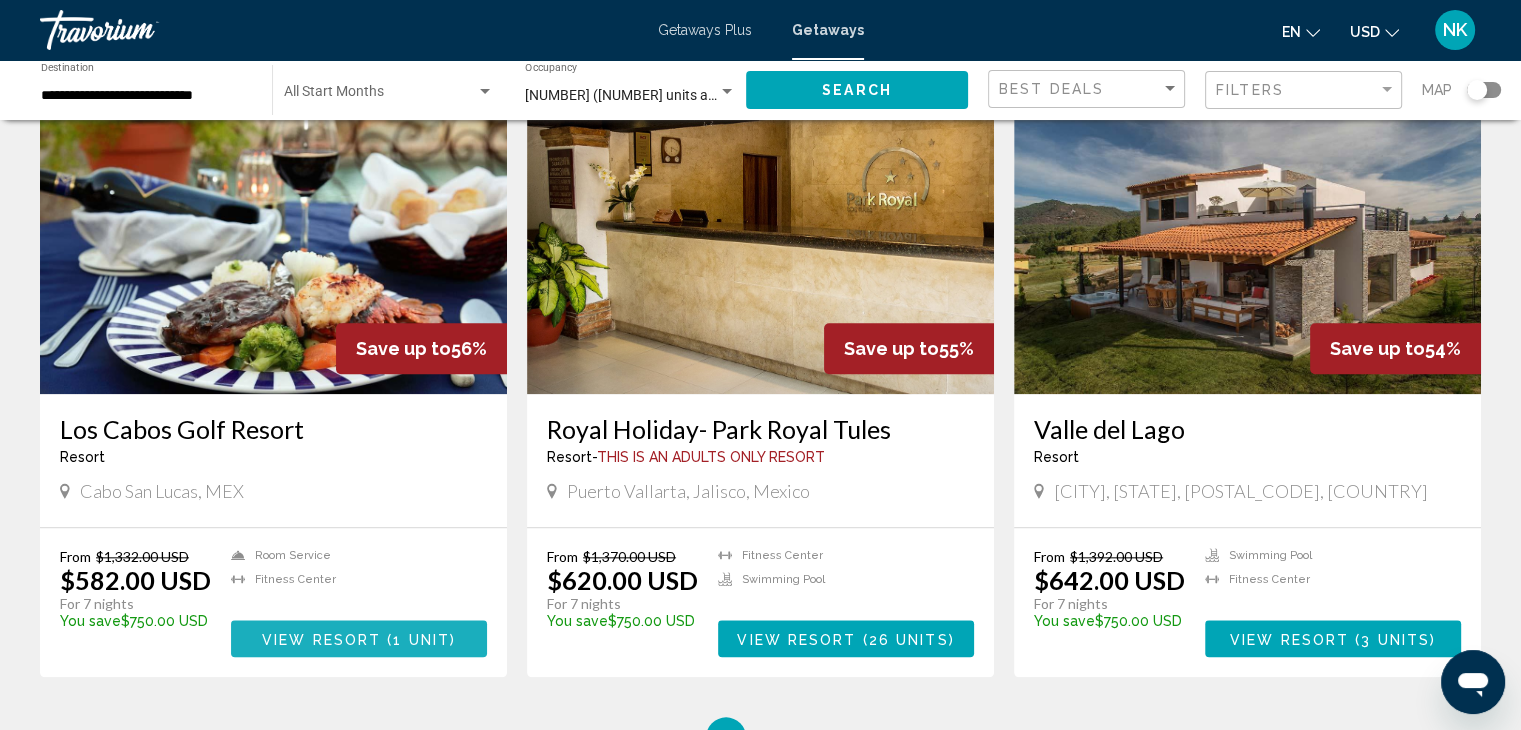 click on "1 unit" at bounding box center (421, 639) 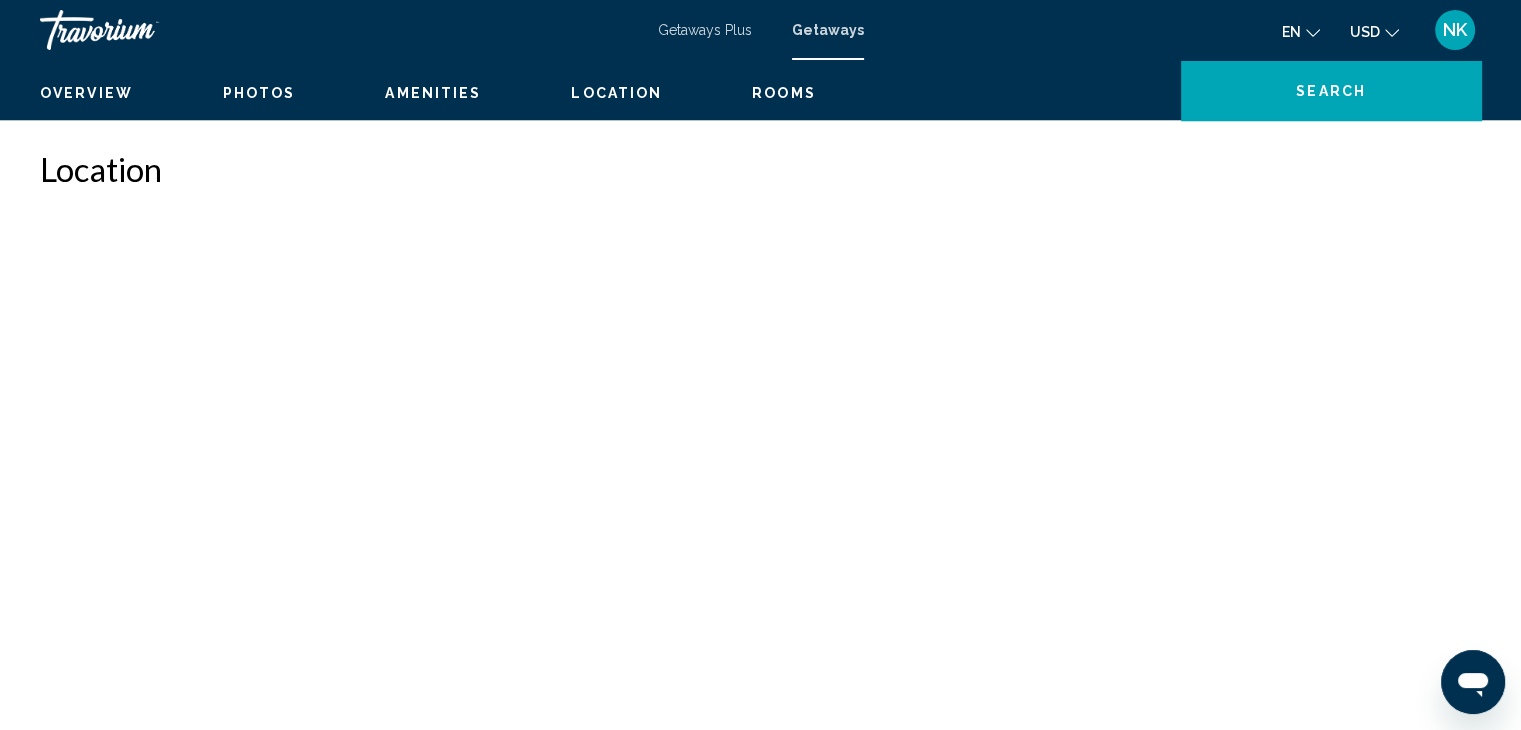 scroll, scrollTop: 0, scrollLeft: 0, axis: both 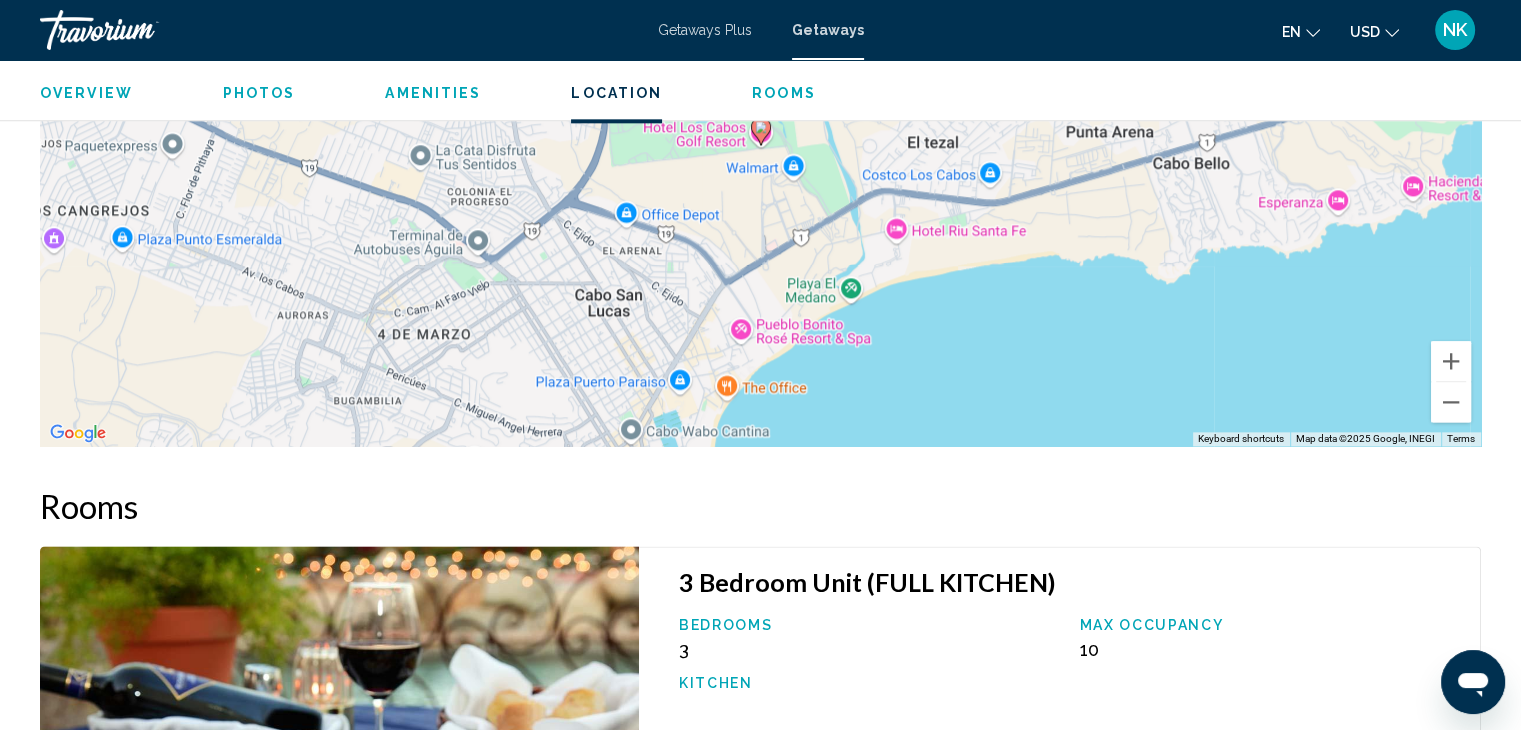 click on "Overview
Photos
Amenities
Location
Rooms
Search" 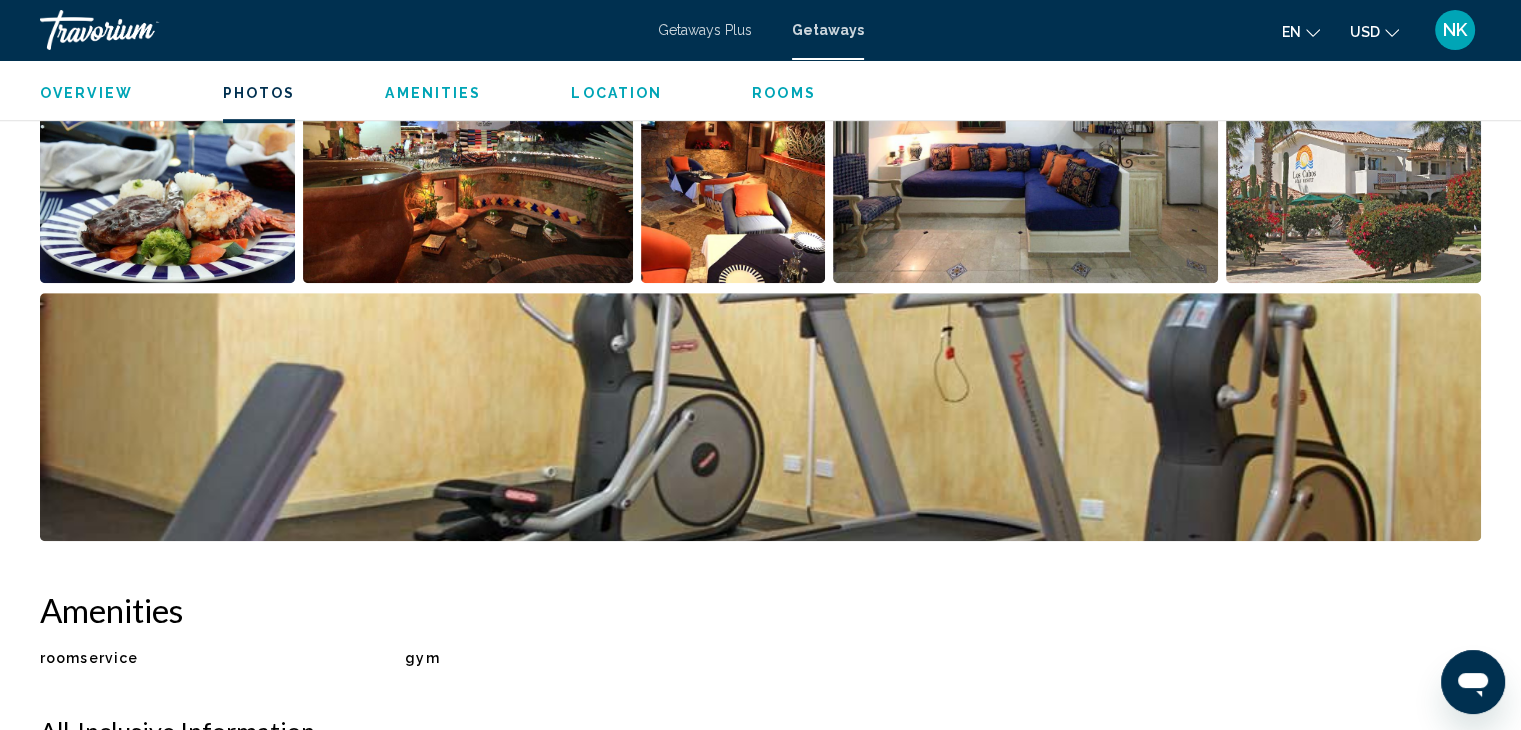 scroll, scrollTop: 892, scrollLeft: 0, axis: vertical 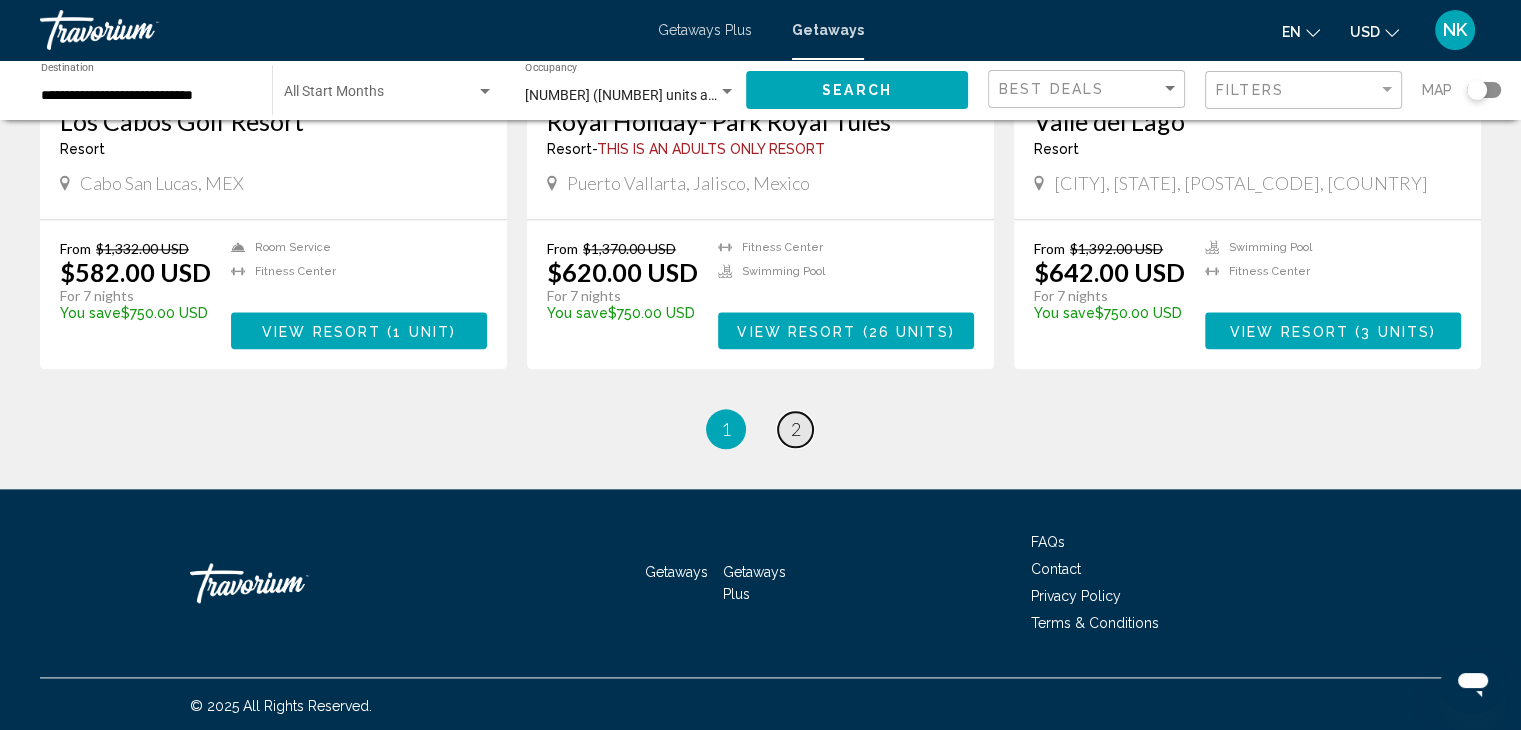click on "2" at bounding box center (796, 429) 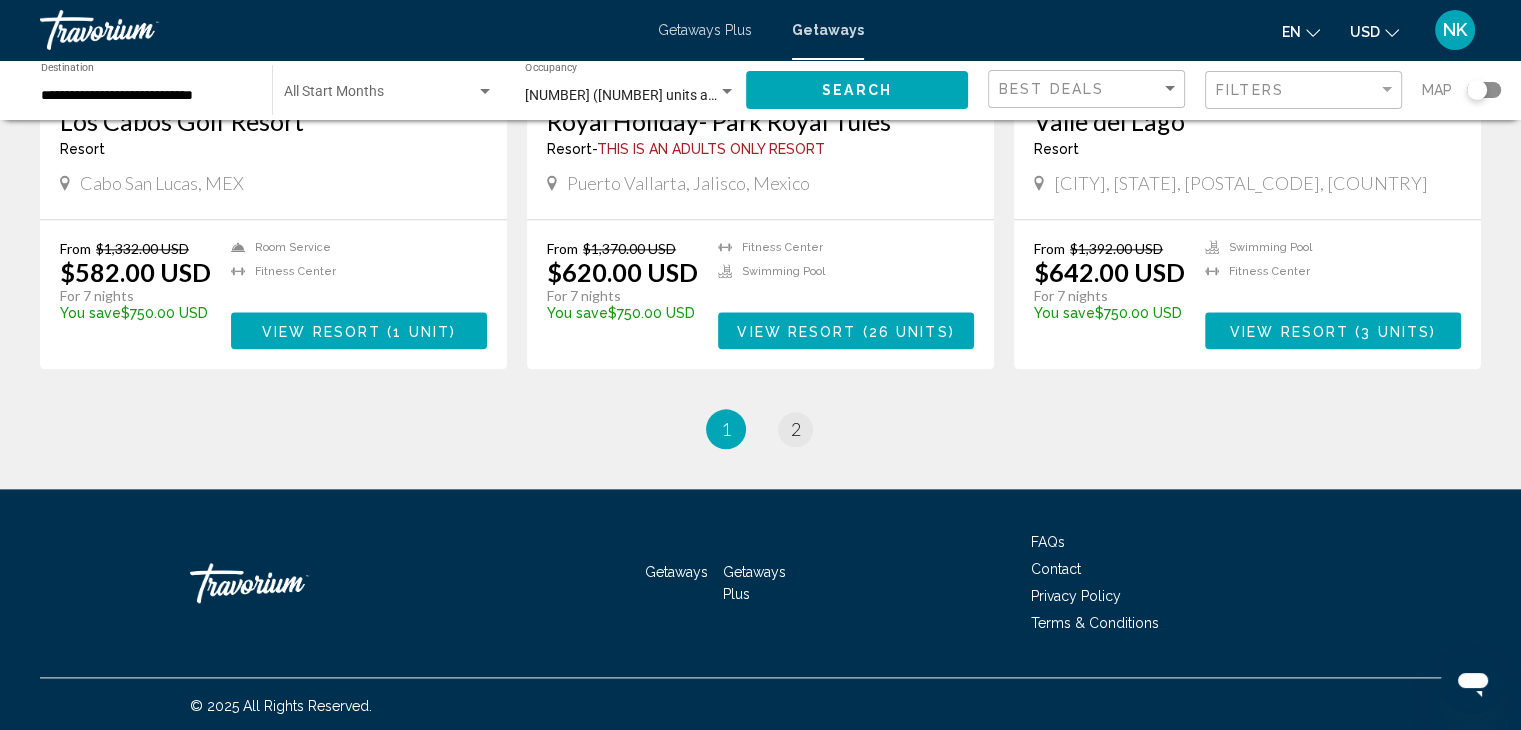 scroll, scrollTop: 0, scrollLeft: 0, axis: both 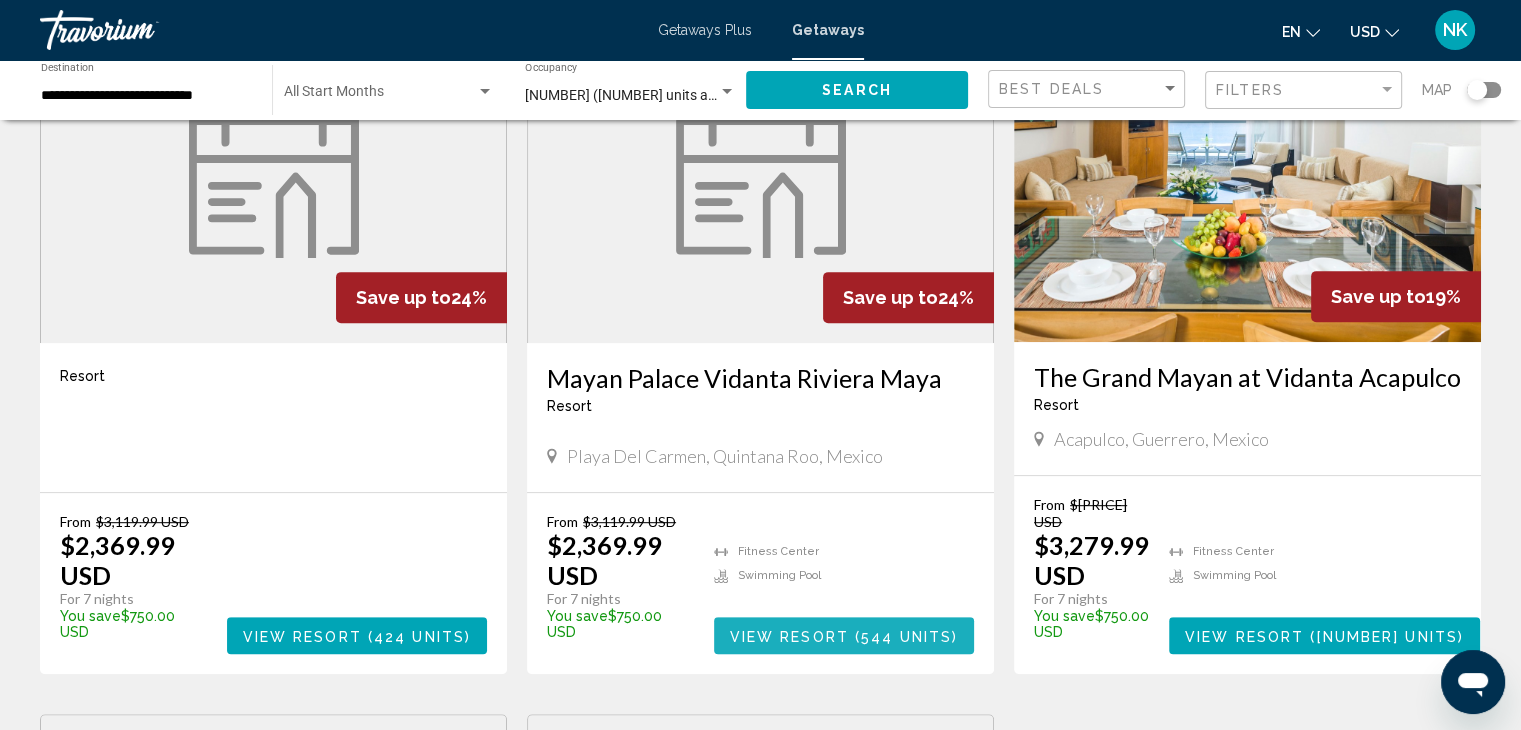 click on "( [NUMBER] units )" at bounding box center [903, 636] 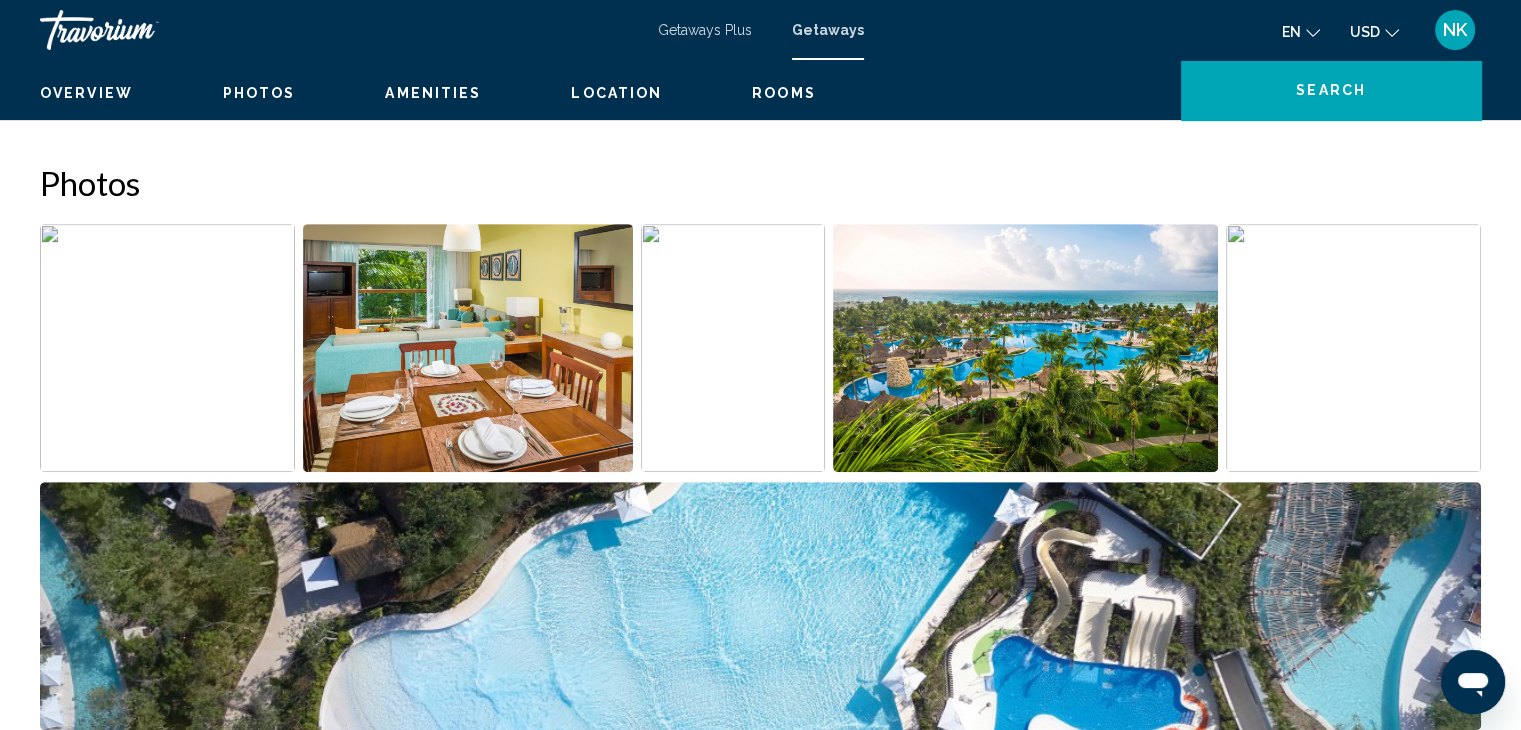 scroll, scrollTop: 0, scrollLeft: 0, axis: both 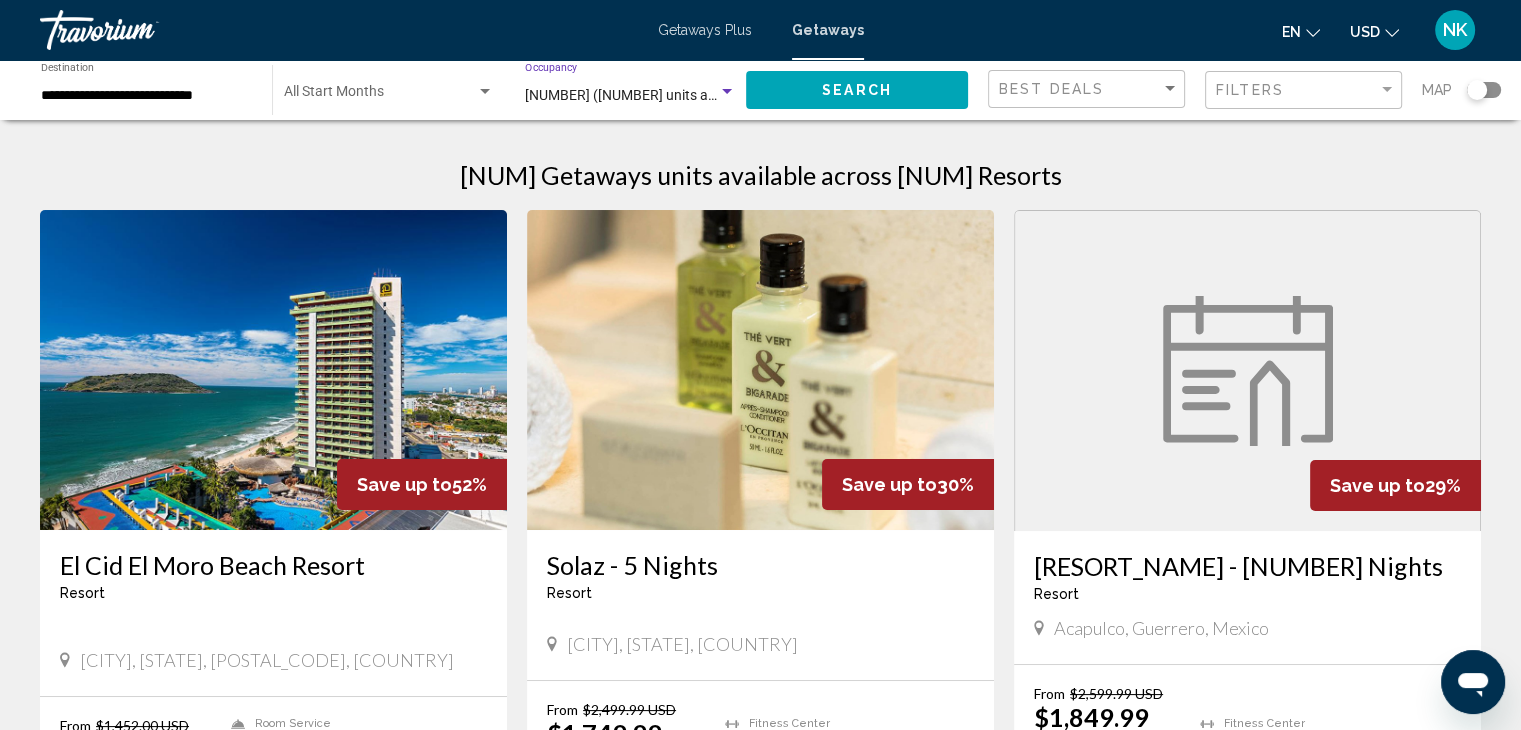 click on "[NUMBER] ([NUMBER] units available)" at bounding box center (642, 95) 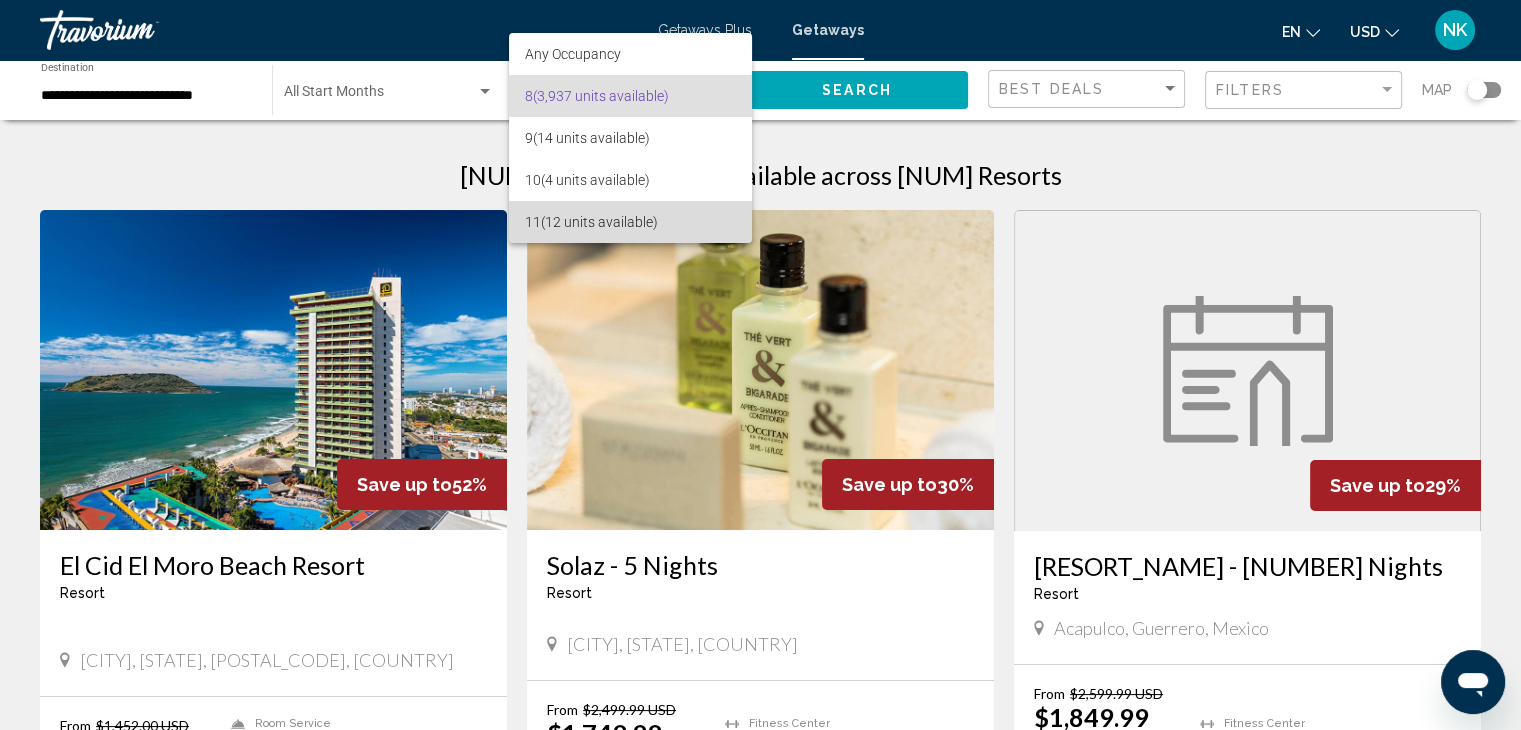 click on "11  (12 units available)" at bounding box center [630, 222] 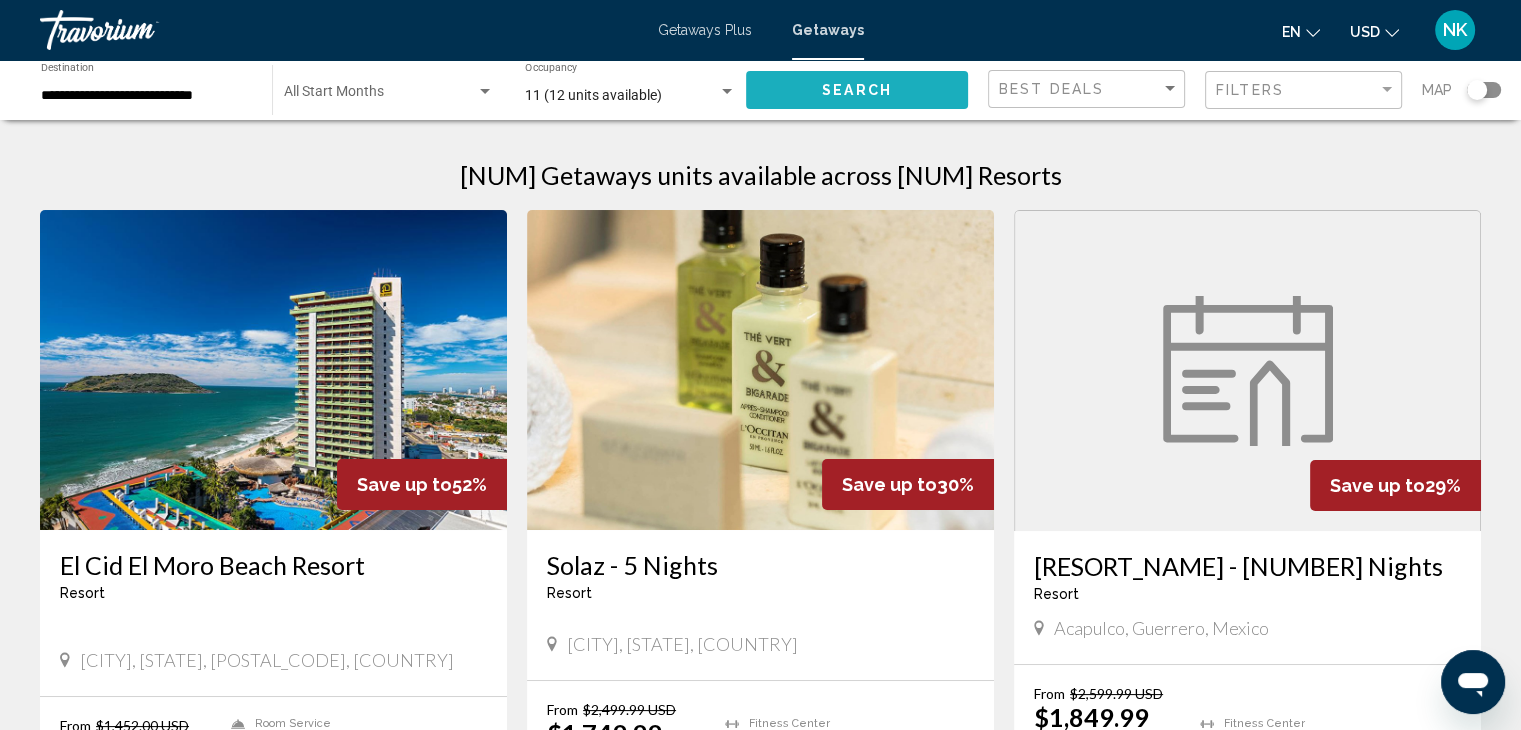 click on "Search" 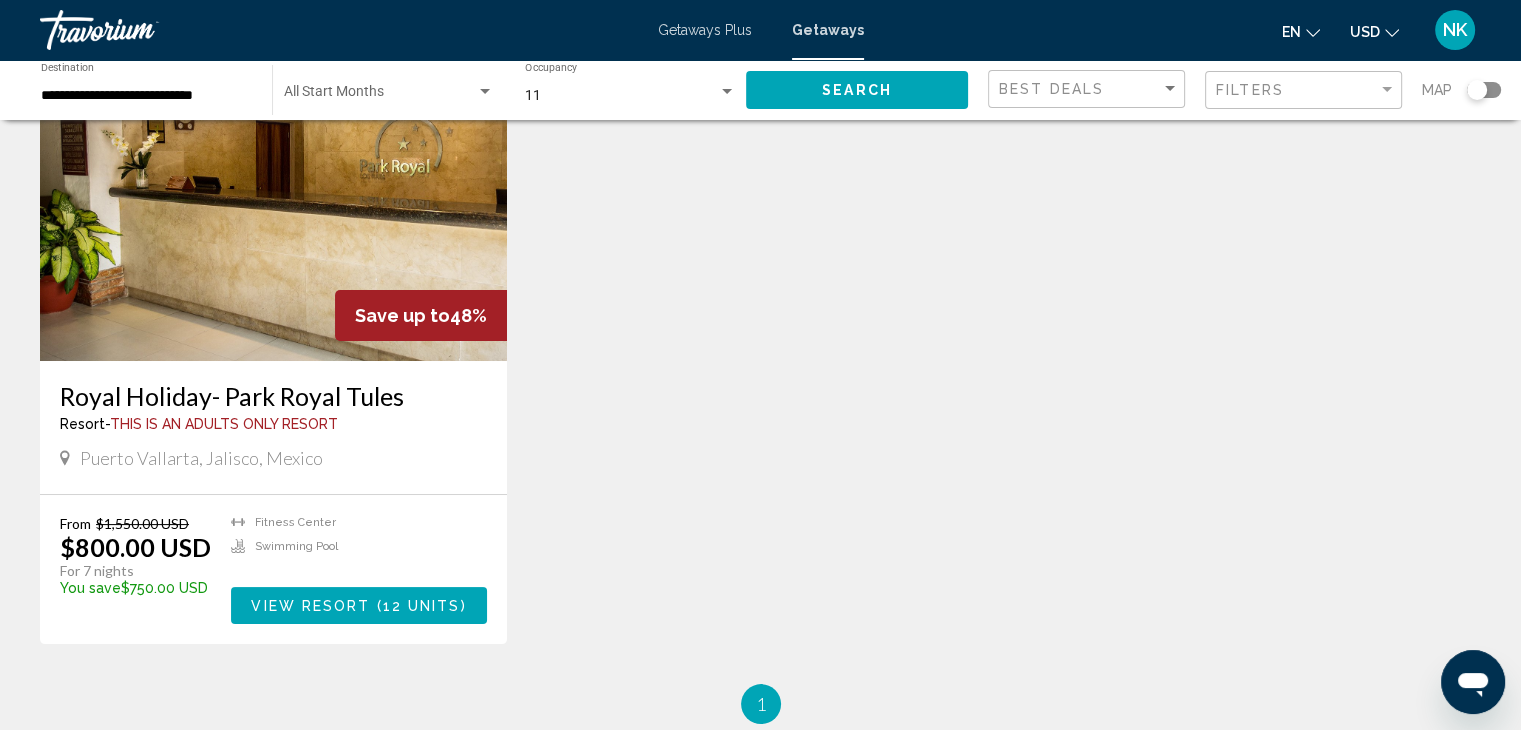 scroll, scrollTop: 172, scrollLeft: 0, axis: vertical 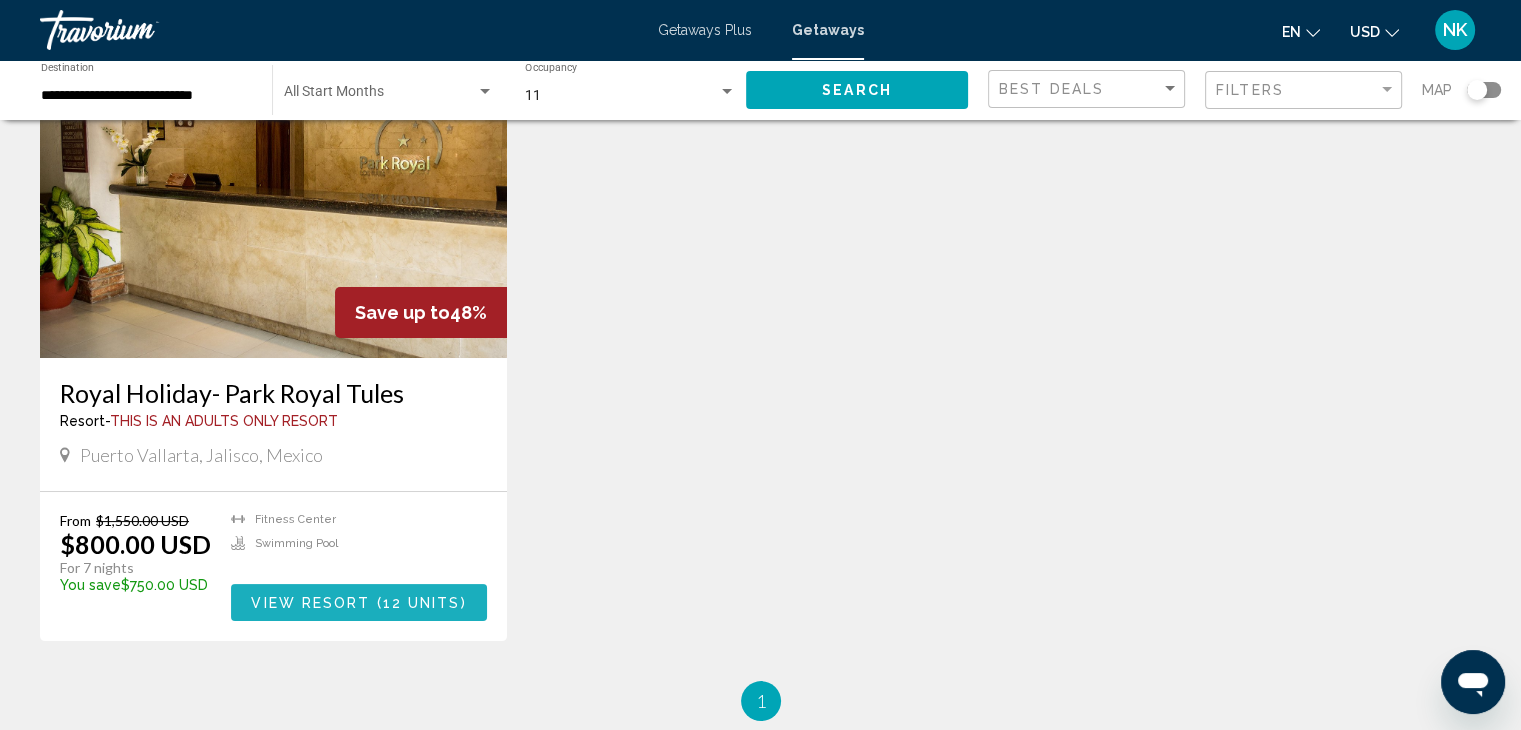 click on "12 units" at bounding box center (422, 603) 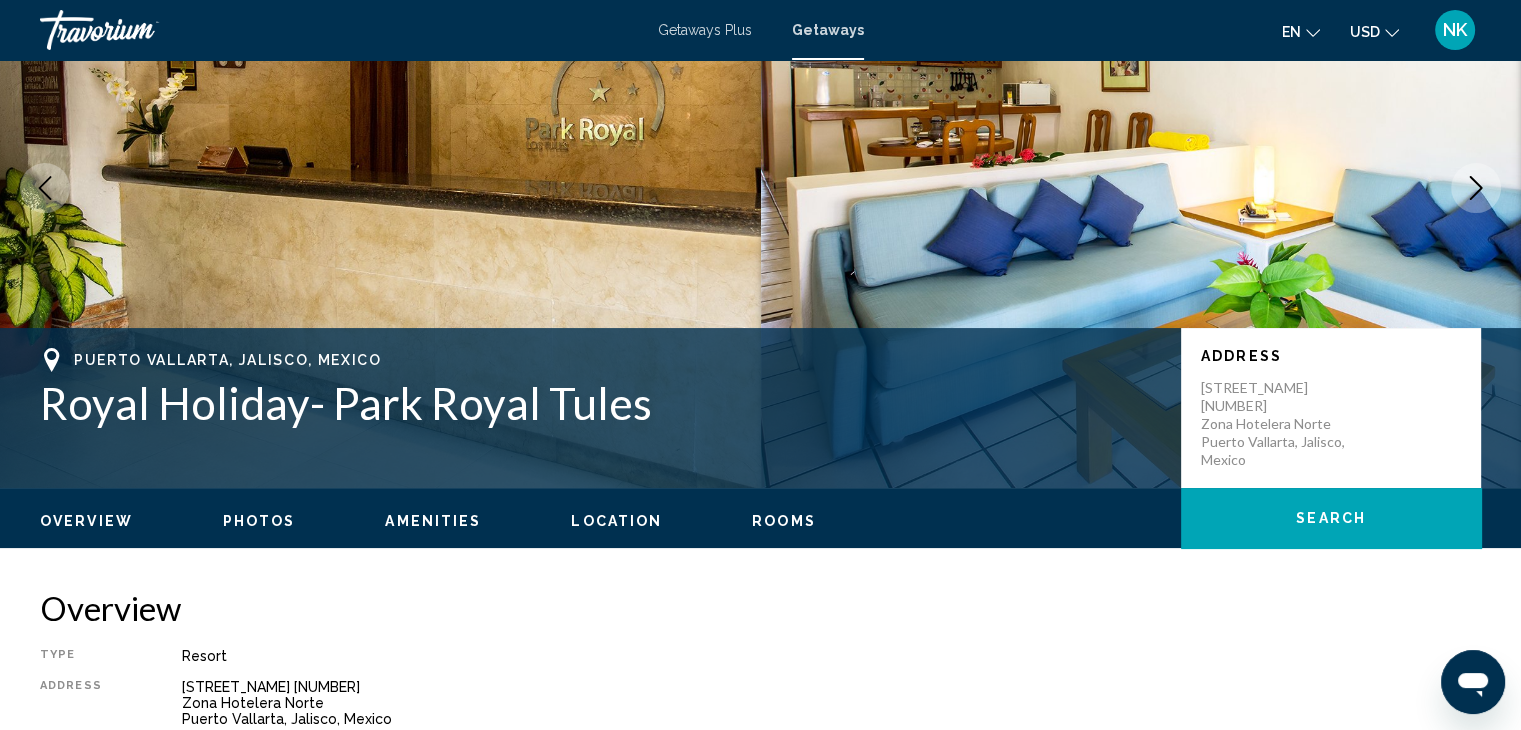 scroll, scrollTop: 0, scrollLeft: 0, axis: both 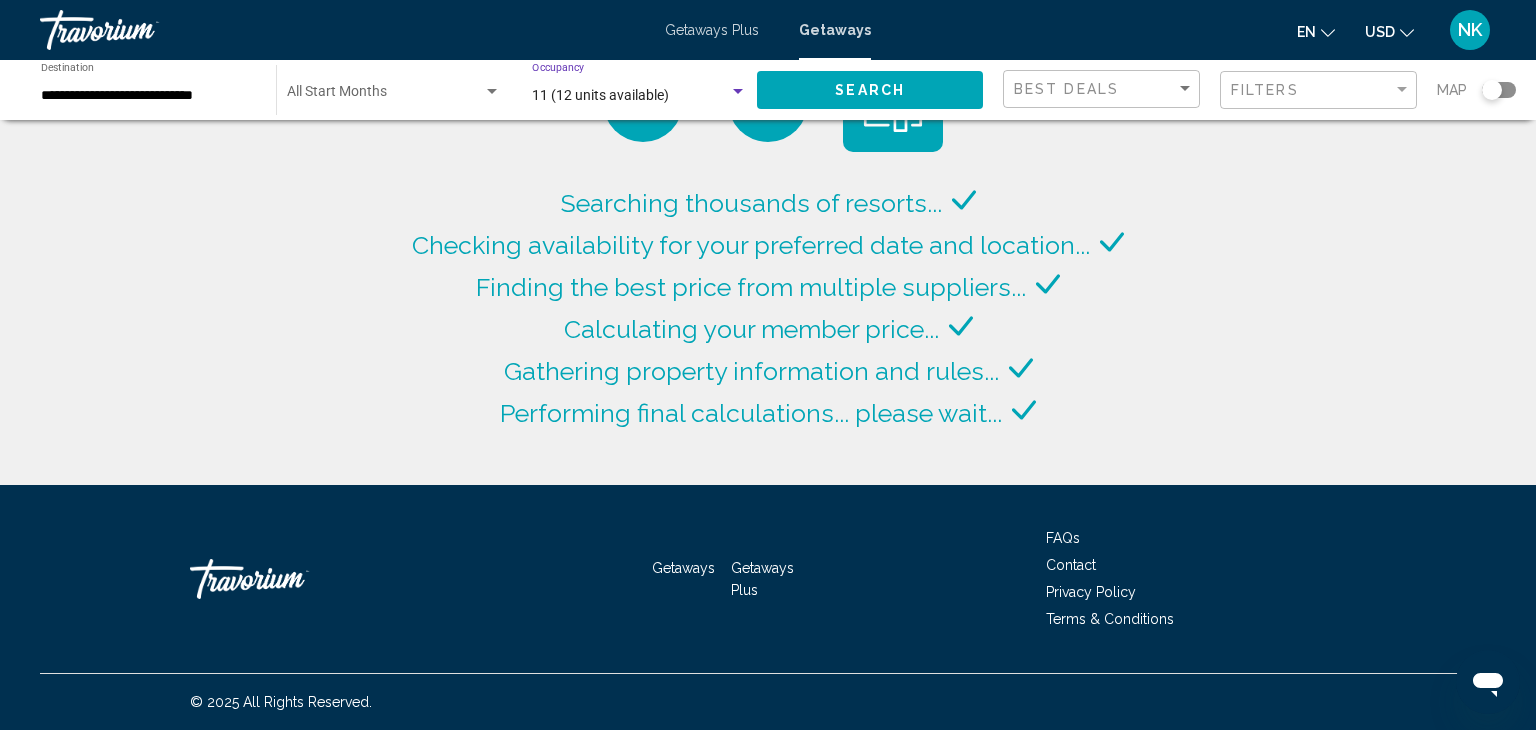 click on "11  (12 units available)" at bounding box center (630, 96) 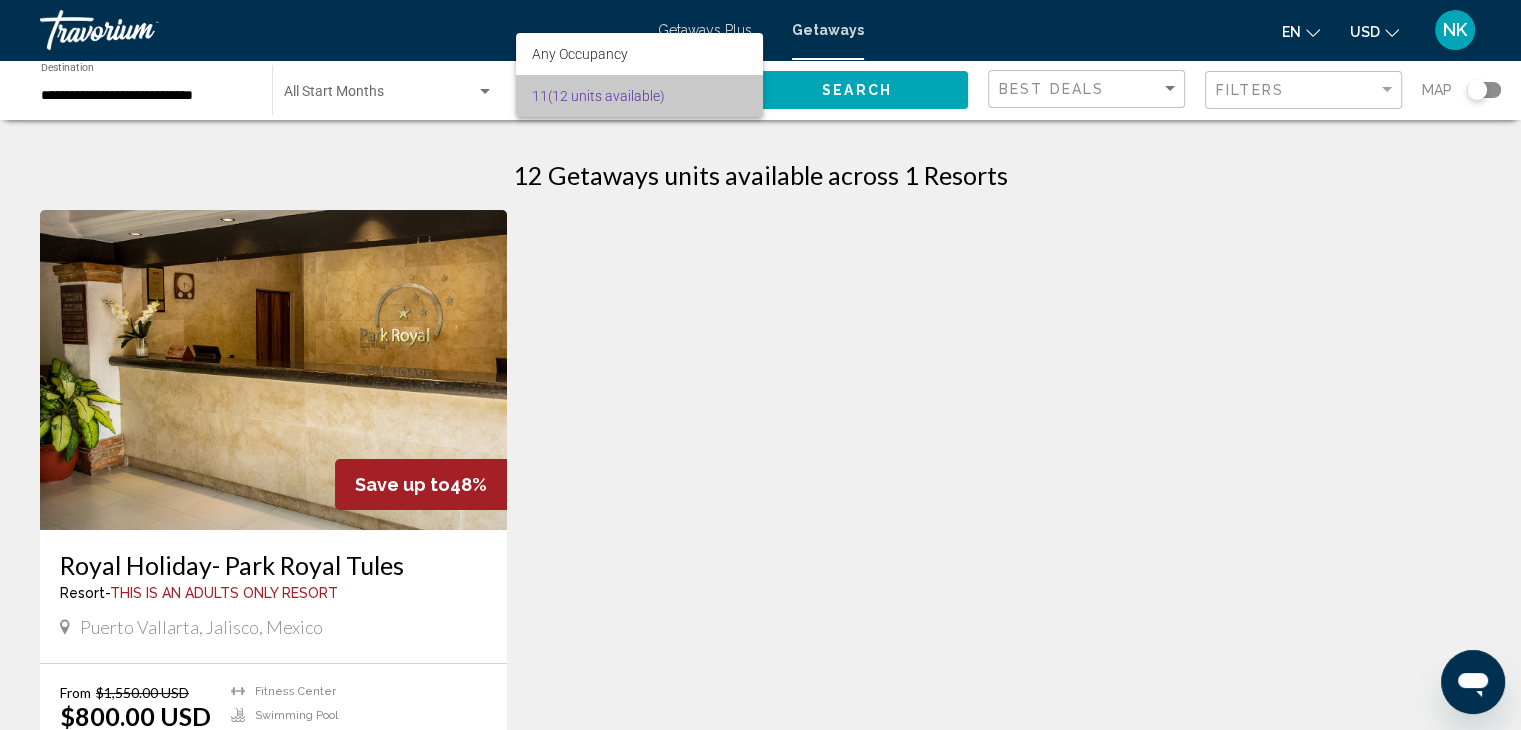 click on "11  (12 units available)" at bounding box center [639, 96] 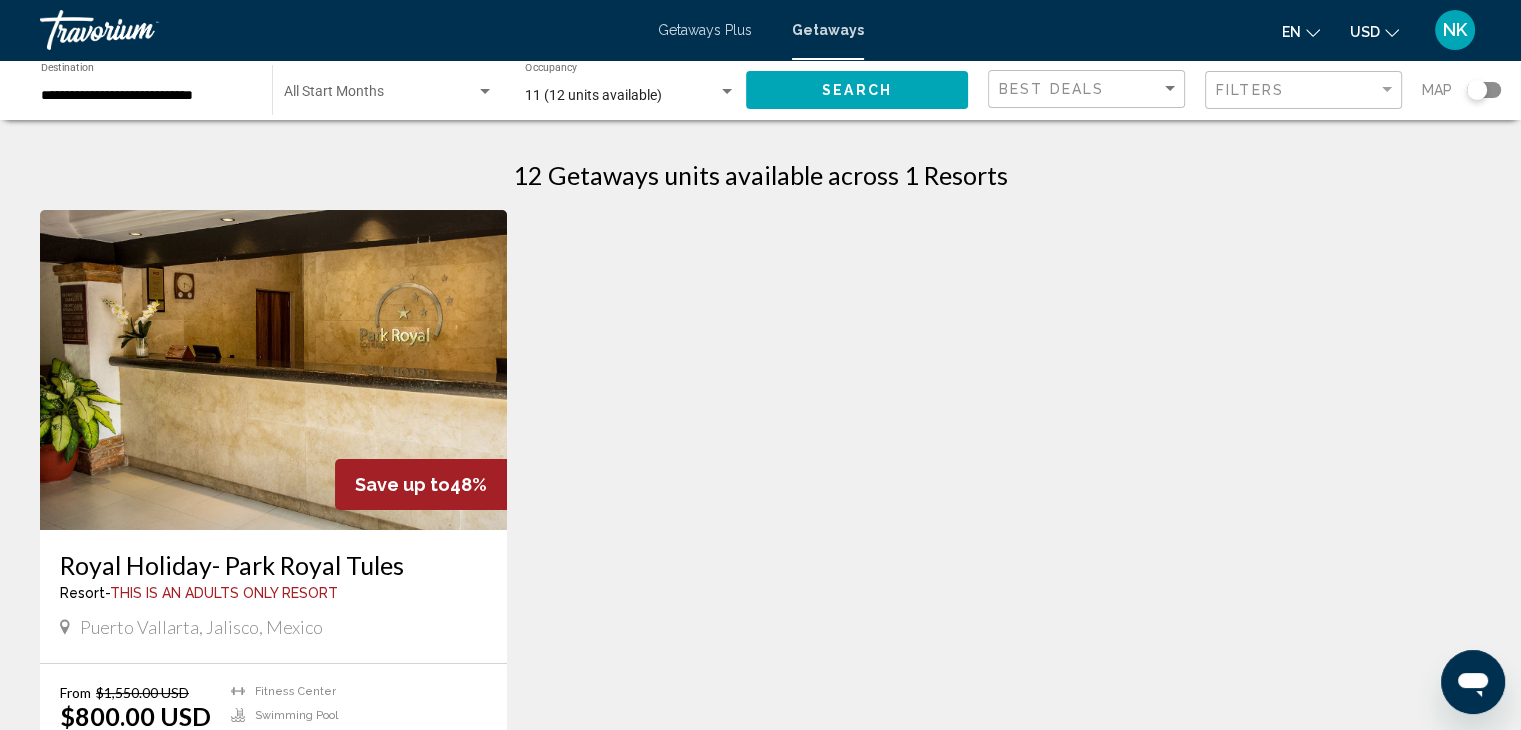 click on "11 (12 units available) Occupancy Any Occupancy" 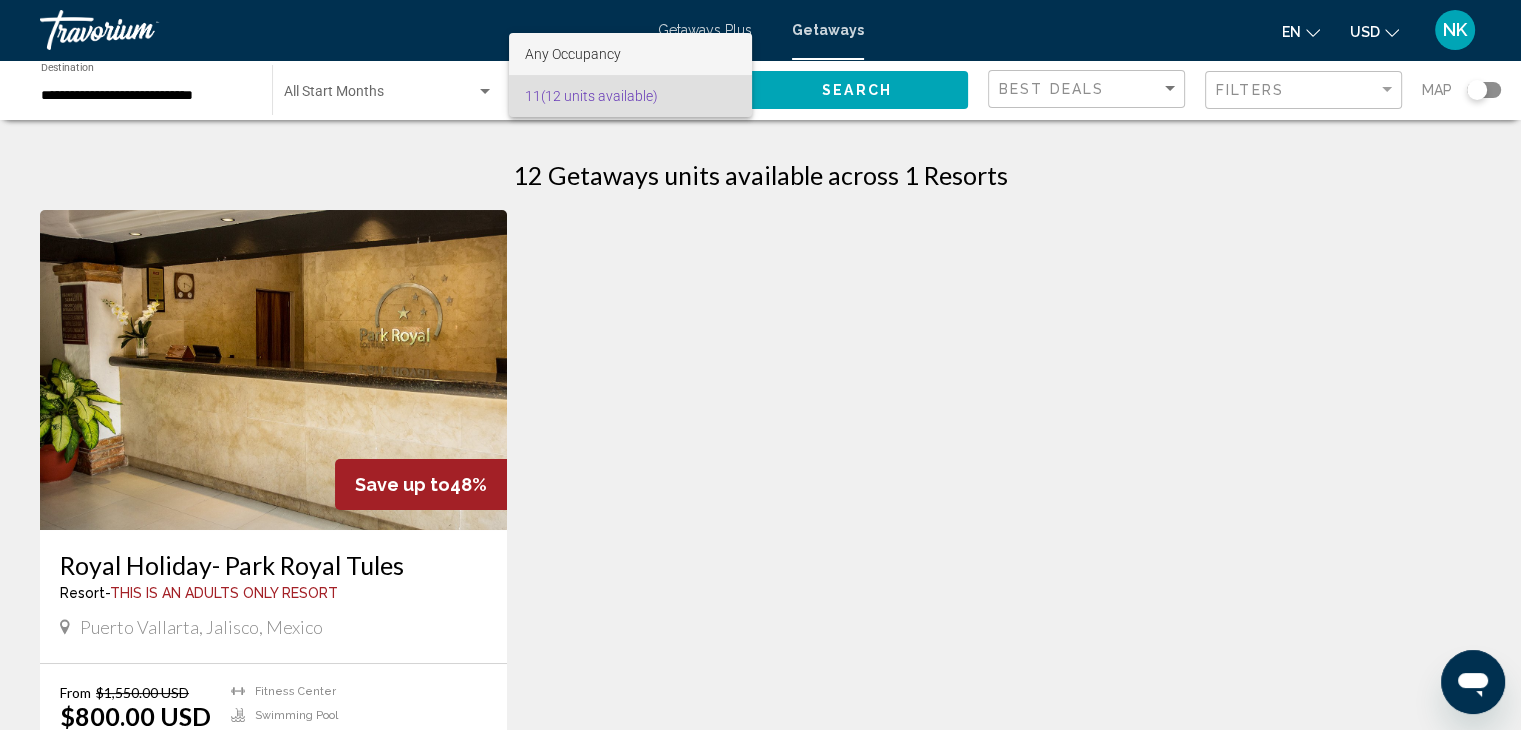 click on "Any Occupancy" at bounding box center [630, 54] 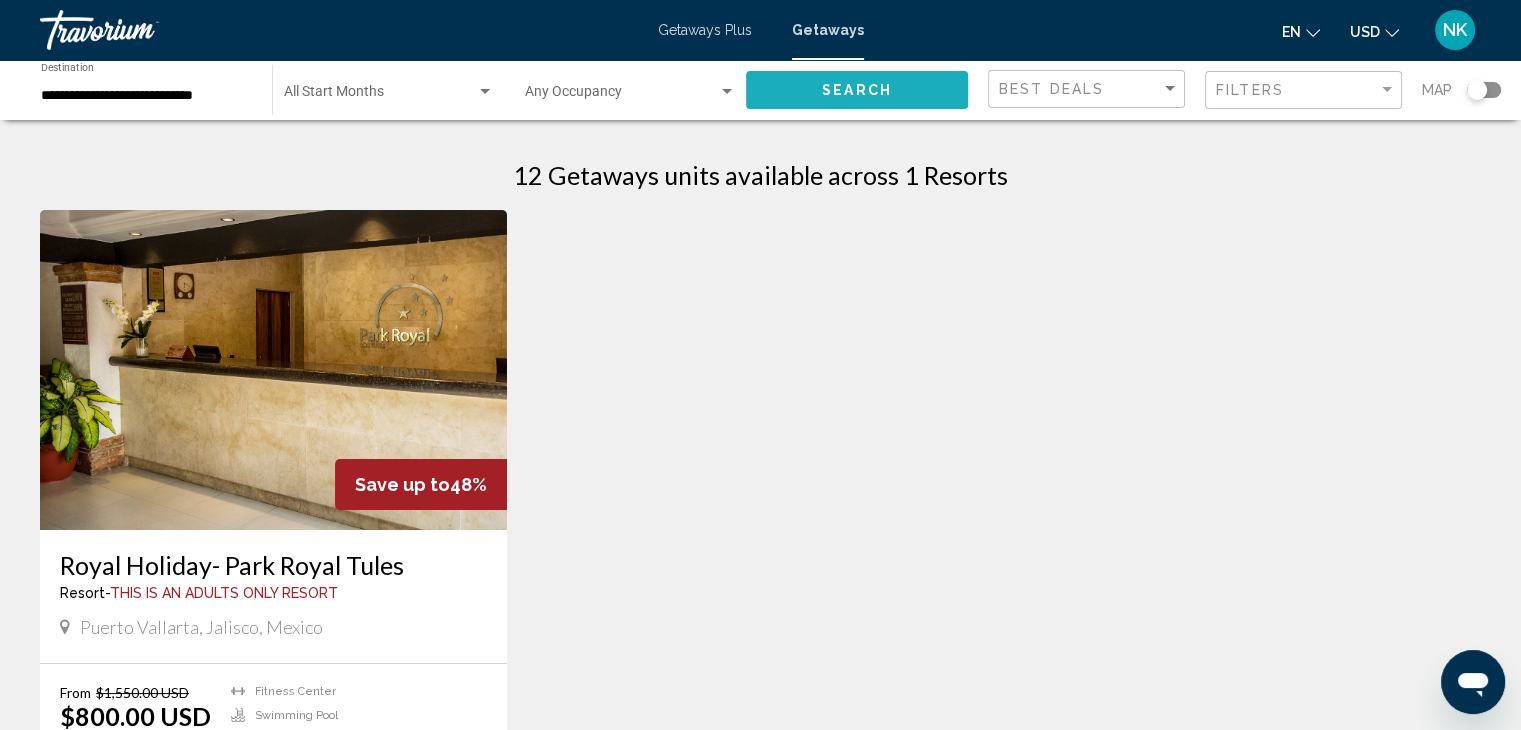 click on "Search" 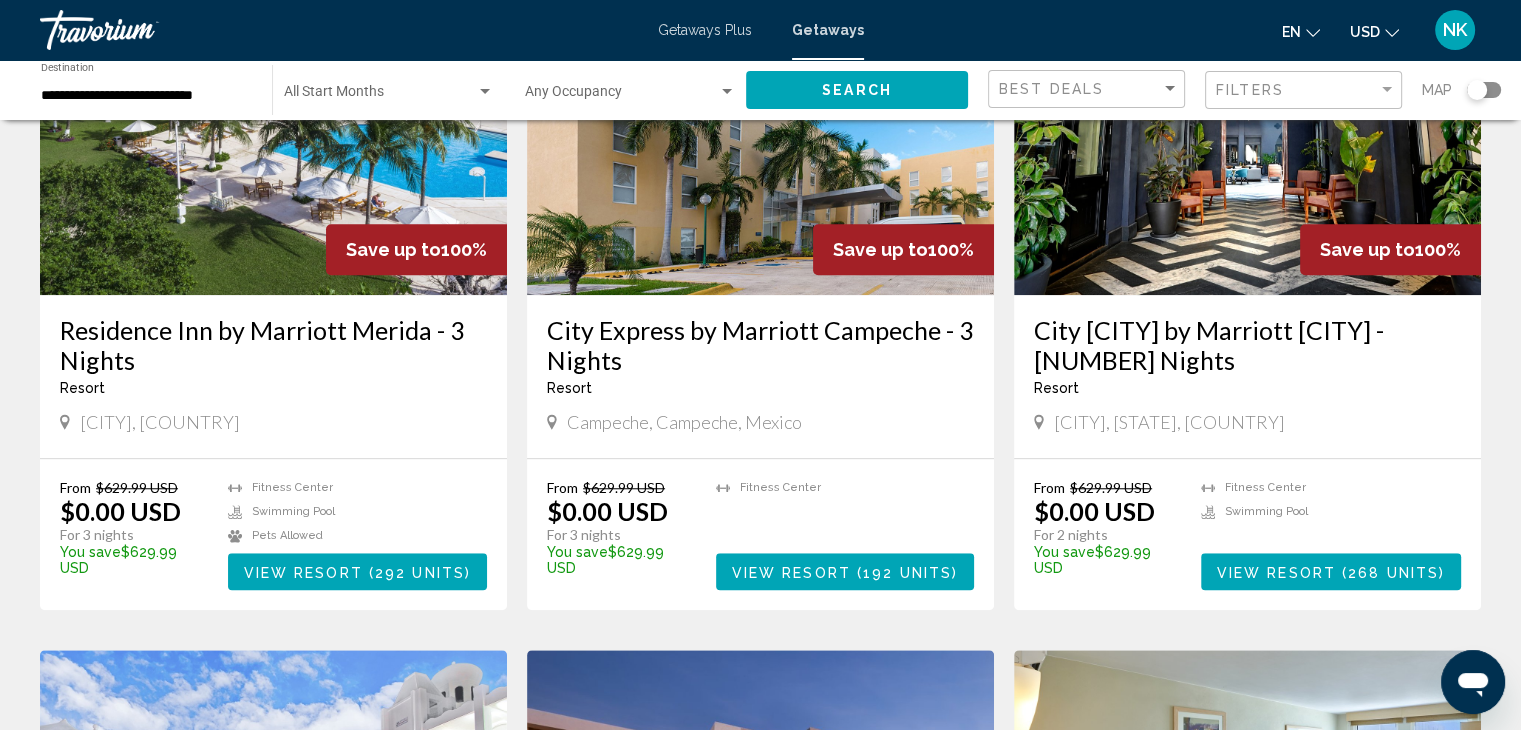 scroll, scrollTop: 1549, scrollLeft: 0, axis: vertical 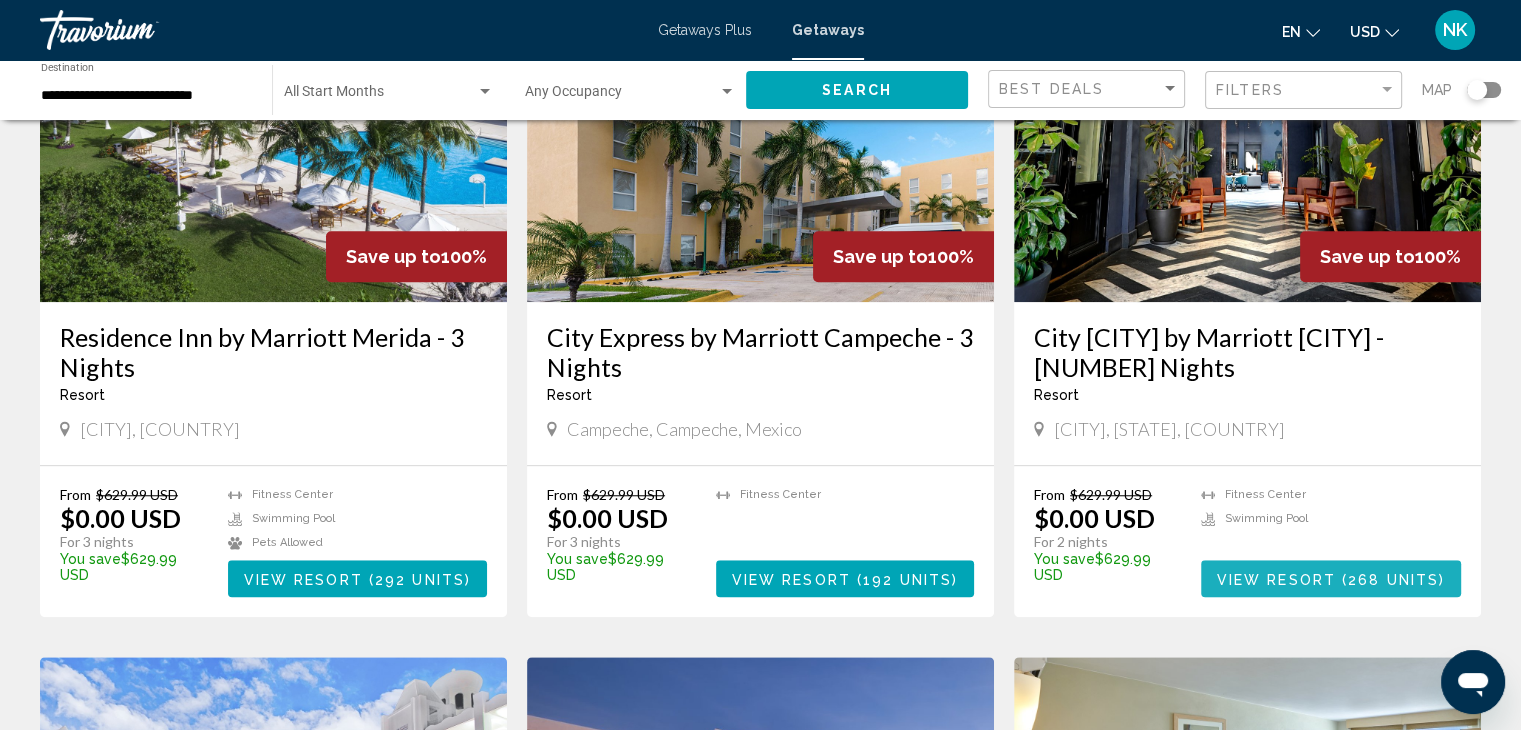 click on "View Resort" at bounding box center [1276, 579] 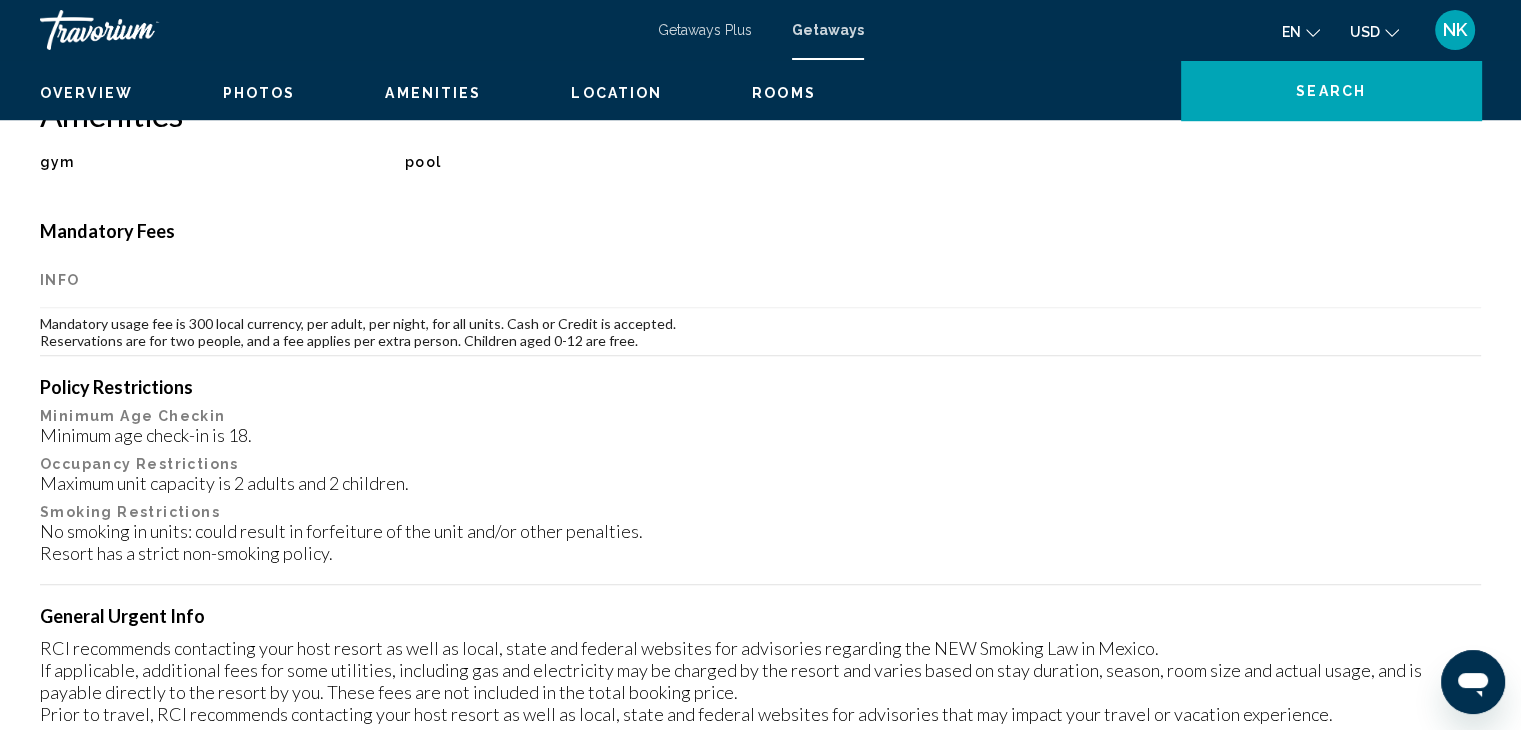 scroll, scrollTop: 0, scrollLeft: 0, axis: both 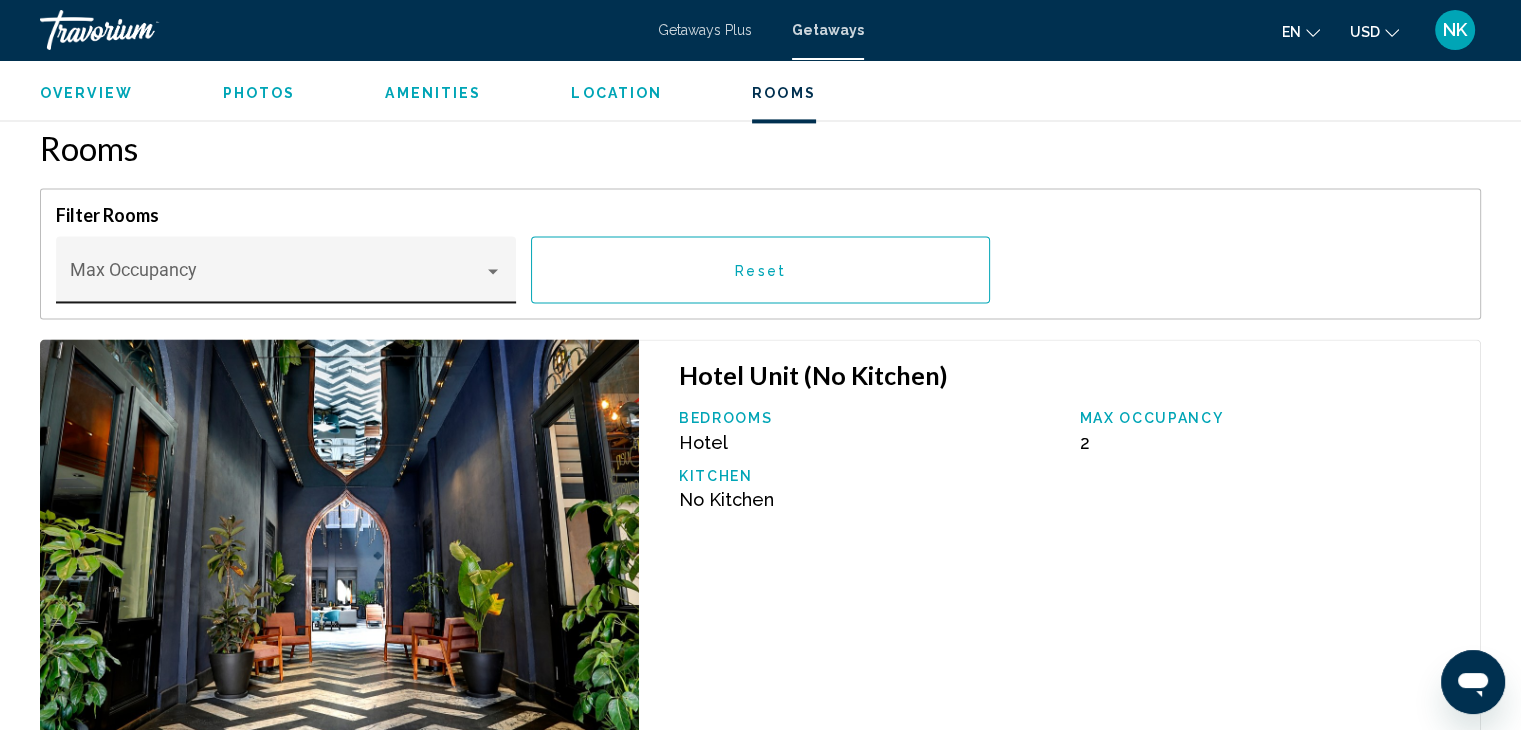 click on "Max Occupancy" at bounding box center (286, 276) 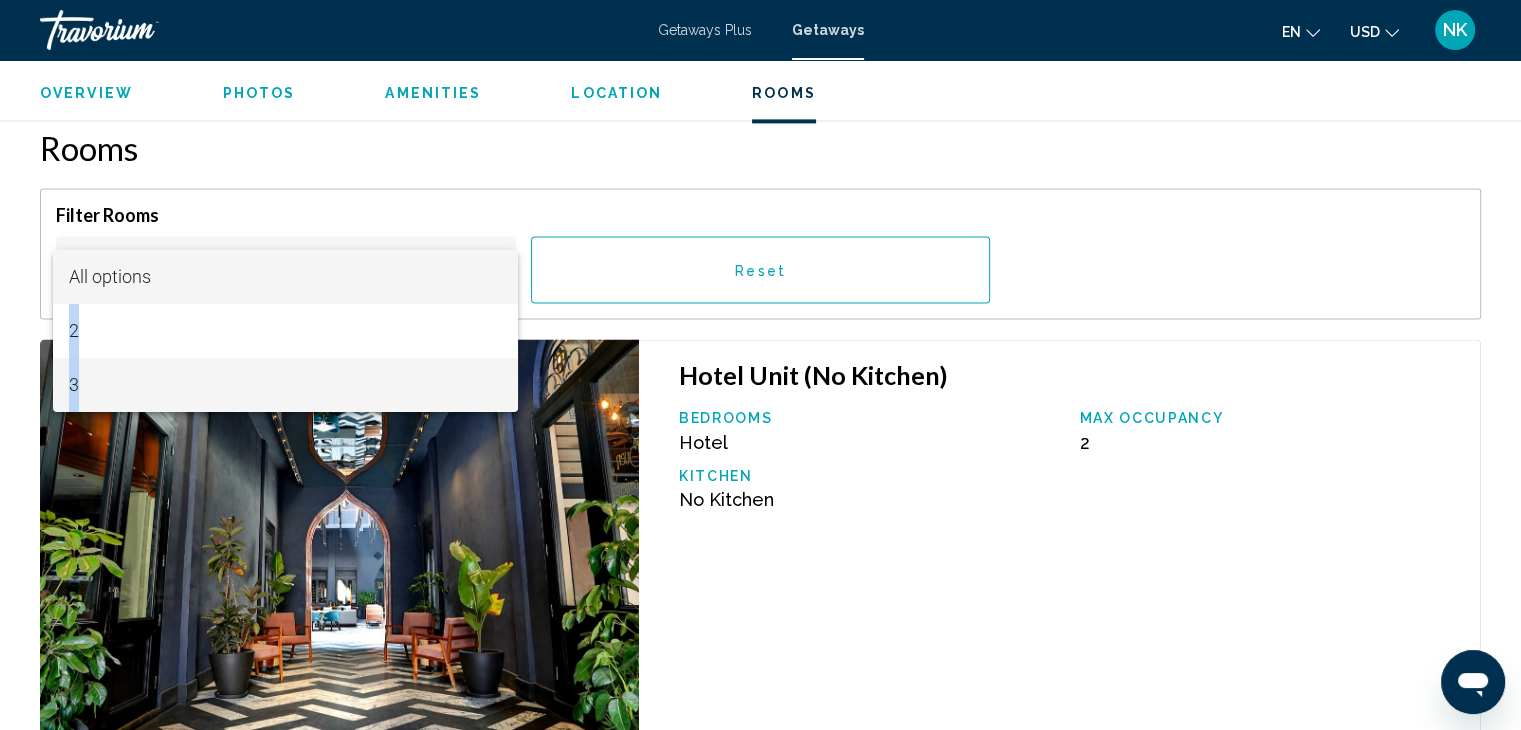 drag, startPoint x: 216, startPoint y: 389, endPoint x: 293, endPoint y: 293, distance: 123.065025 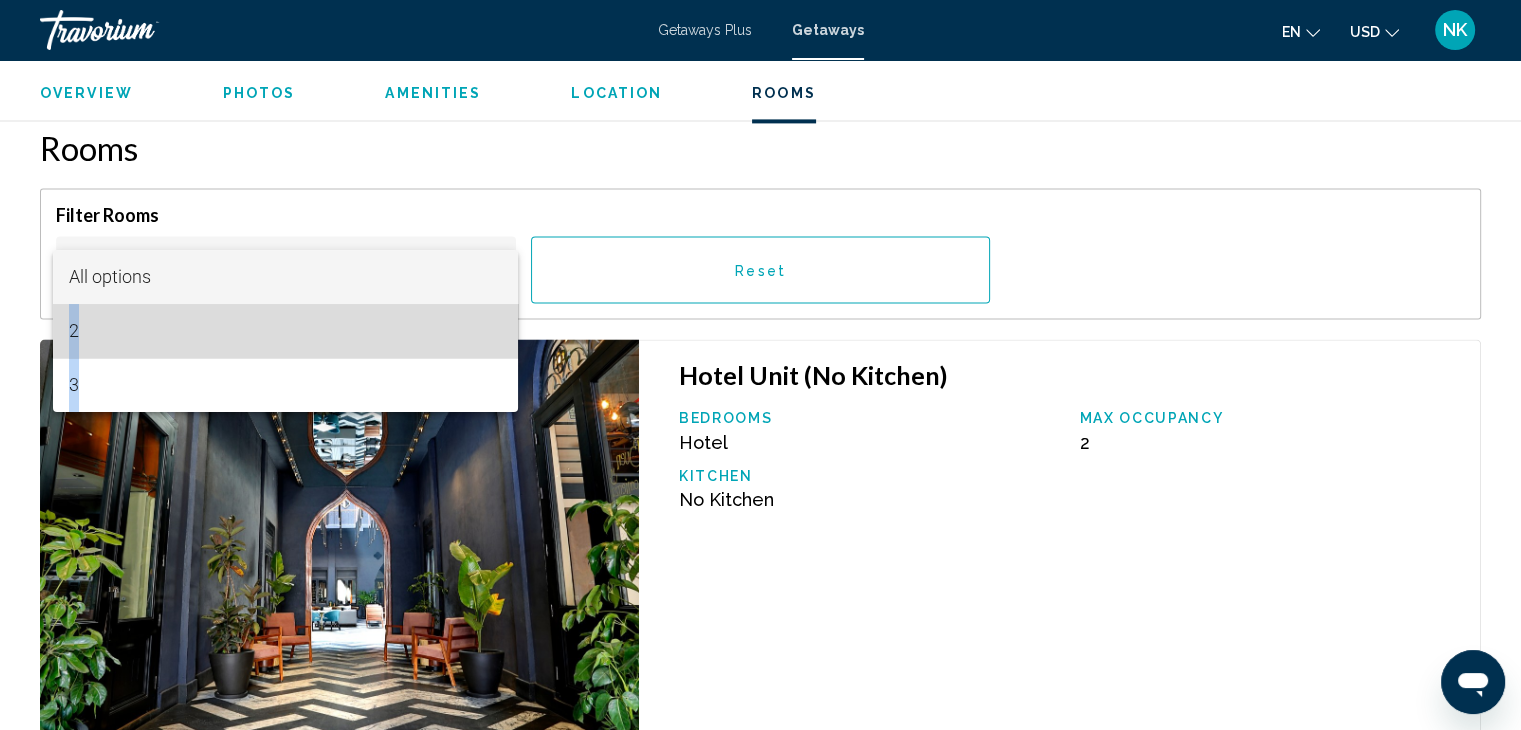 click on "2" at bounding box center [285, 331] 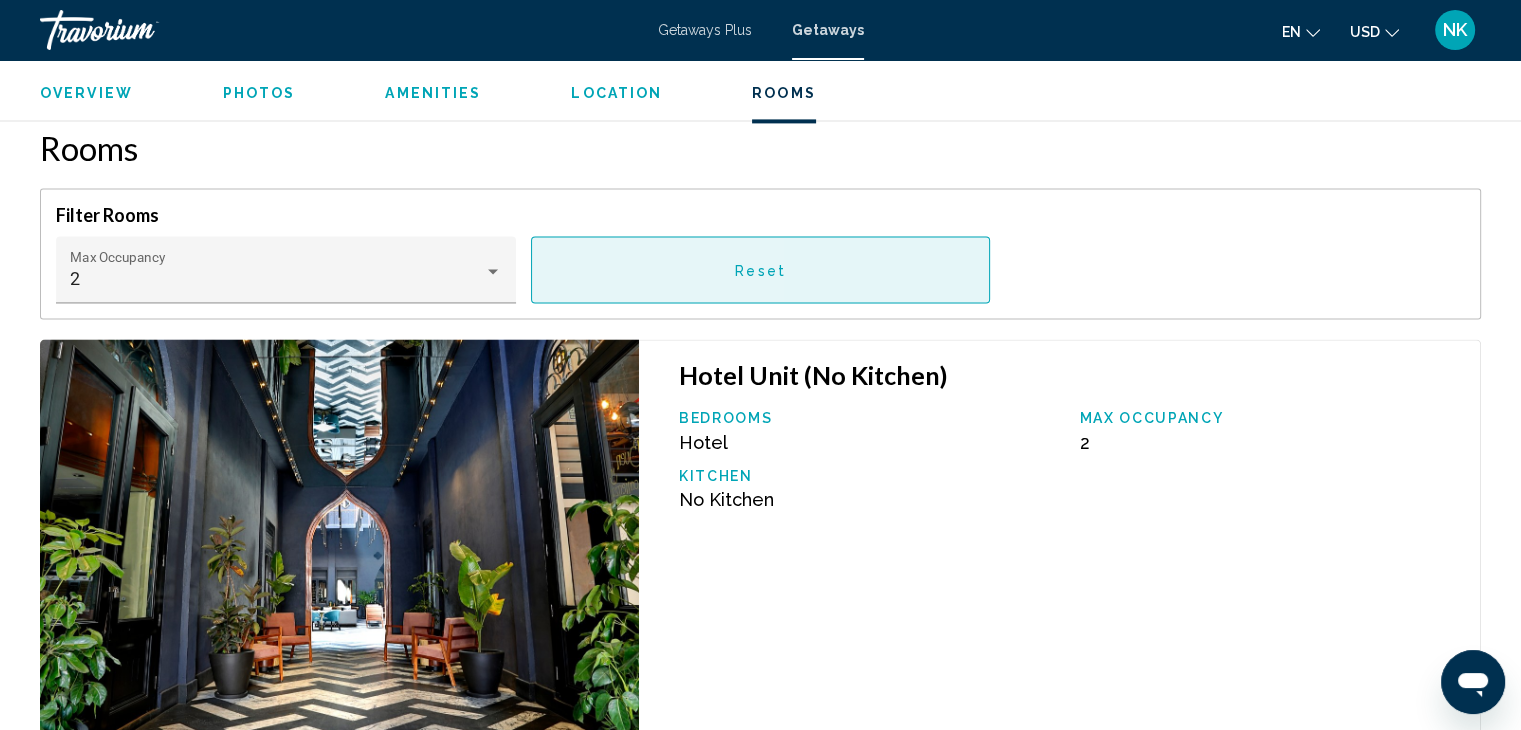 click on "Reset" at bounding box center [761, 269] 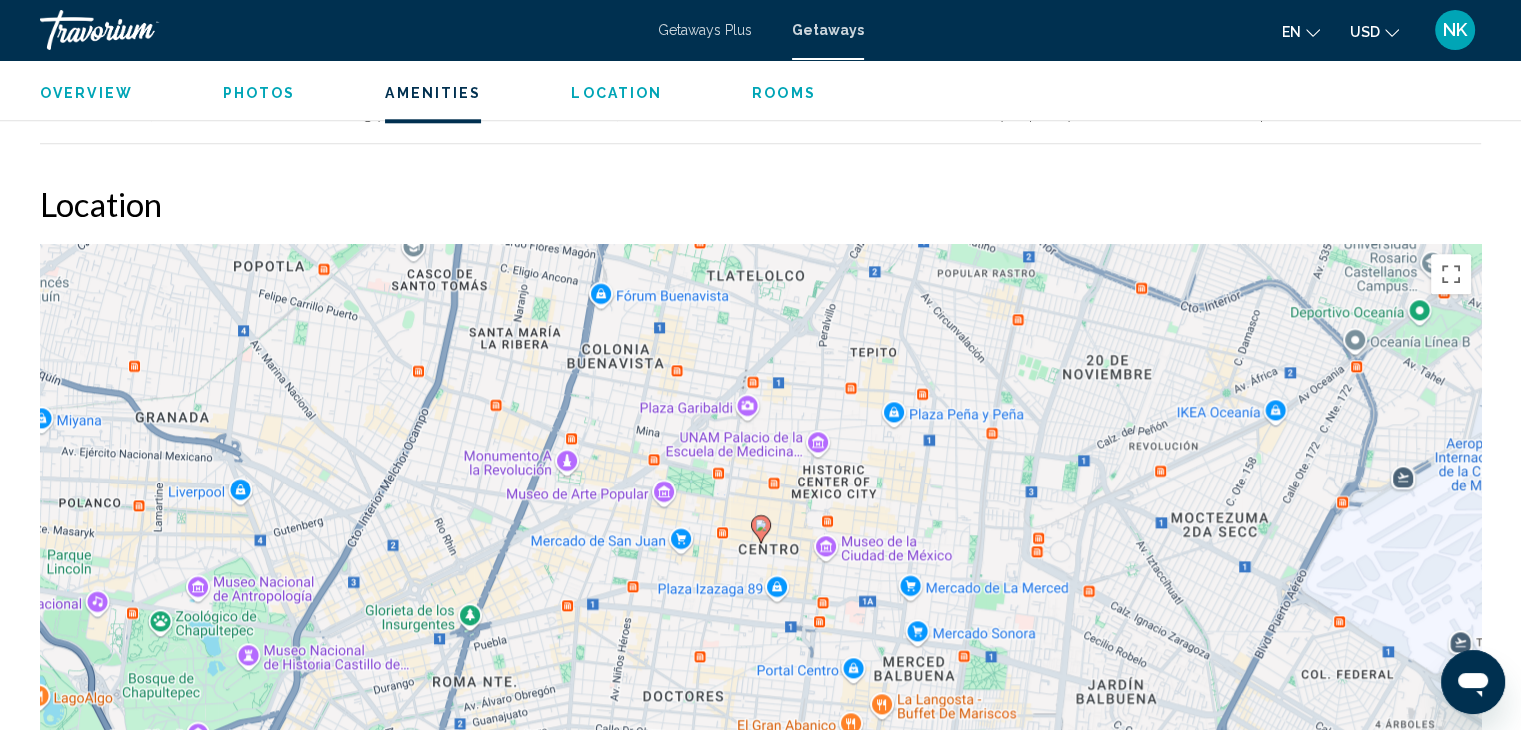 scroll, scrollTop: 2125, scrollLeft: 0, axis: vertical 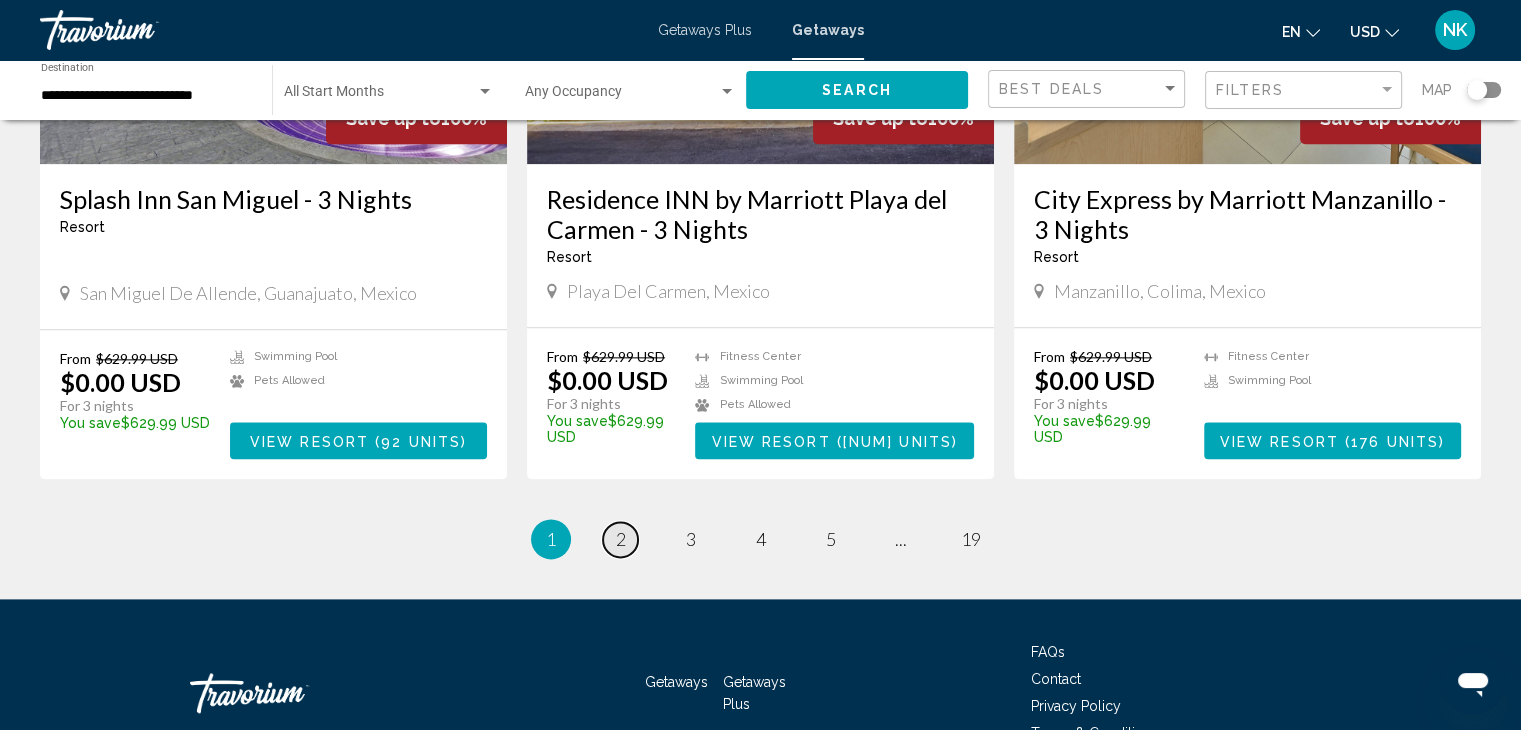 click on "2" at bounding box center [621, 539] 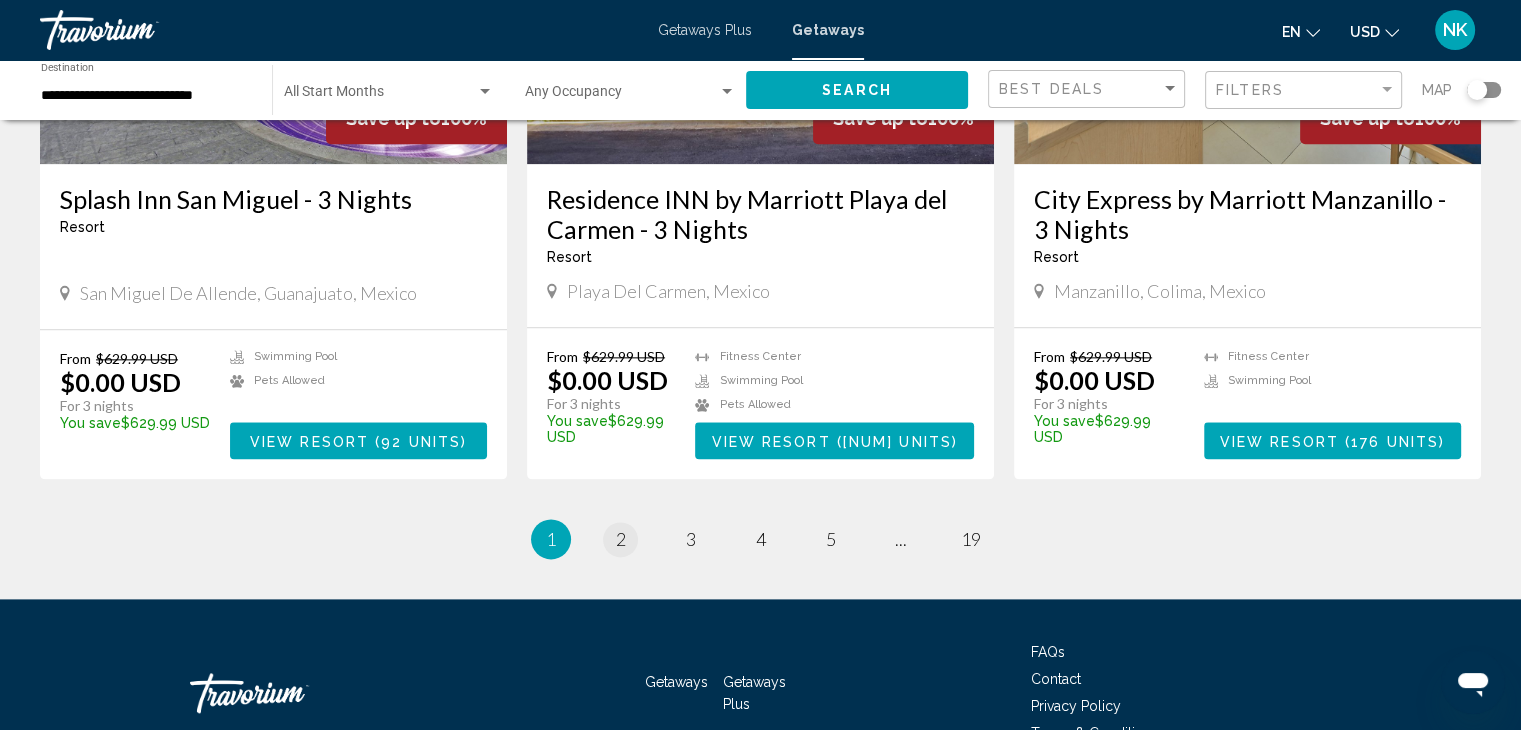 scroll, scrollTop: 0, scrollLeft: 0, axis: both 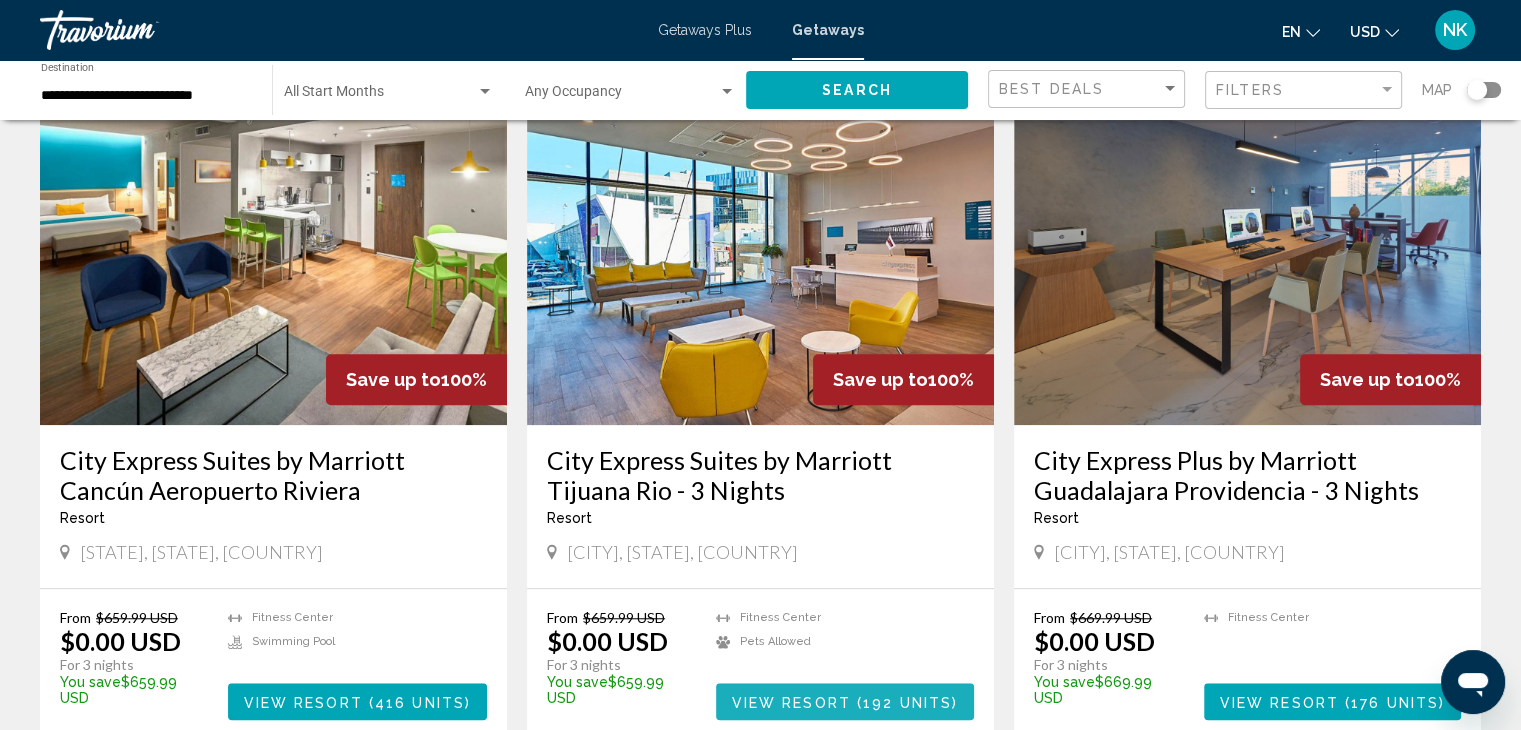 click on "View Resort" at bounding box center (791, 702) 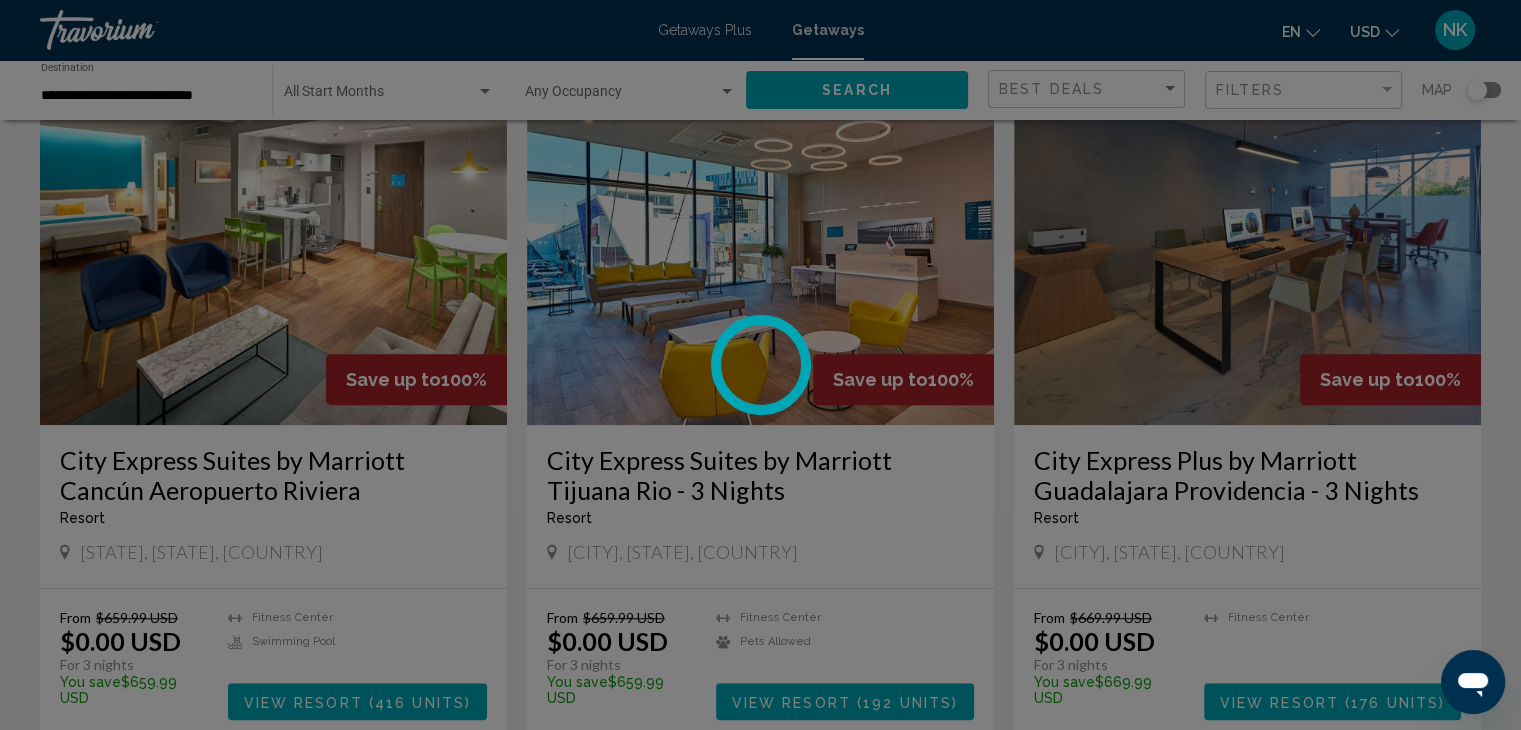 scroll, scrollTop: 0, scrollLeft: 0, axis: both 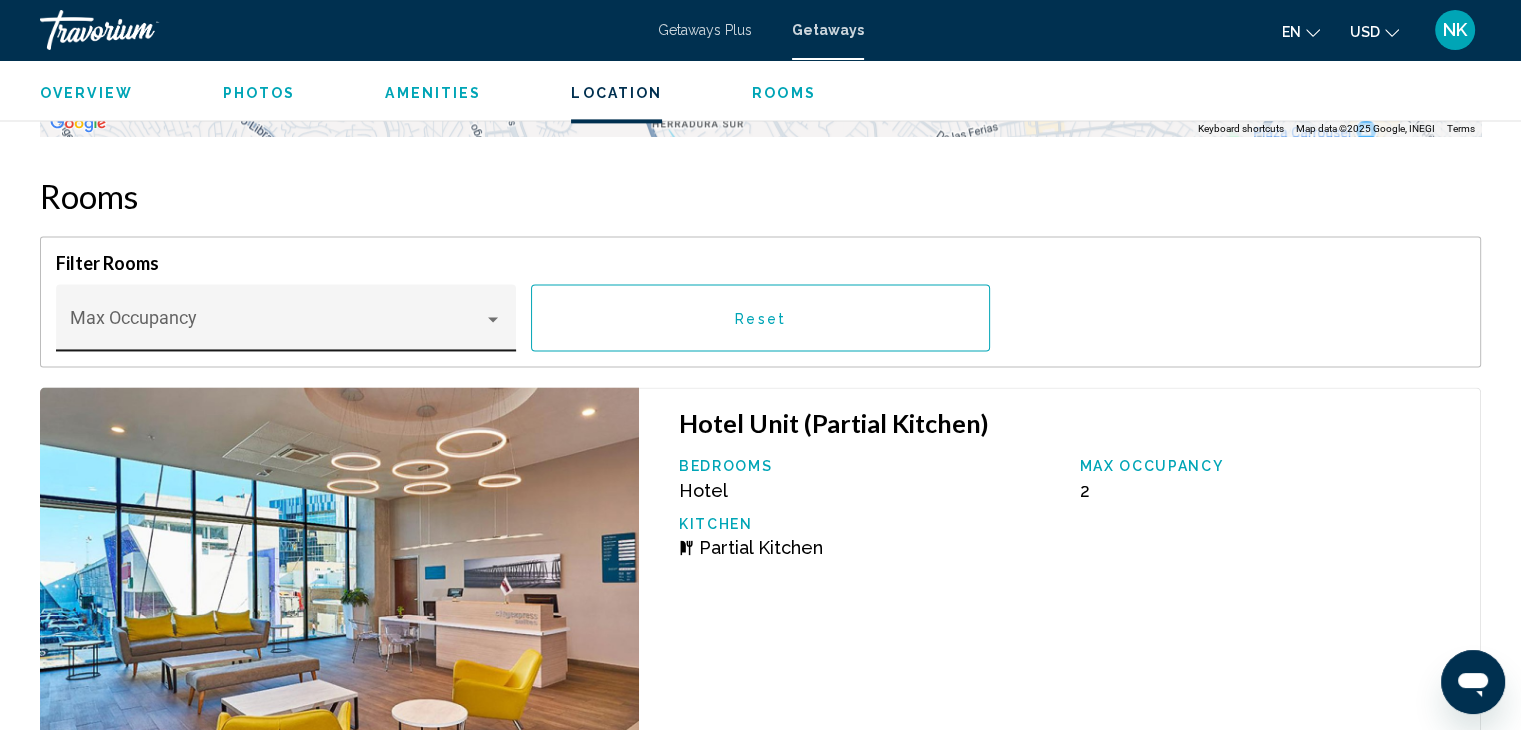 click on "Filter Rooms Max Occupancy Reset" at bounding box center [760, 301] 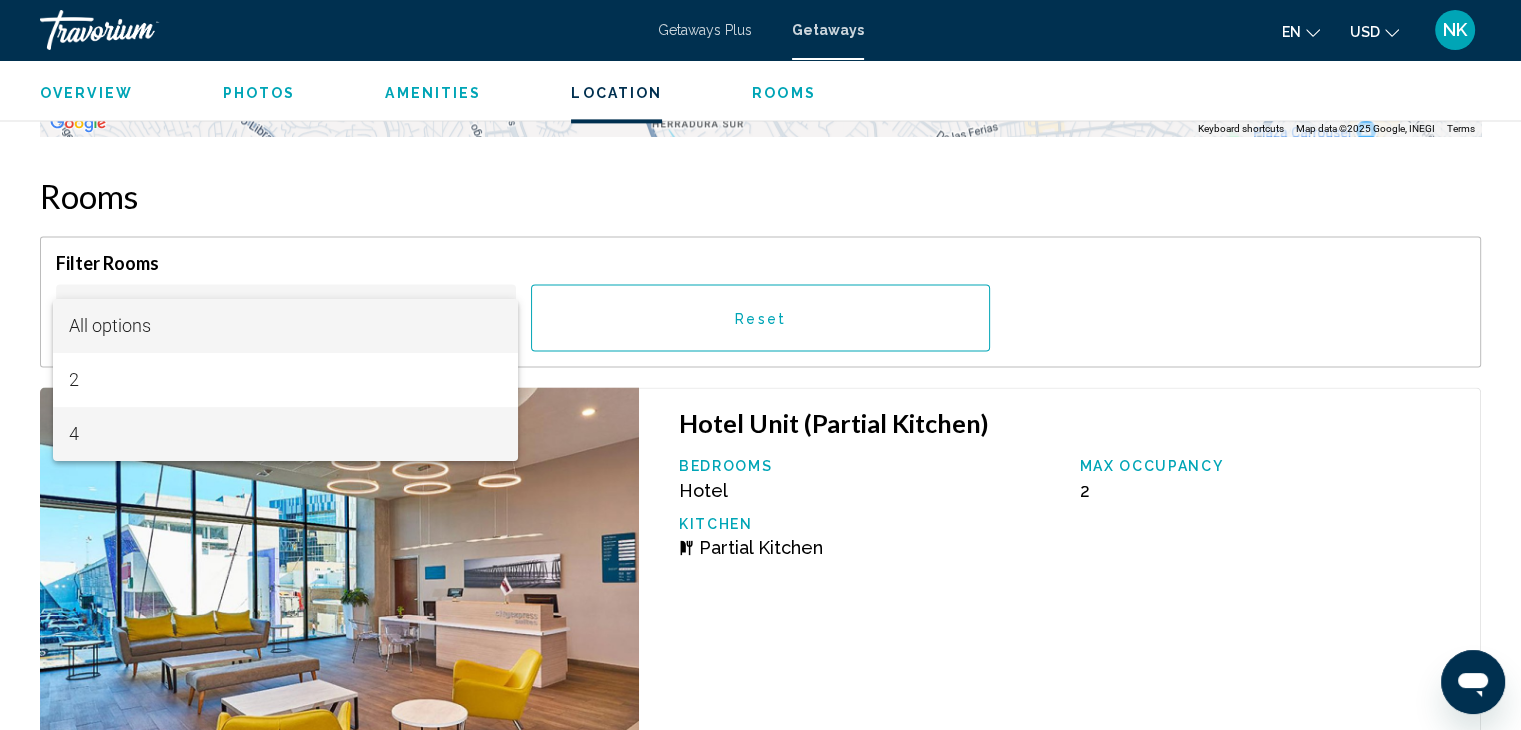 click on "4" at bounding box center (285, 434) 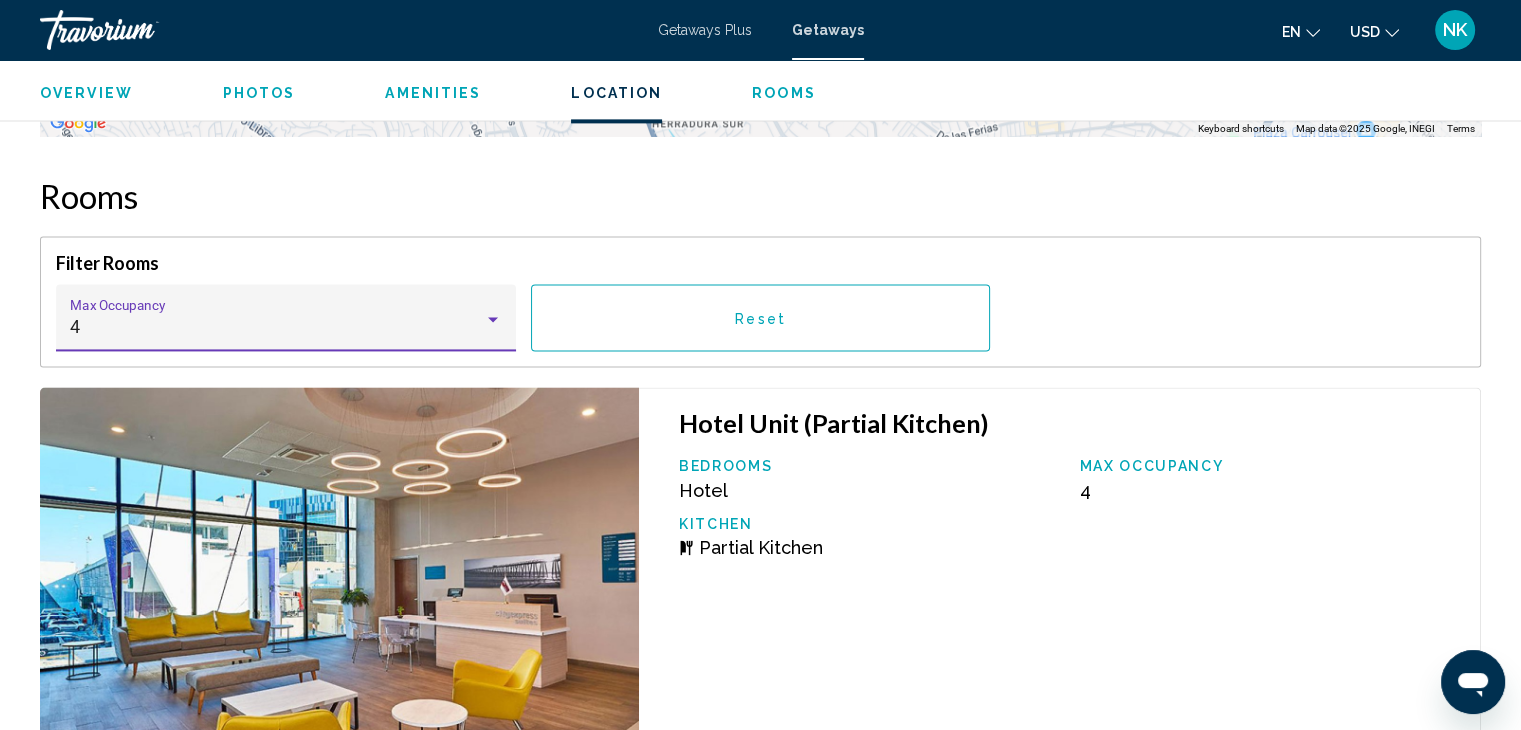 click on "Reset" at bounding box center [761, 317] 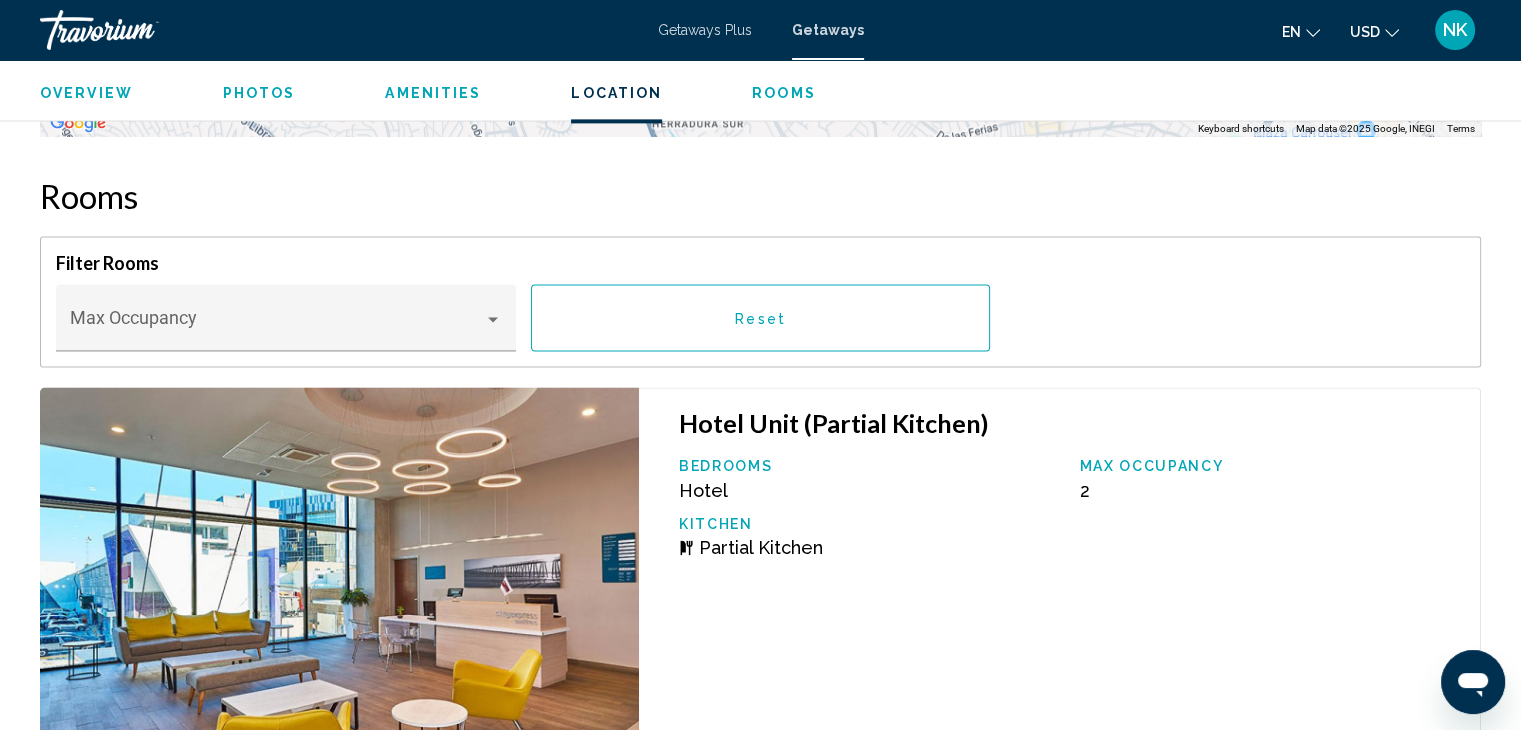 click on "Reset" at bounding box center (761, 317) 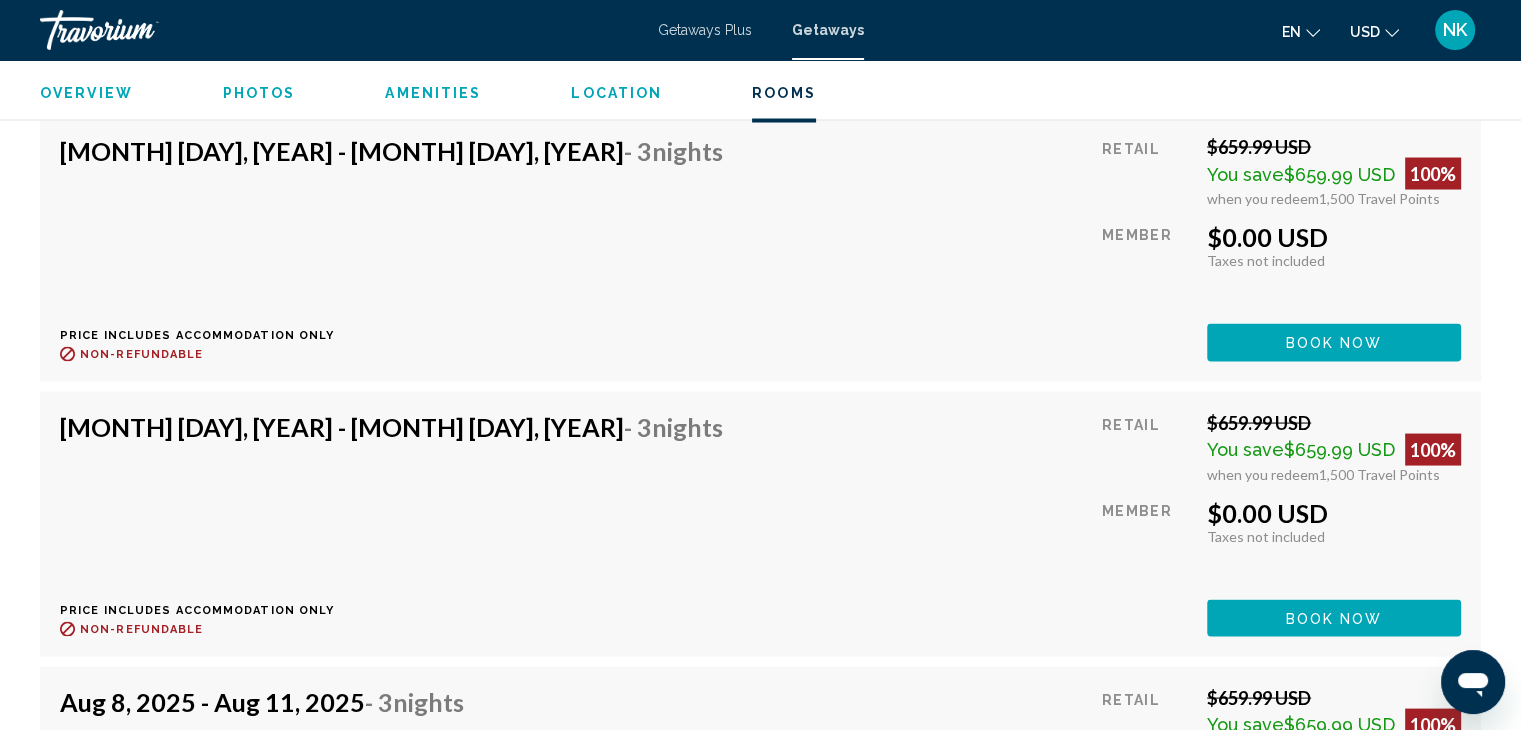 scroll, scrollTop: 3832, scrollLeft: 0, axis: vertical 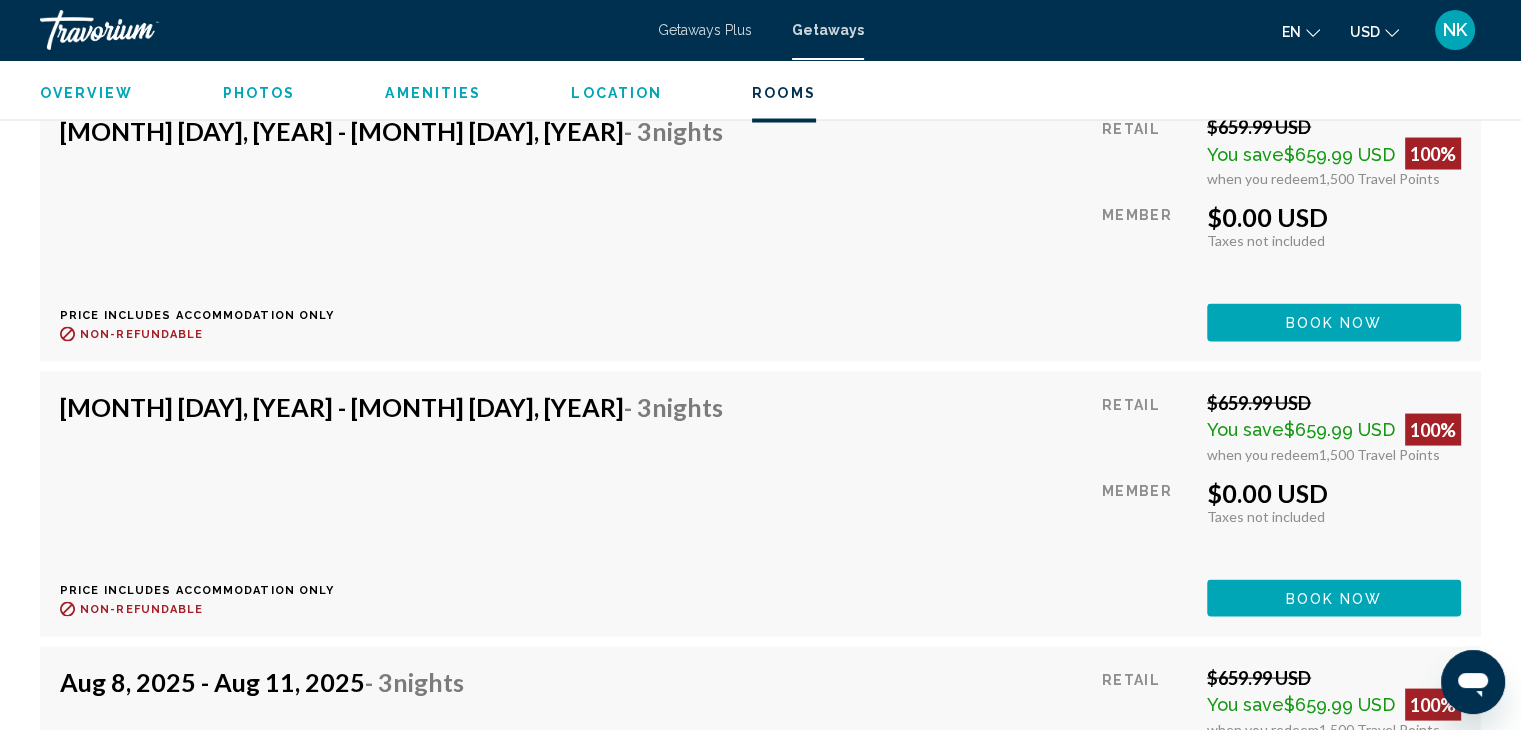 click on "Book now" at bounding box center [1334, 48] 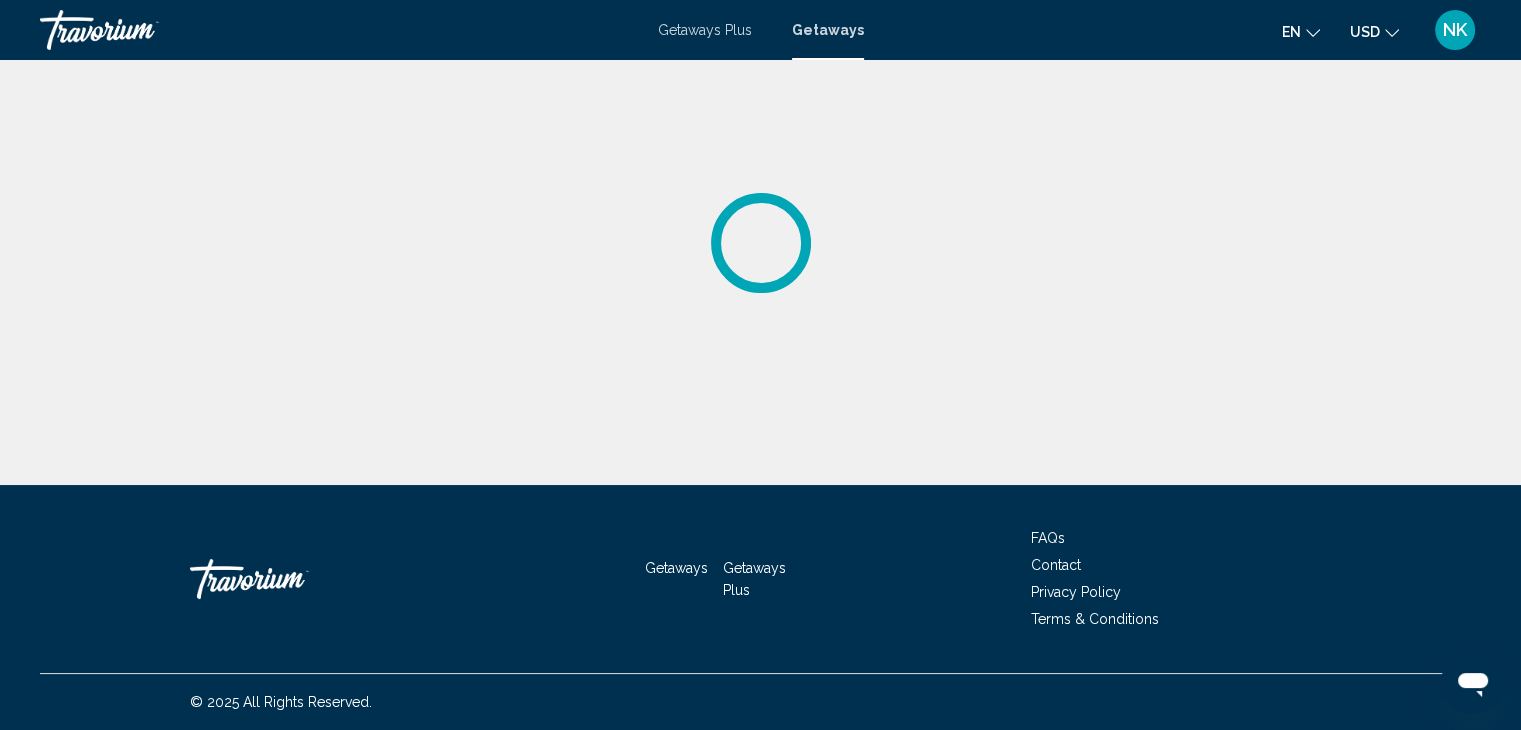 scroll, scrollTop: 0, scrollLeft: 0, axis: both 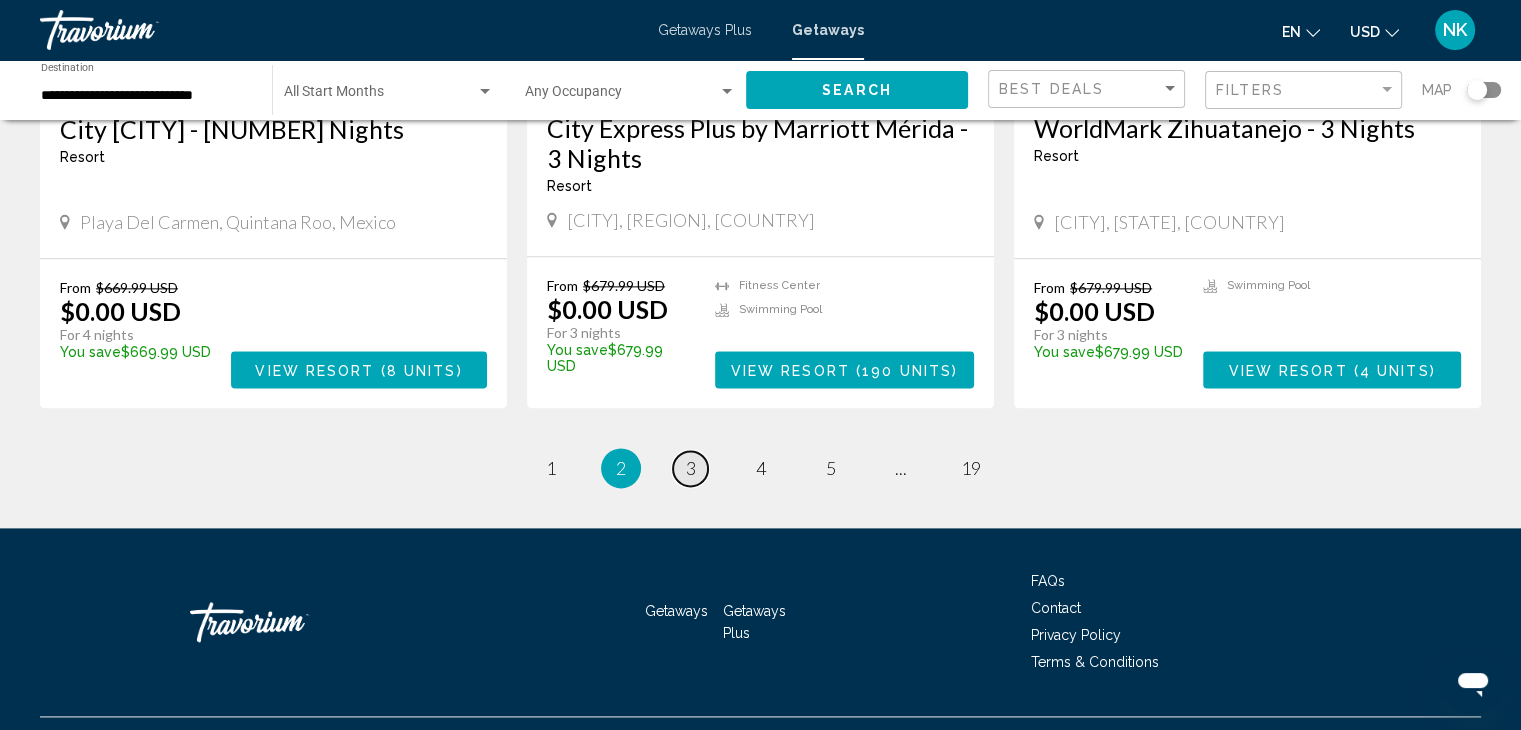 click on "3" at bounding box center (691, 468) 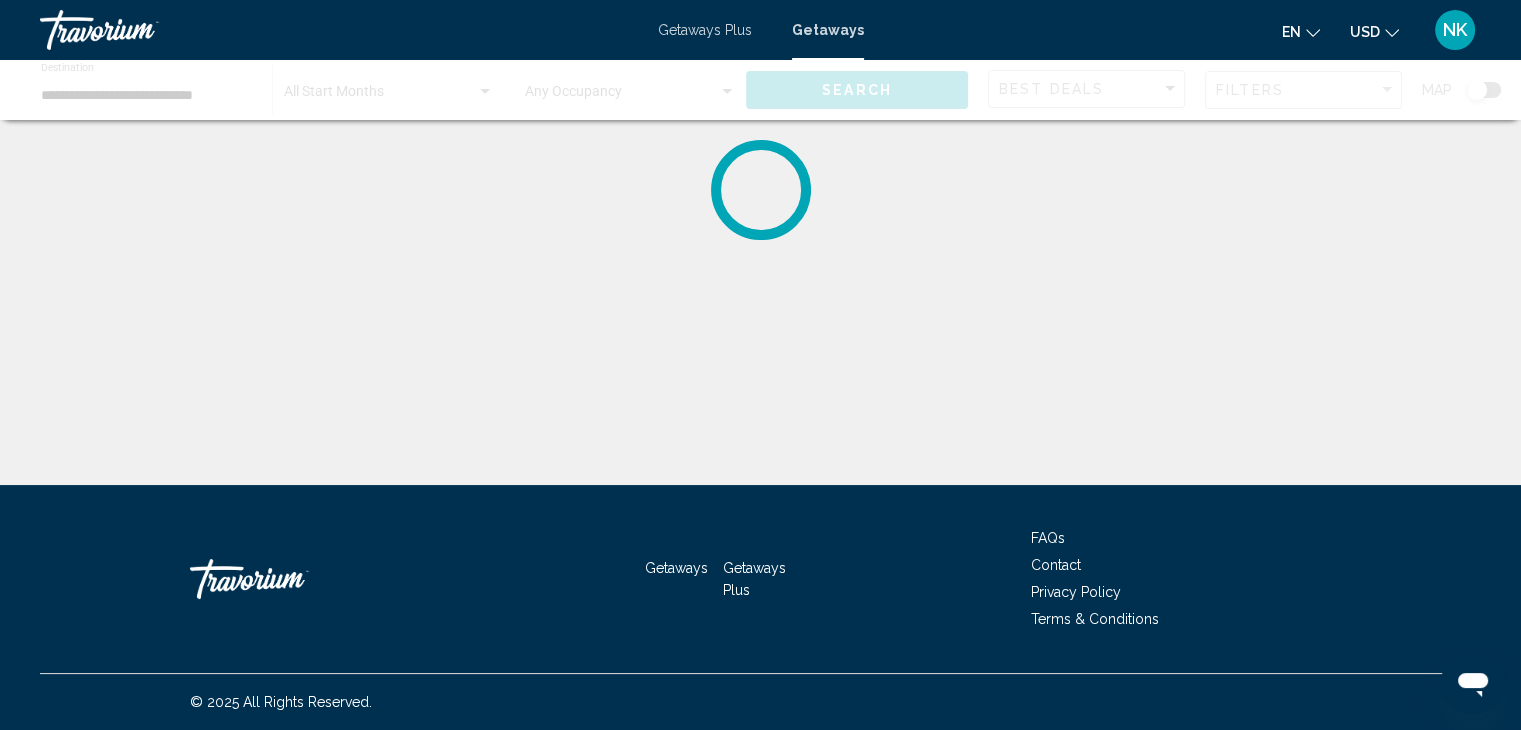 scroll, scrollTop: 0, scrollLeft: 0, axis: both 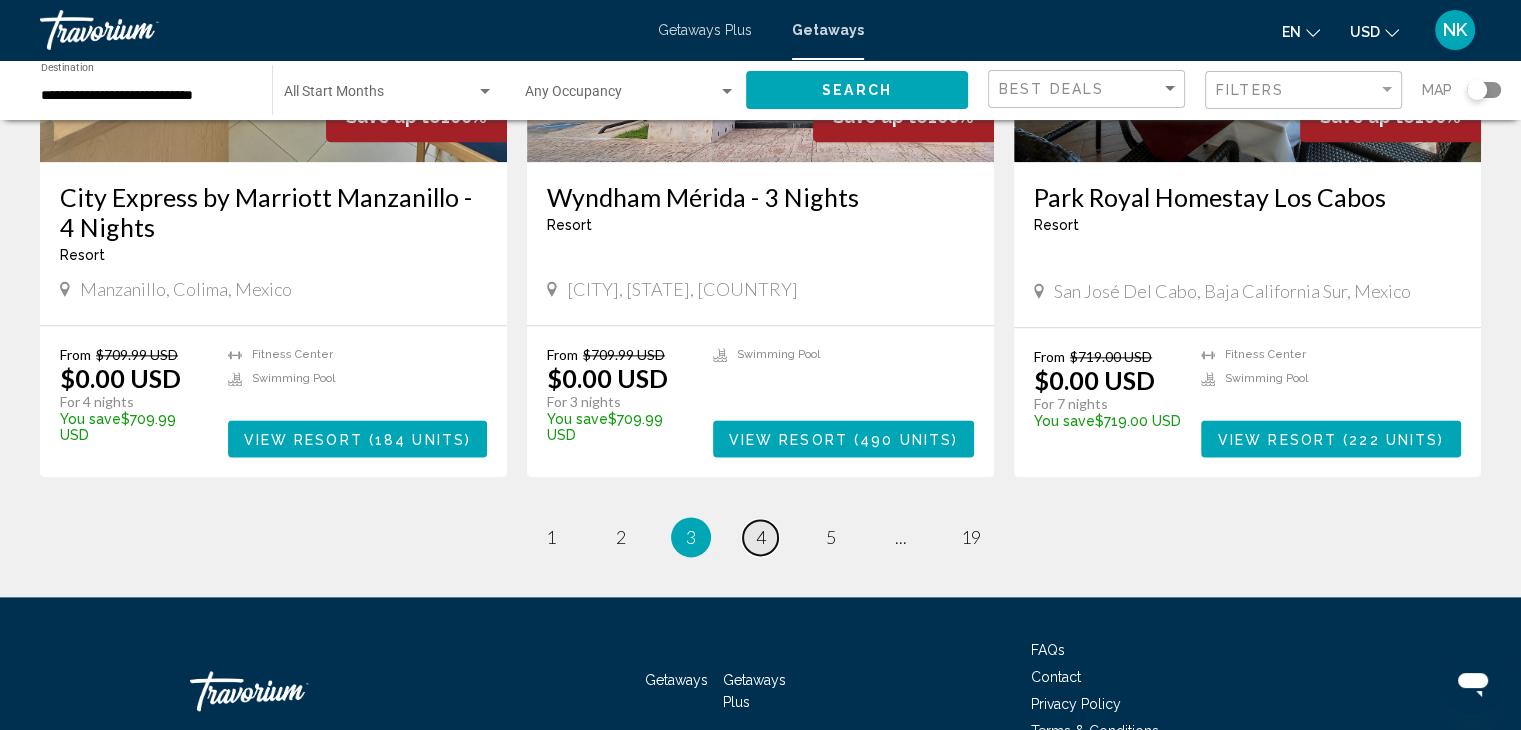 click on "page  4" at bounding box center [760, 537] 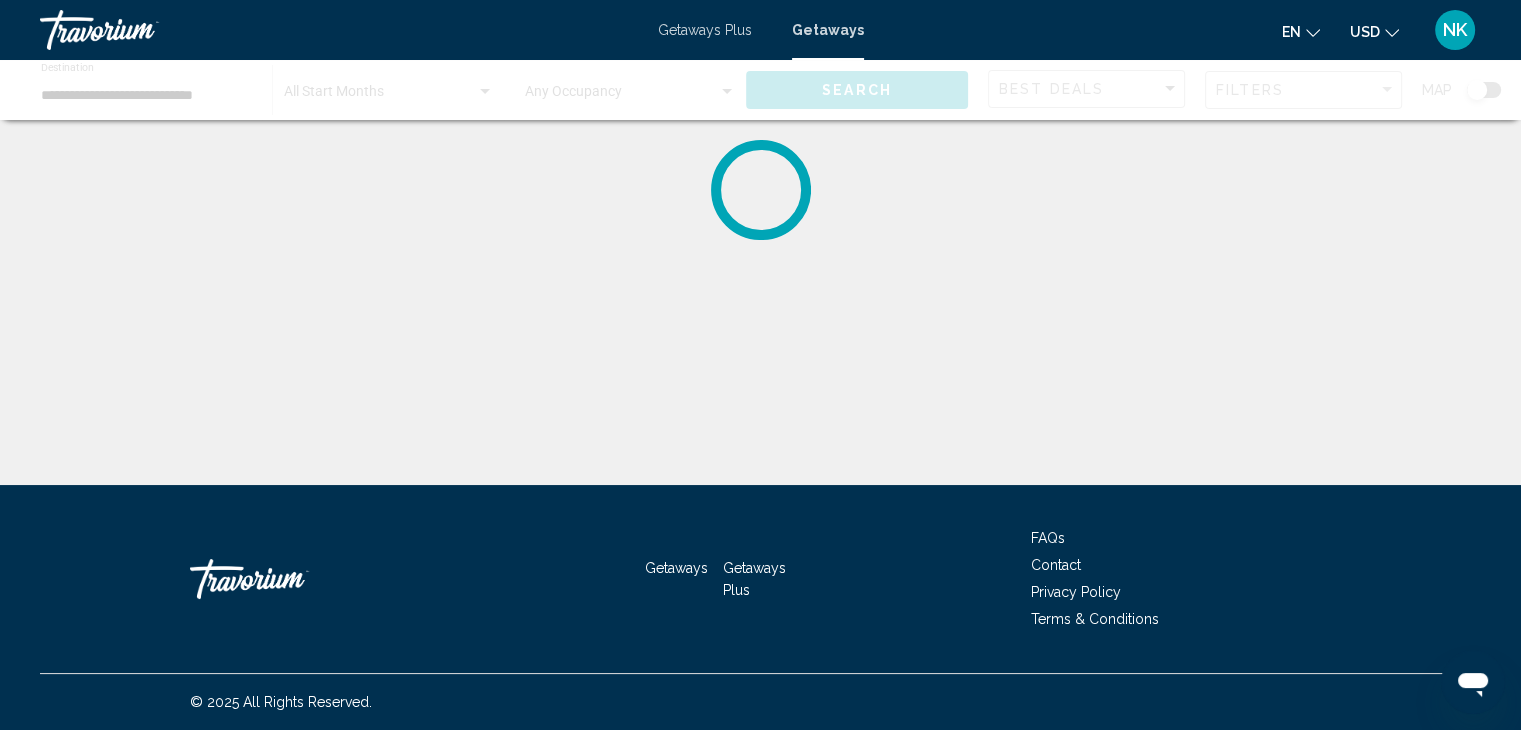 scroll, scrollTop: 0, scrollLeft: 0, axis: both 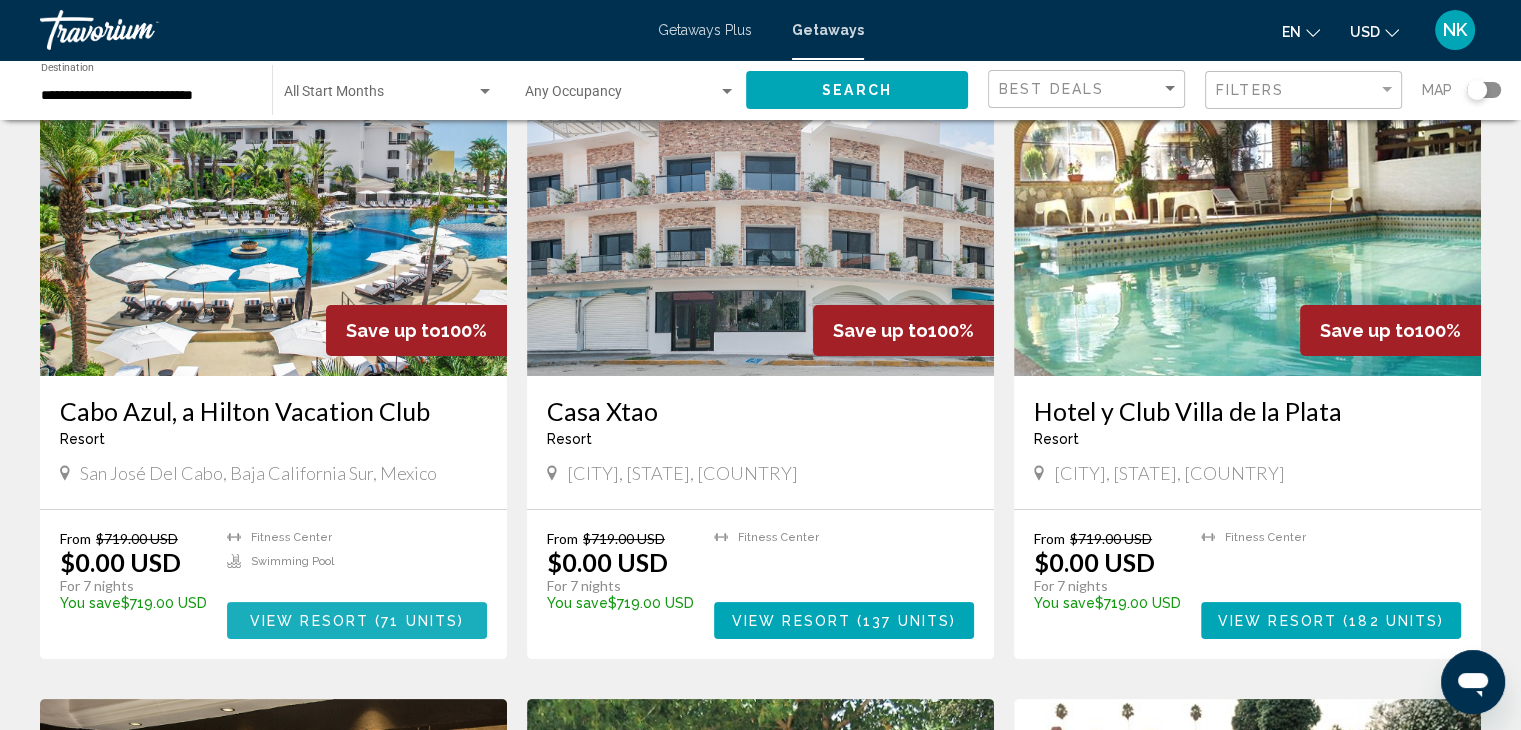 click on "71 units" at bounding box center [419, 621] 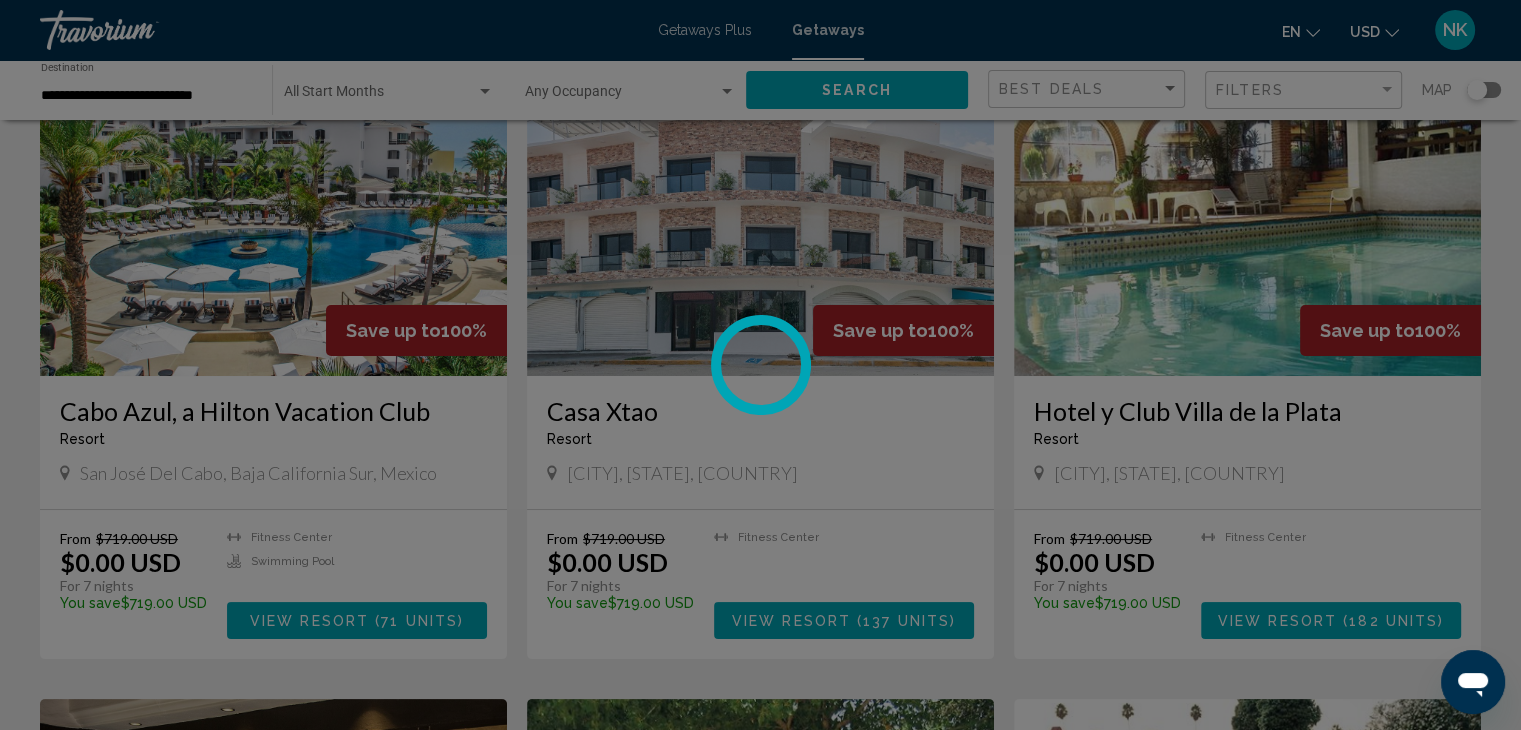 scroll, scrollTop: 0, scrollLeft: 0, axis: both 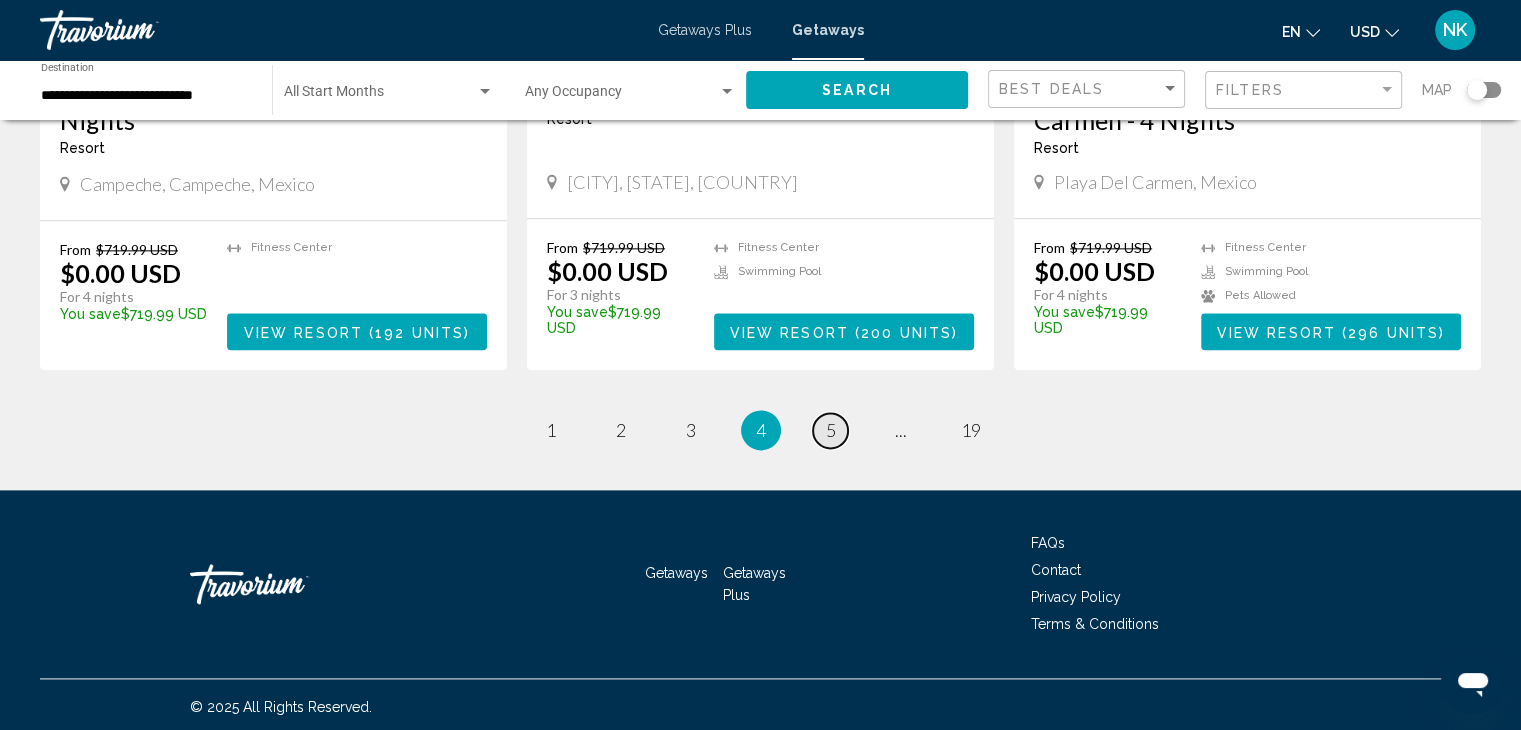 click on "5" at bounding box center (831, 430) 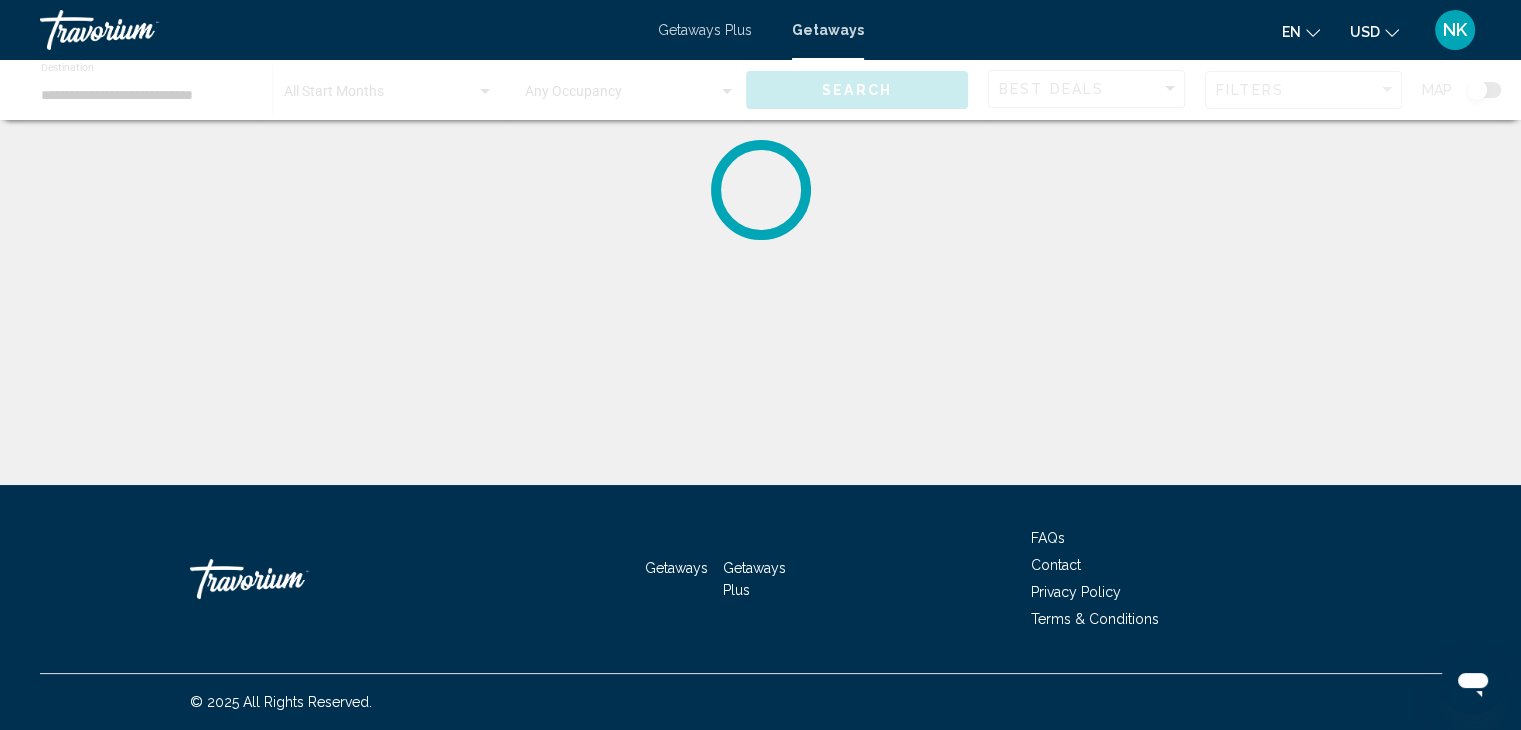 scroll, scrollTop: 0, scrollLeft: 0, axis: both 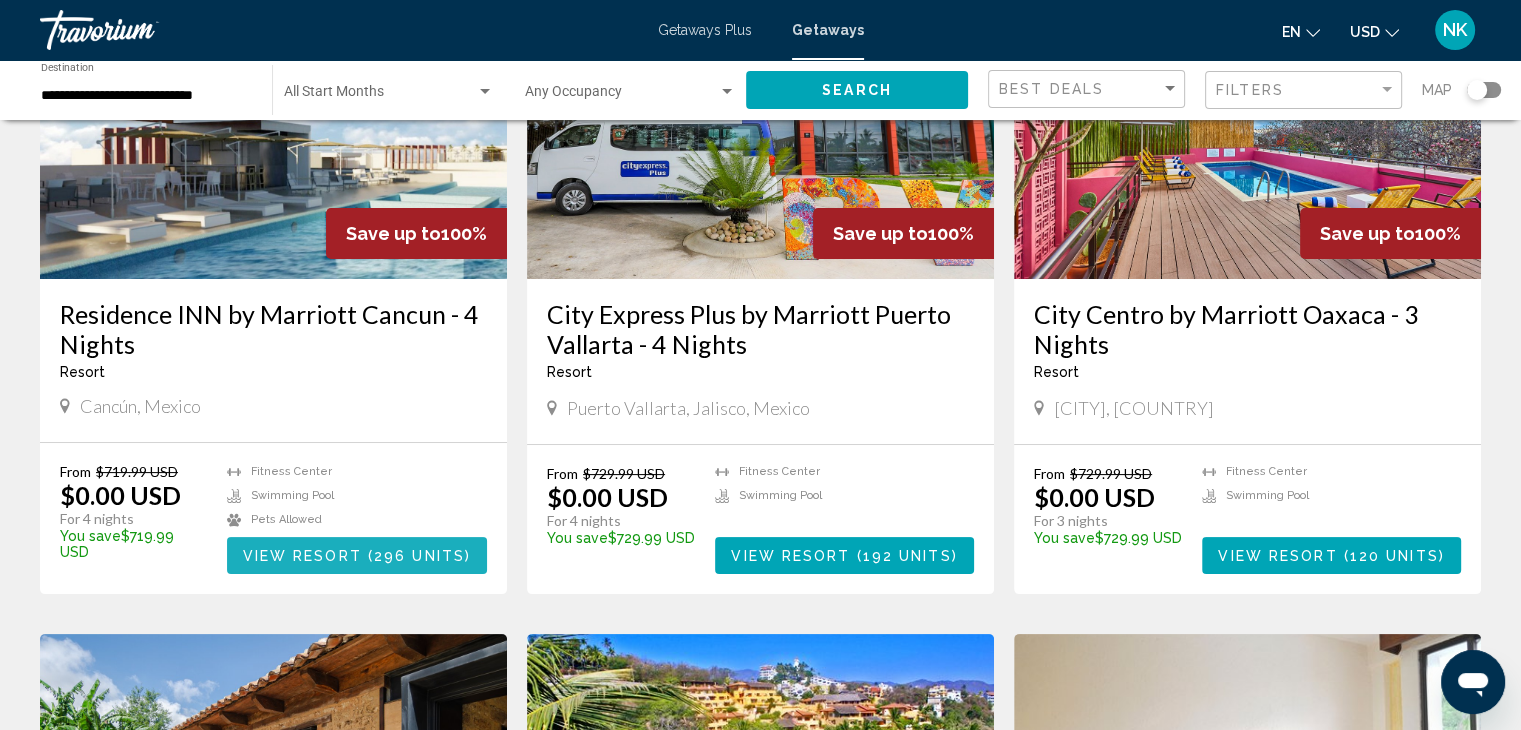 click on "View Resort    ( 296 units )" at bounding box center (357, 555) 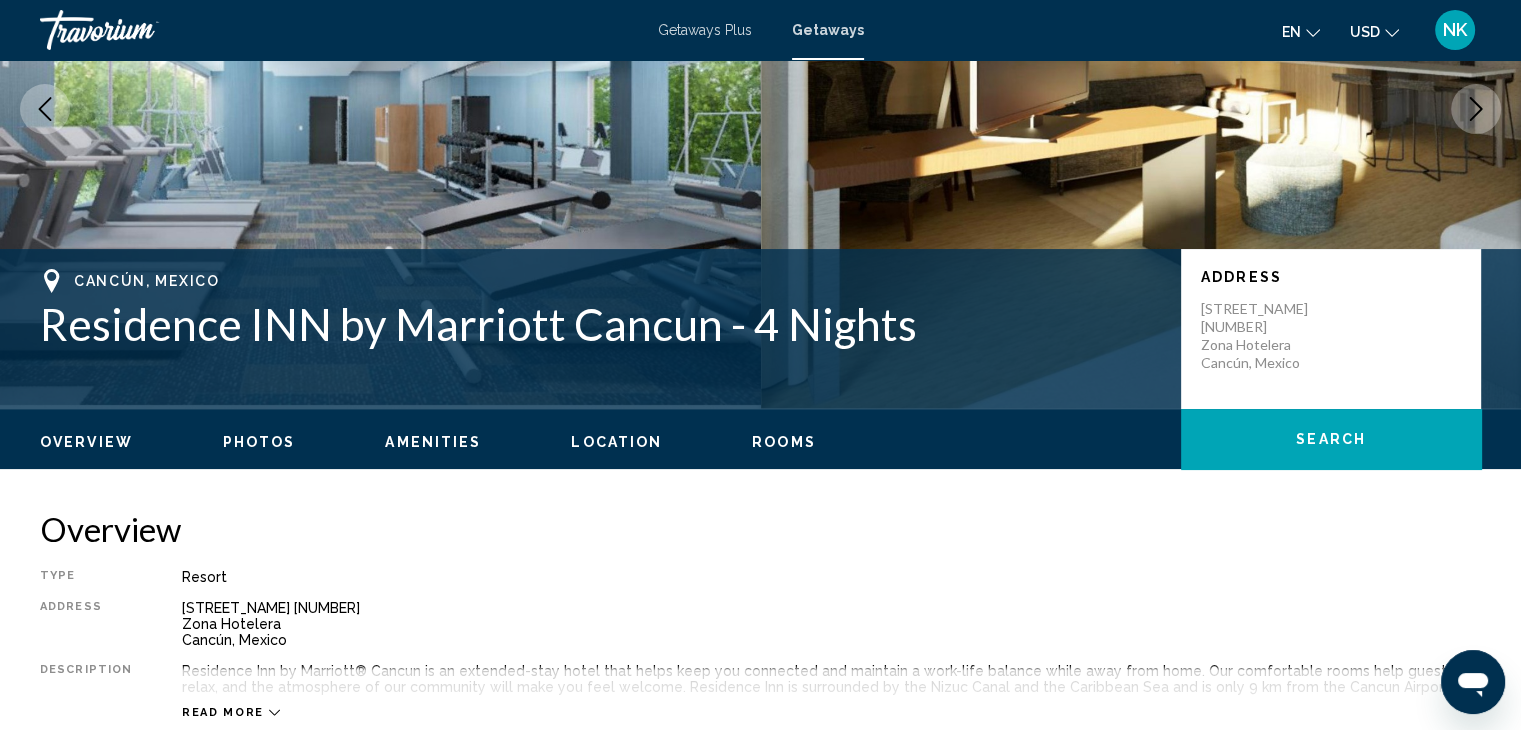 scroll, scrollTop: 0, scrollLeft: 0, axis: both 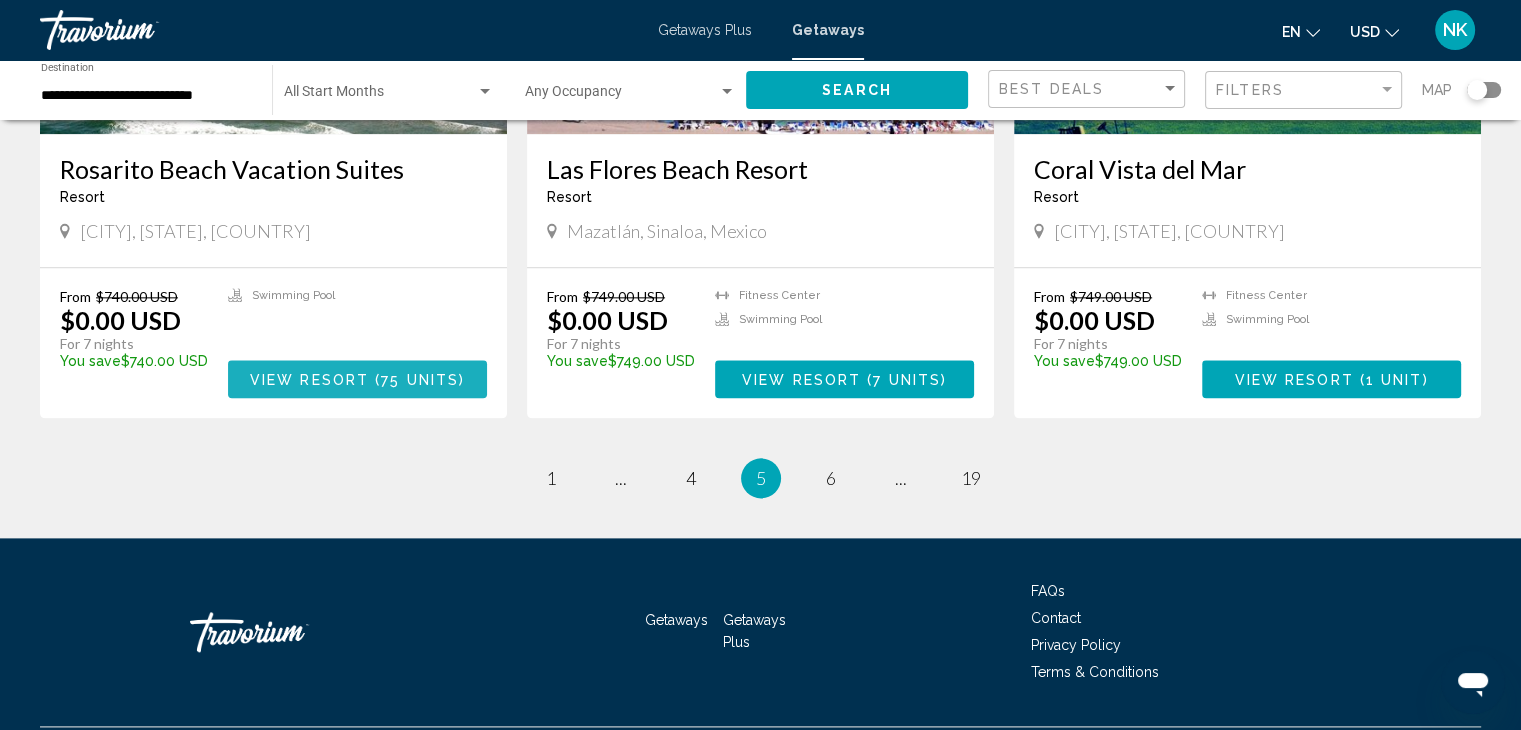 click on "75 units" at bounding box center (420, 380) 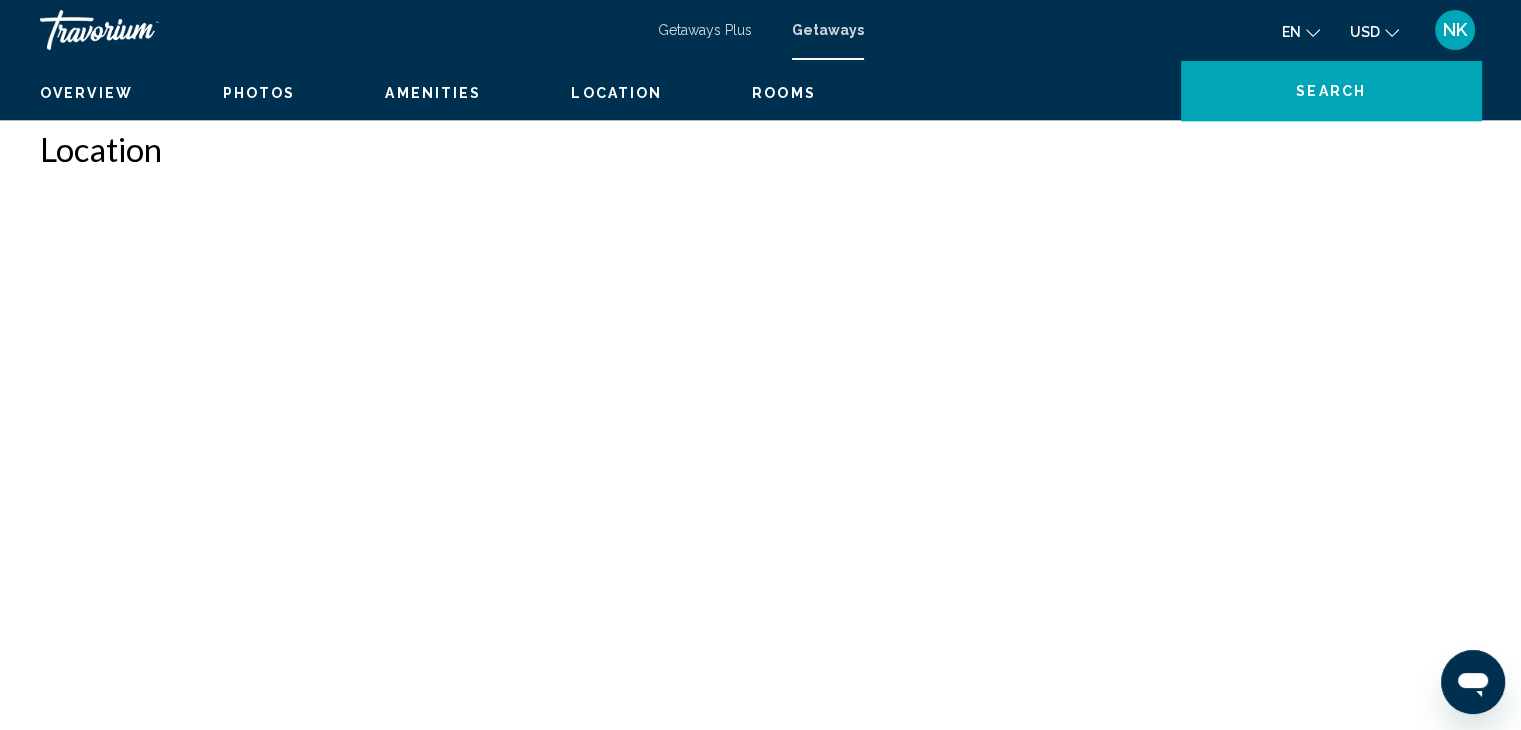 scroll, scrollTop: 0, scrollLeft: 0, axis: both 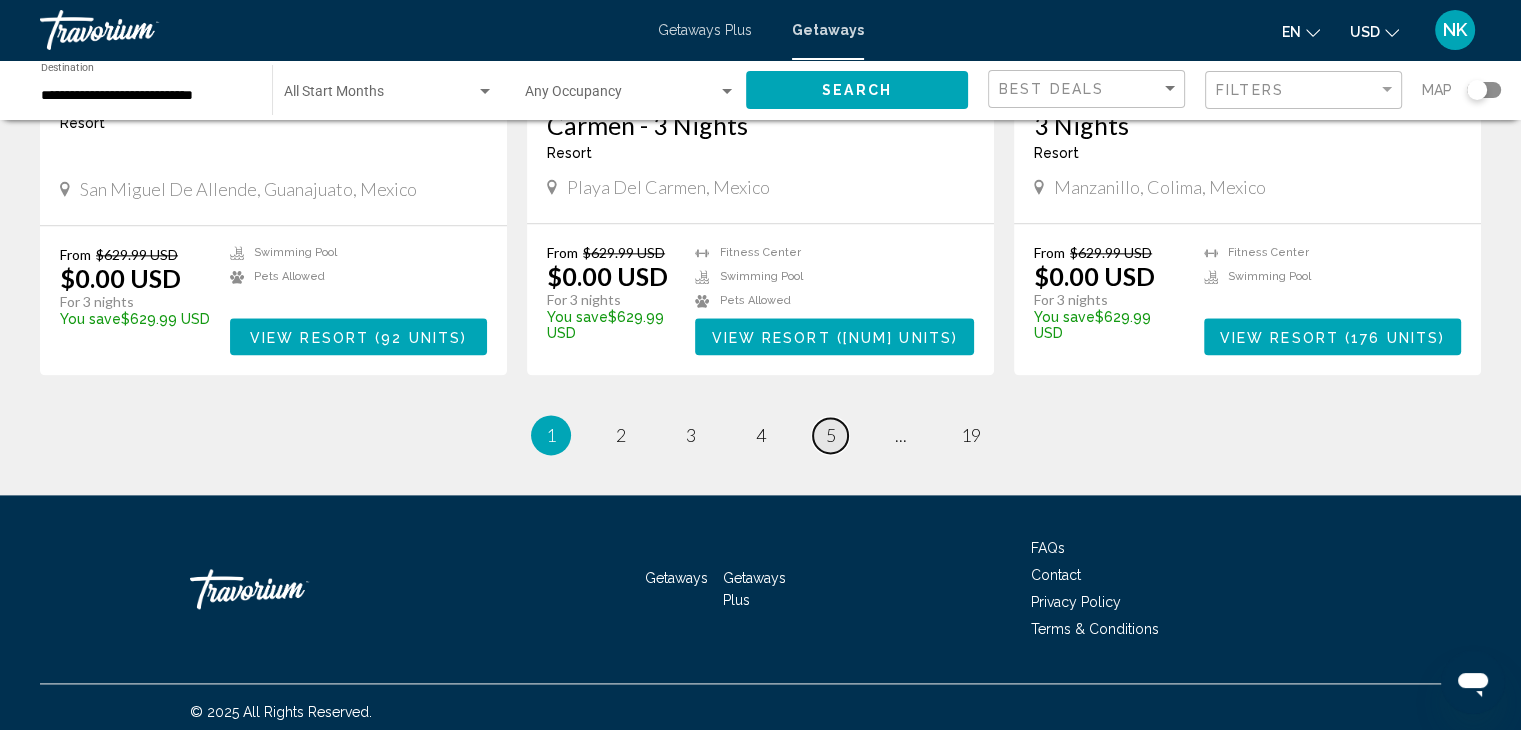 click on "5" at bounding box center (831, 435) 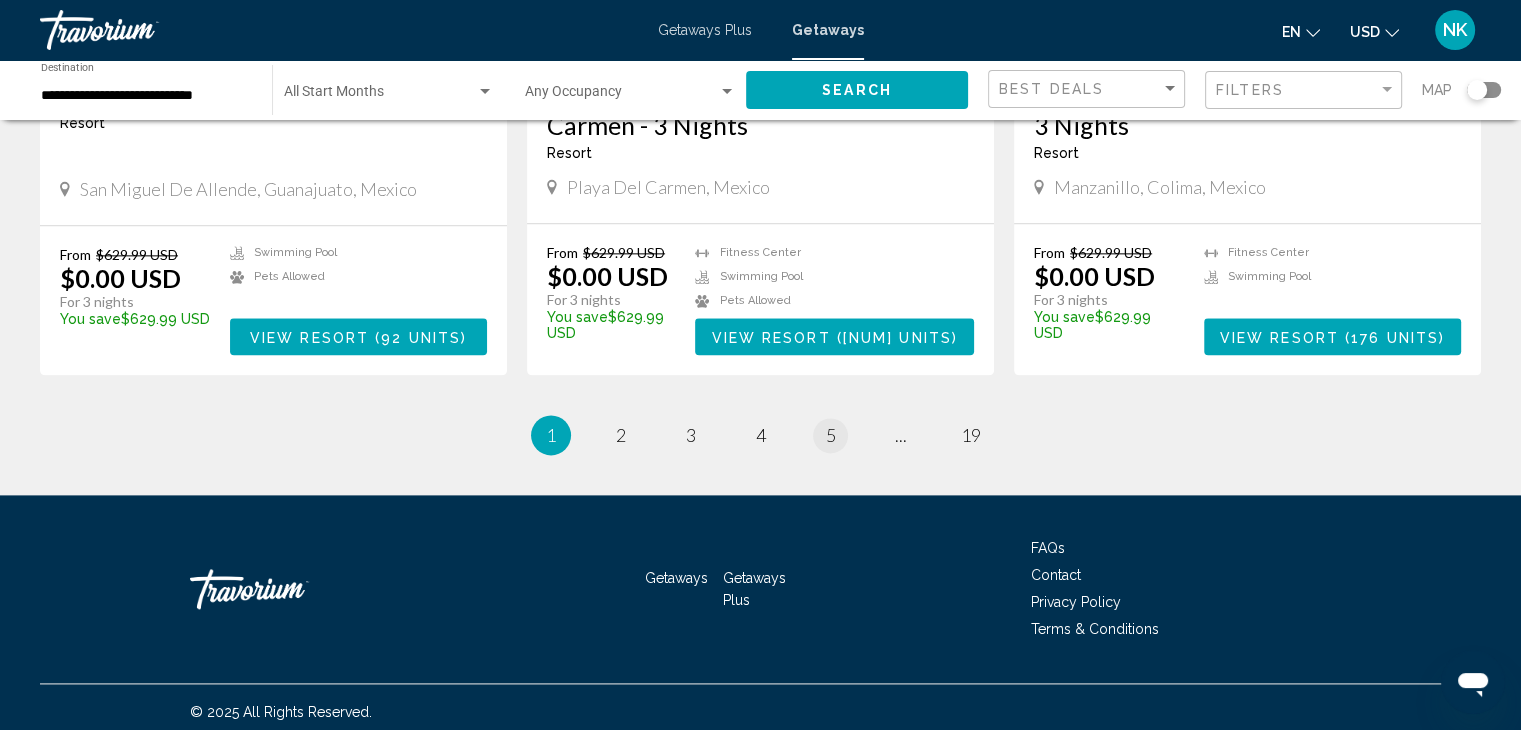 scroll, scrollTop: 0, scrollLeft: 0, axis: both 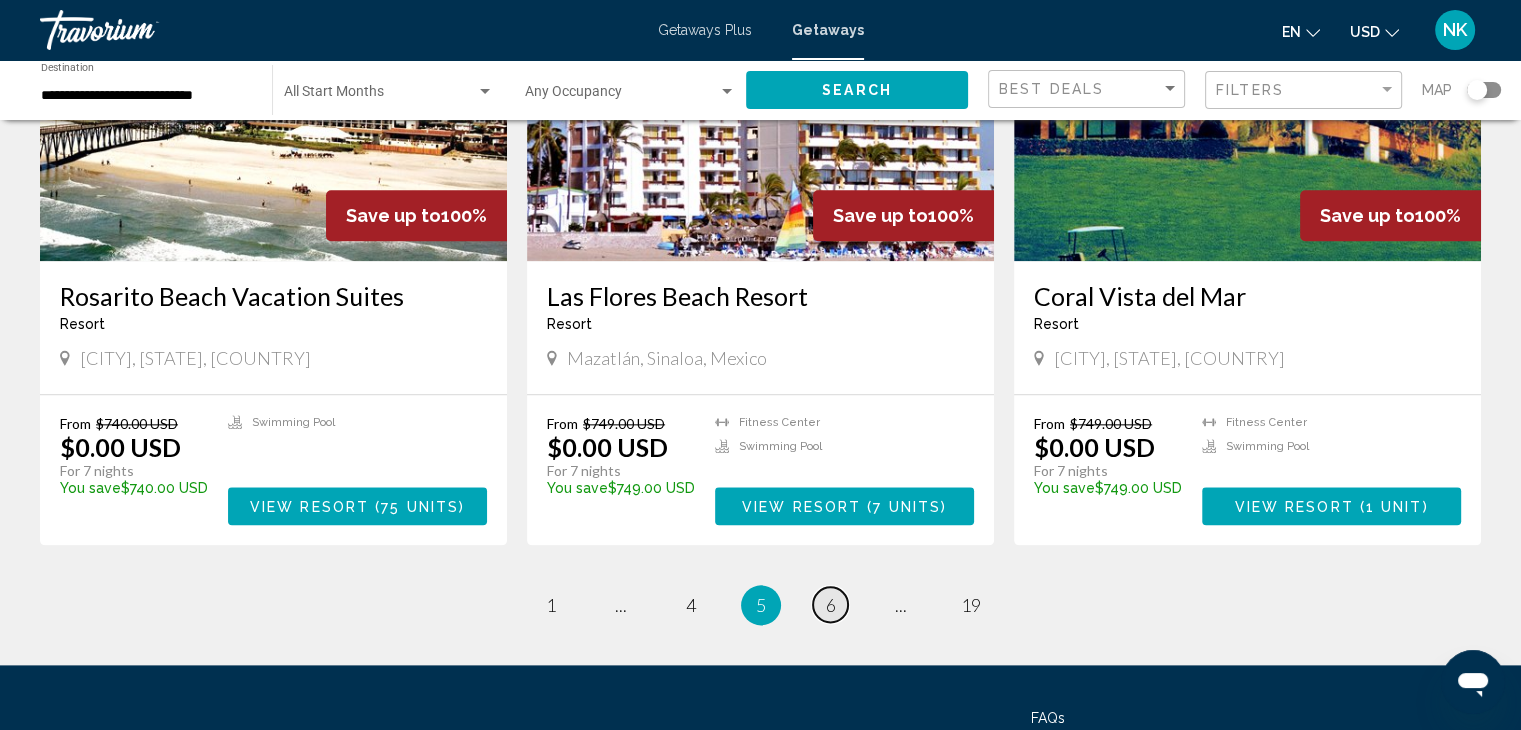 click on "6" at bounding box center (831, 605) 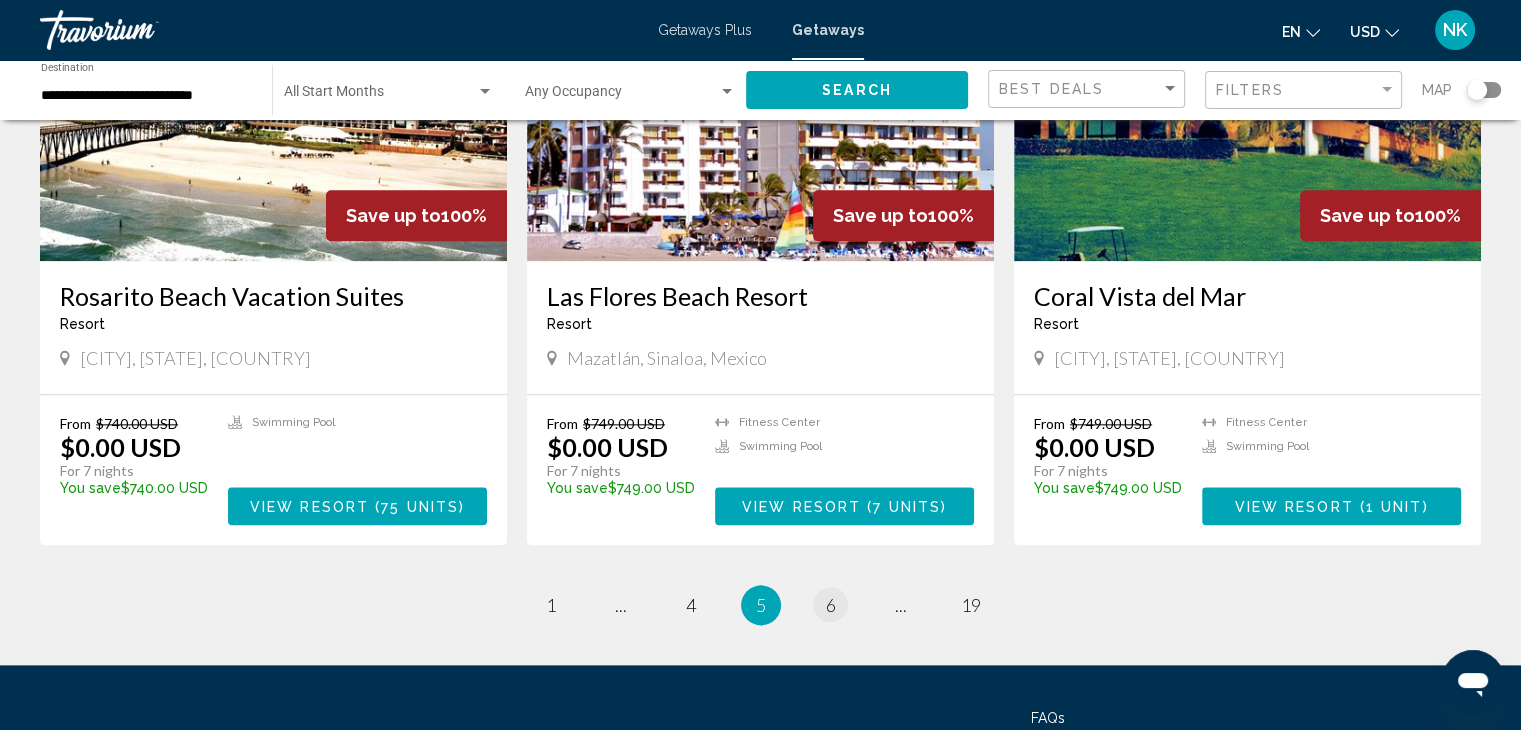 scroll, scrollTop: 0, scrollLeft: 0, axis: both 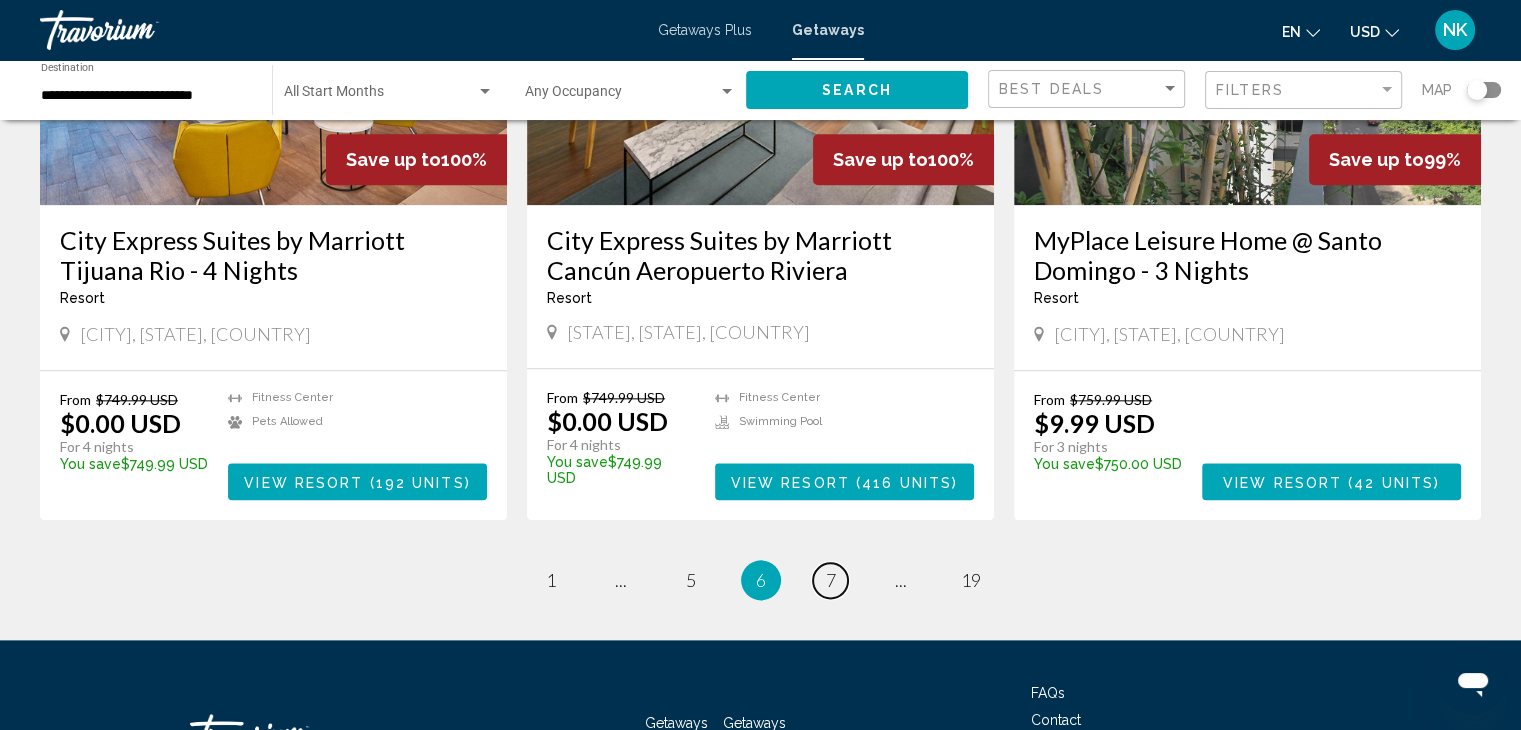click on "7" at bounding box center (831, 580) 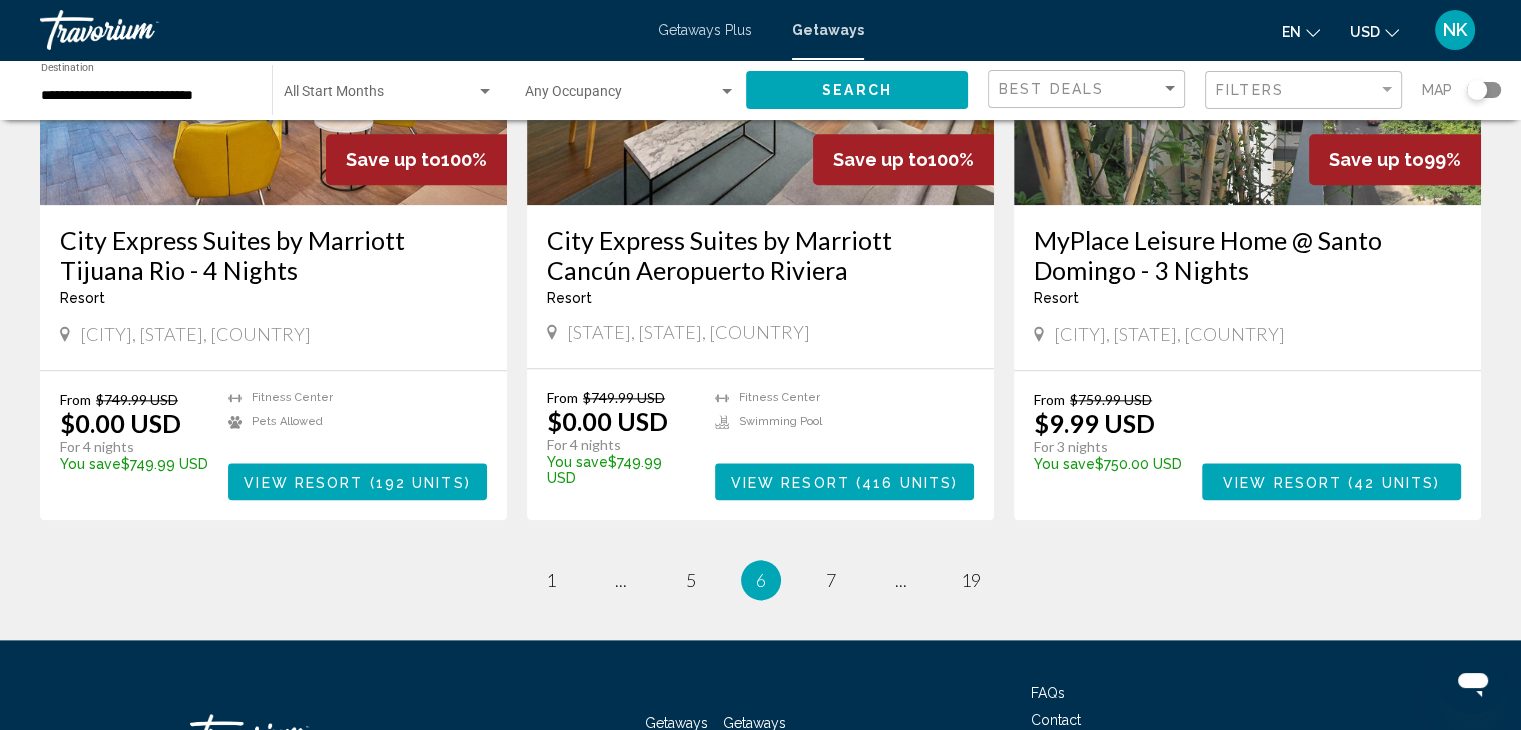 scroll, scrollTop: 0, scrollLeft: 0, axis: both 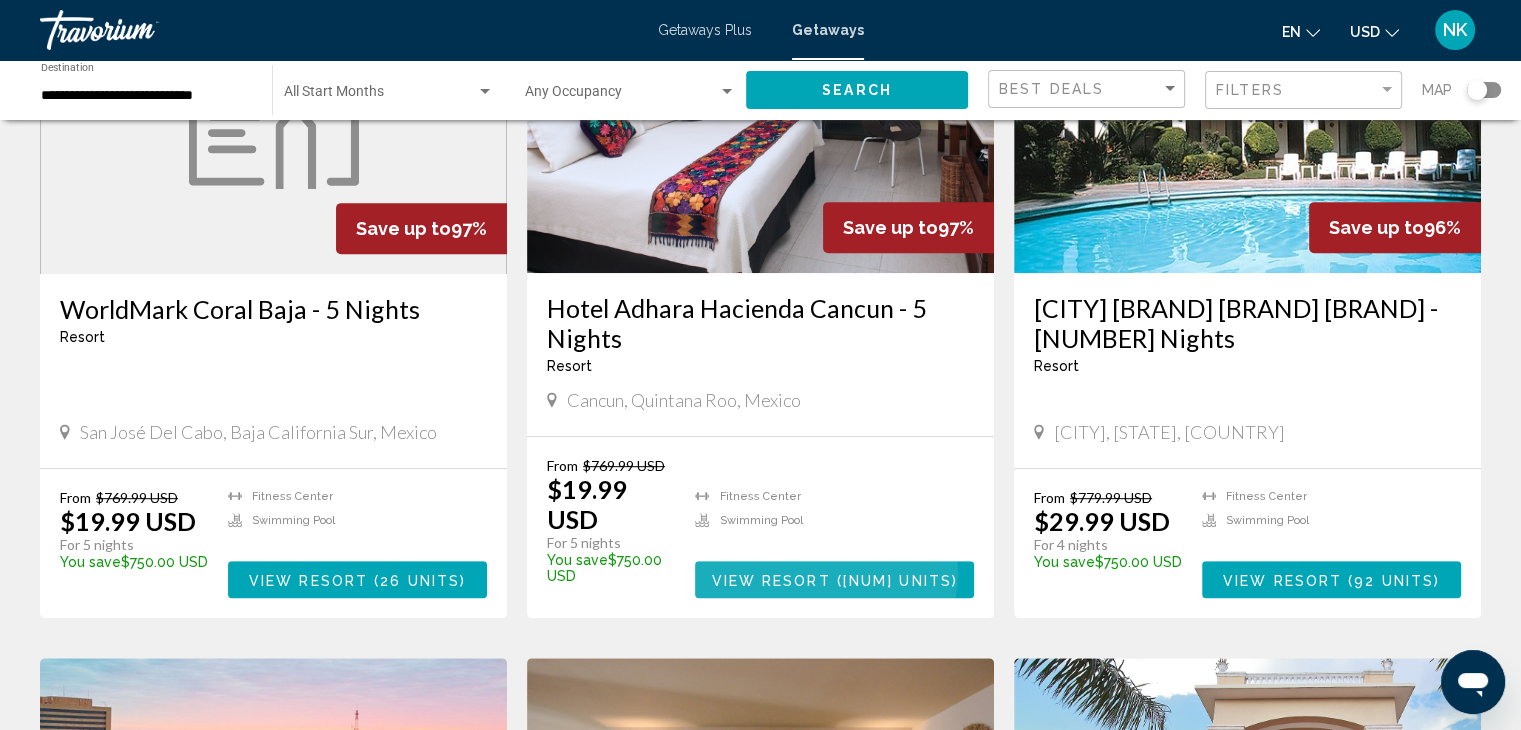 click on "View Resort" at bounding box center [770, 580] 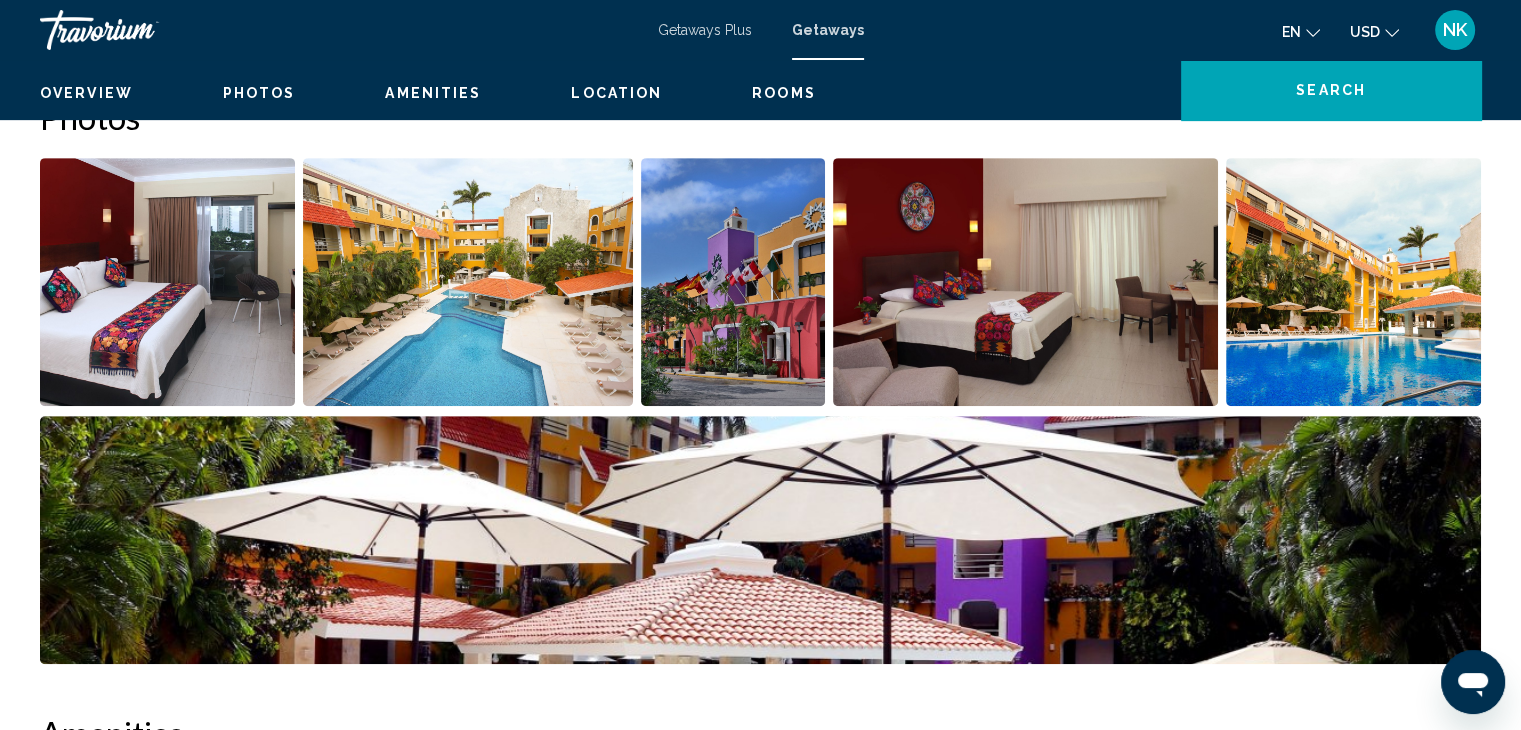 scroll, scrollTop: 0, scrollLeft: 0, axis: both 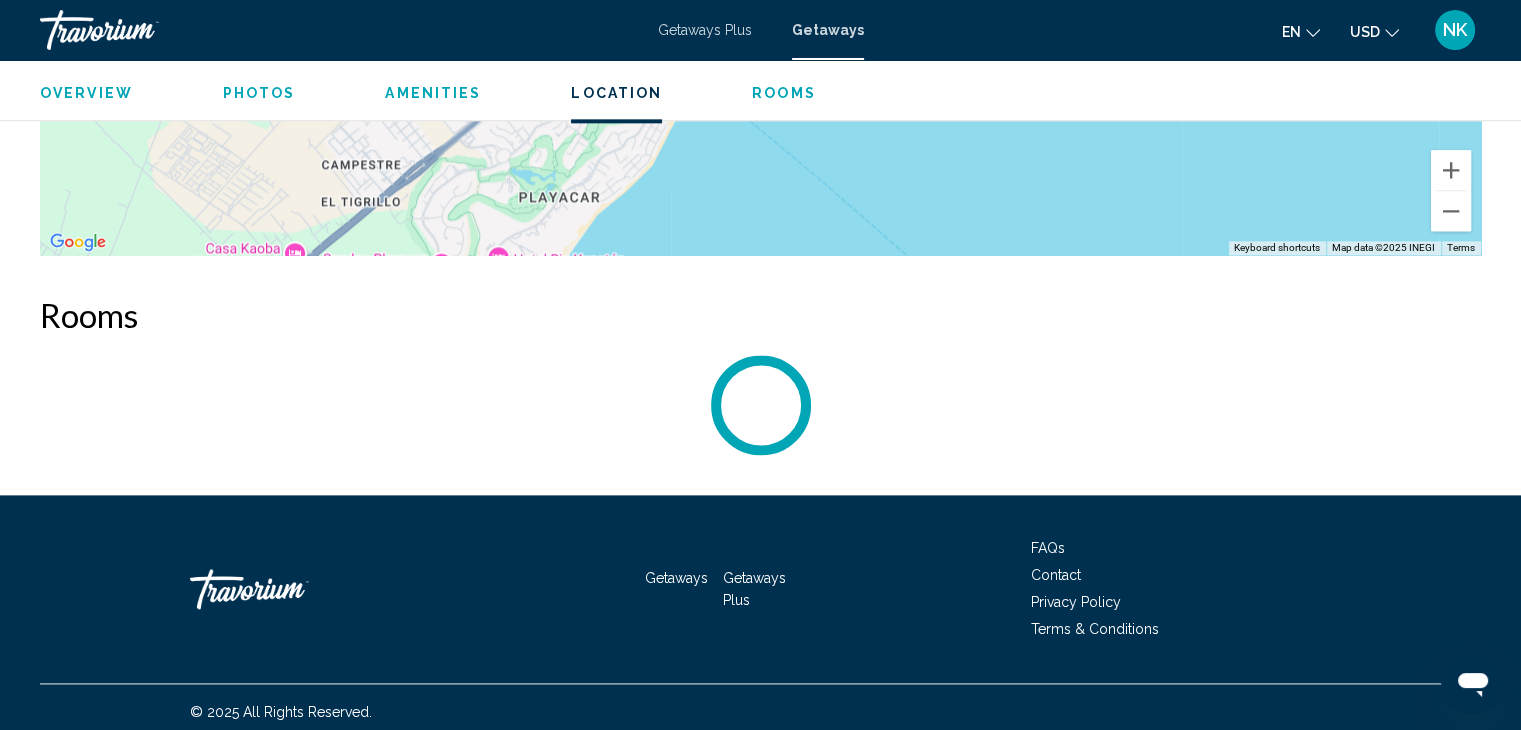 drag, startPoint x: 600, startPoint y: 565, endPoint x: 1213, endPoint y: 355, distance: 647.973 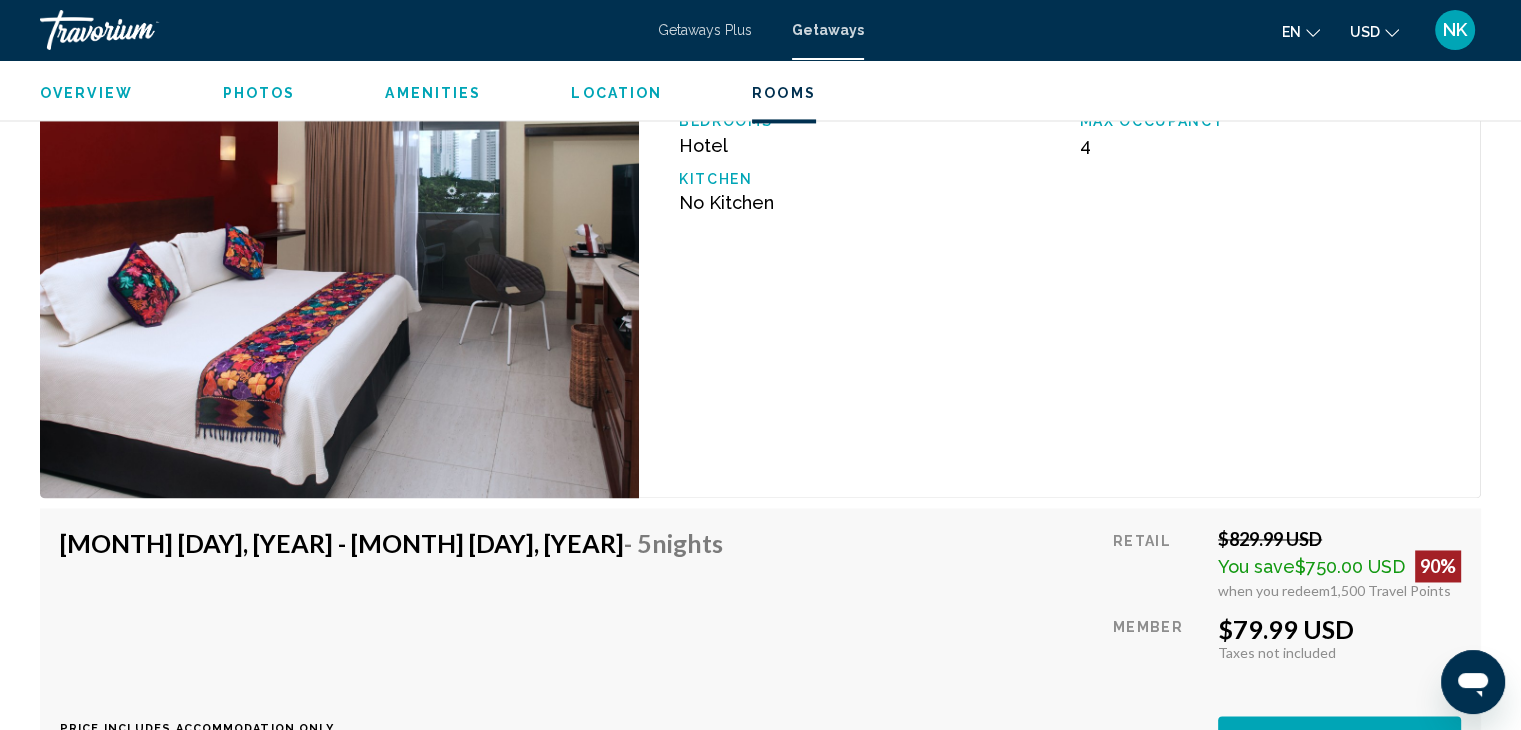 scroll, scrollTop: 3117, scrollLeft: 0, axis: vertical 